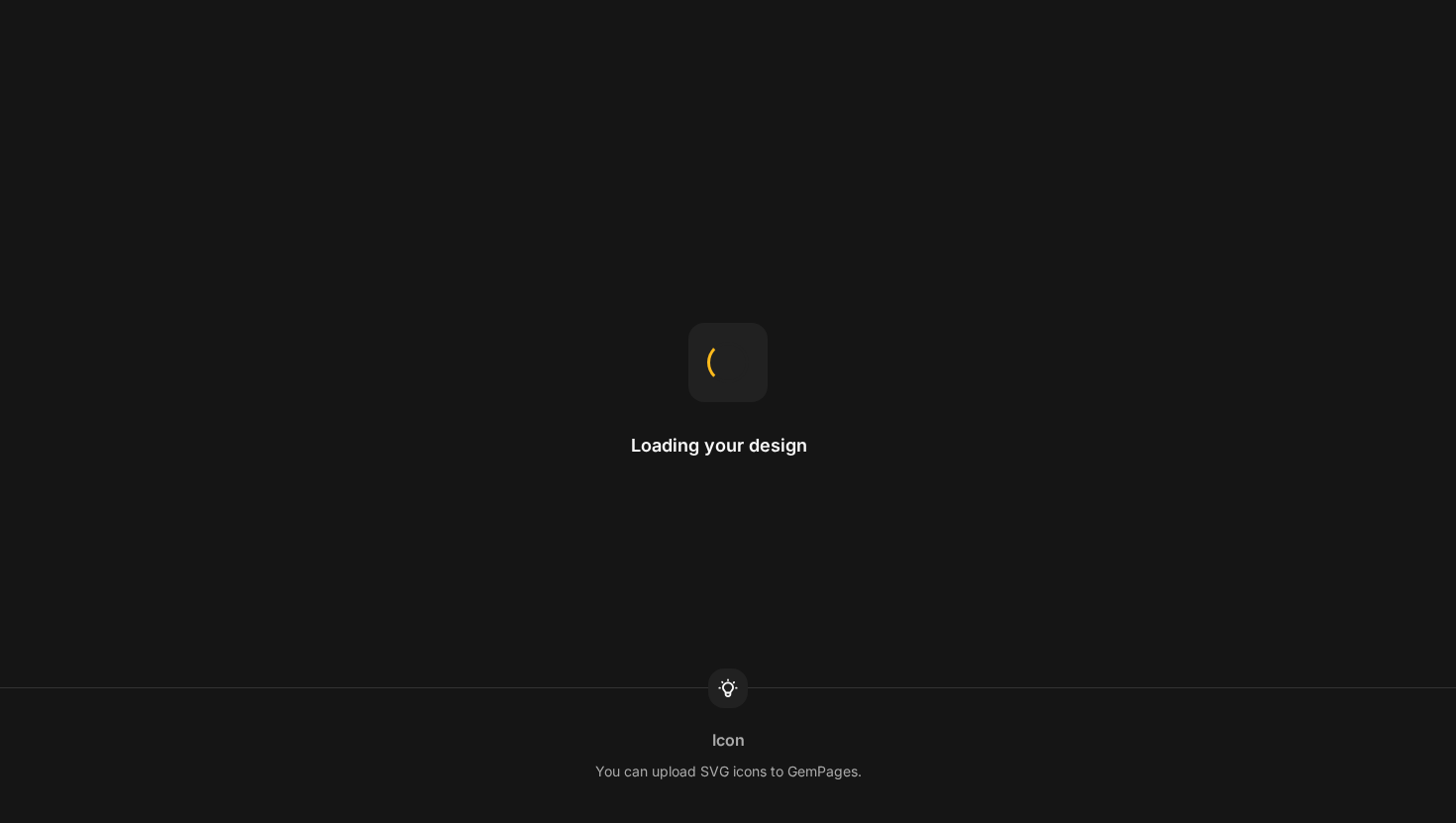 scroll, scrollTop: 0, scrollLeft: 0, axis: both 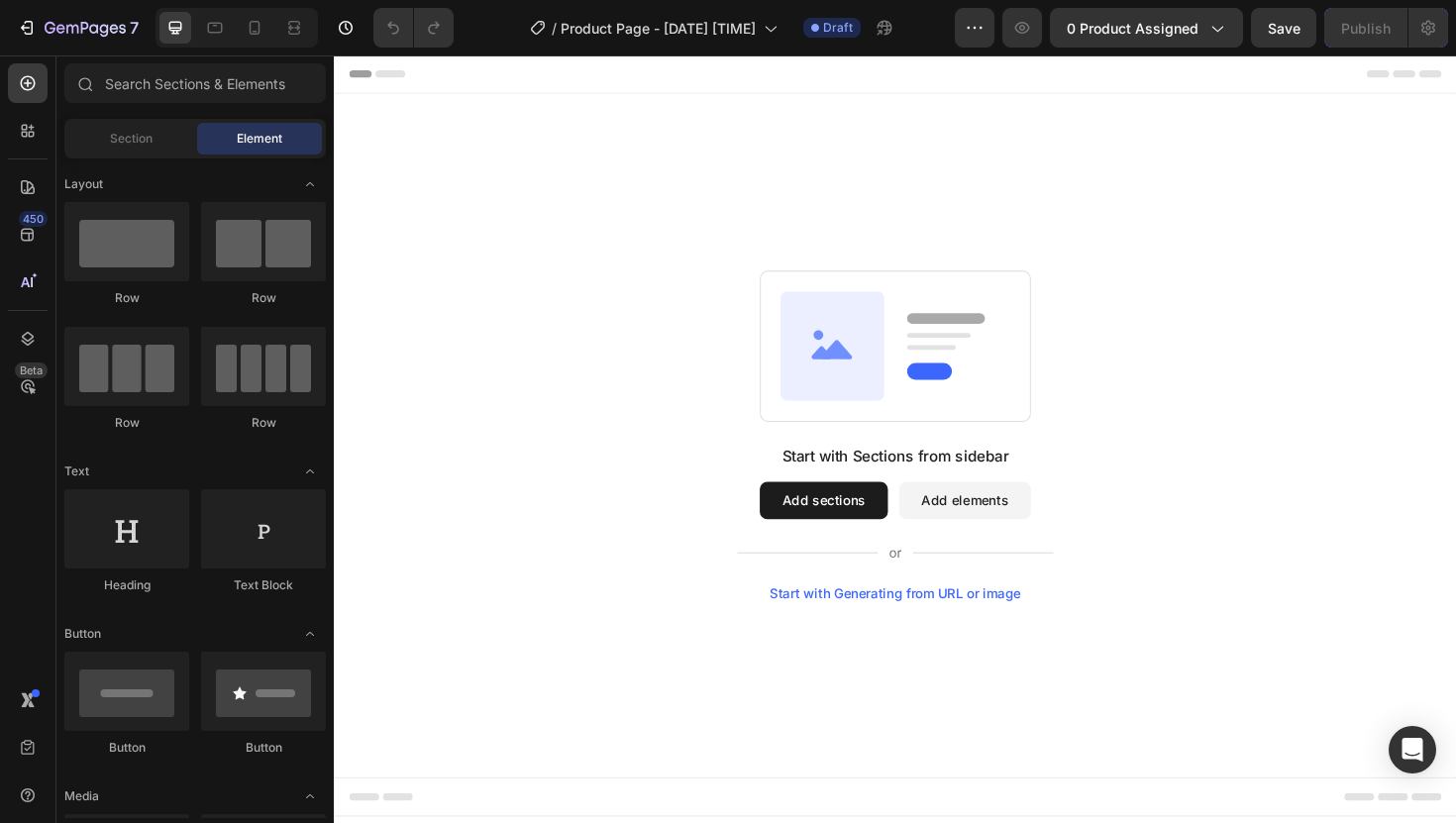 click on "Add sections" at bounding box center [852, 527] 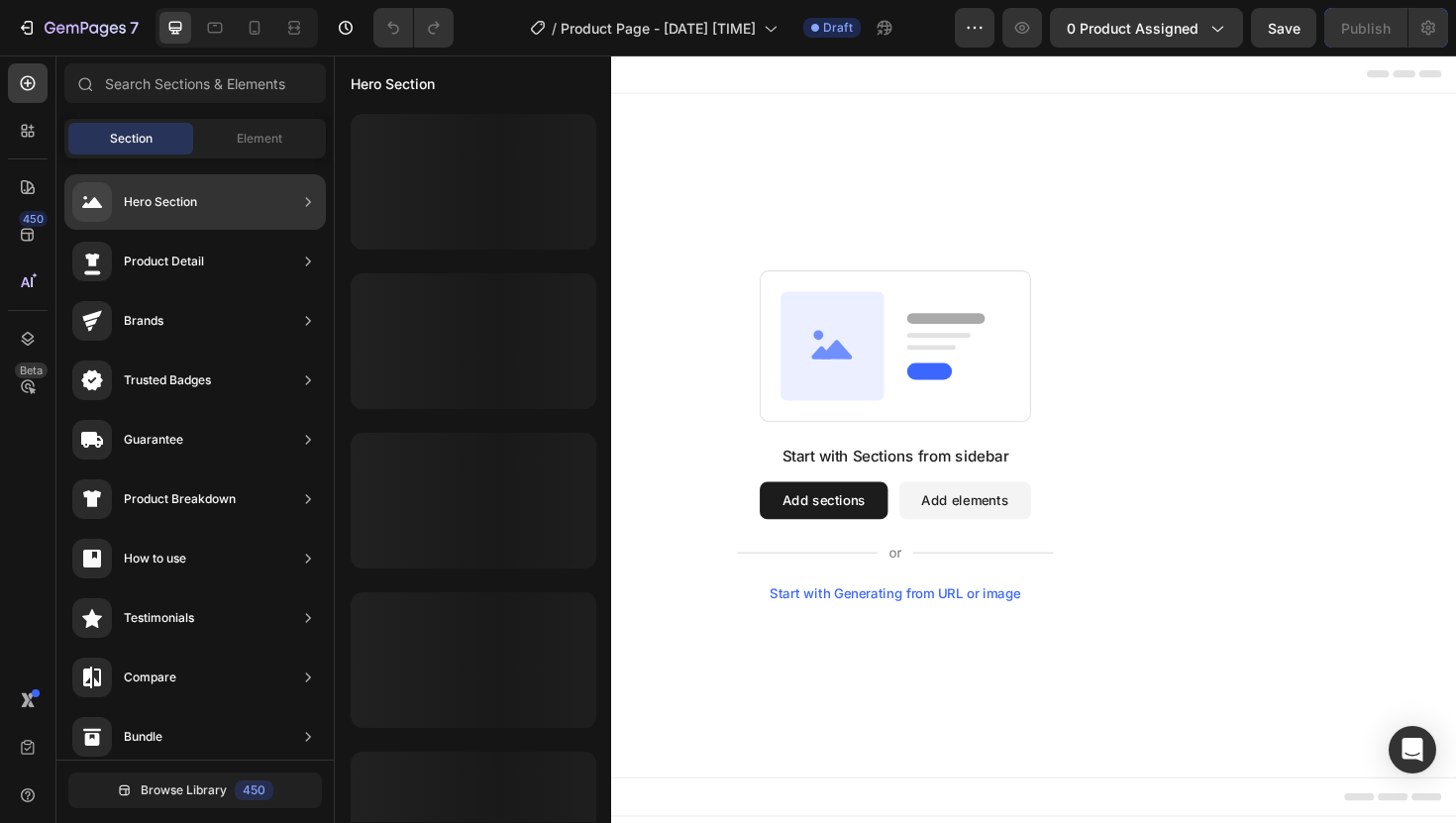 click on "Hero Section" 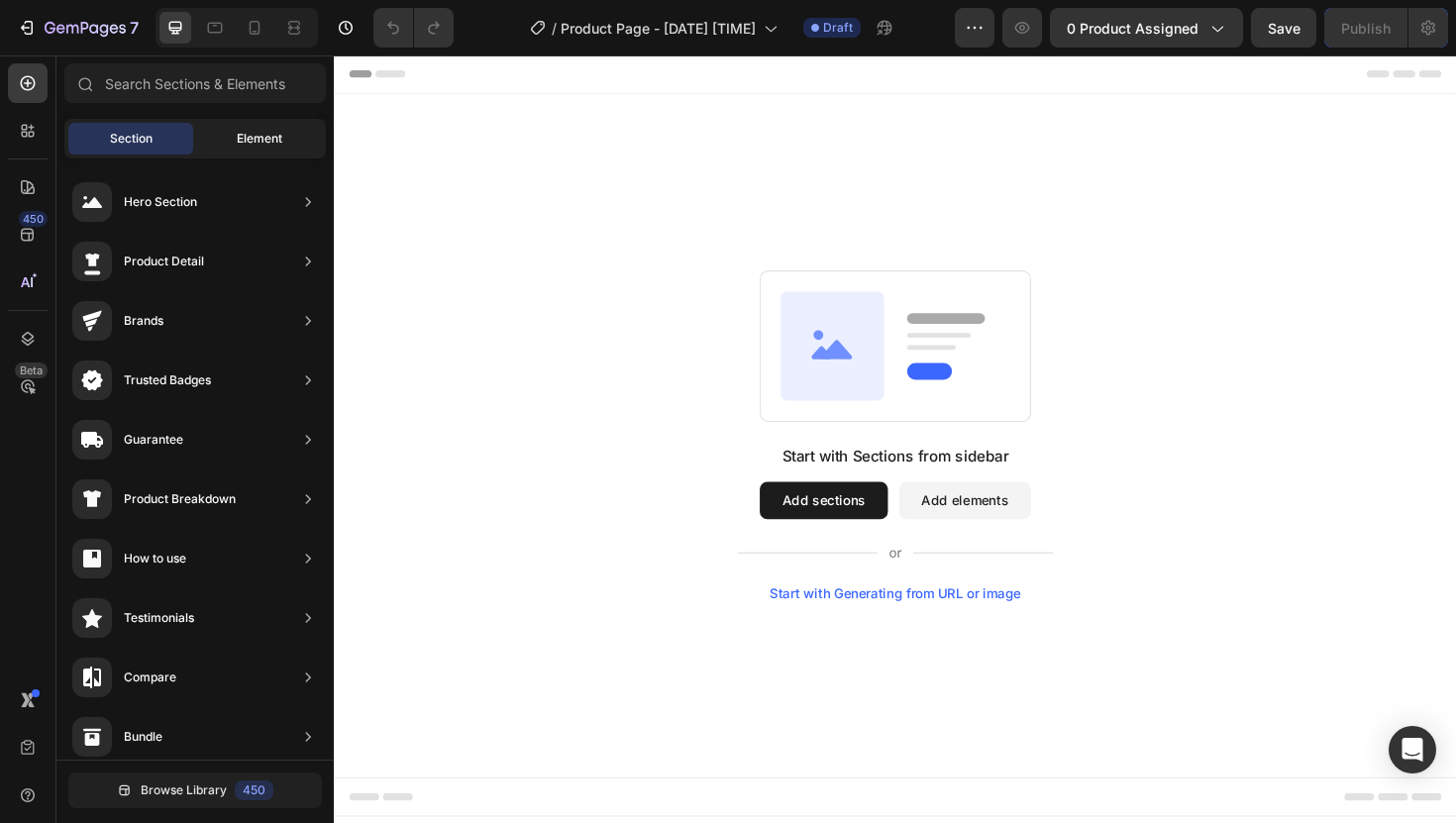 click on "Element" 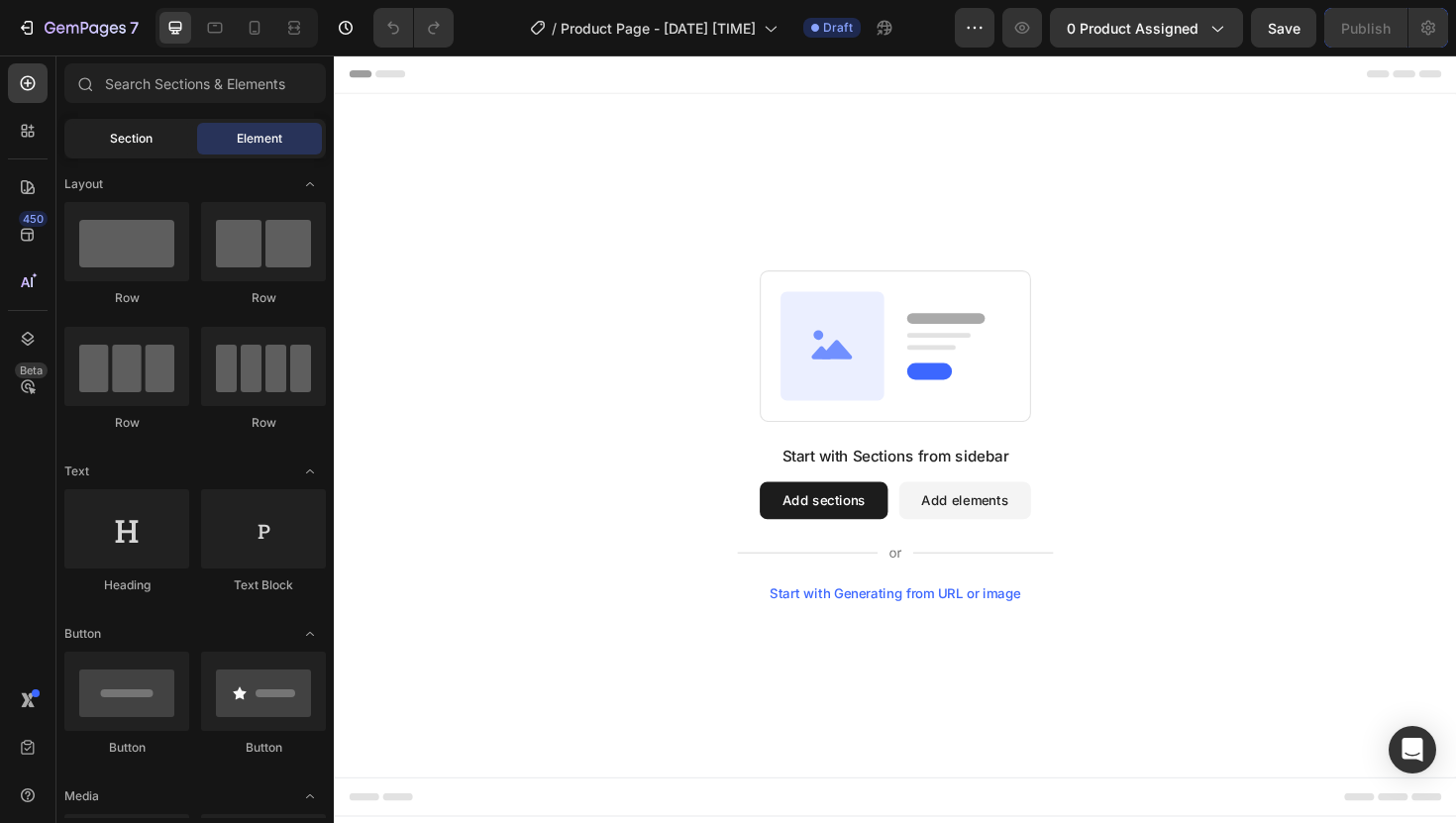 click on "Section" 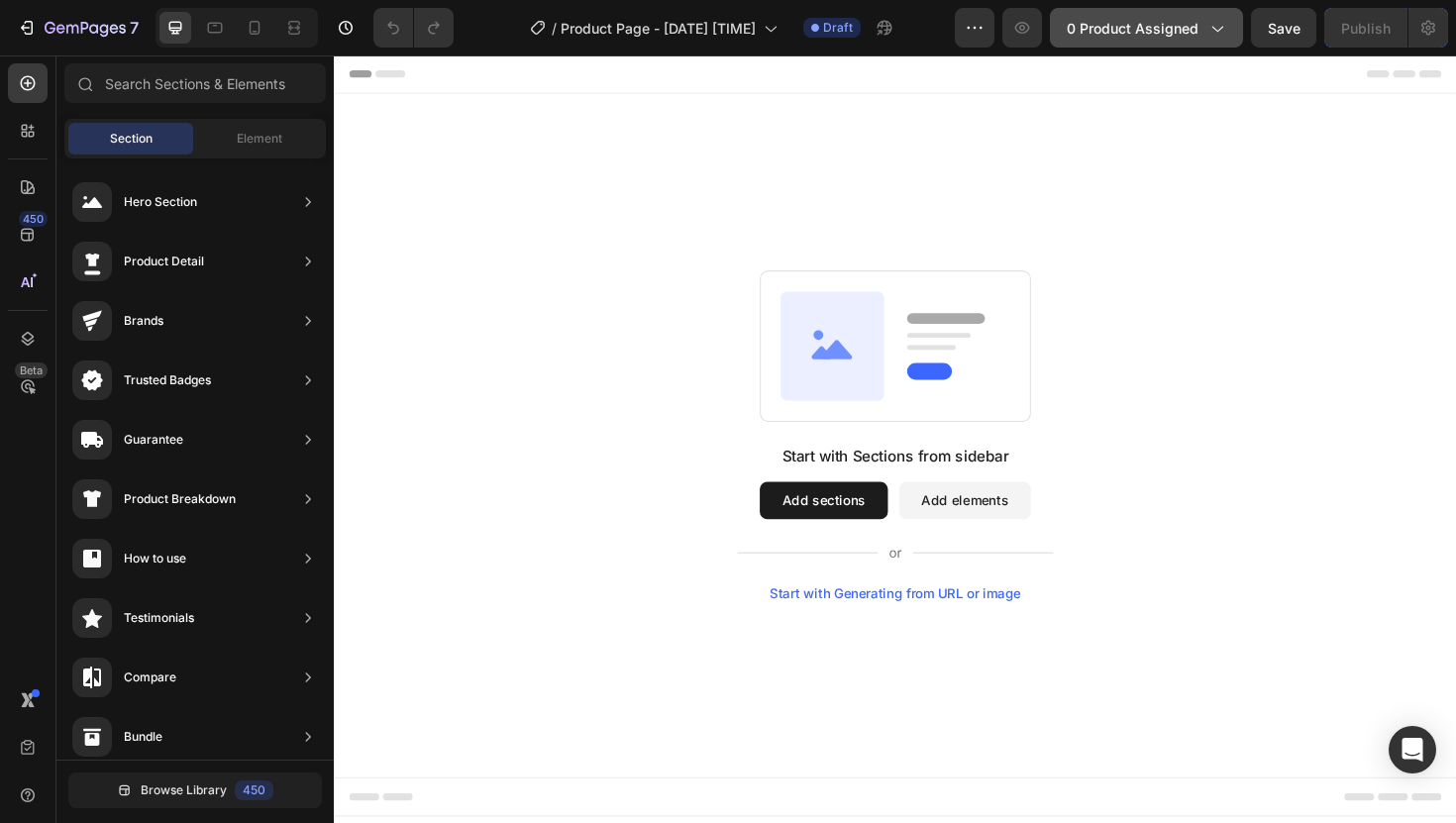 click on "0 product assigned" 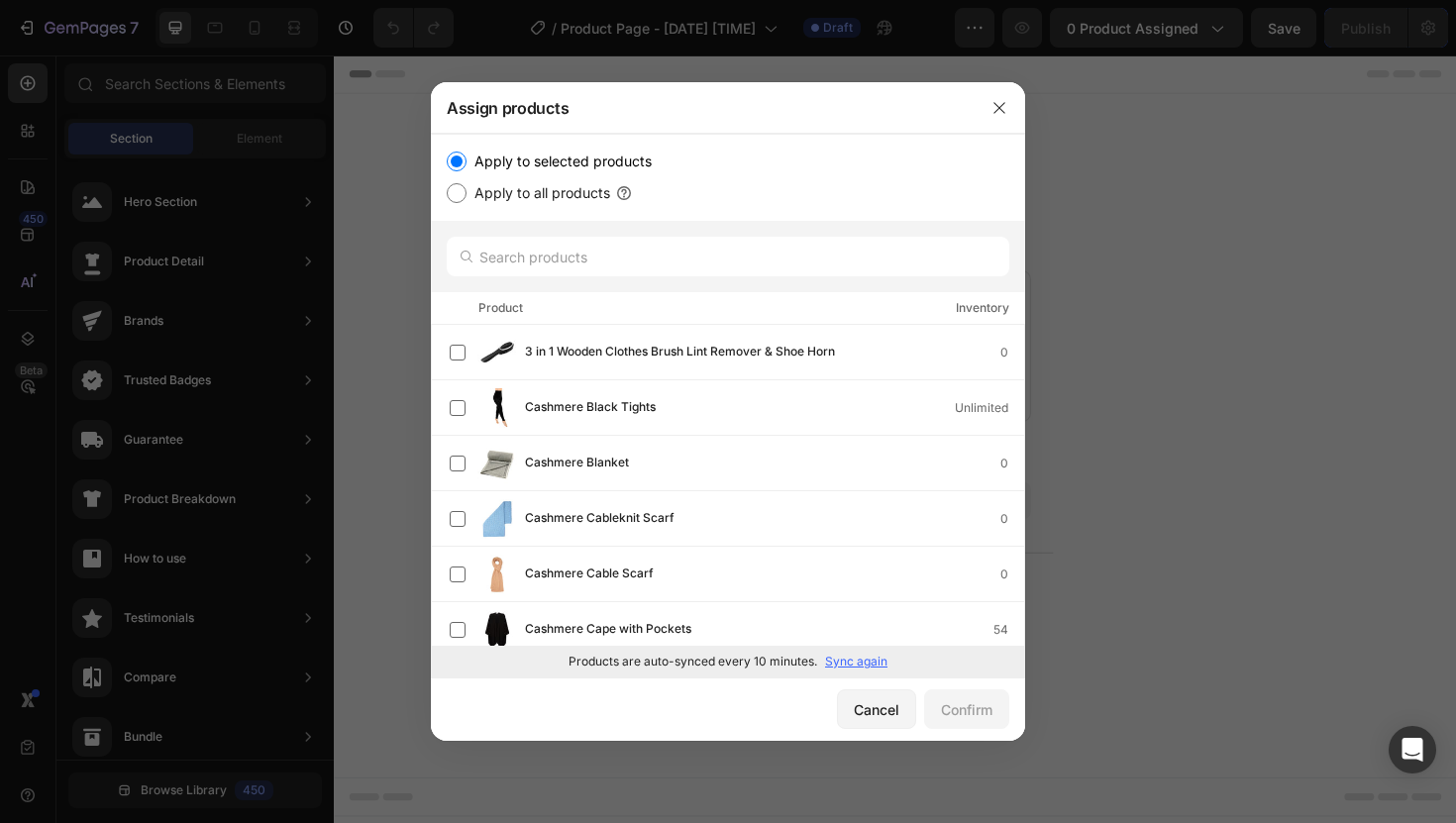 click on "Apply to all products" at bounding box center (538, 193) 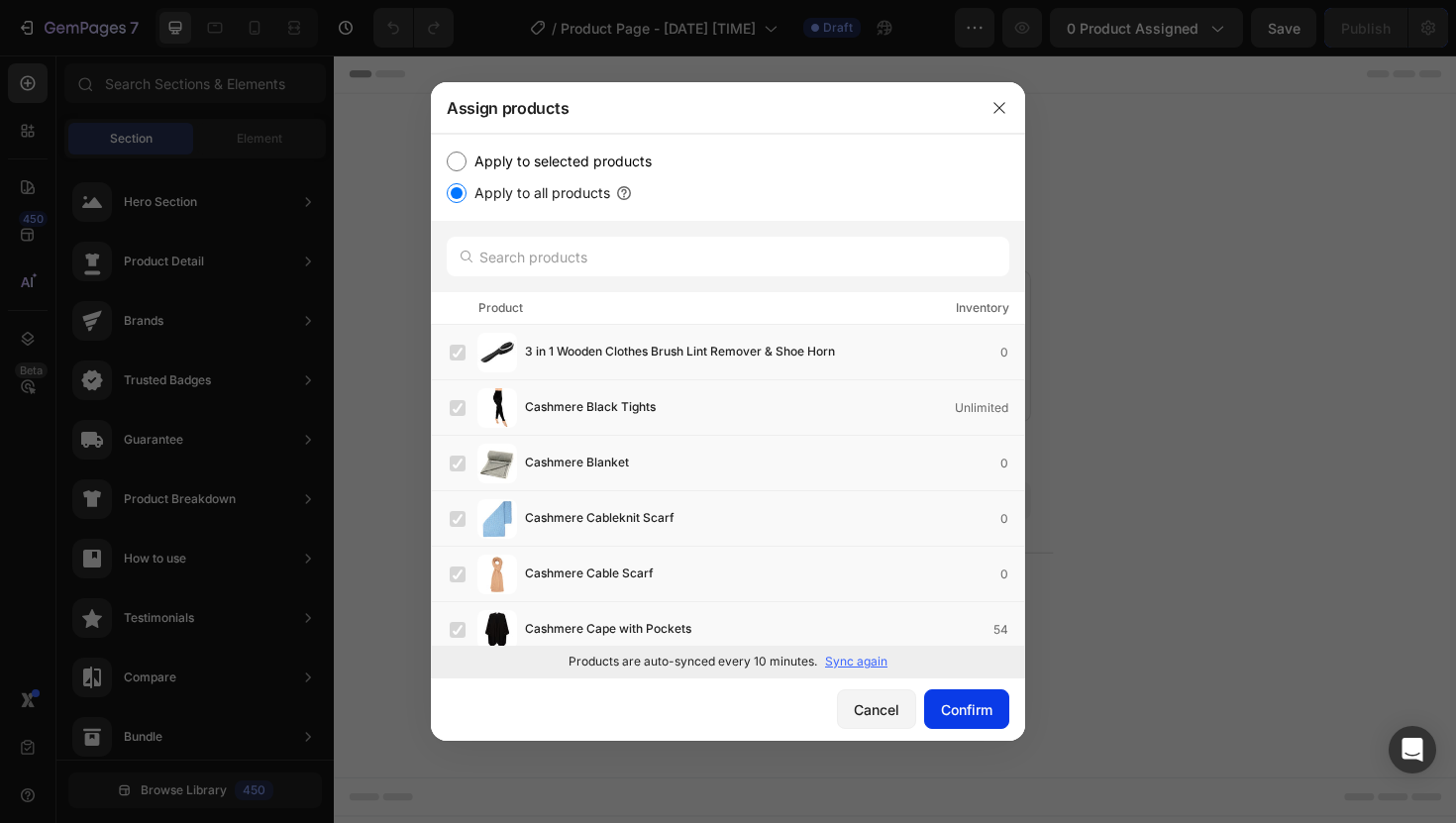 click on "Confirm" at bounding box center [967, 709] 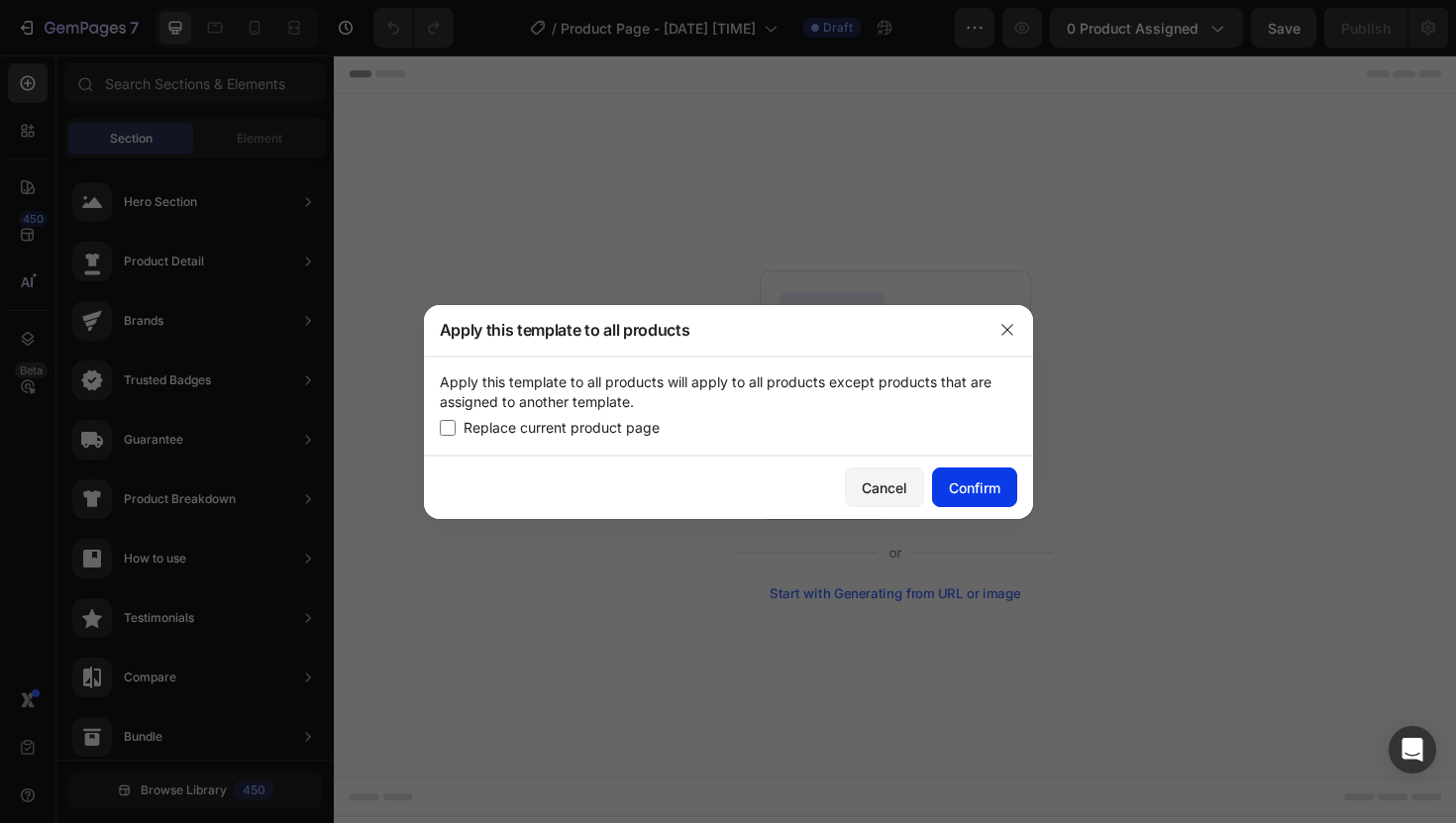 click on "Confirm" 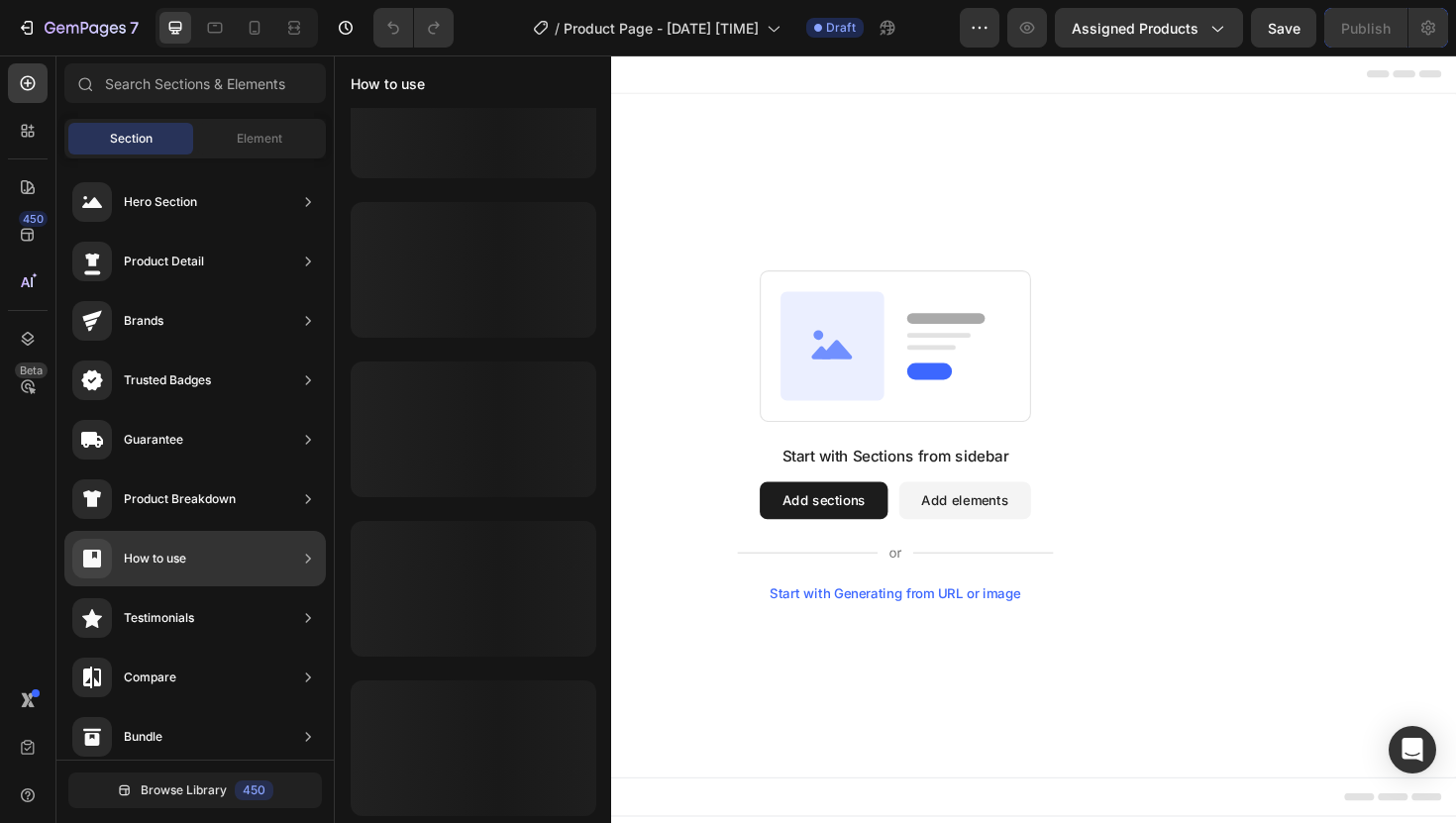 scroll, scrollTop: 0, scrollLeft: 0, axis: both 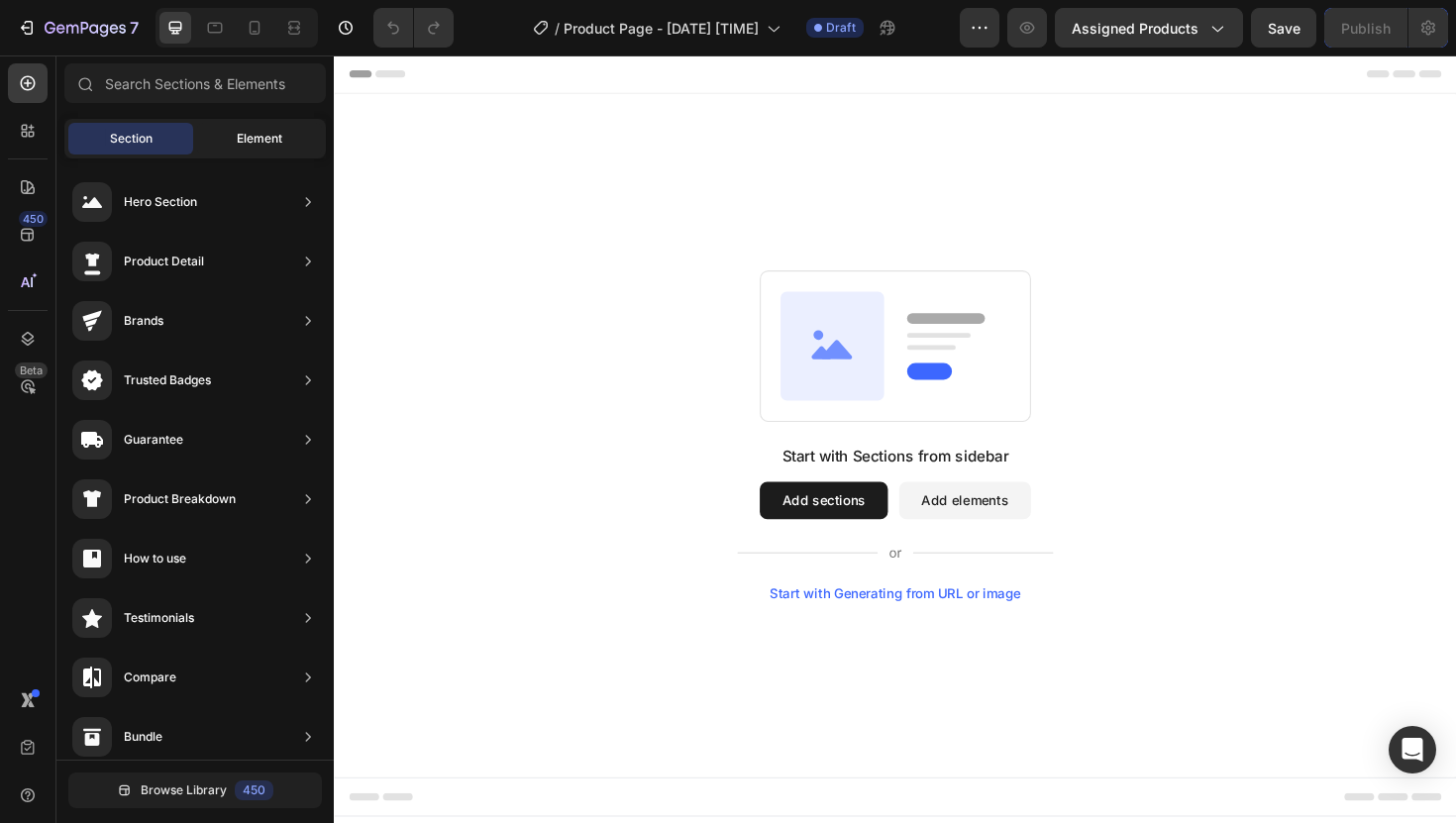 click on "Element" at bounding box center (260, 139) 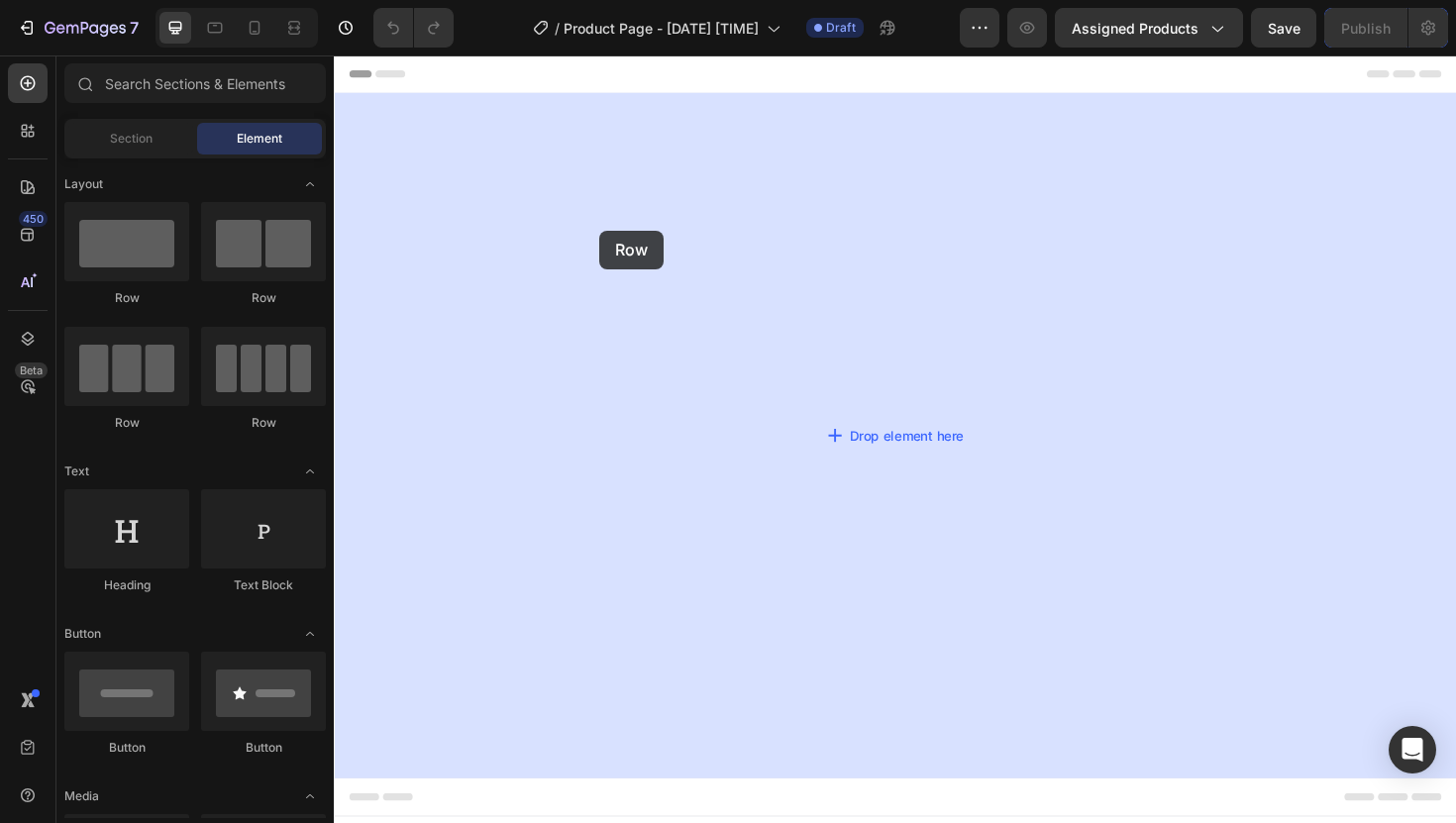 drag, startPoint x: 605, startPoint y: 287, endPoint x: 615, endPoint y: 241, distance: 47.074409 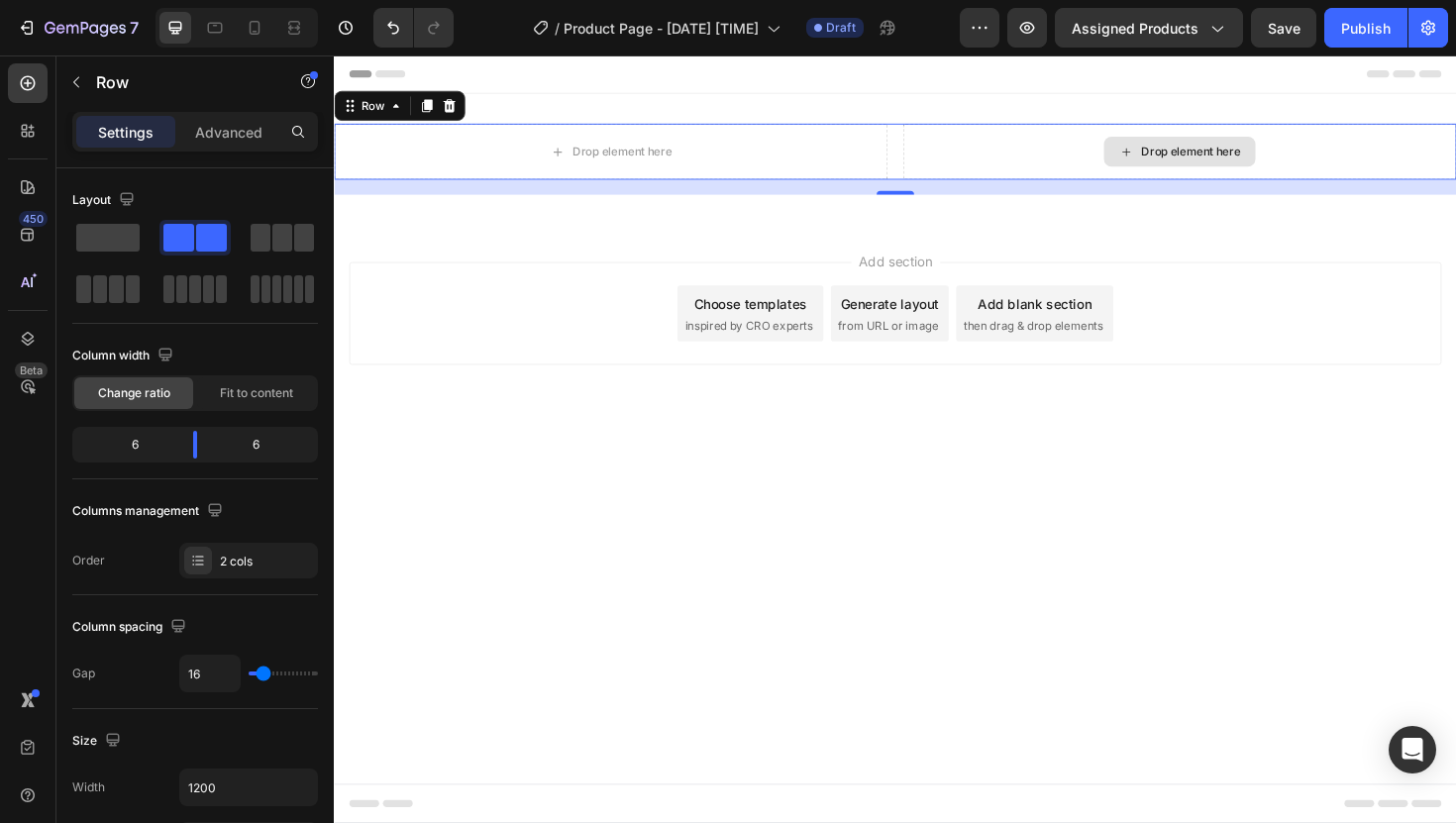 click on "Drop element here" at bounding box center (1229, 157) 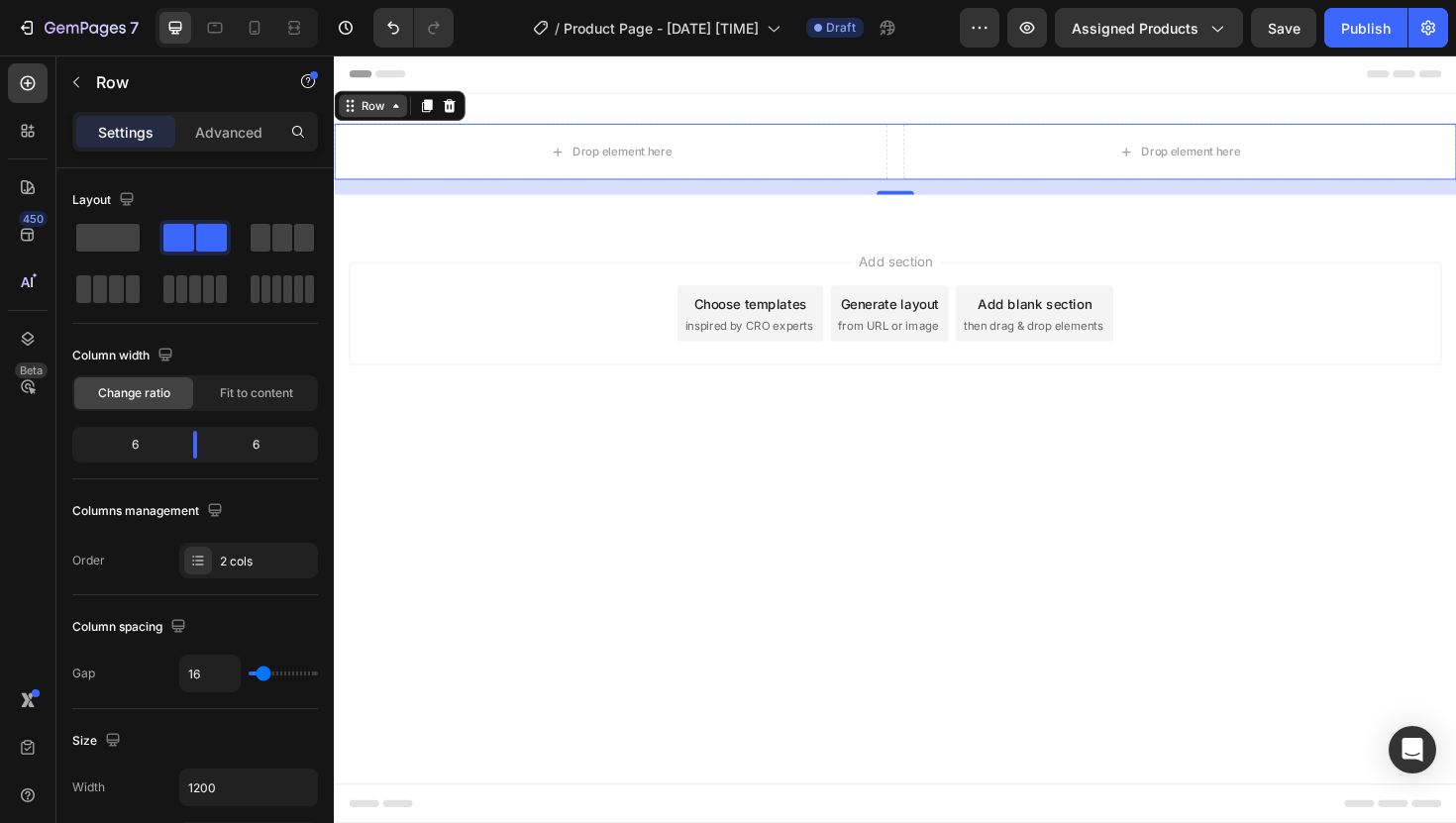 click 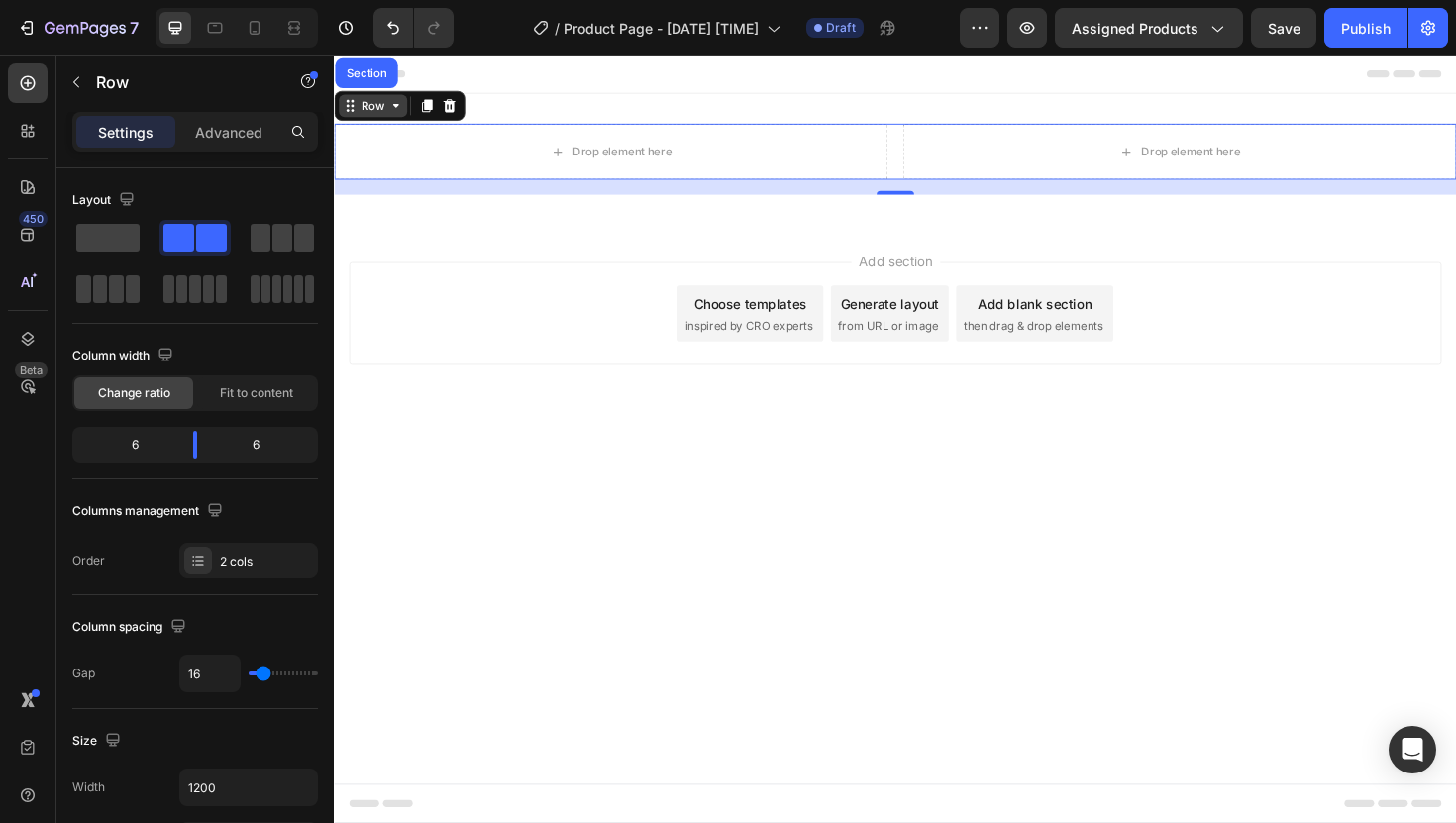 click 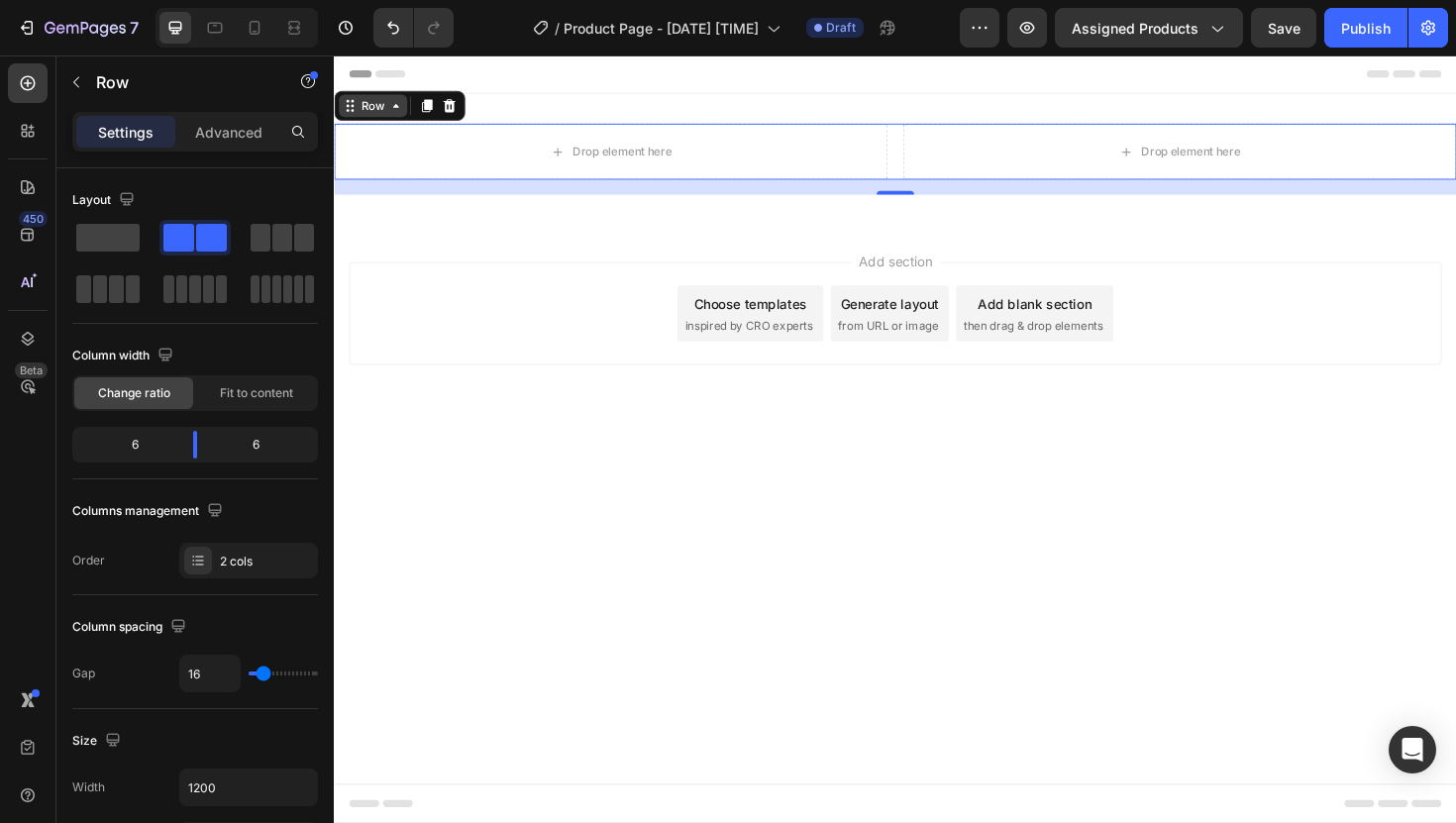 click on "Row" at bounding box center (374, 109) 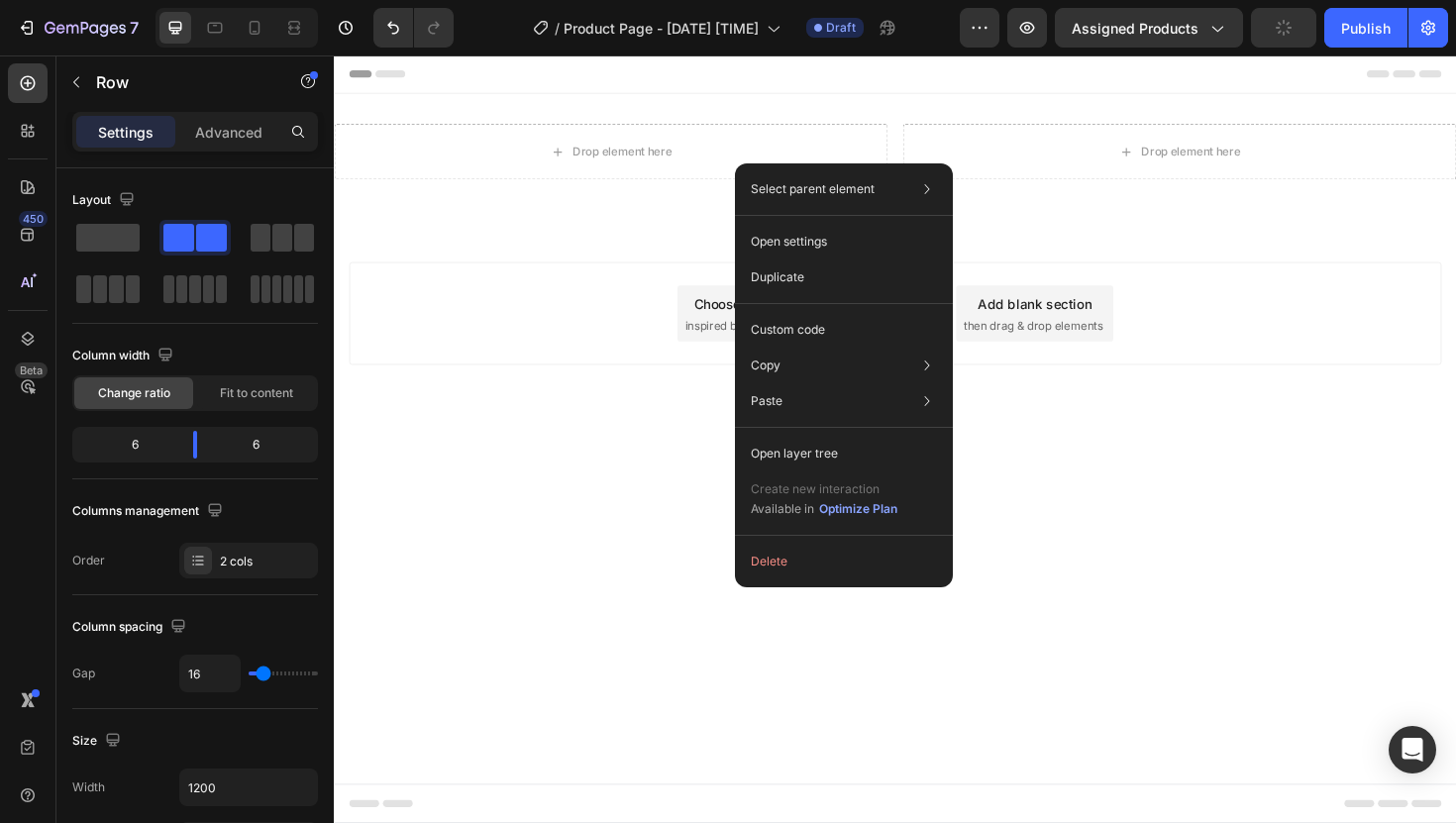 click on "Add section Choose templates inspired by CRO experts Generate layout from URL or image Add blank section then drag & drop elements" at bounding box center [928, 357] 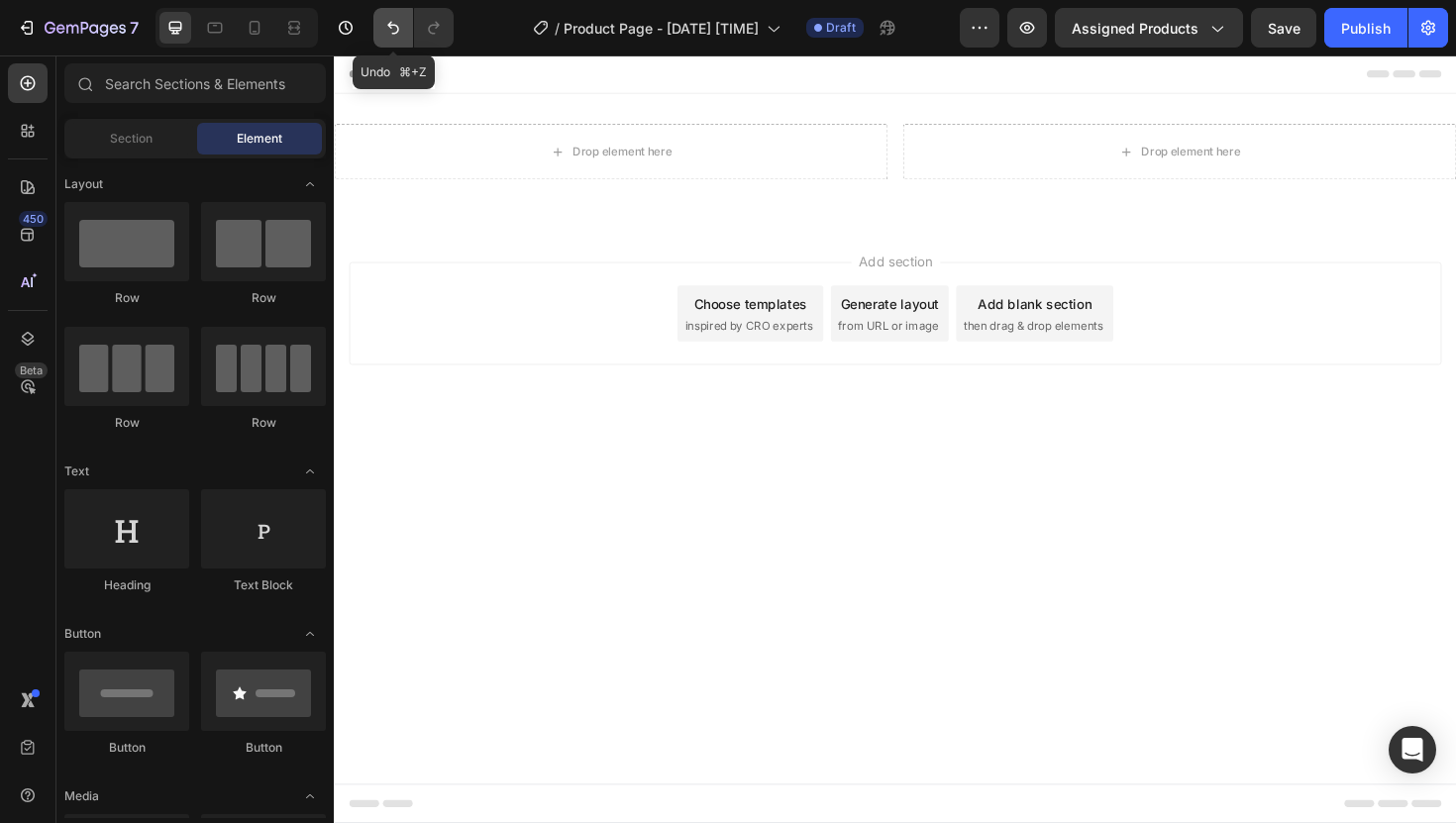 click 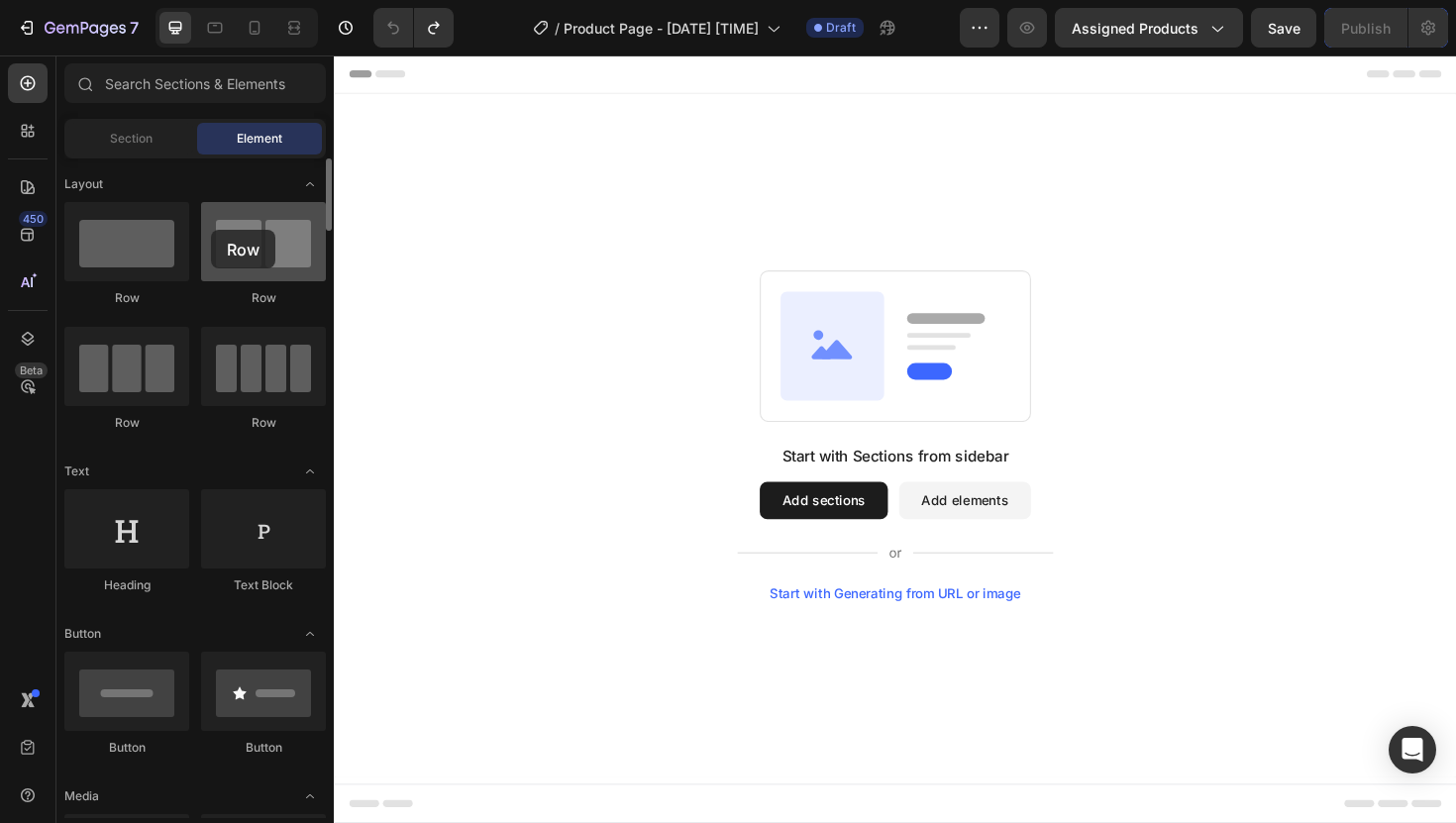 drag, startPoint x: 245, startPoint y: 226, endPoint x: 213, endPoint y: 232, distance: 32.55764 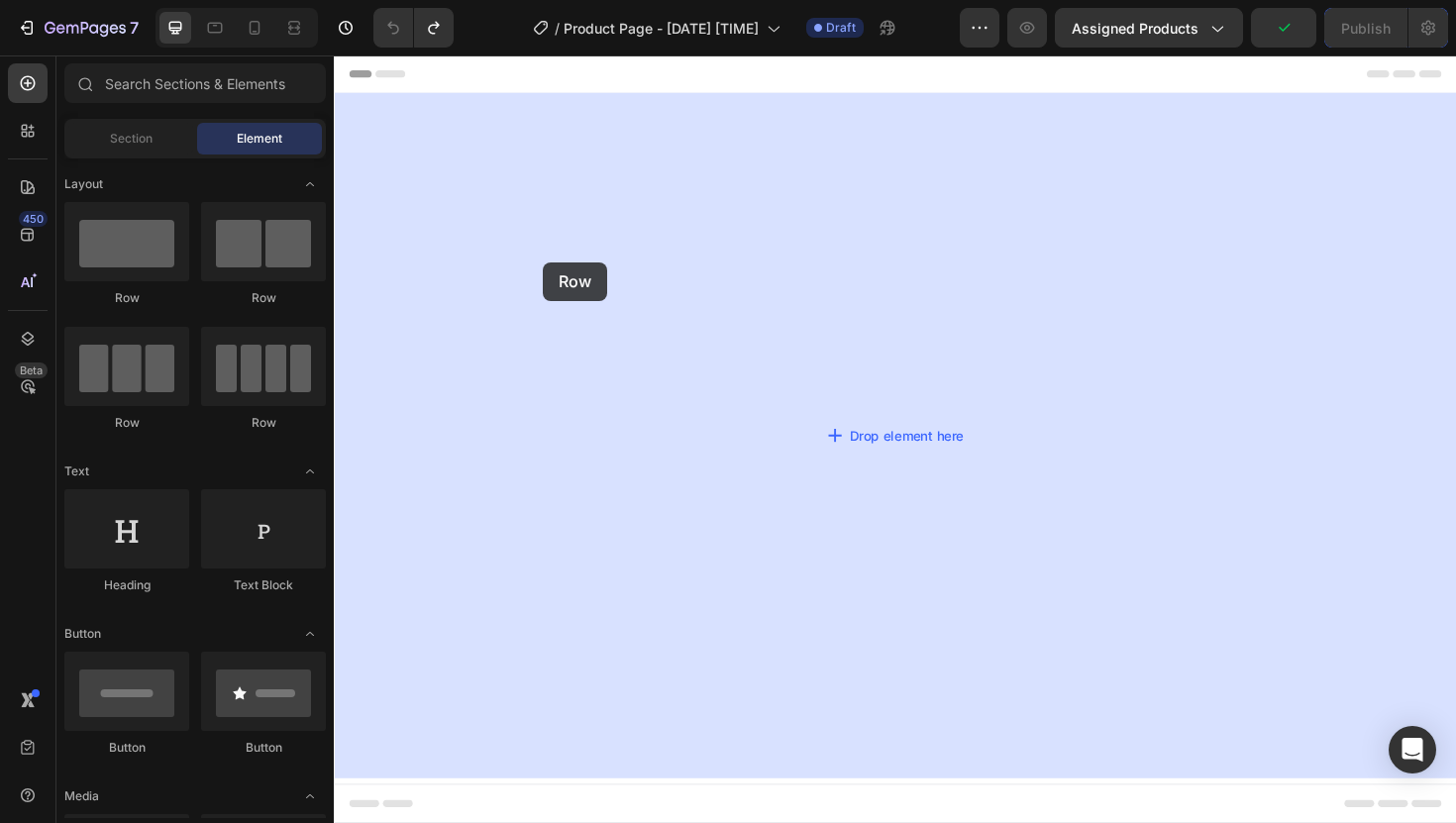 drag, startPoint x: 624, startPoint y: 319, endPoint x: 556, endPoint y: 273, distance: 82.0975 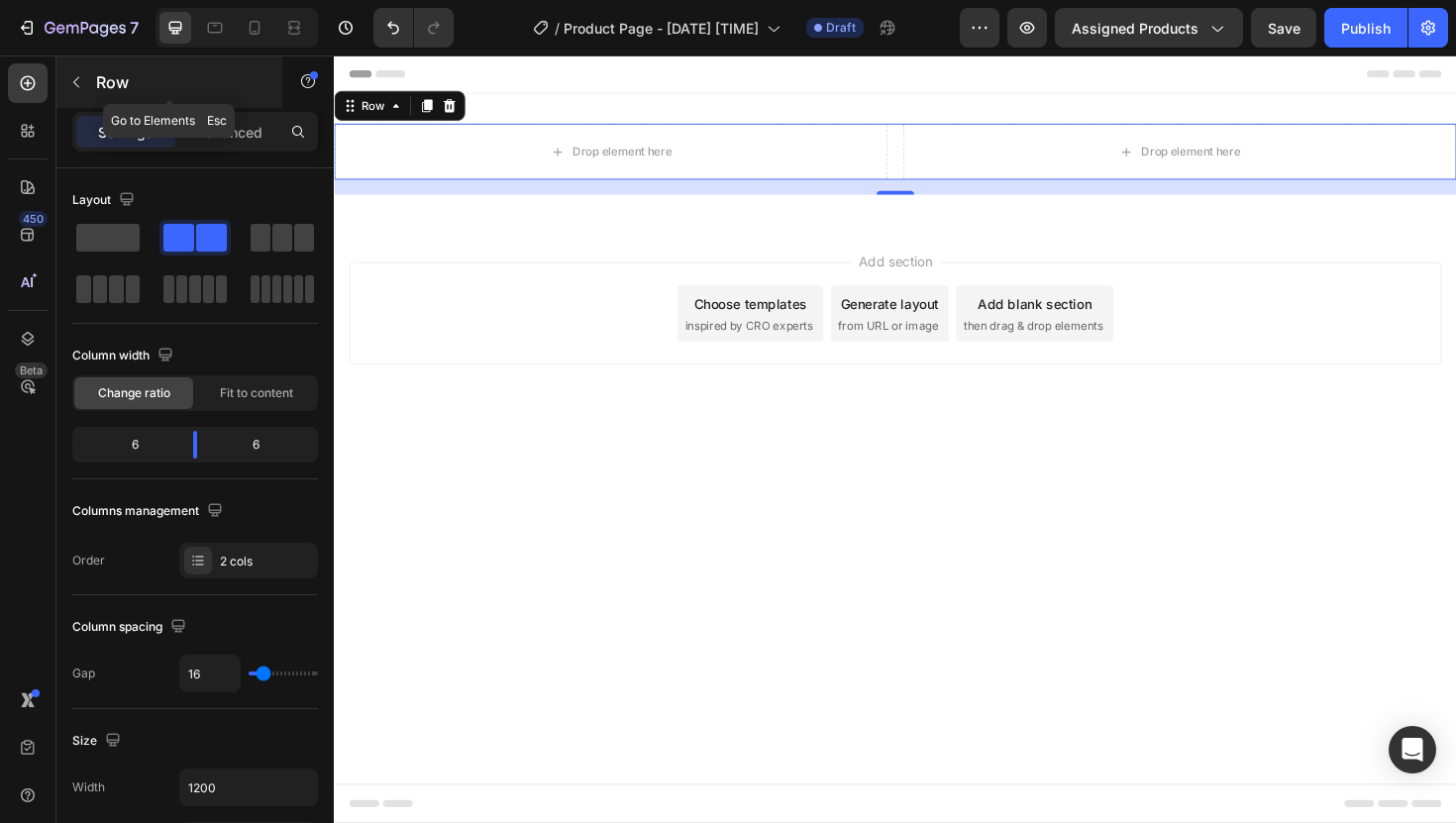 click at bounding box center (76, 82) 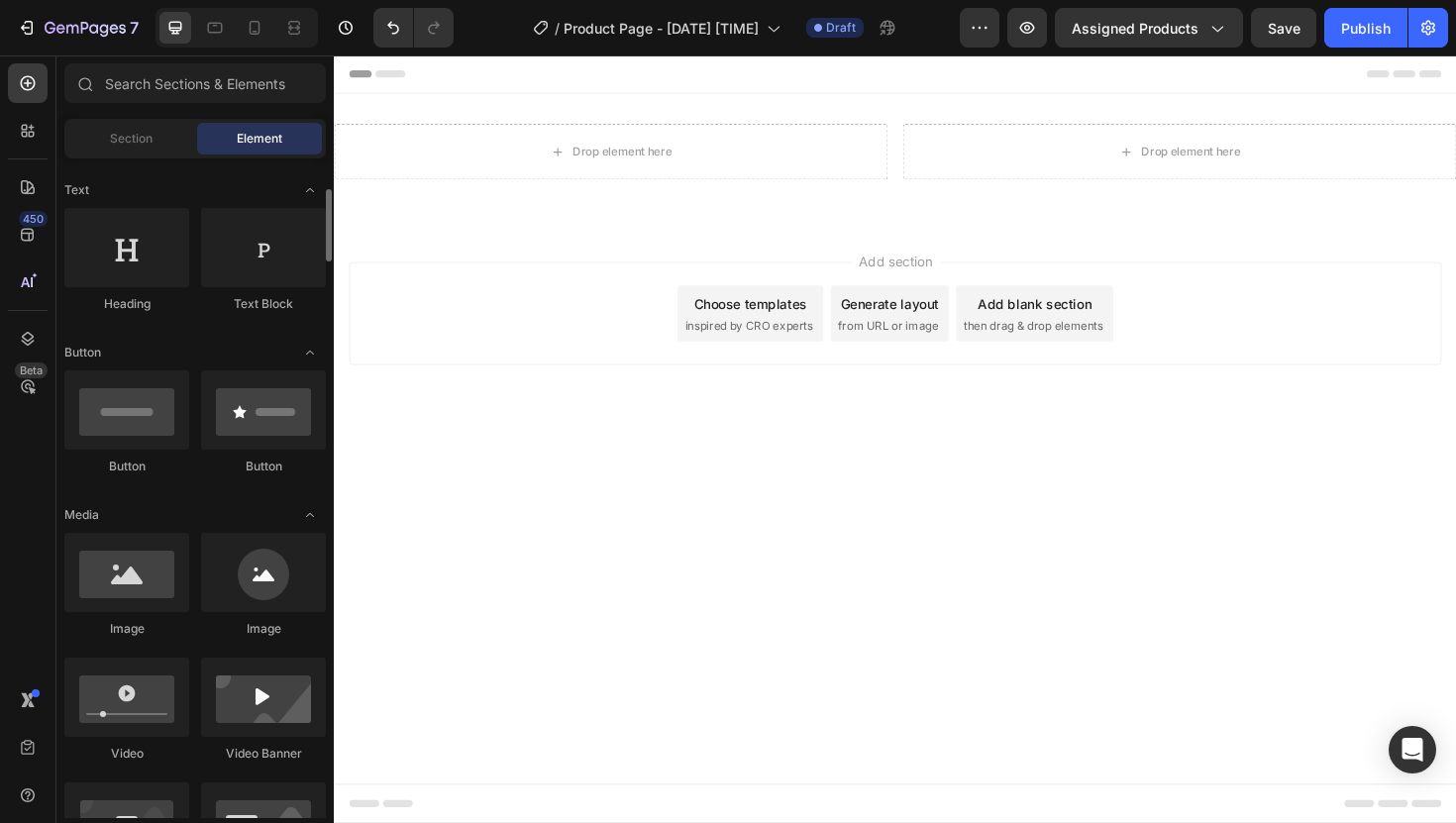 scroll, scrollTop: 98, scrollLeft: 0, axis: vertical 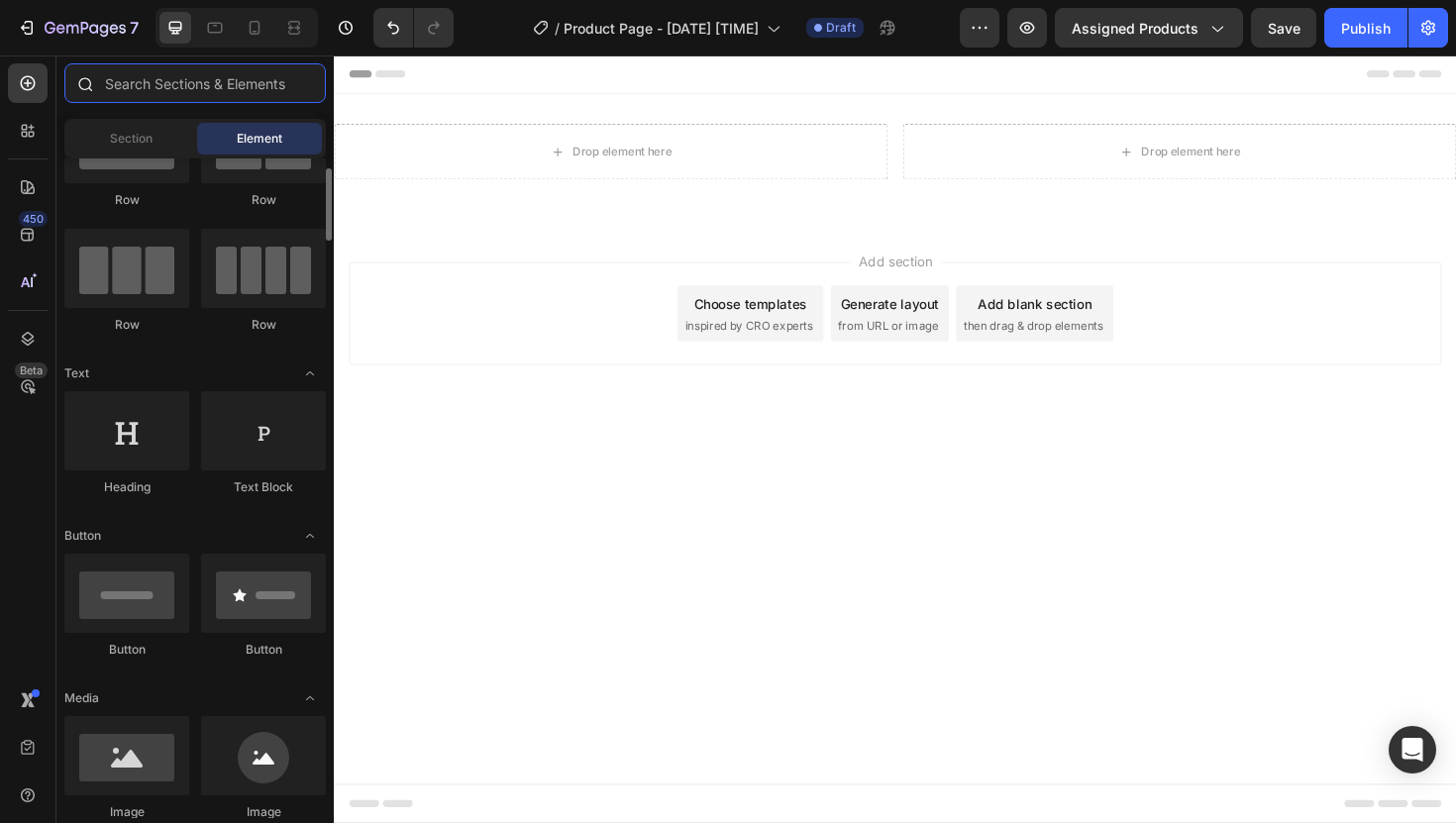 click at bounding box center [195, 83] 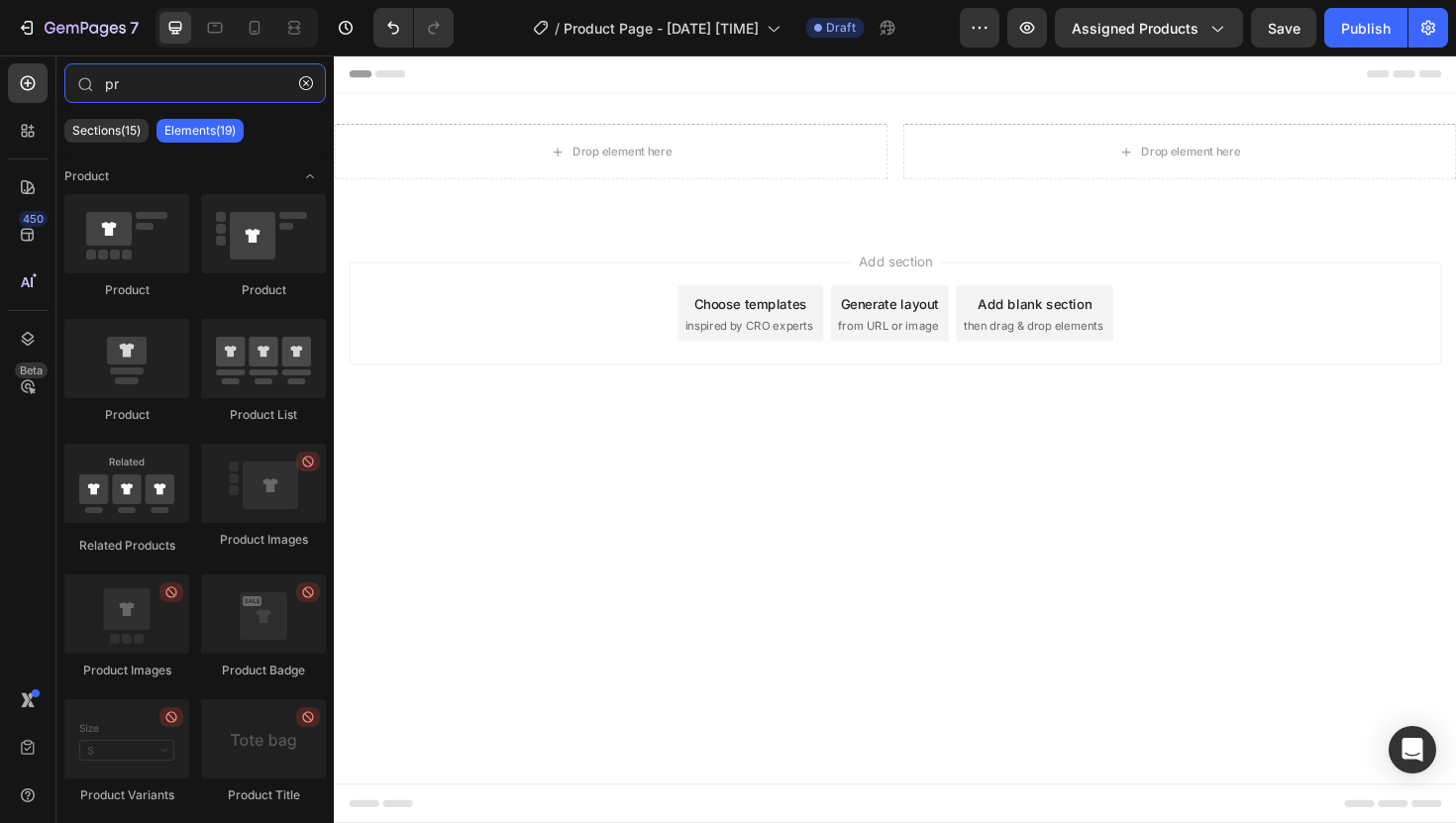 type on "p" 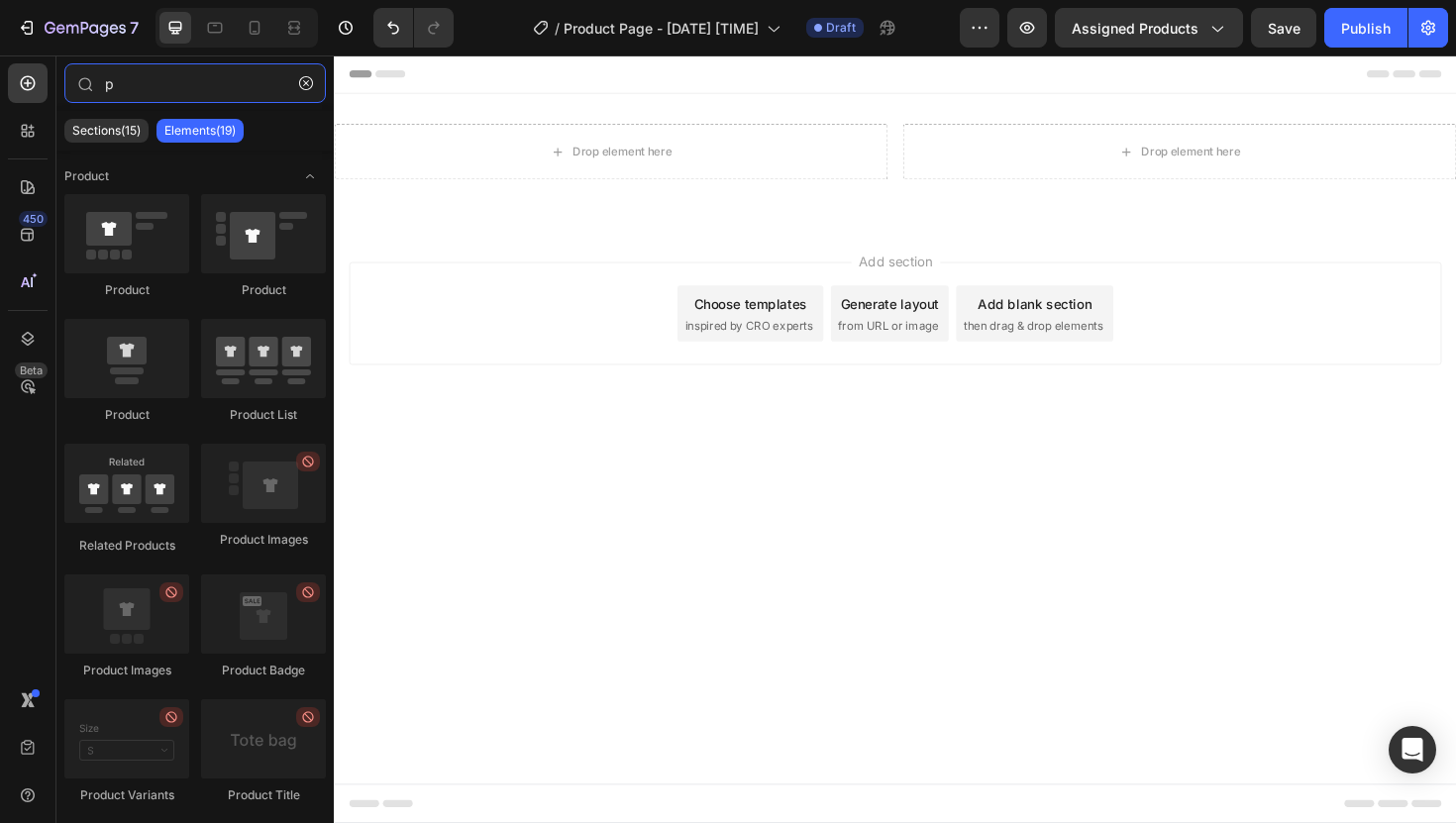 type 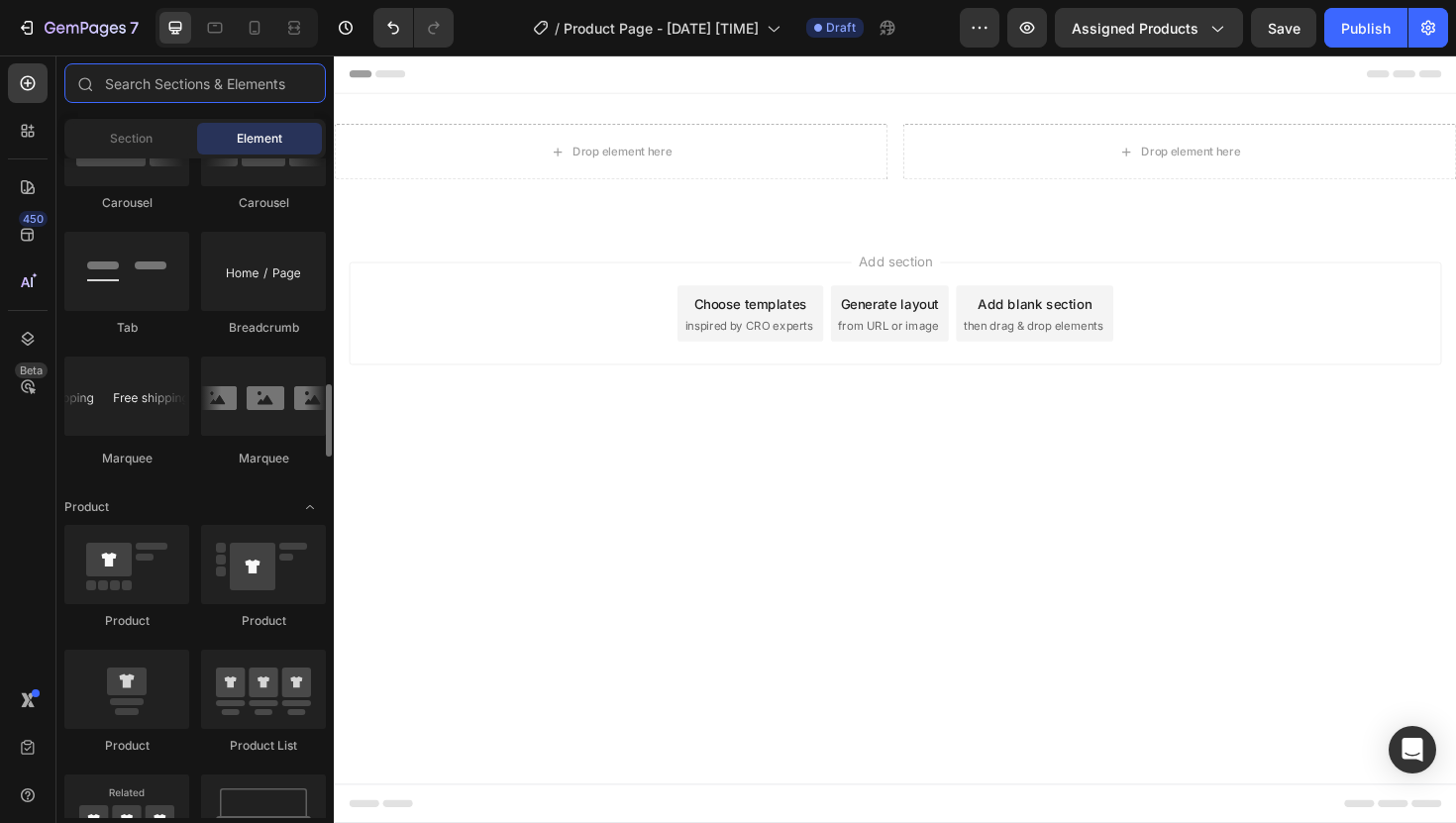 scroll, scrollTop: 2203, scrollLeft: 0, axis: vertical 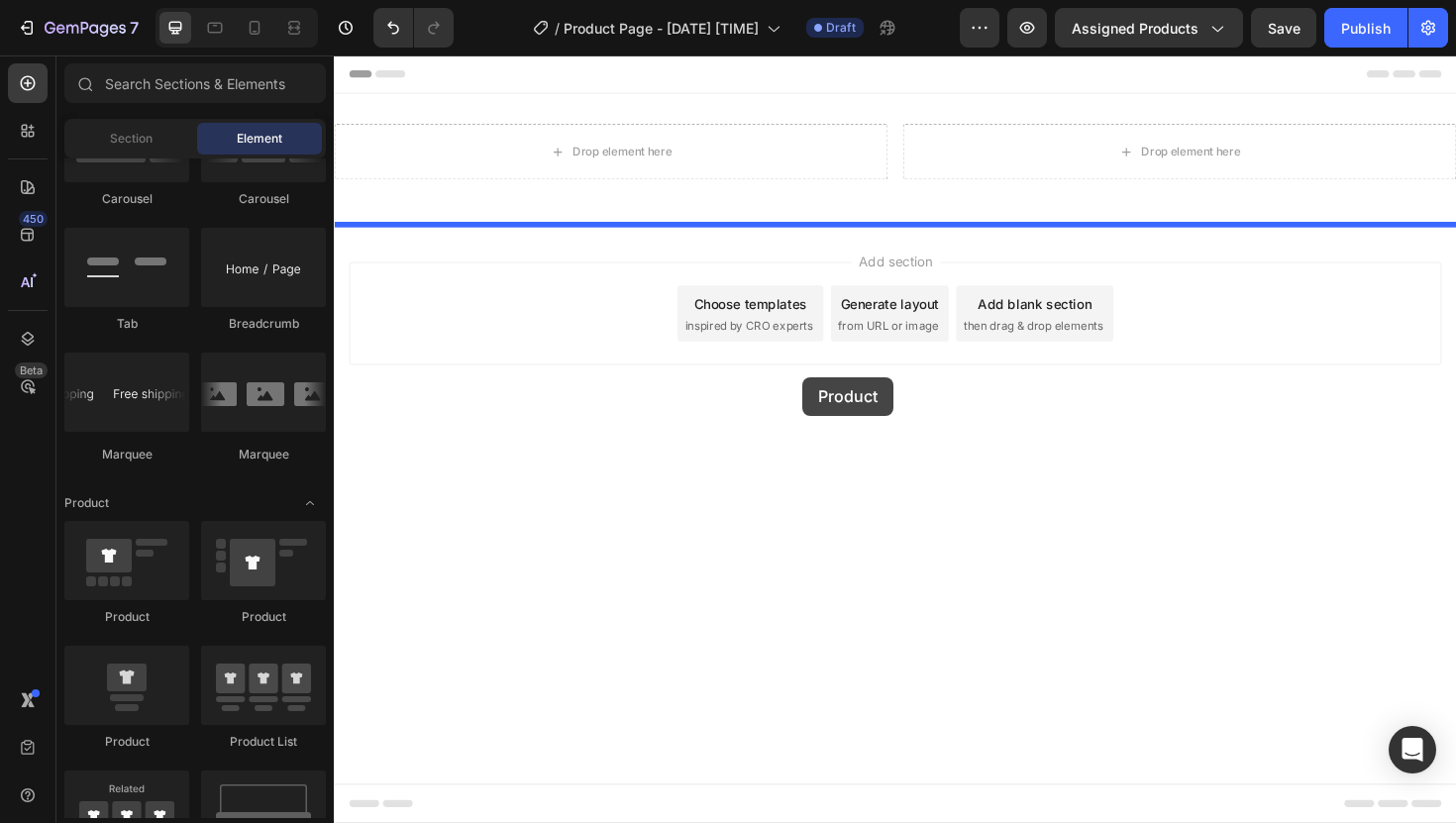 drag, startPoint x: 570, startPoint y: 621, endPoint x: 815, endPoint y: 389, distance: 337.4152 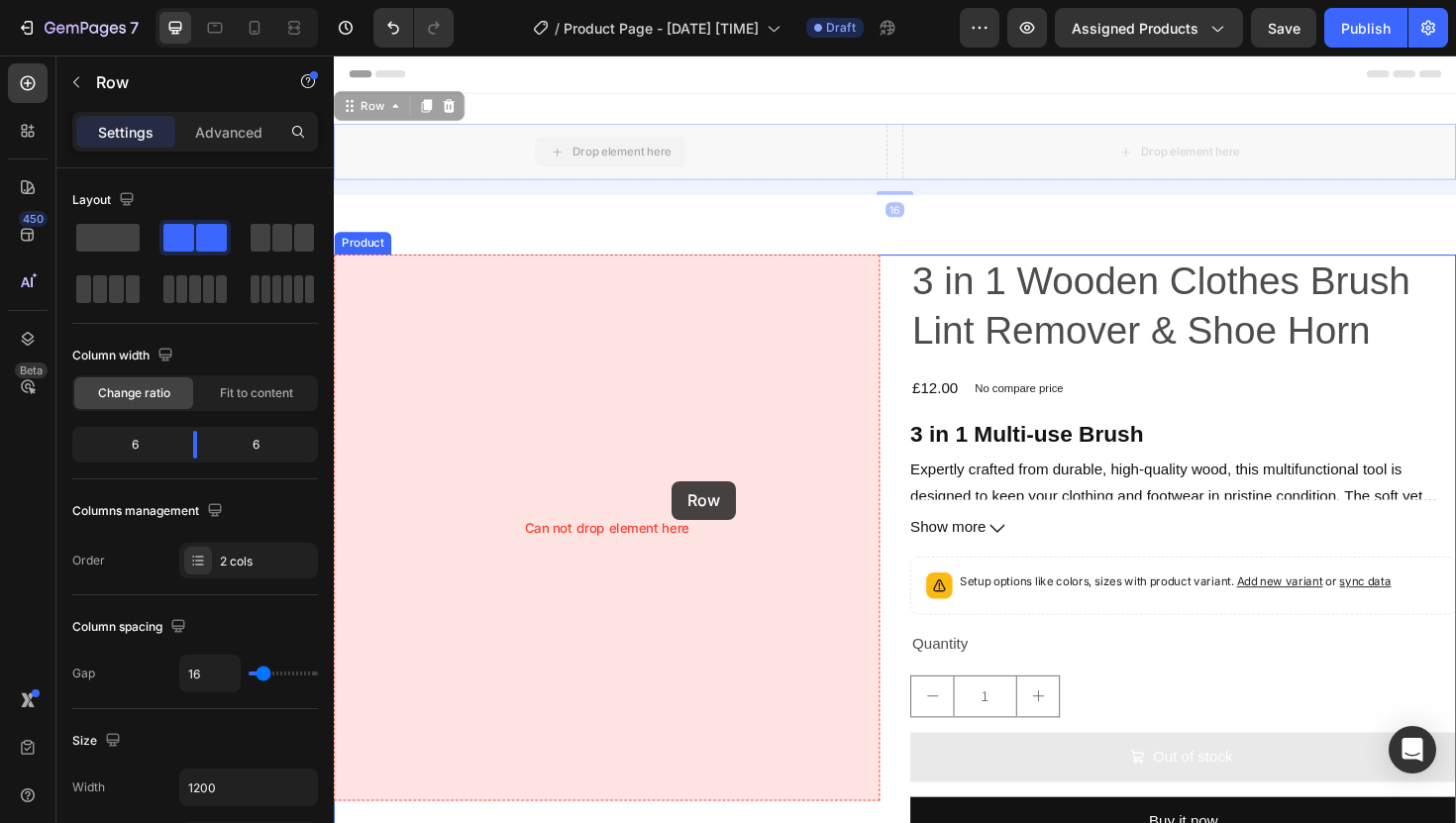 drag, startPoint x: 770, startPoint y: 154, endPoint x: 685, endPoint y: 504, distance: 360.1736 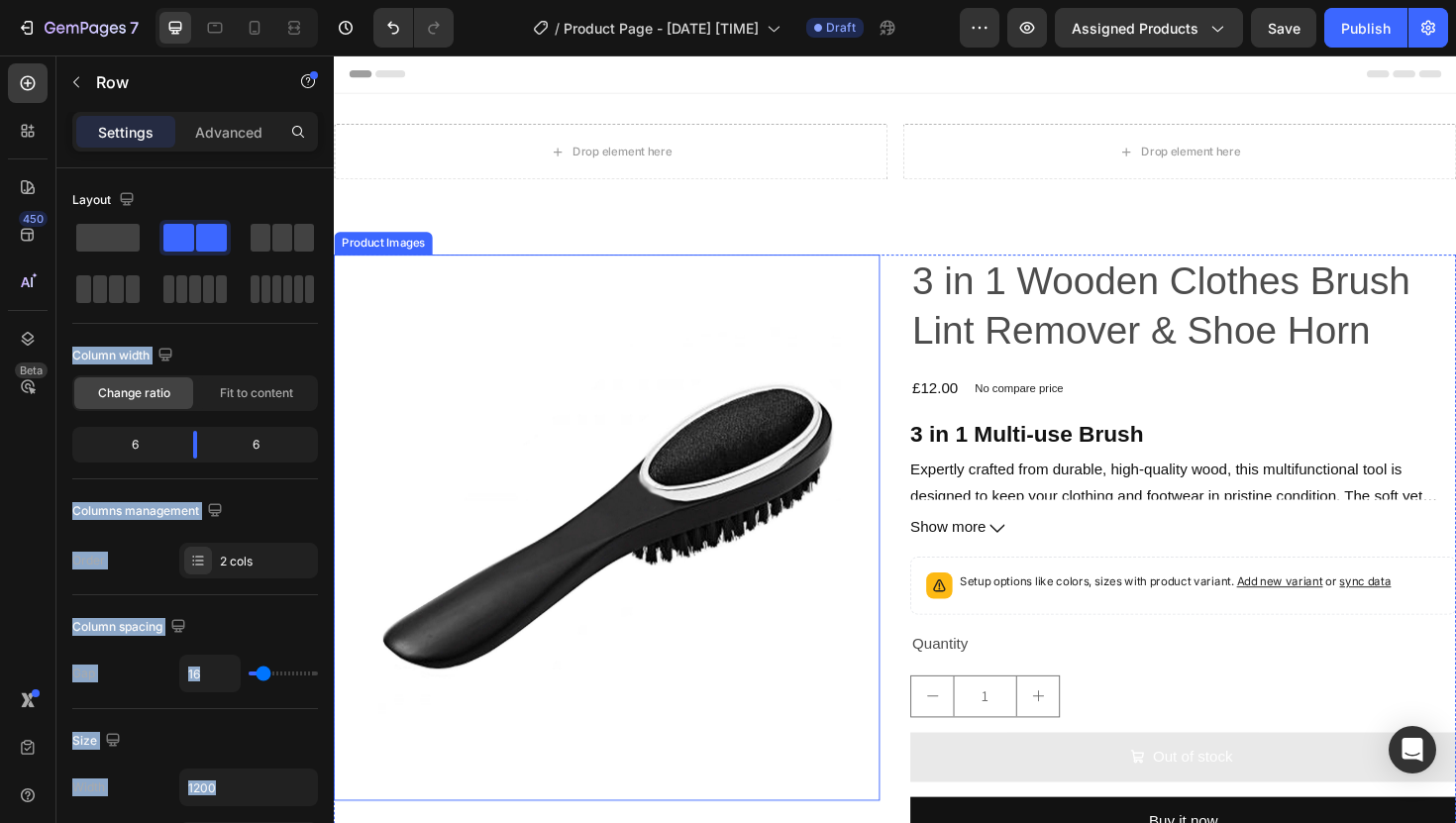 drag, startPoint x: 549, startPoint y: 299, endPoint x: 524, endPoint y: 360, distance: 65.9242 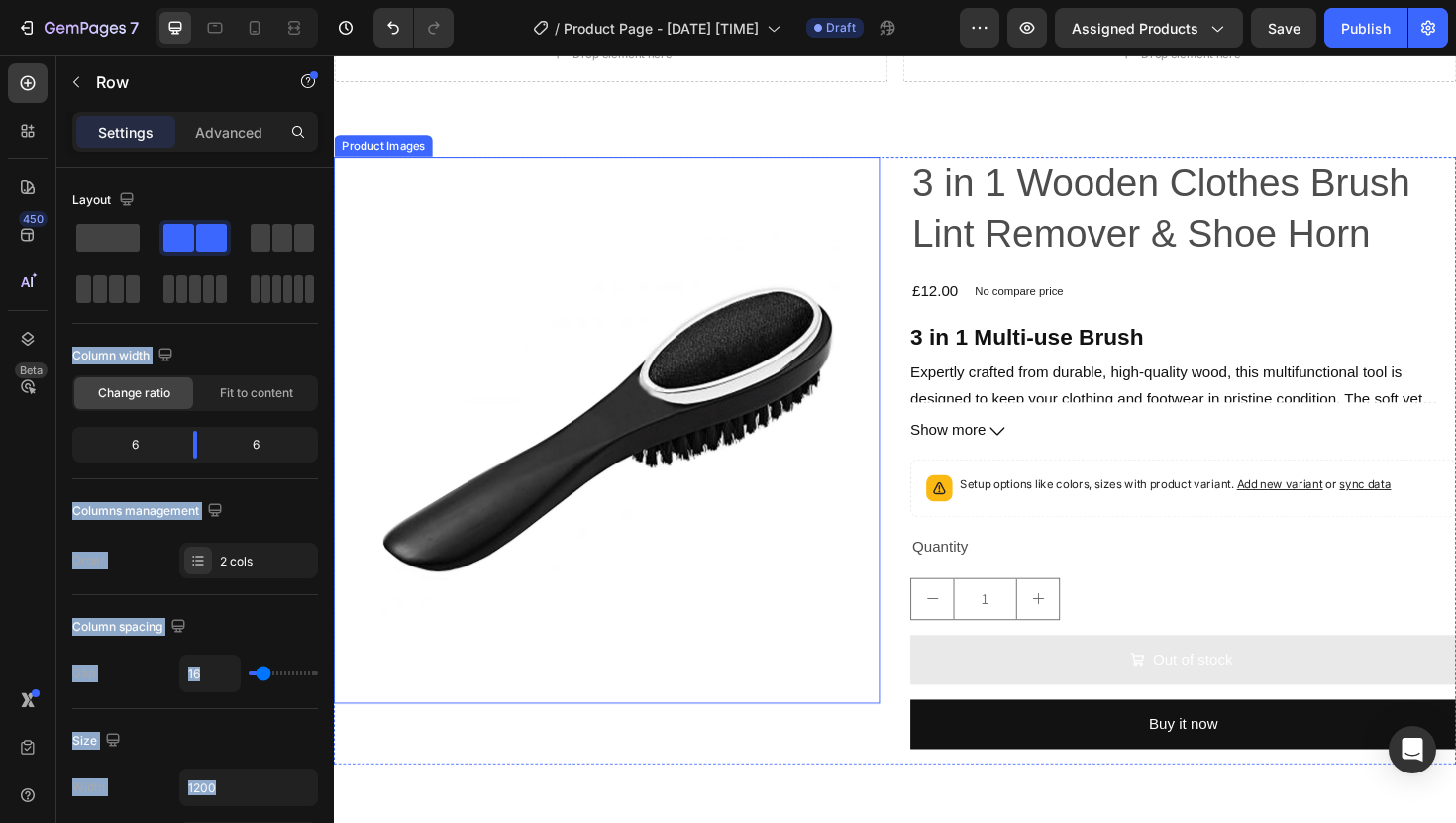 scroll, scrollTop: 135, scrollLeft: 0, axis: vertical 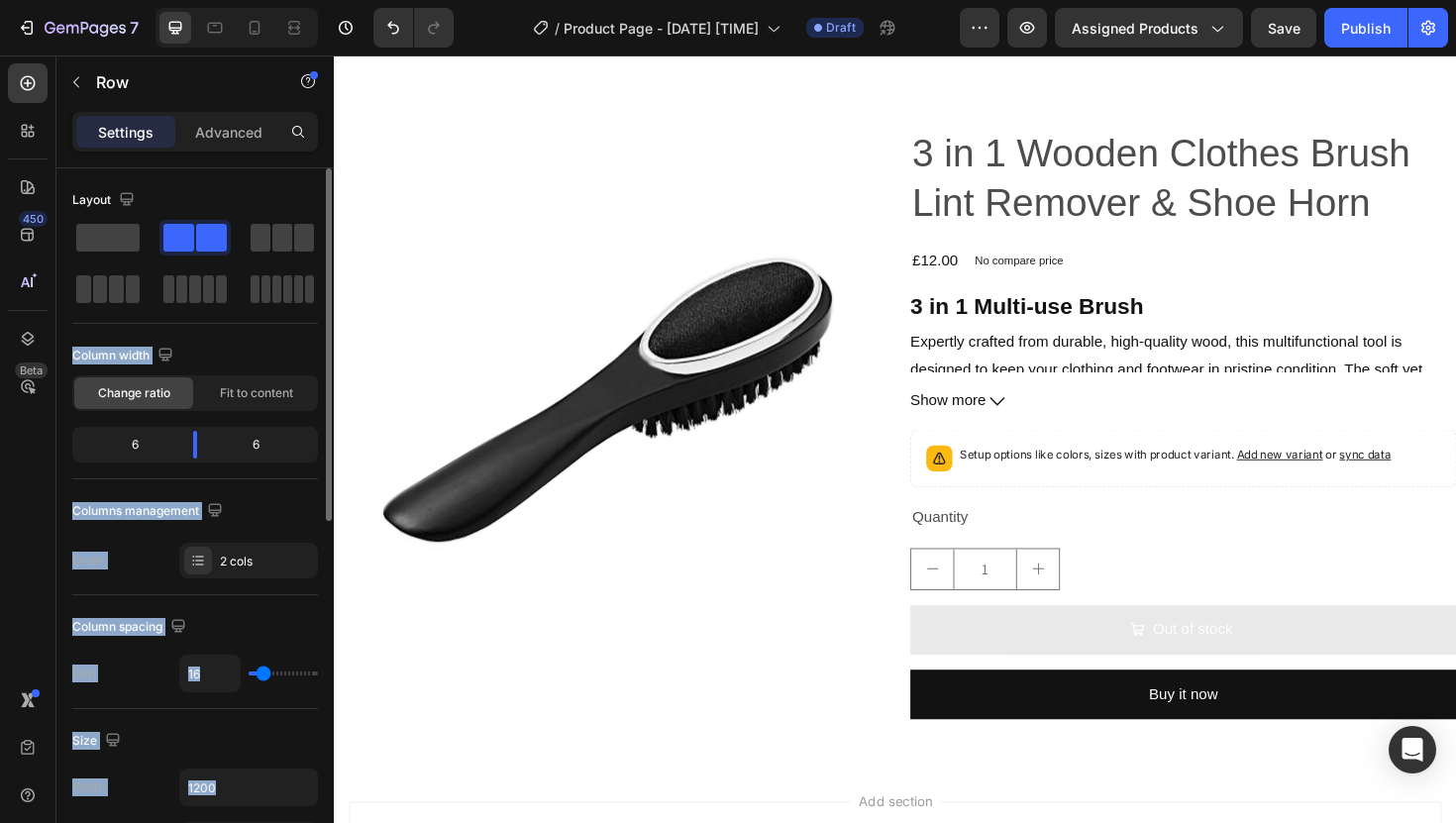 click on "Column width" at bounding box center [195, 356] 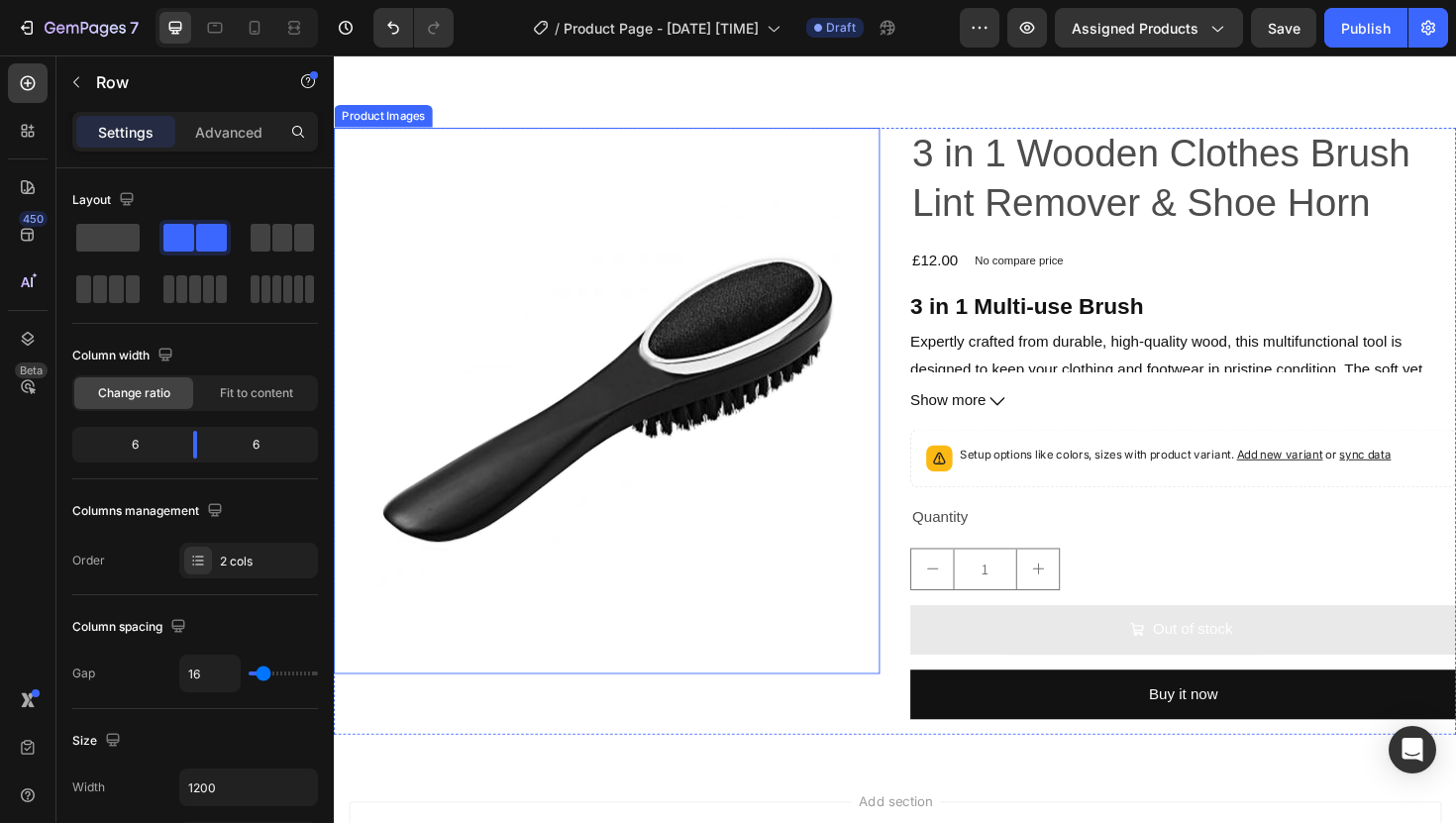 drag, startPoint x: 543, startPoint y: 297, endPoint x: 542, endPoint y: 263, distance: 34.0147 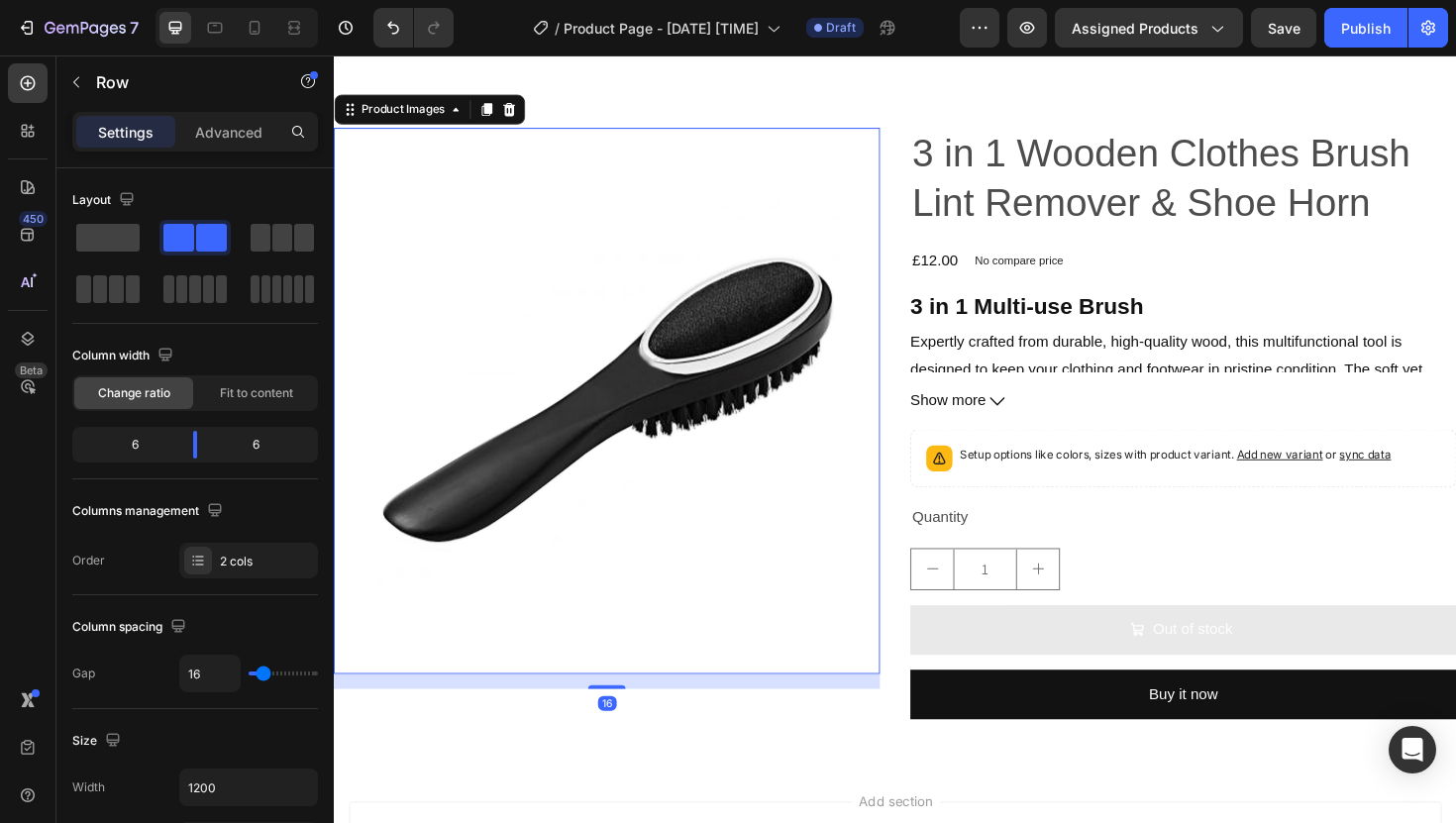click at bounding box center (623, 421) 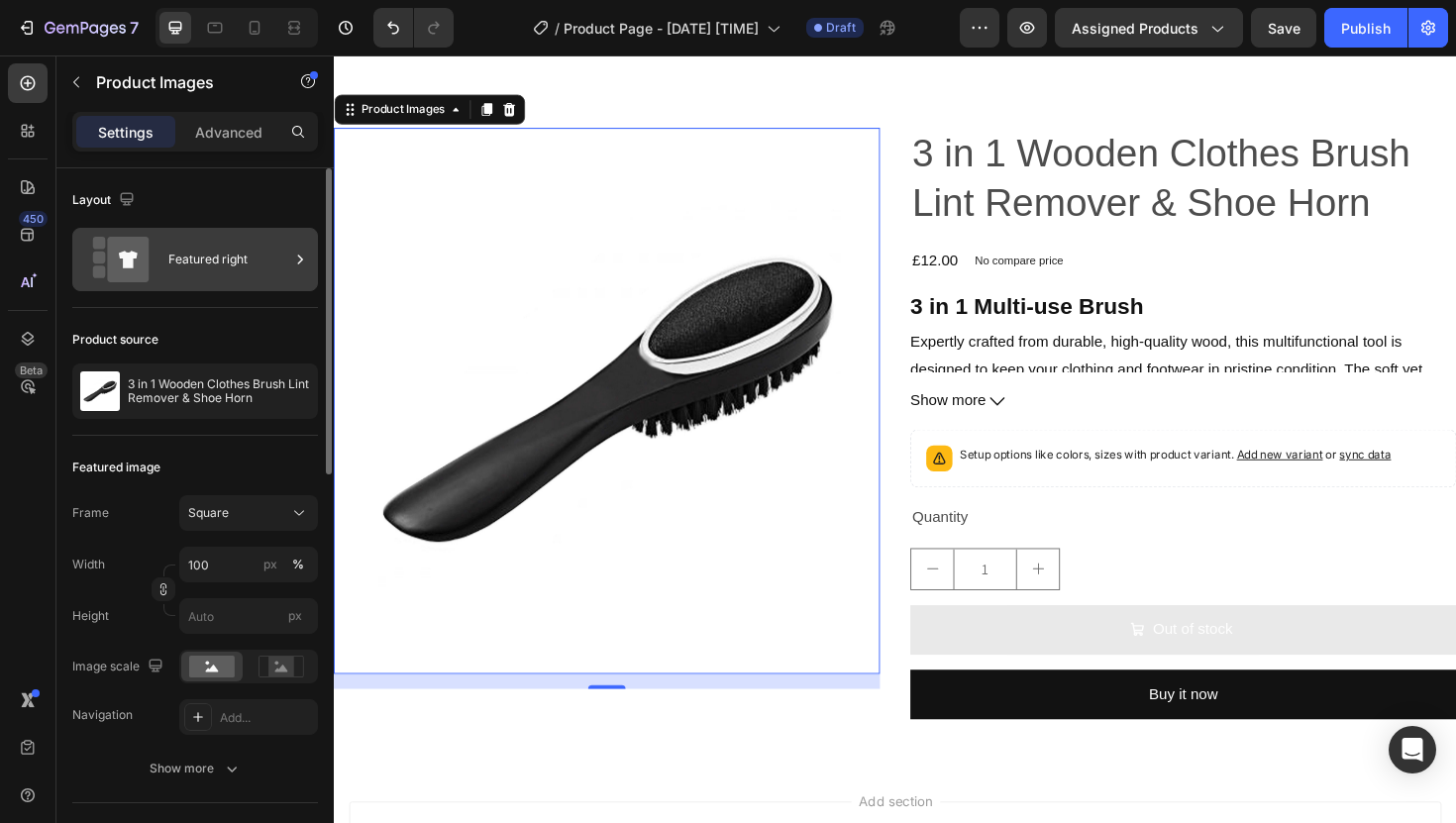 click on "Featured right" at bounding box center (229, 259) 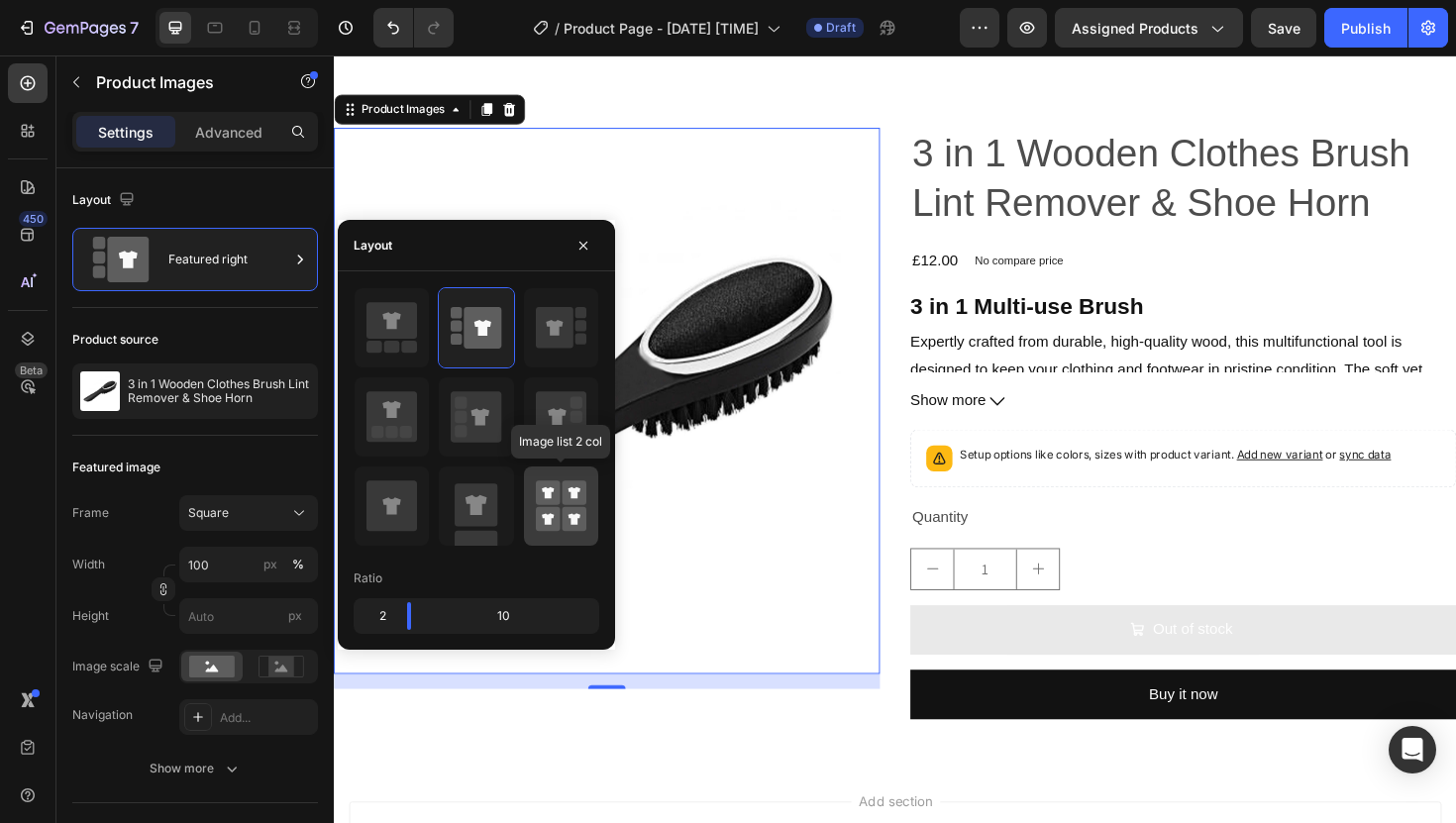 click 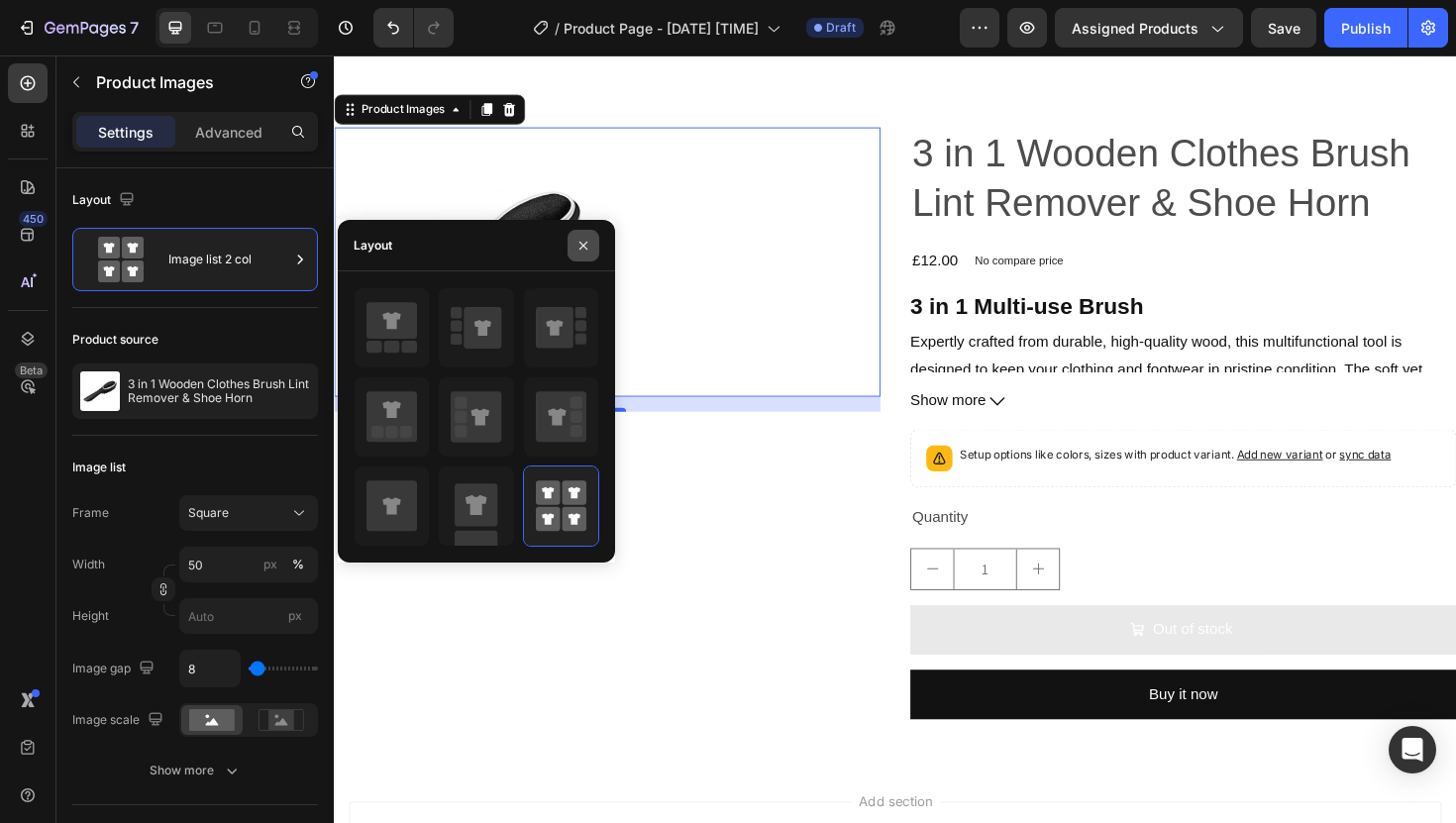 click 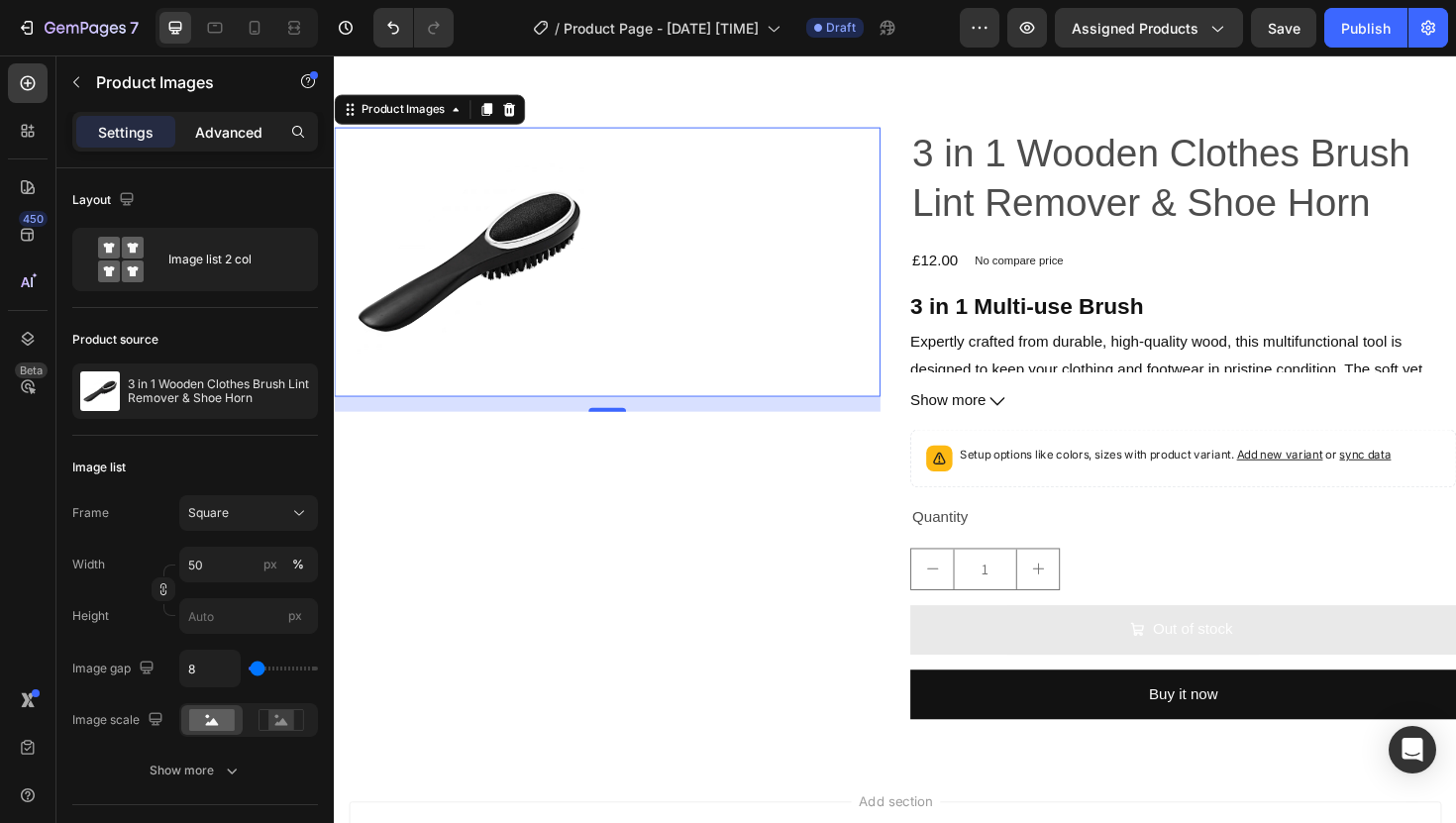 click on "Advanced" at bounding box center [229, 132] 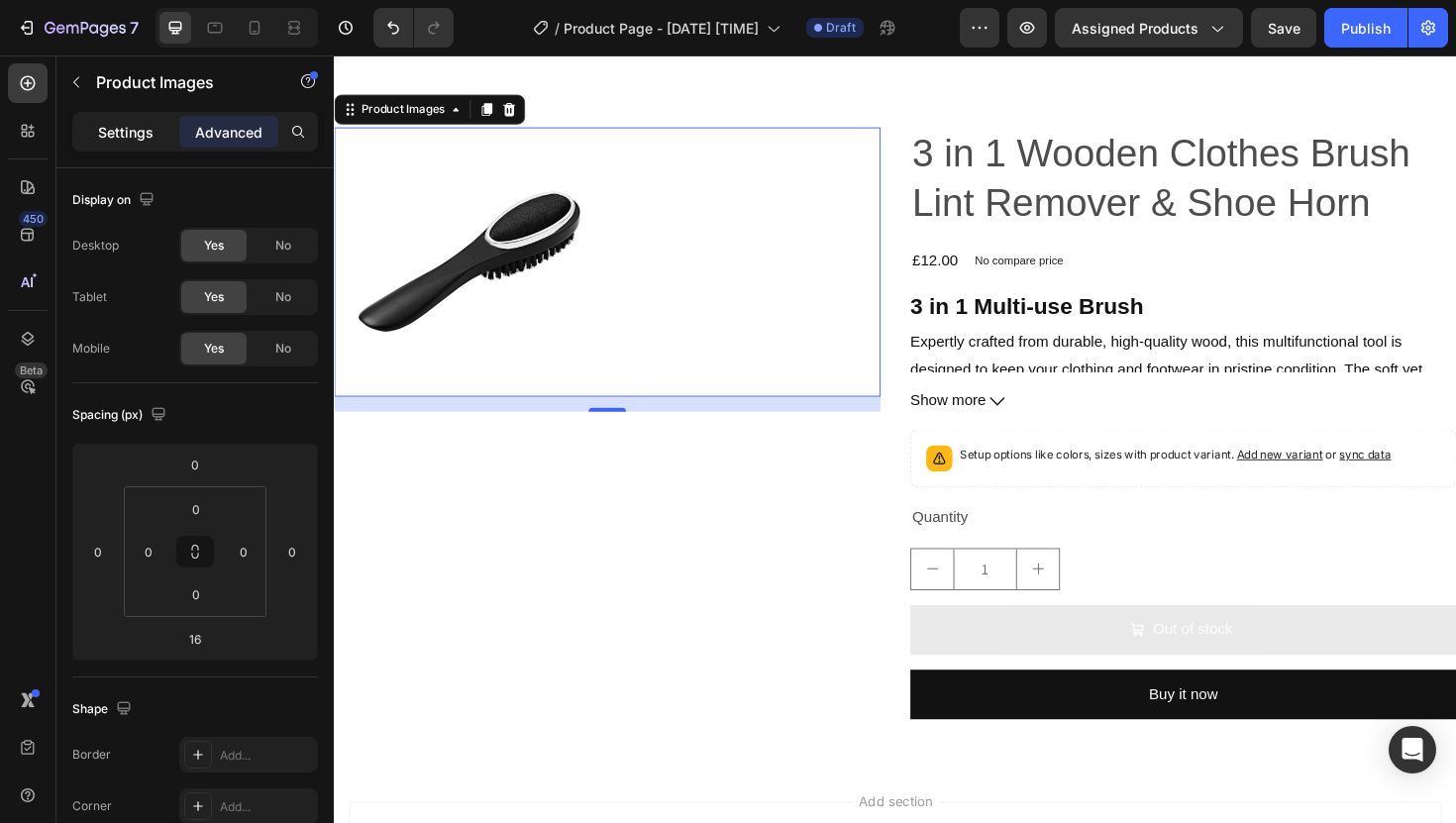 click on "Settings" at bounding box center (126, 132) 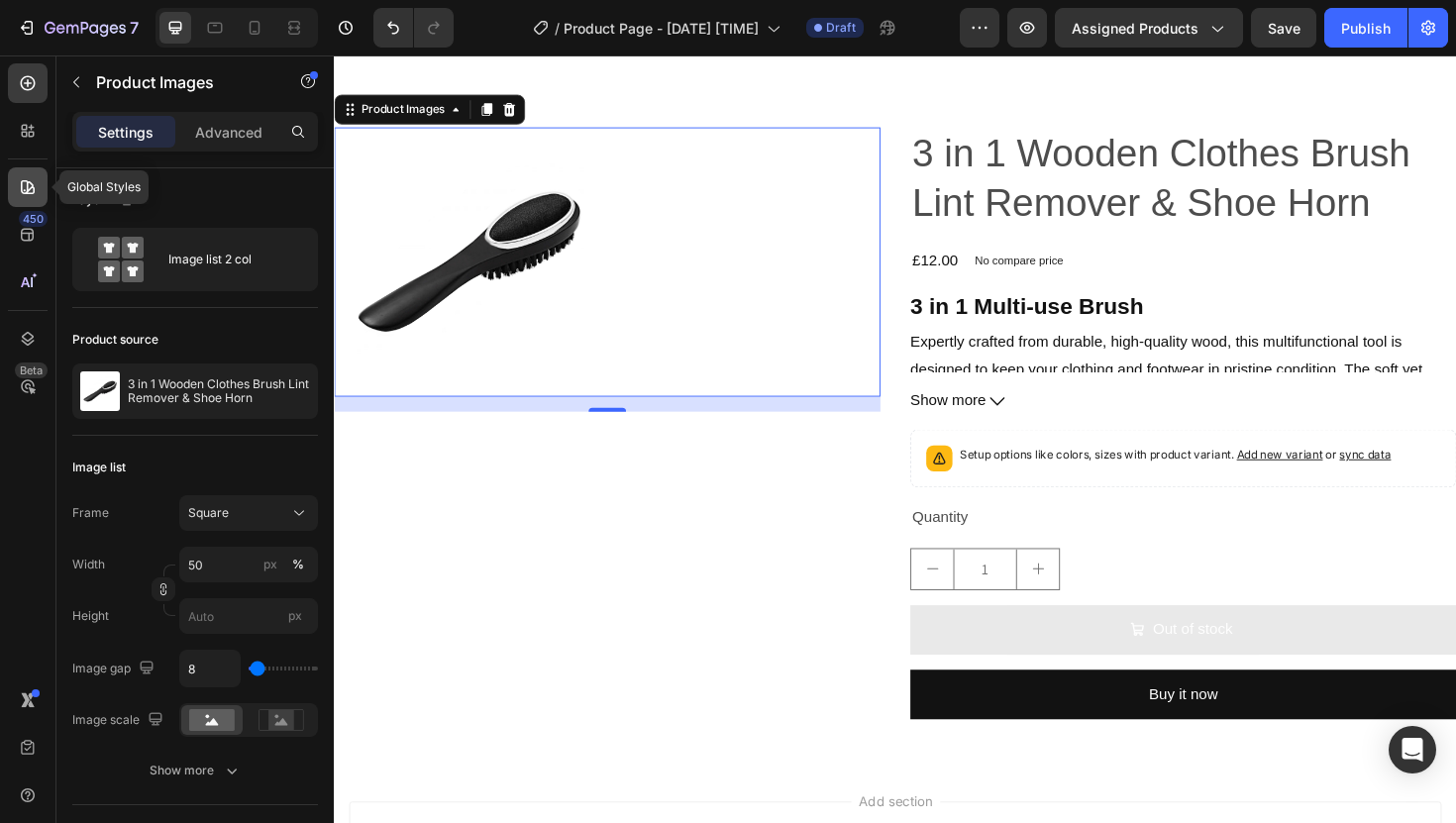 click 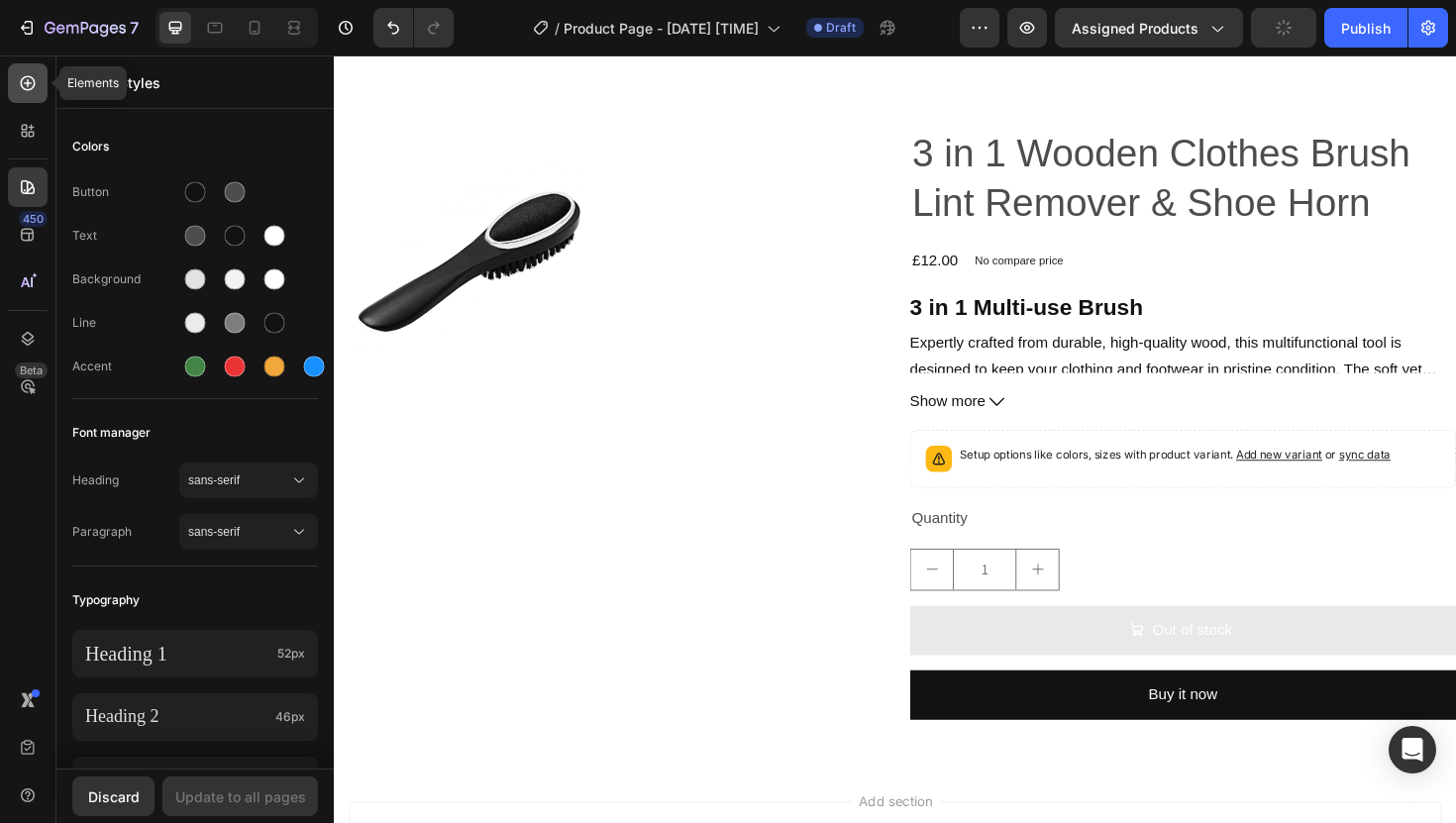 click 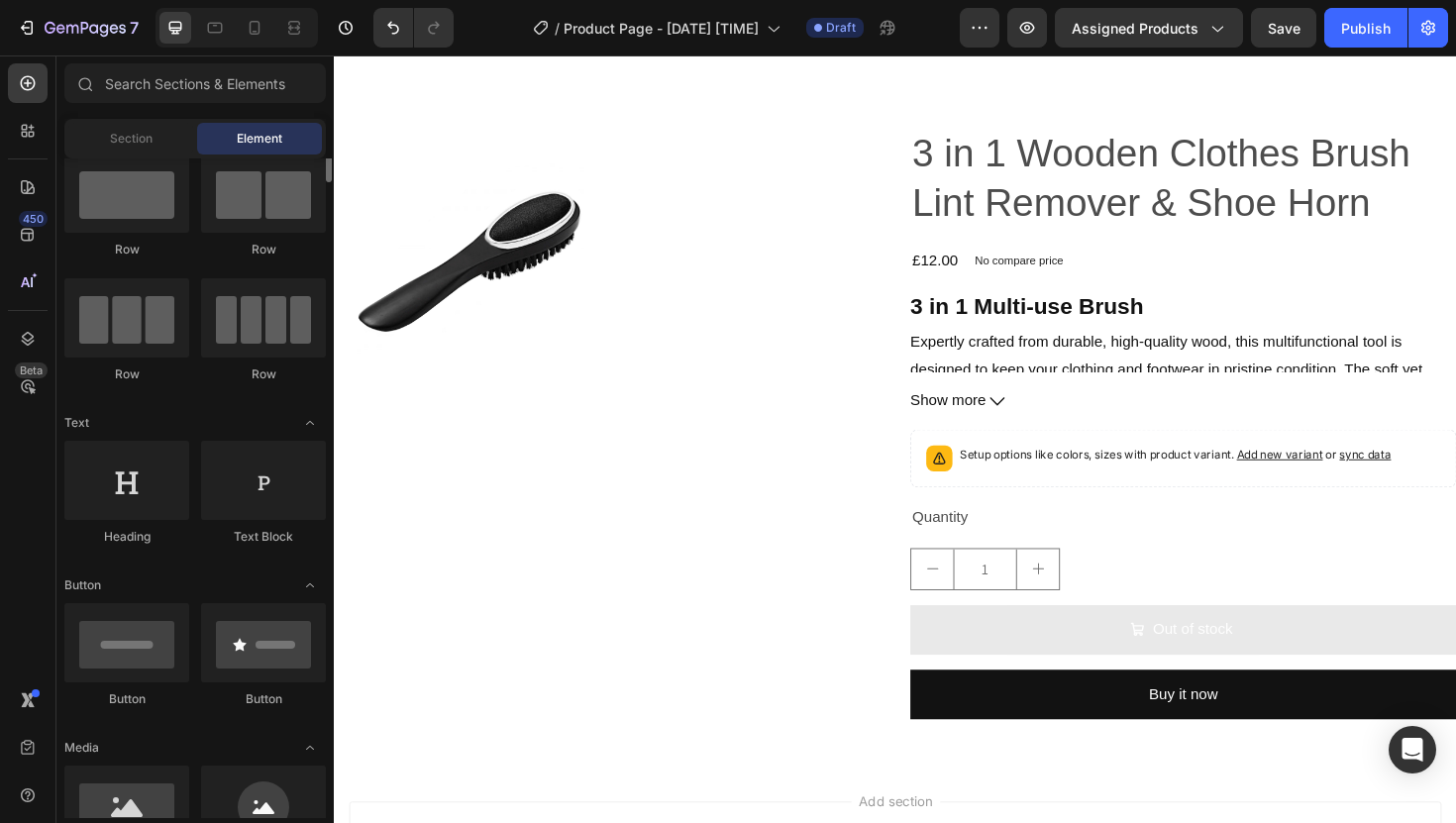 scroll, scrollTop: 0, scrollLeft: 0, axis: both 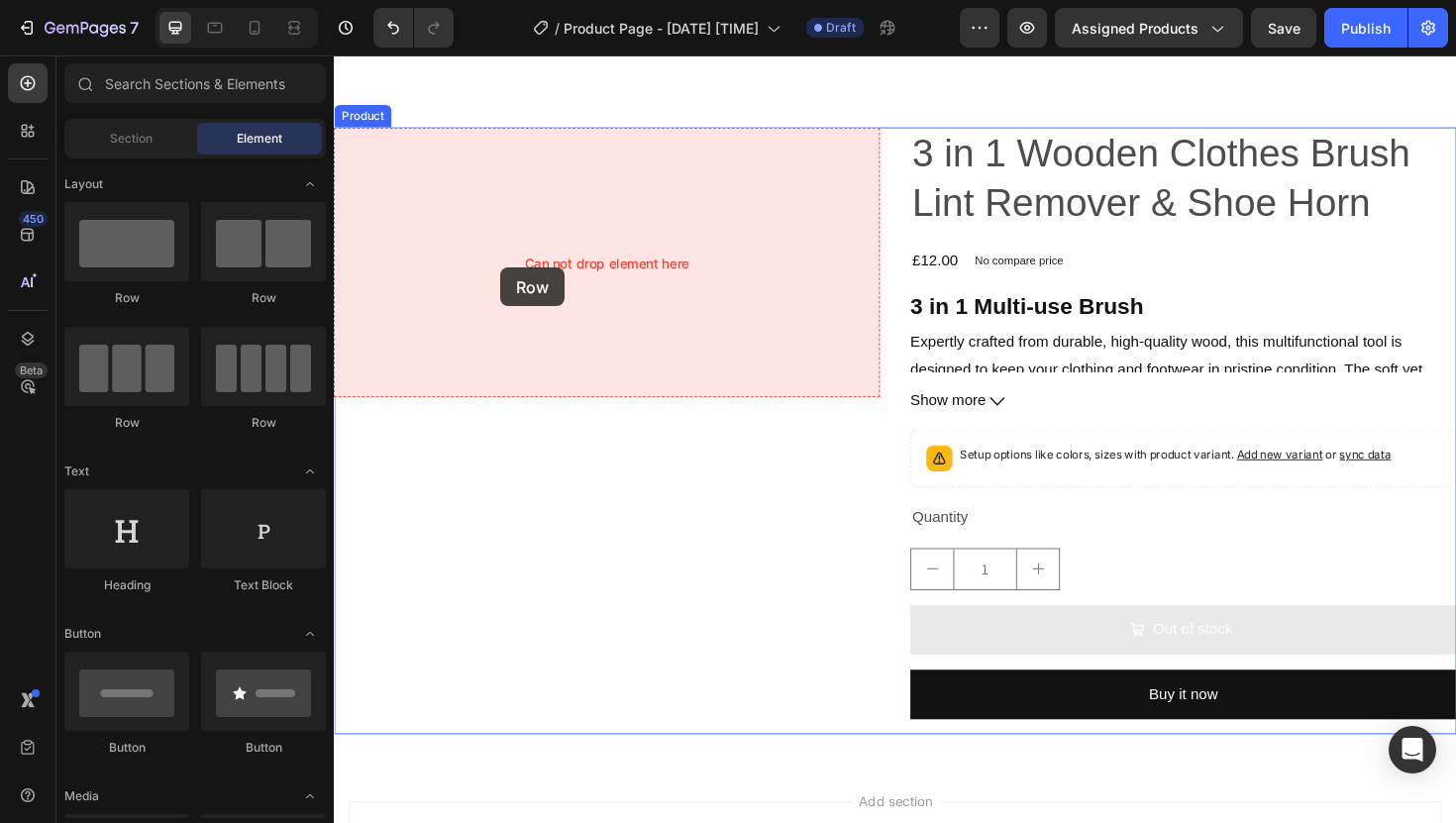 drag, startPoint x: 560, startPoint y: 318, endPoint x: 511, endPoint y: 279, distance: 62.625873 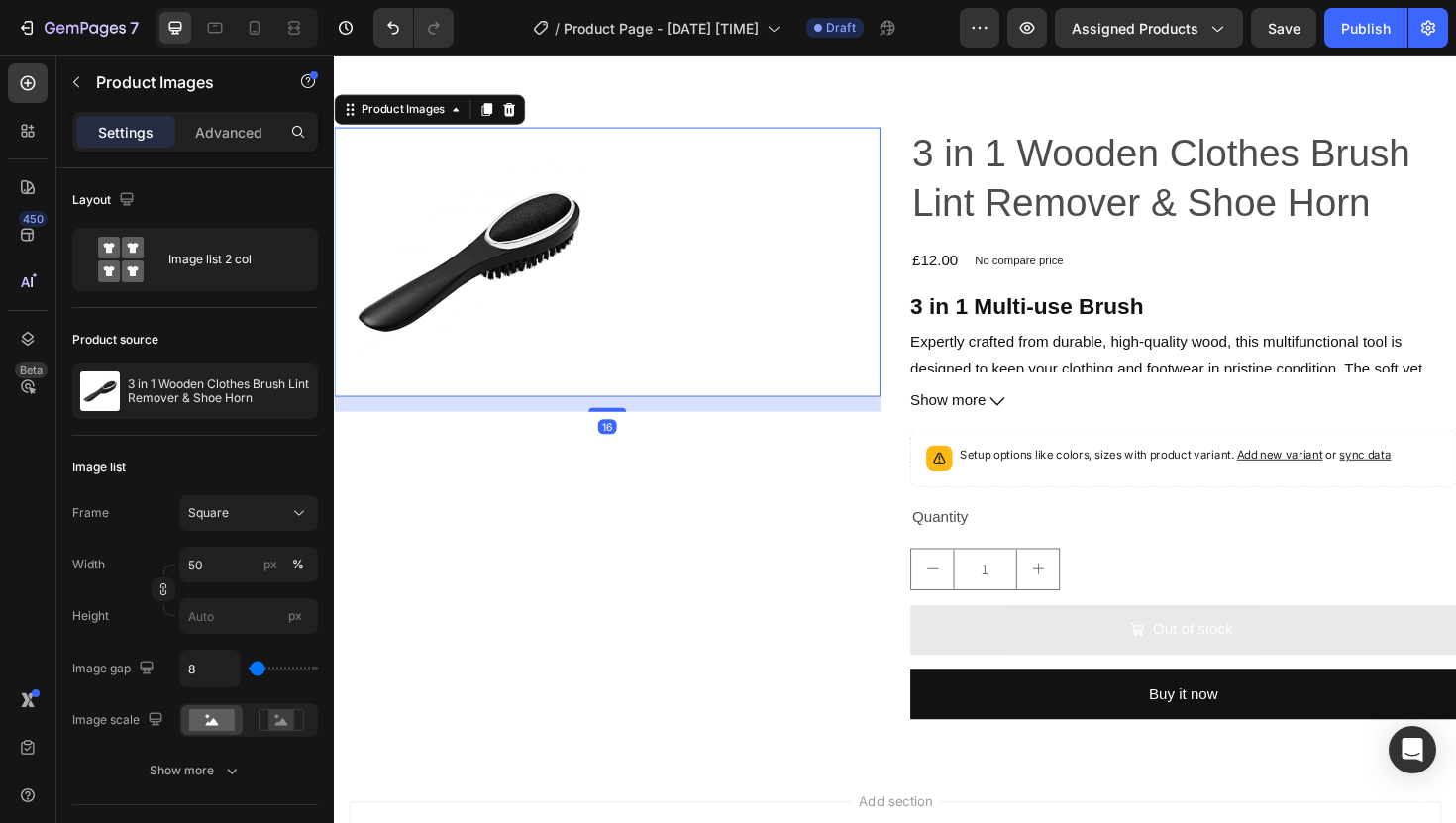click at bounding box center [476, 274] 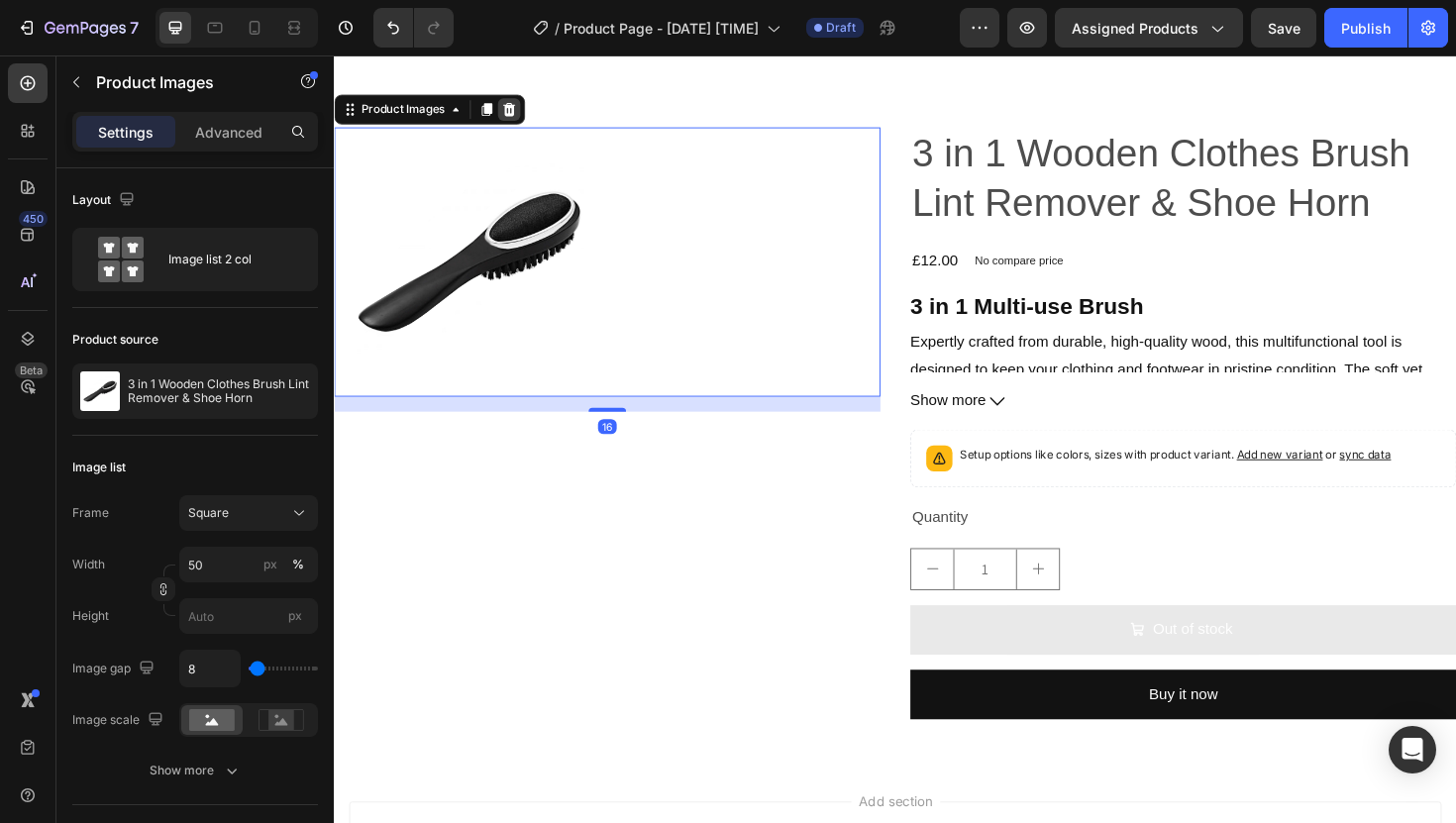 click 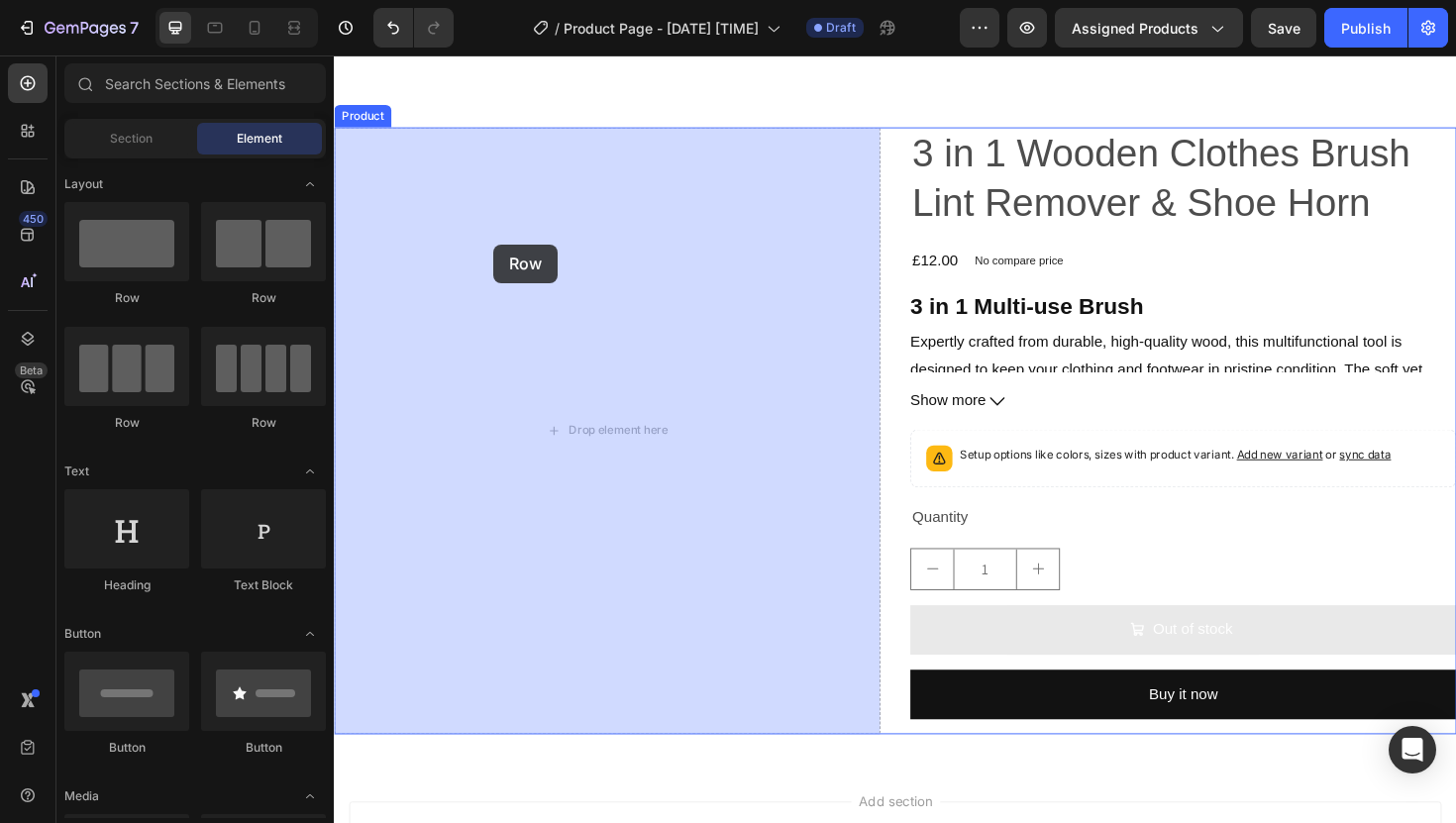 drag, startPoint x: 622, startPoint y: 297, endPoint x: 545, endPoint y: 263, distance: 84.17244 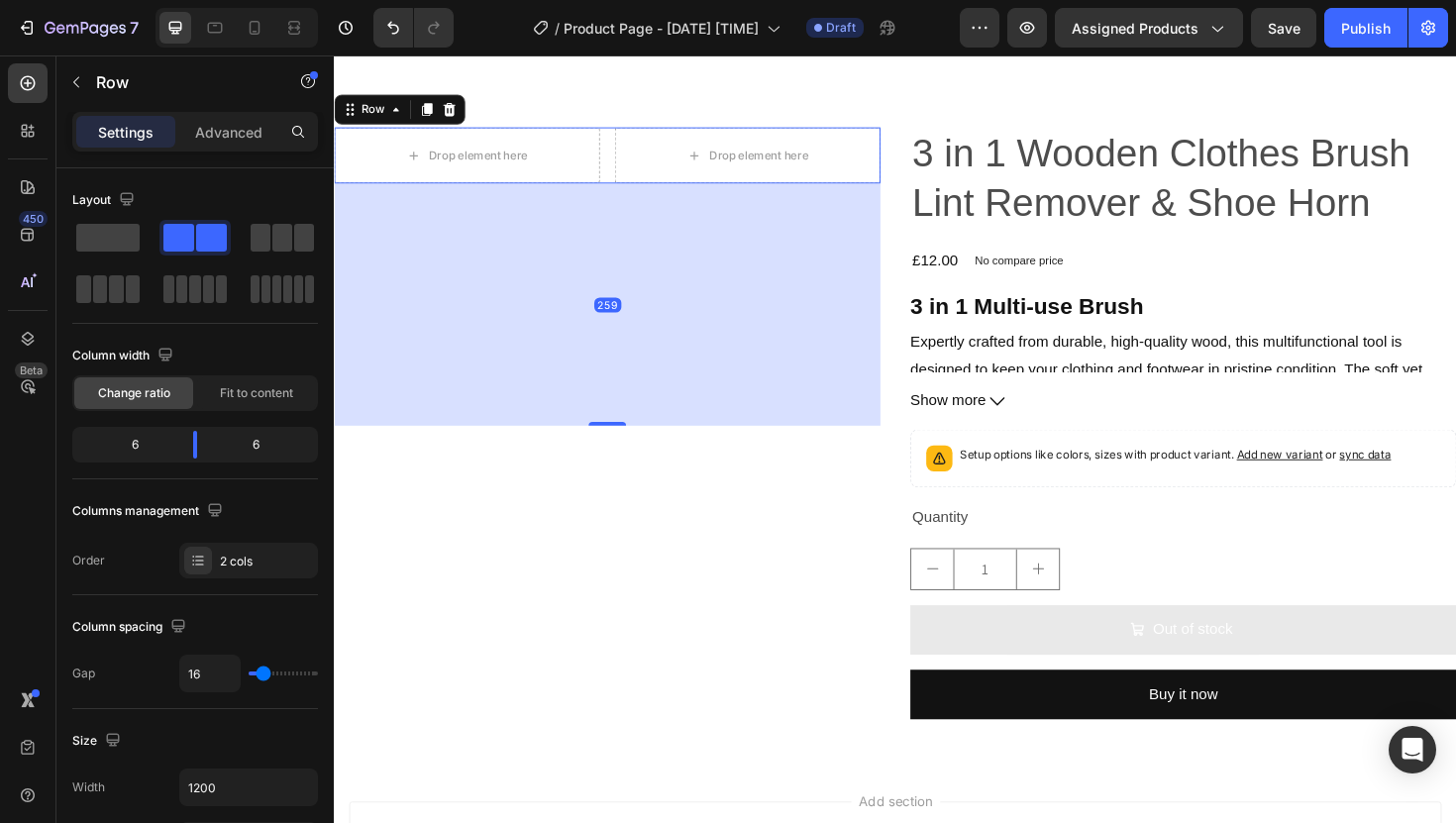 drag, startPoint x: 633, startPoint y: 187, endPoint x: 662, endPoint y: 446, distance: 260.6185 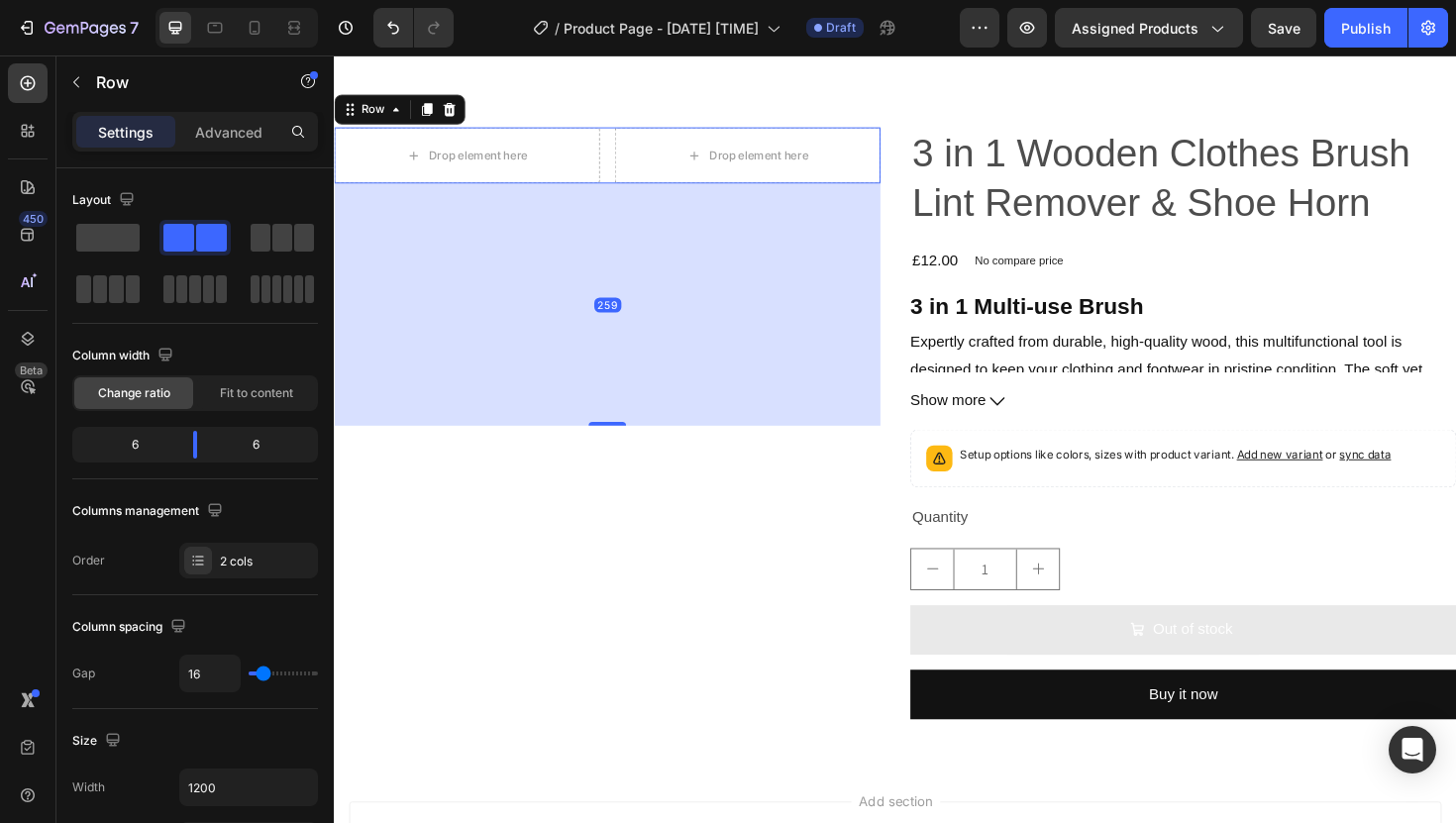 click on "259" at bounding box center [623, 191] 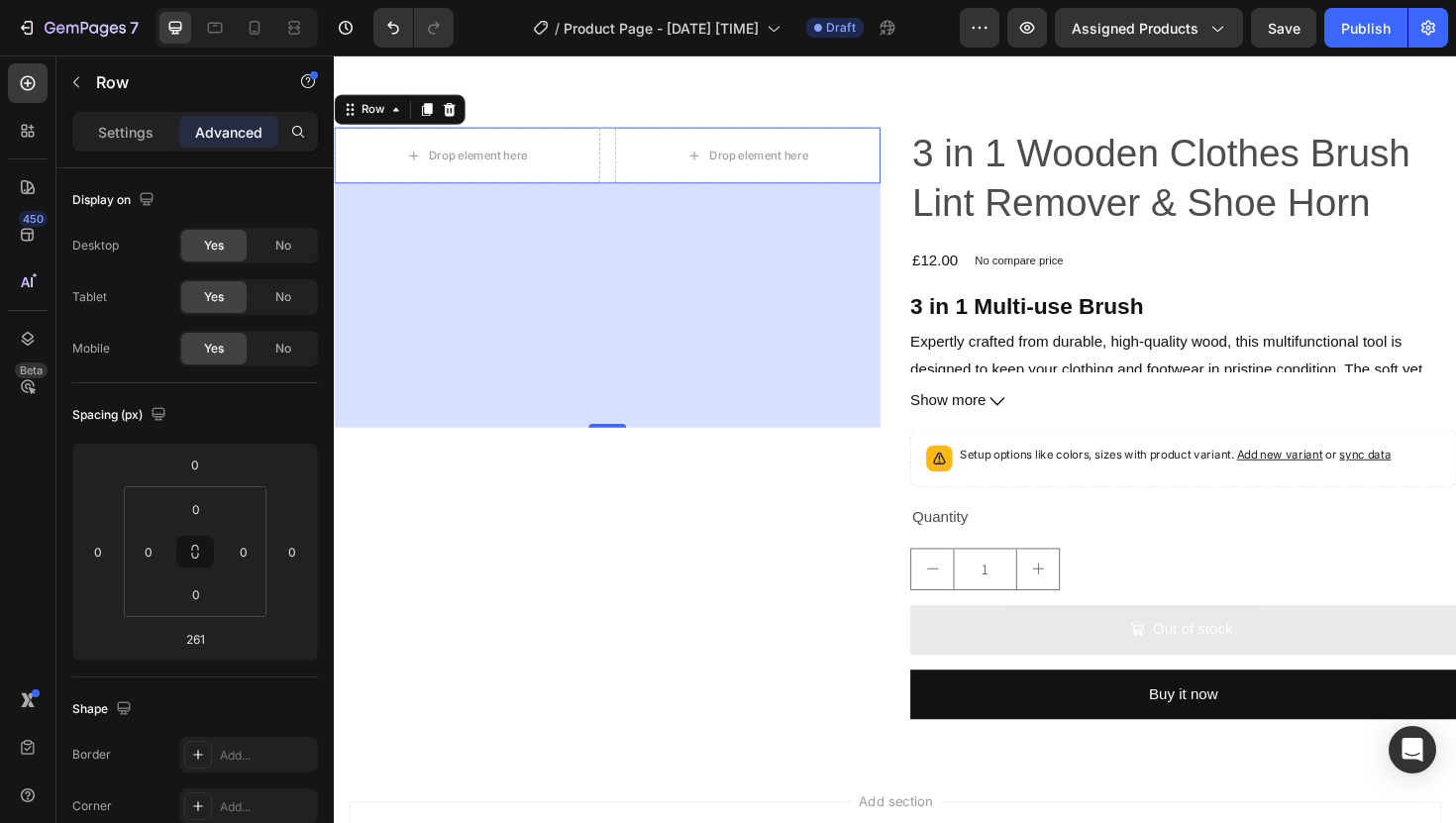 click on "Drop element here
Drop element here Row   261" at bounding box center [623, 161] 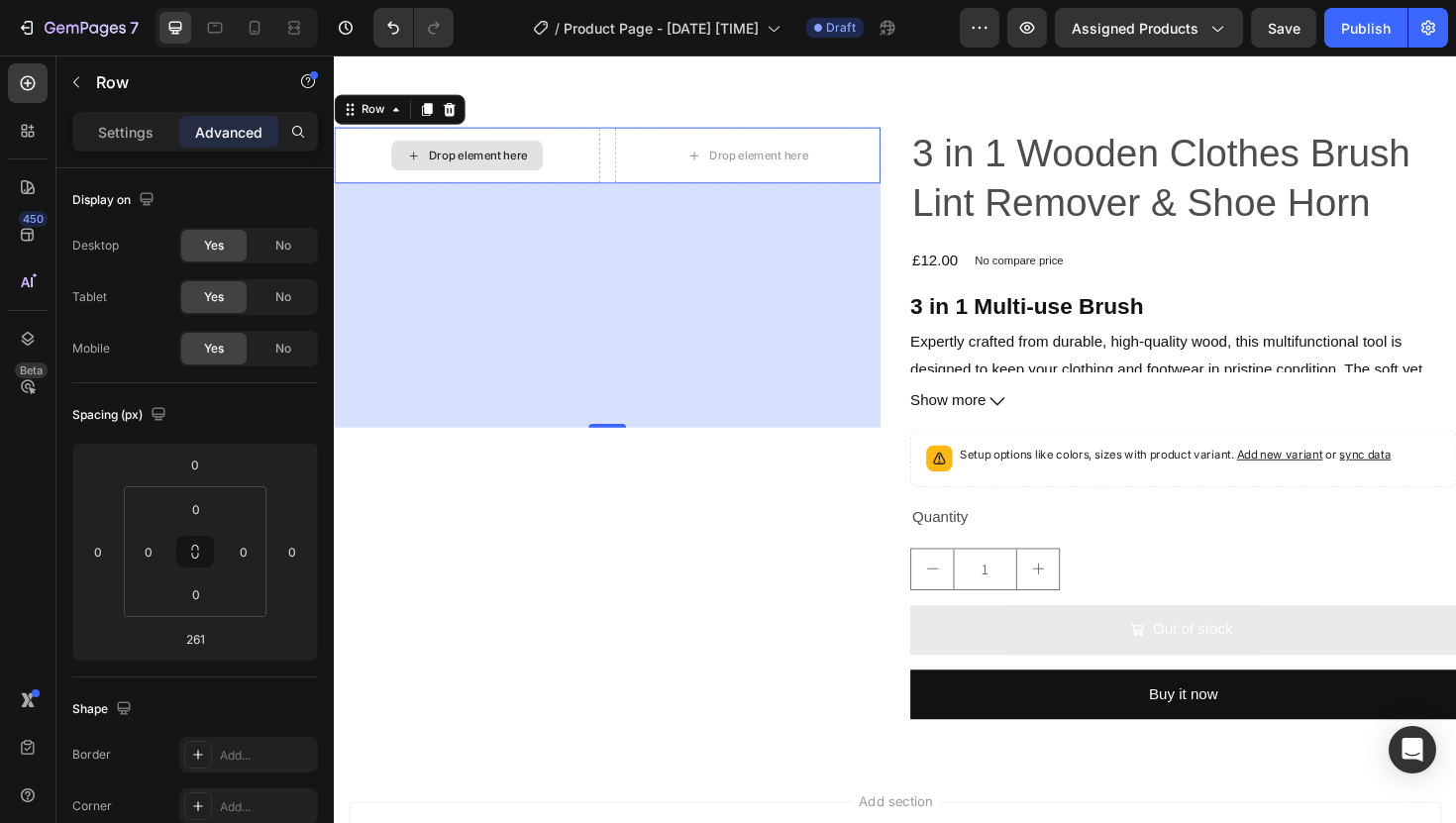 click on "Drop element here" at bounding box center (474, 161) 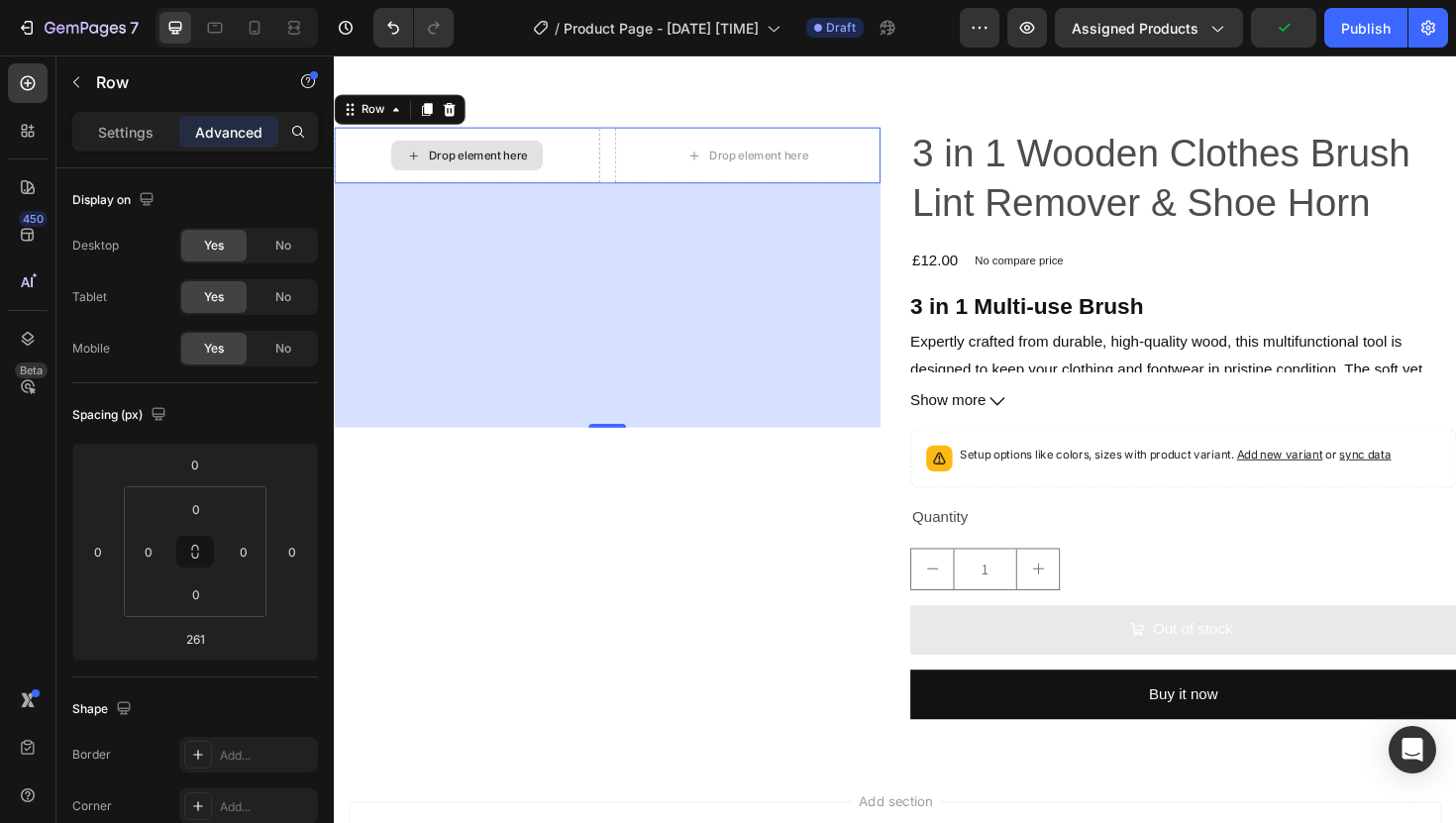 click on "Drop element here" at bounding box center [486, 161] 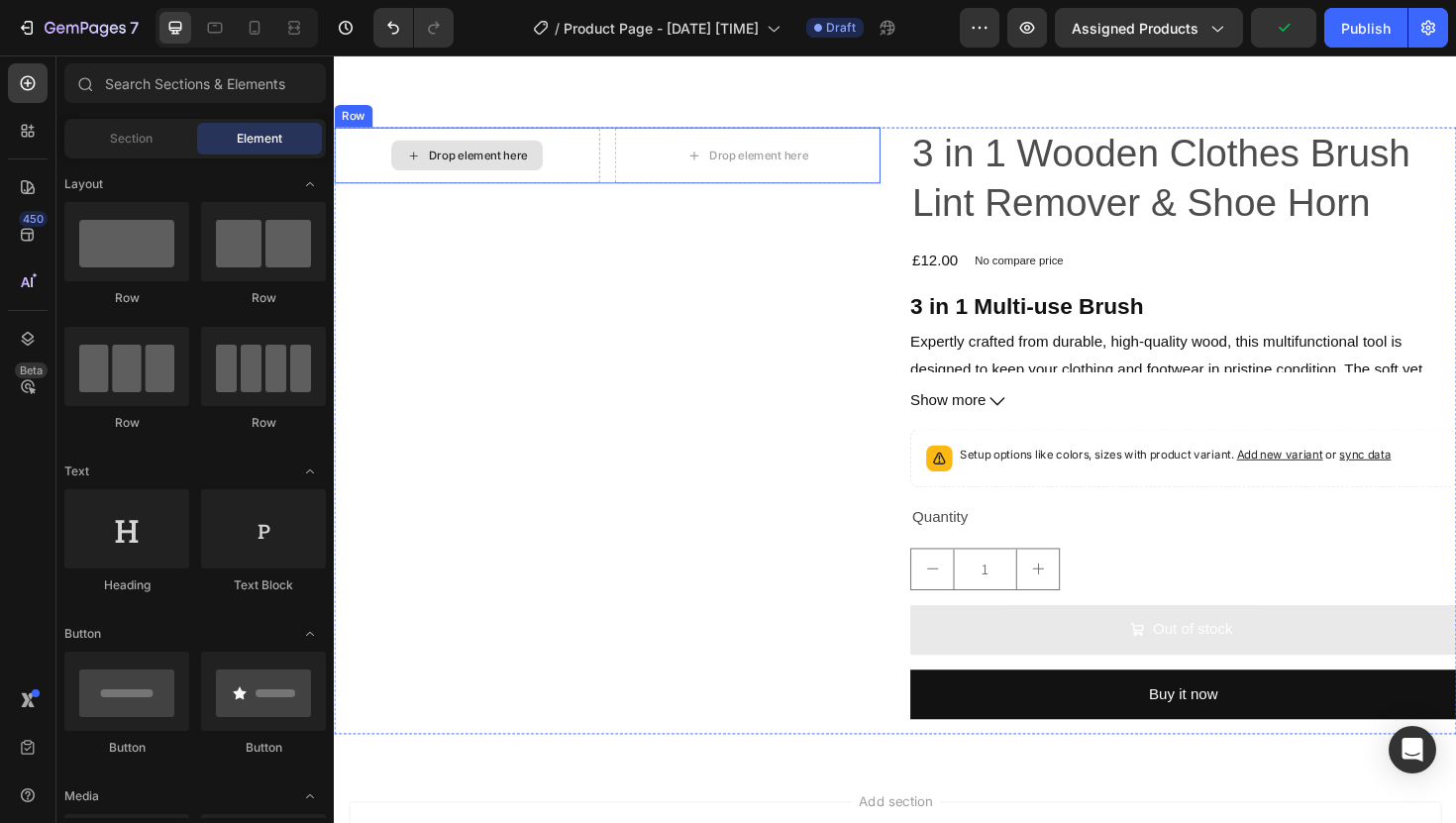 click on "Drop element here" at bounding box center (486, 161) 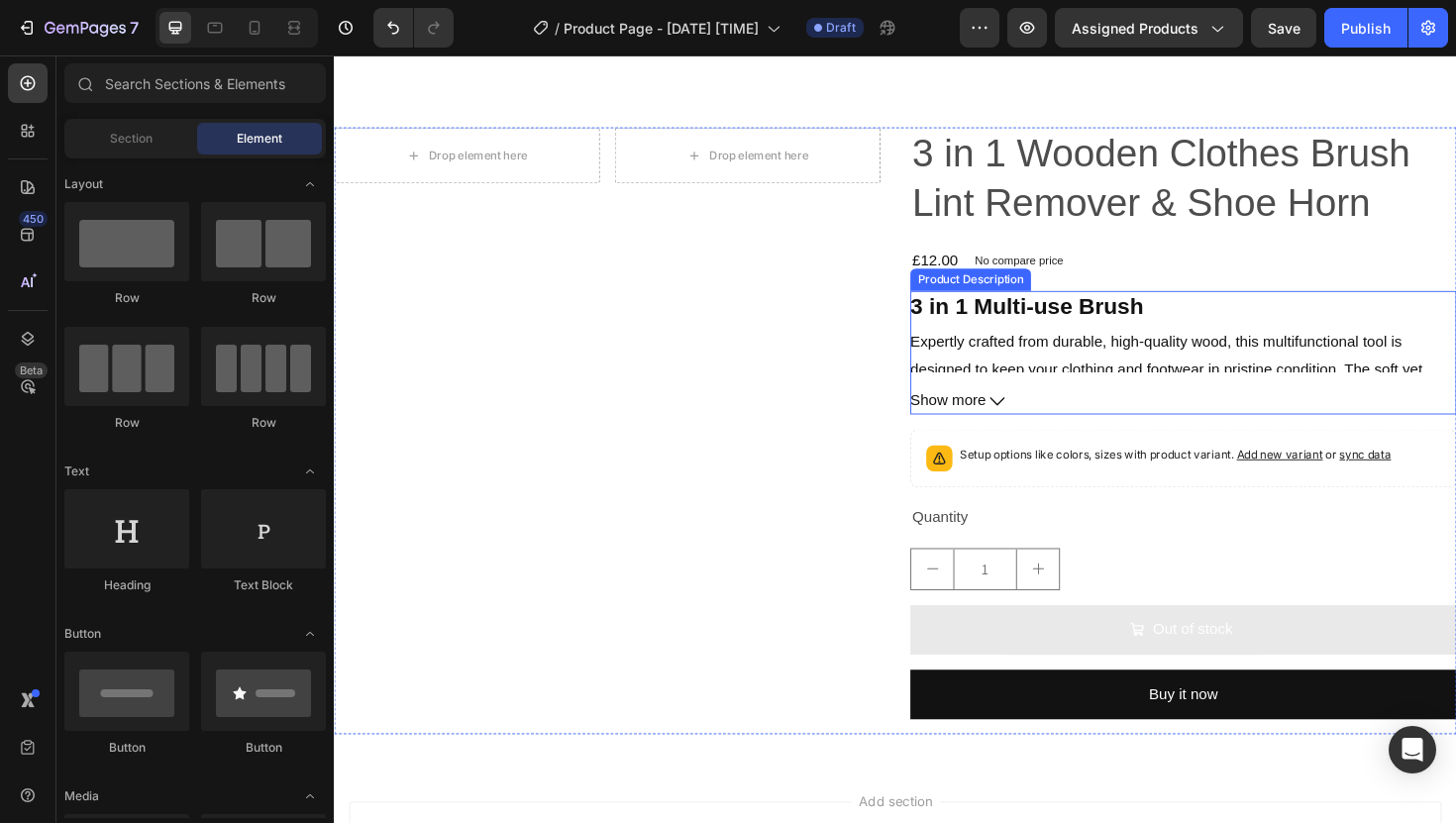 click 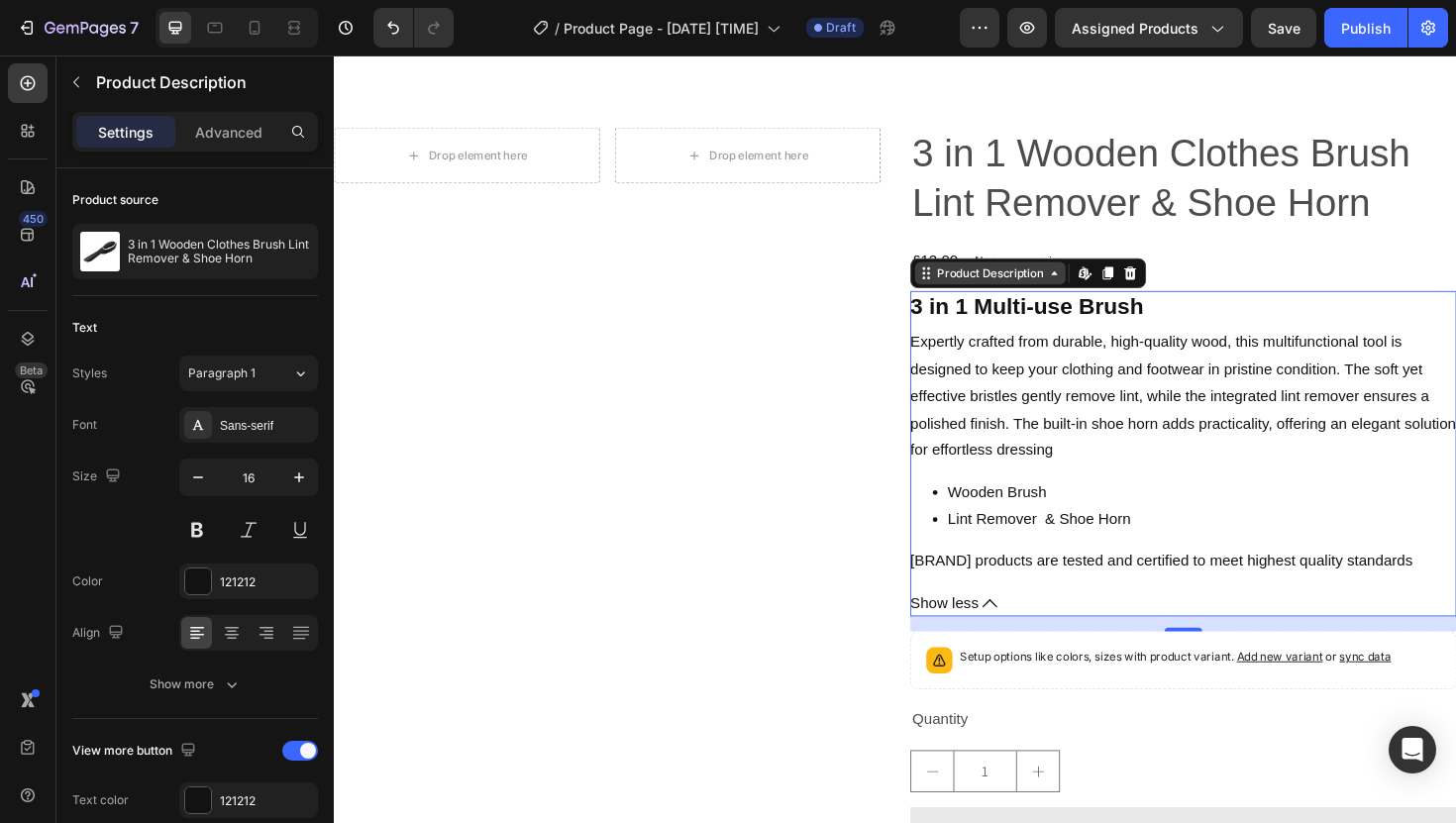 click 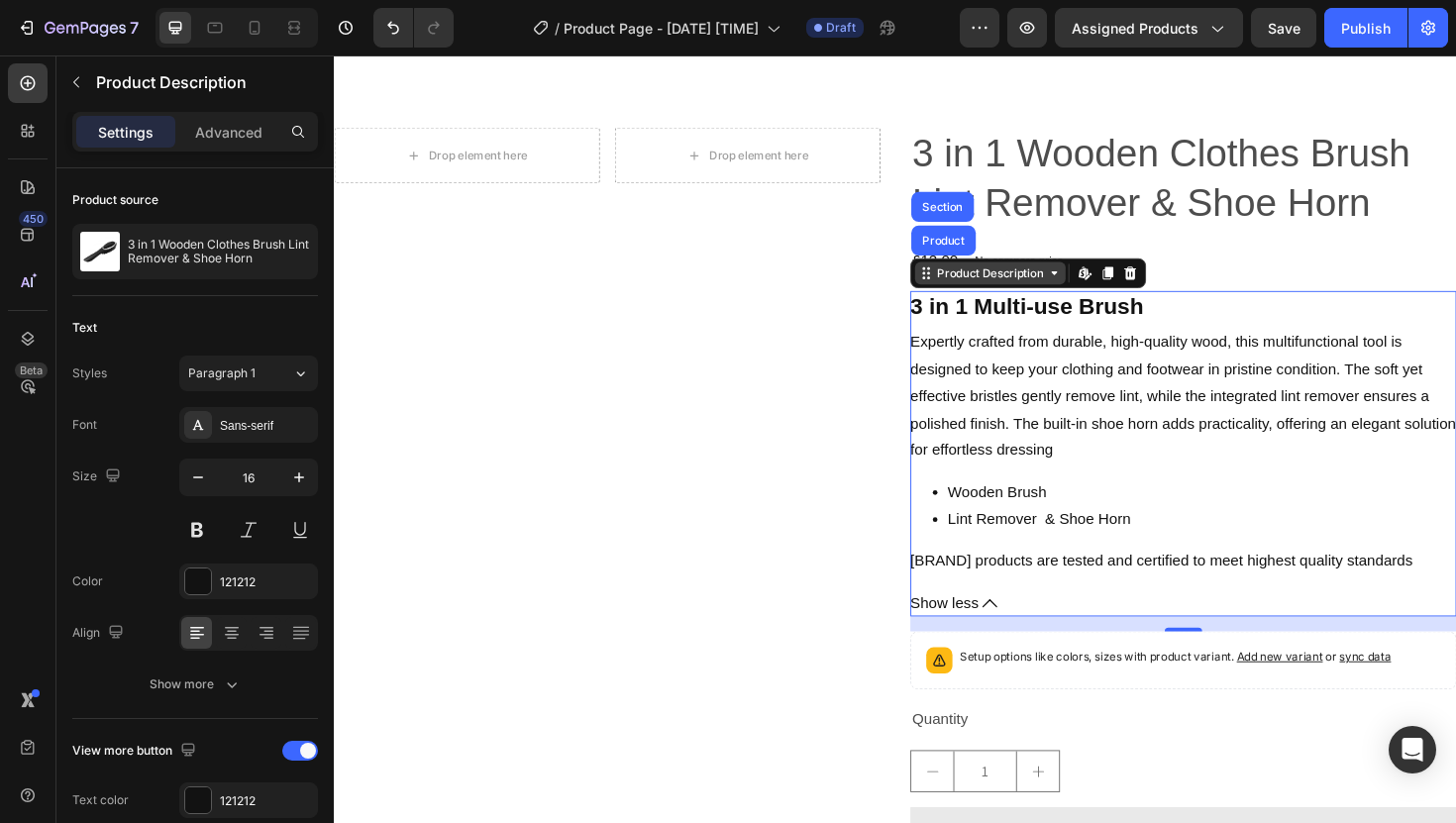 click 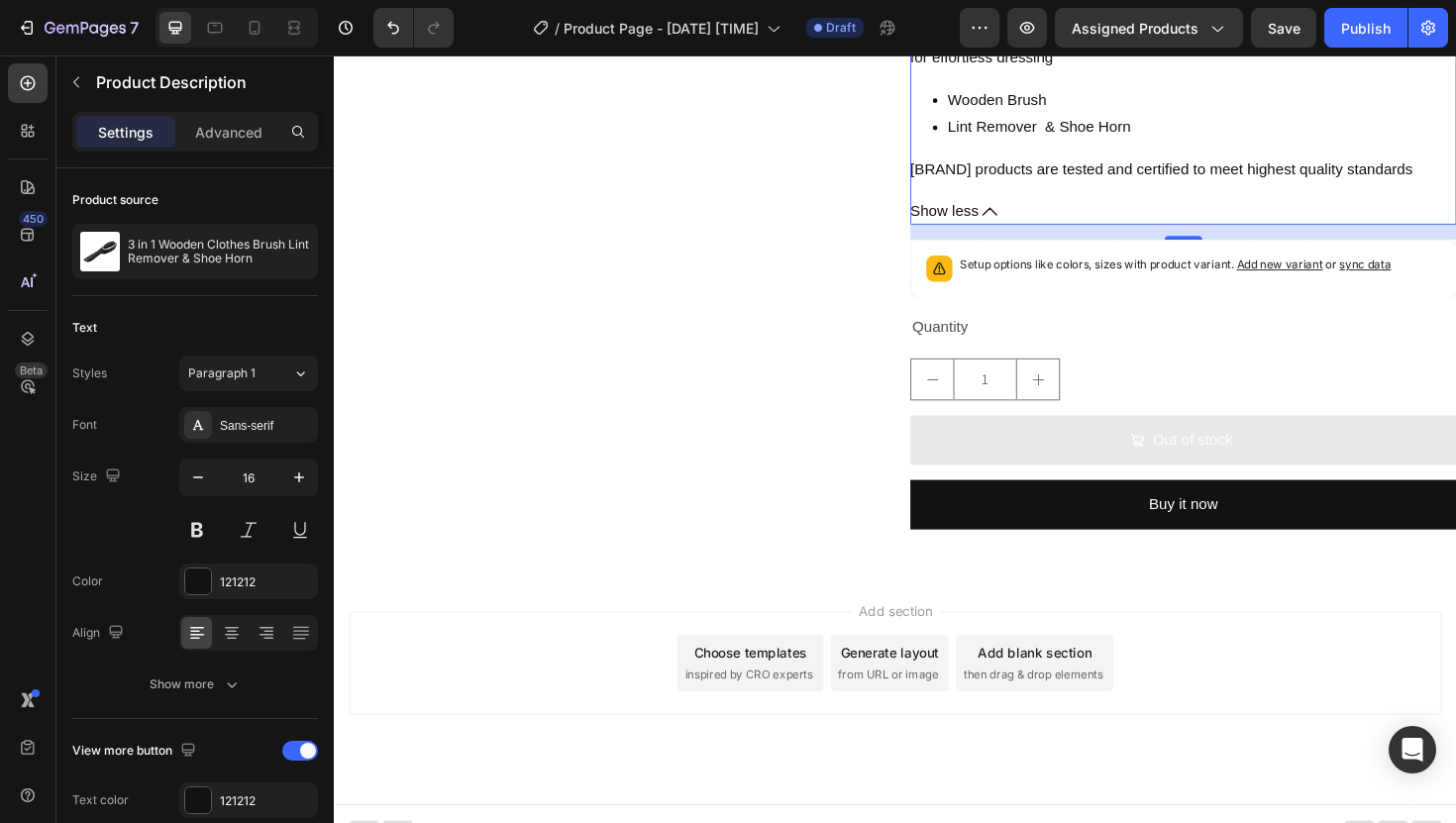 scroll, scrollTop: 545, scrollLeft: 0, axis: vertical 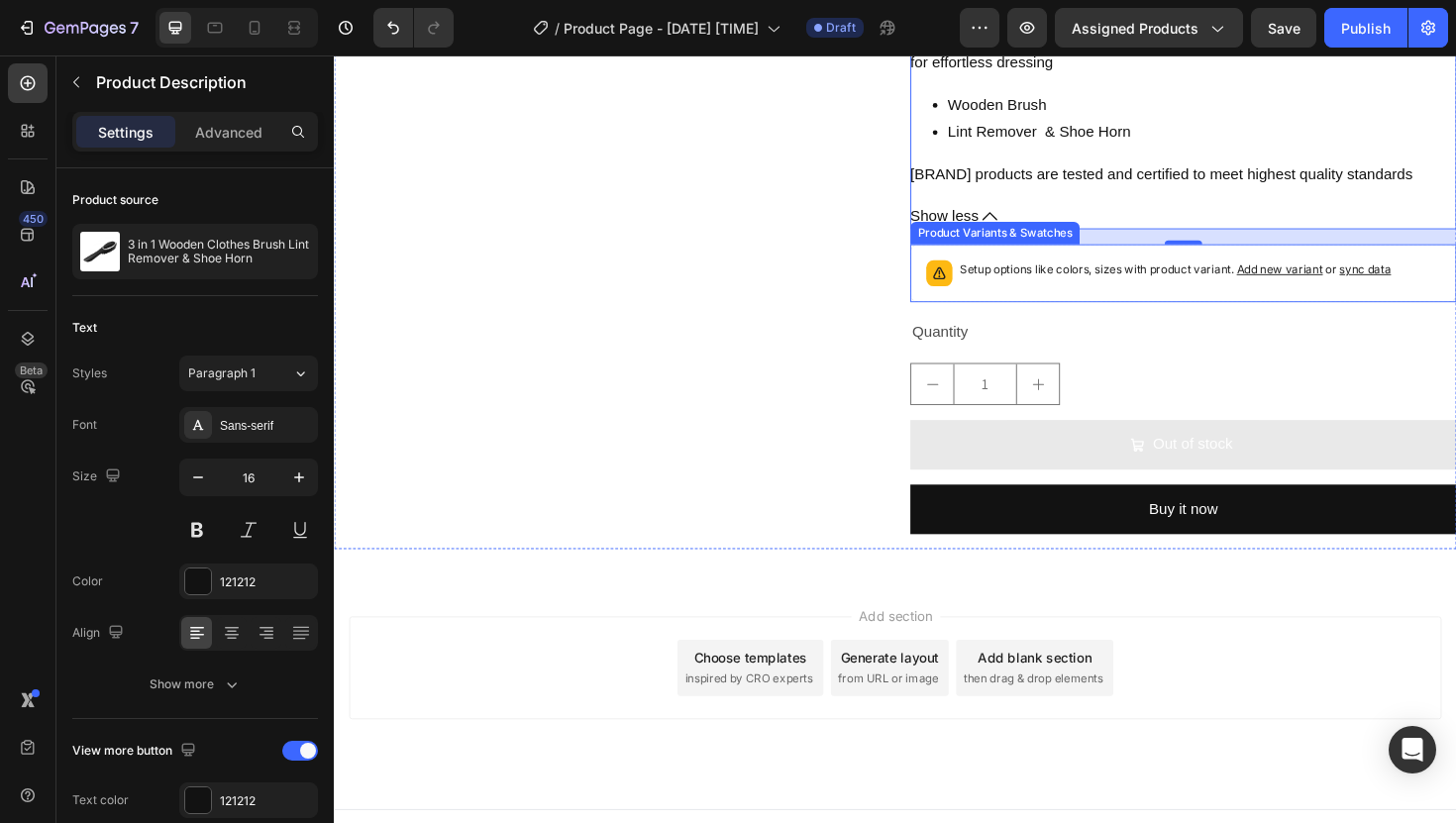 click on "Add new variant" at bounding box center [1335, 281] 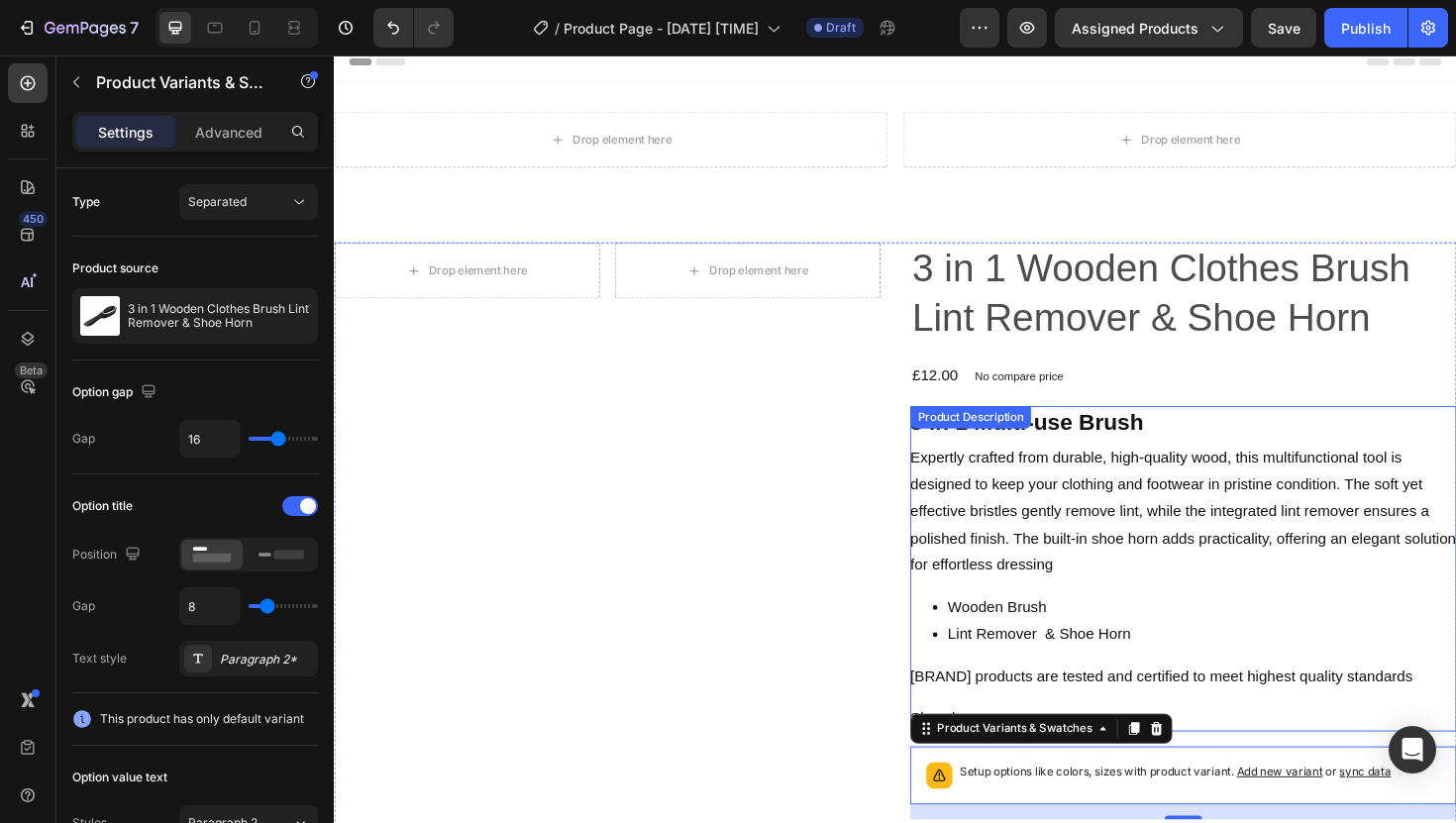 scroll, scrollTop: 0, scrollLeft: 0, axis: both 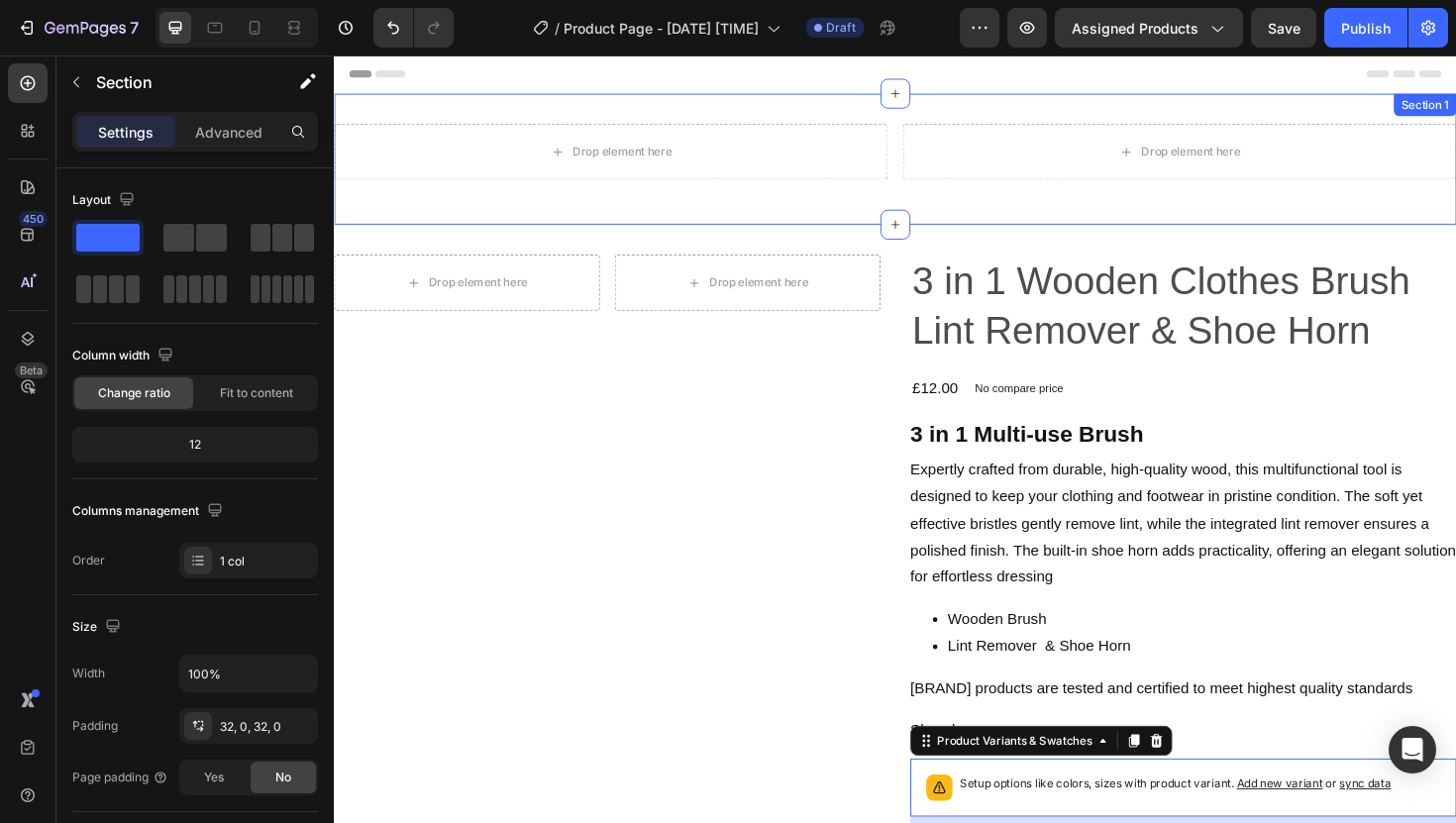 click on "Drop element here
Drop element here Row Section 1" at bounding box center [928, 165] 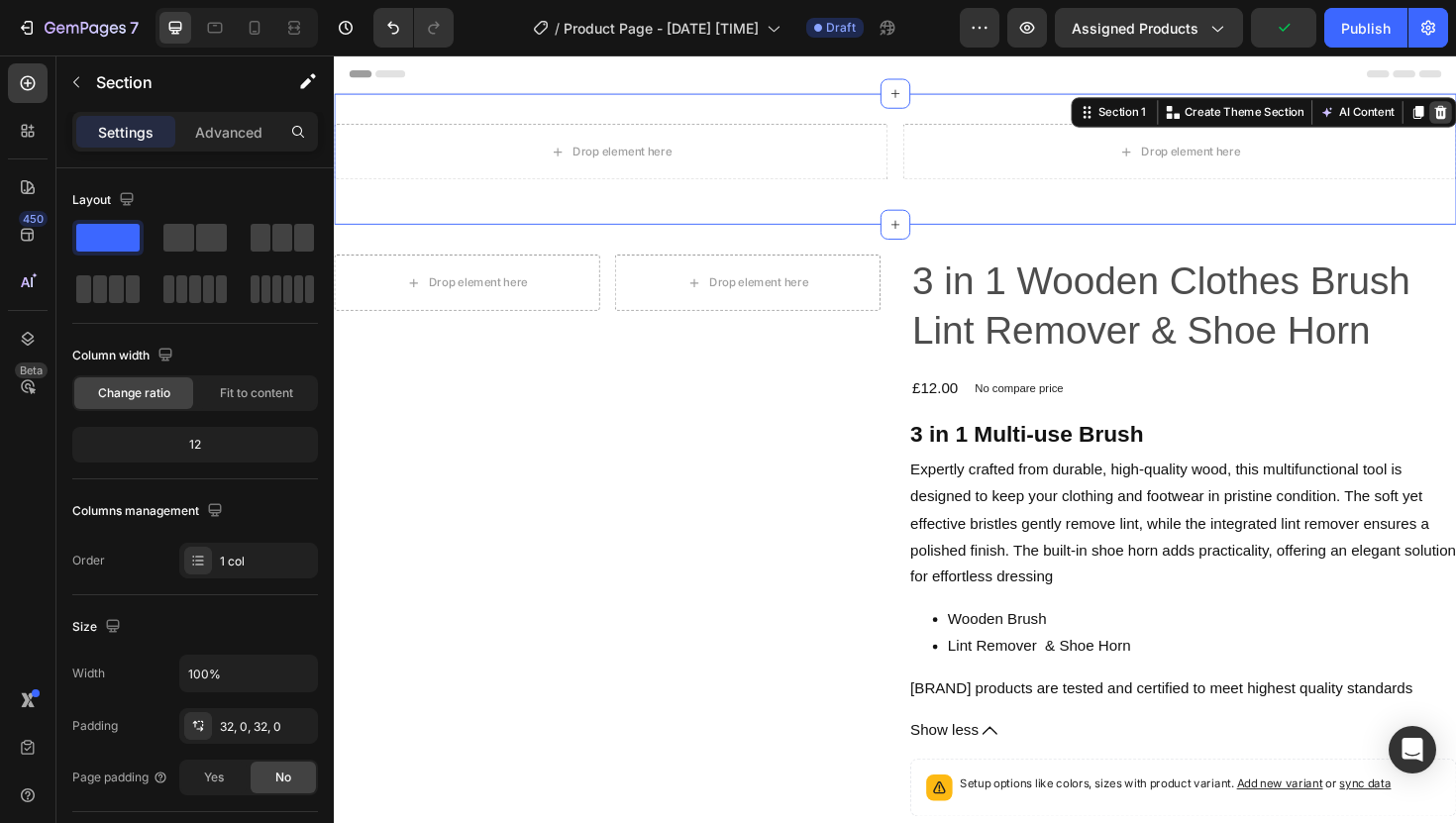 click 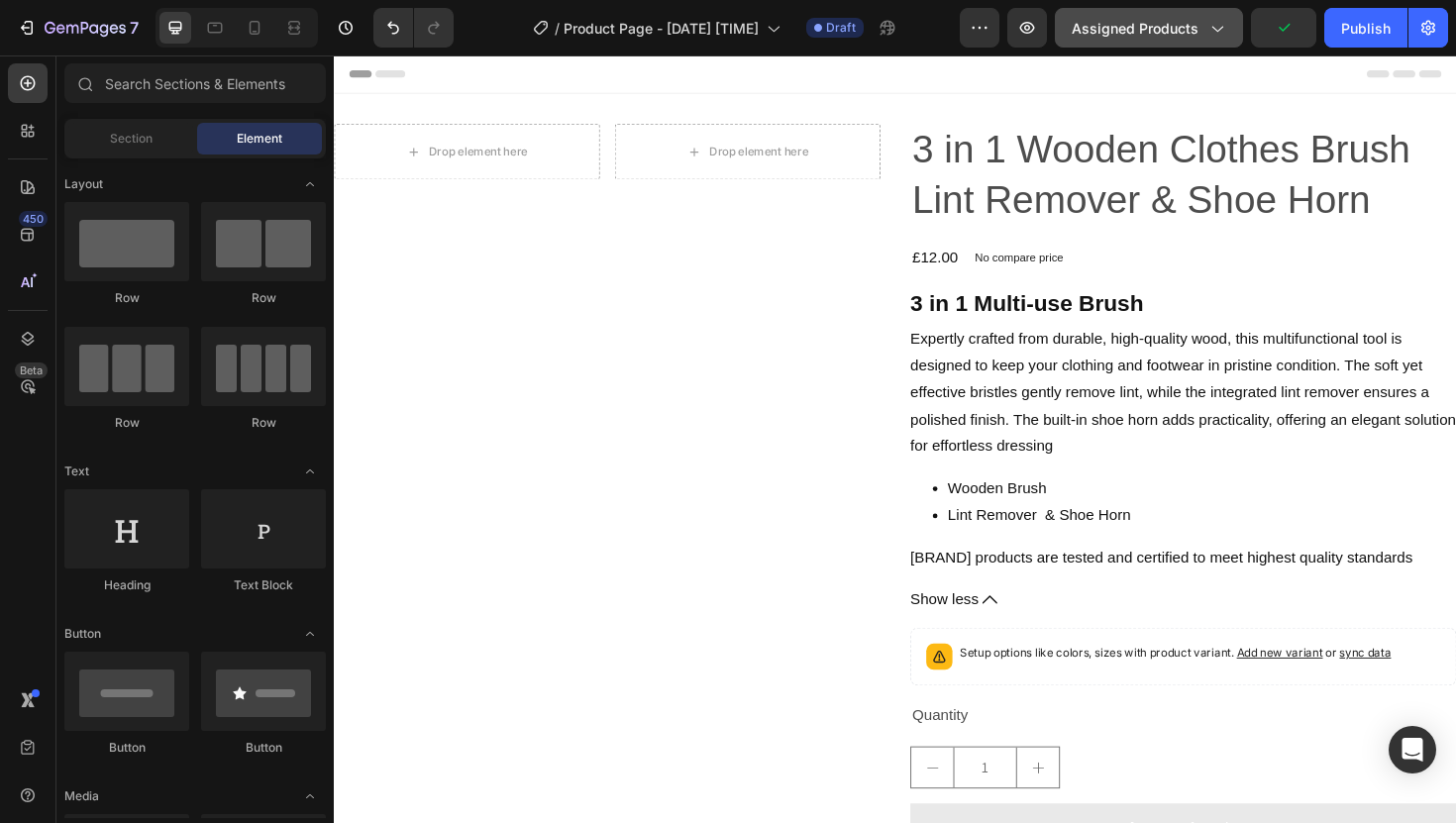 click on "Assigned Products" at bounding box center [1149, 28] 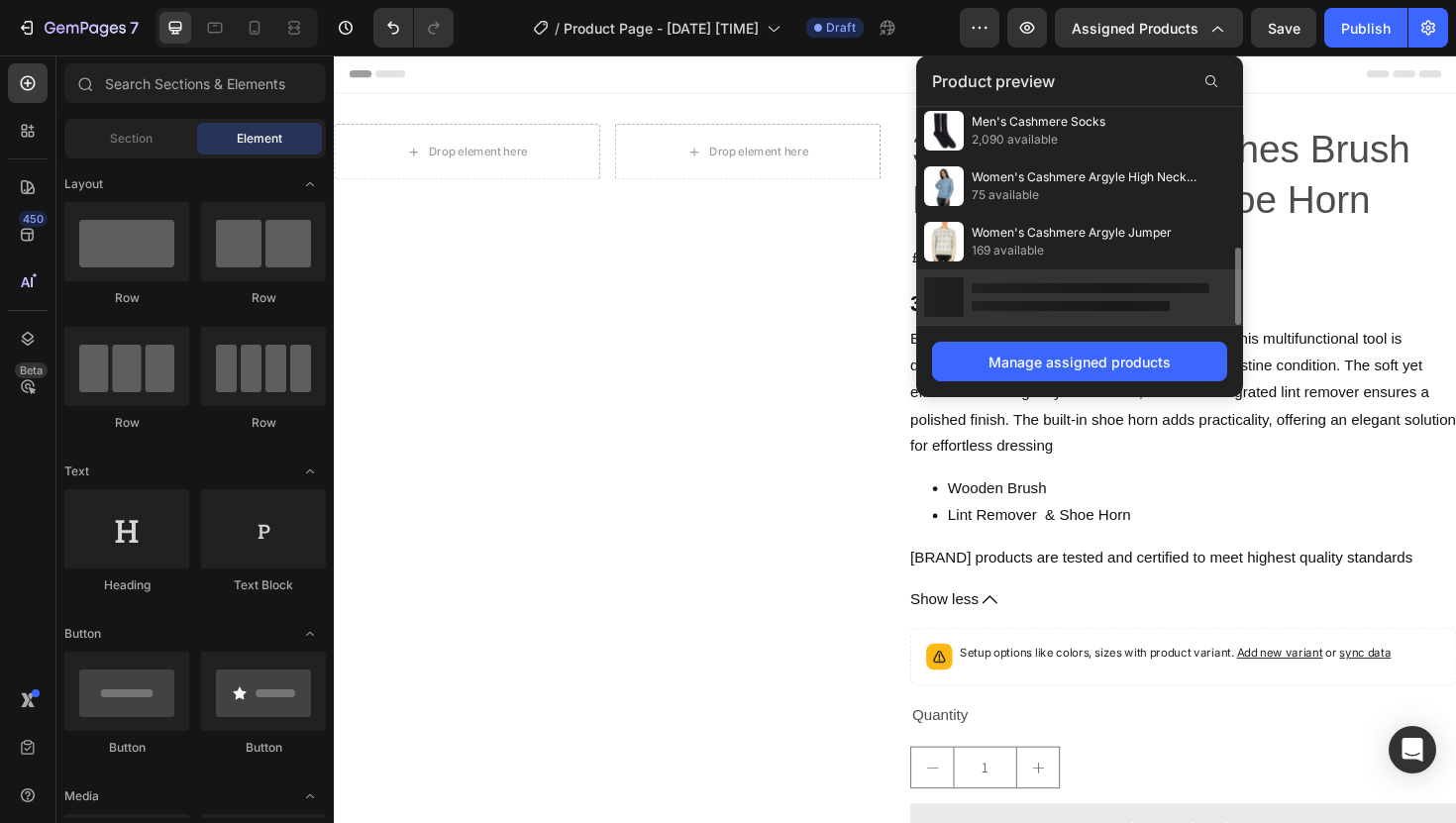 scroll, scrollTop: 425, scrollLeft: 0, axis: vertical 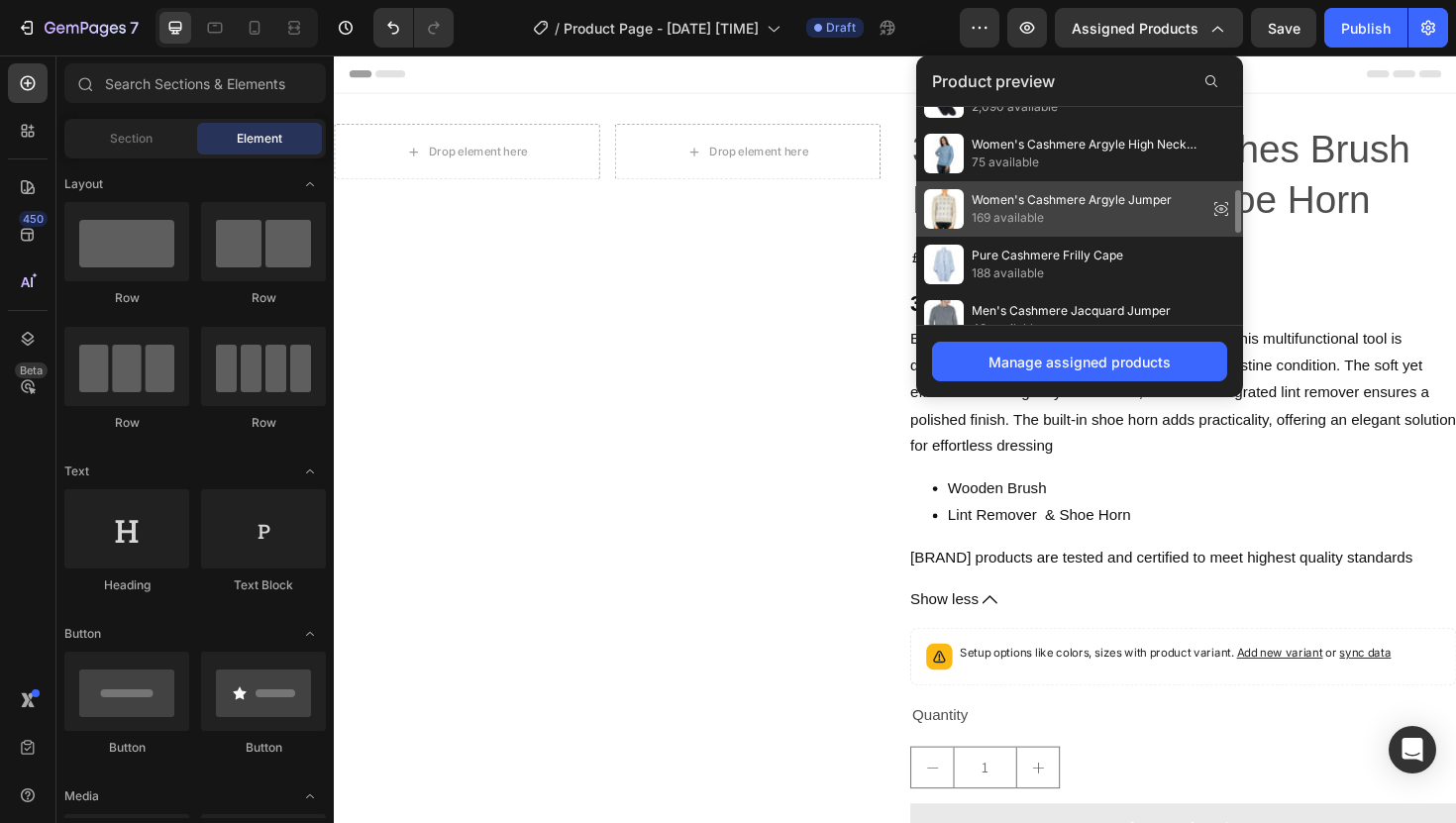 click on "169 available" at bounding box center (1072, 218) 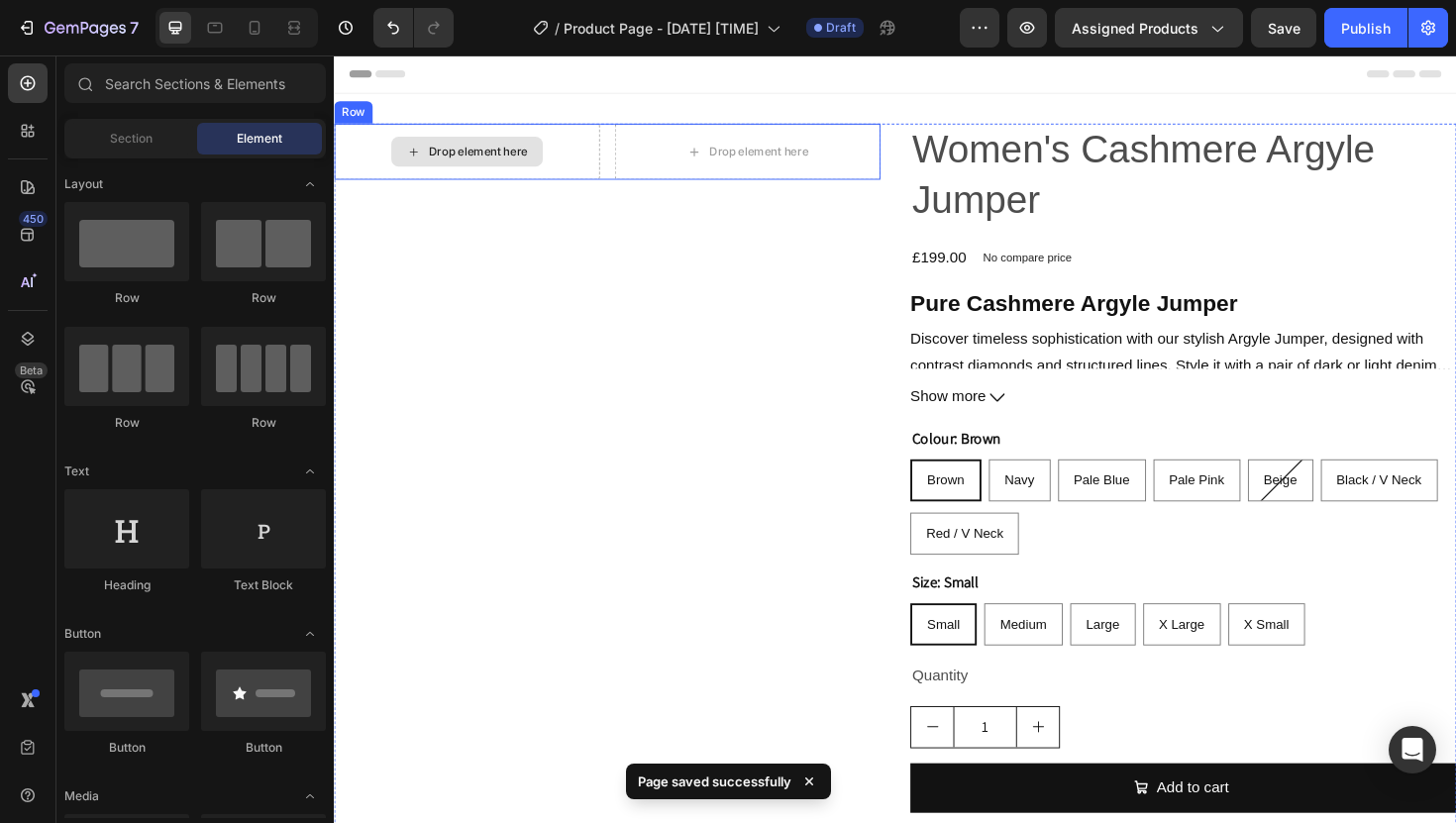 click on "Drop element here" at bounding box center (474, 157) 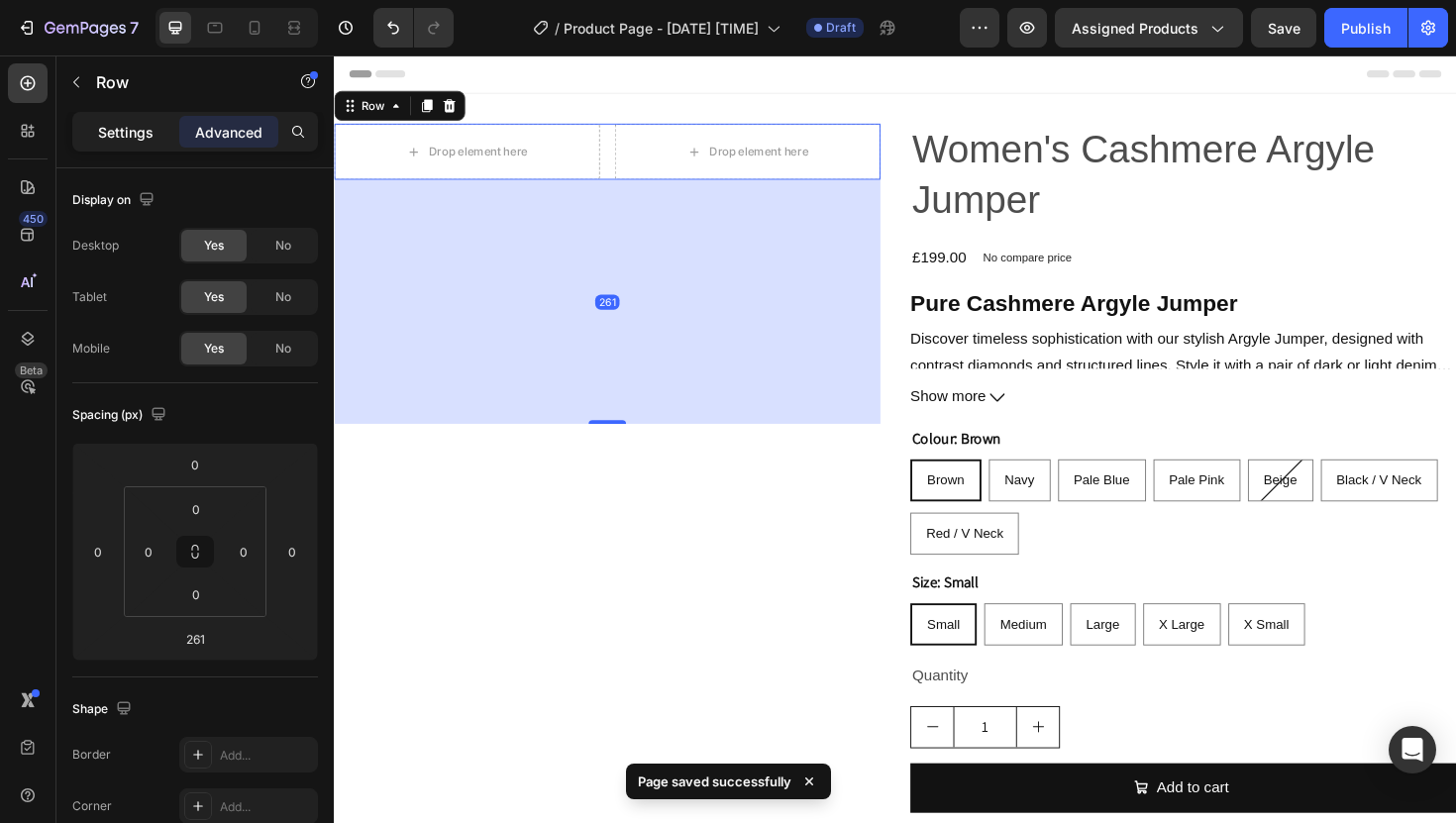 click on "Settings" 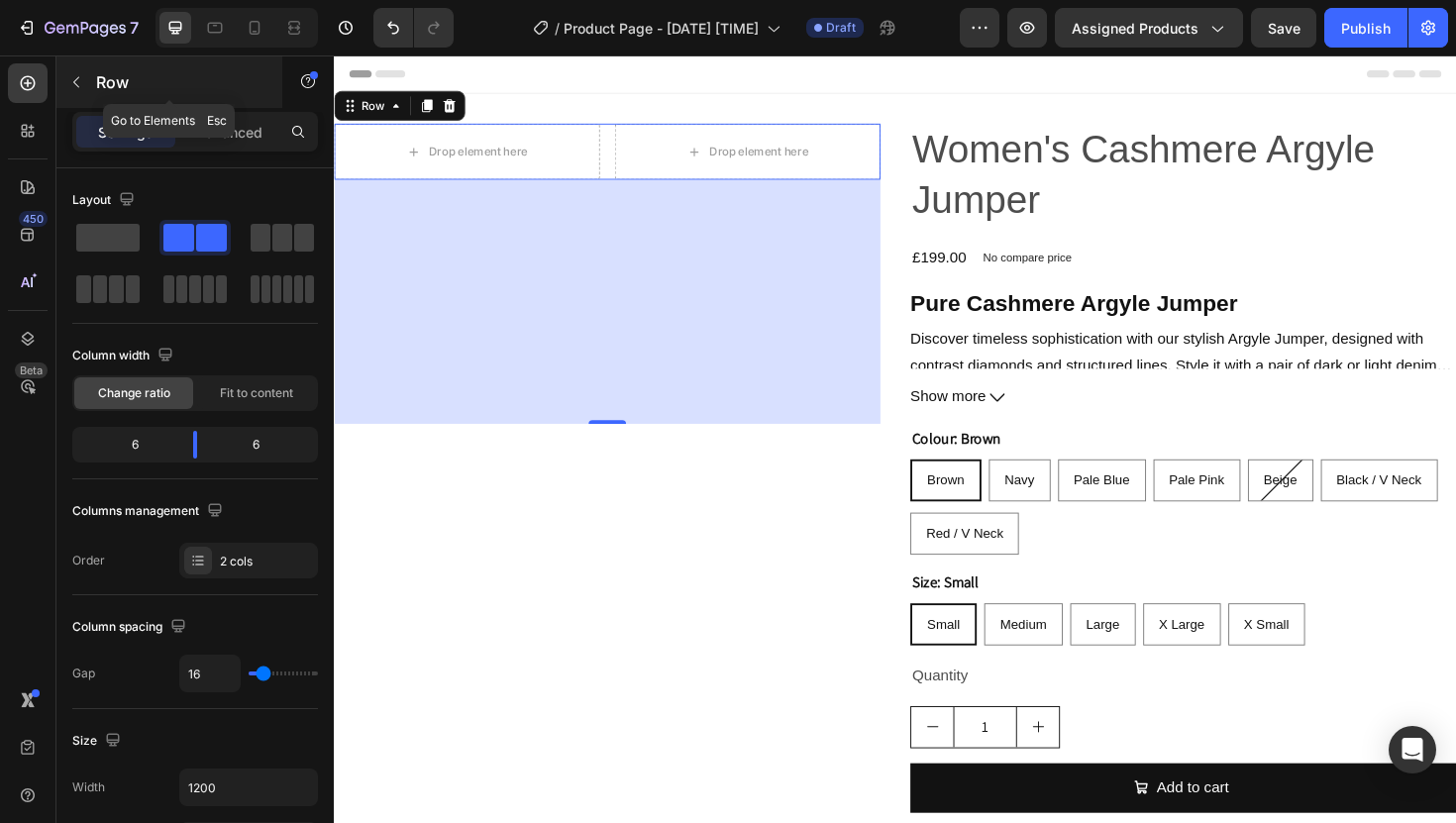 click at bounding box center [76, 82] 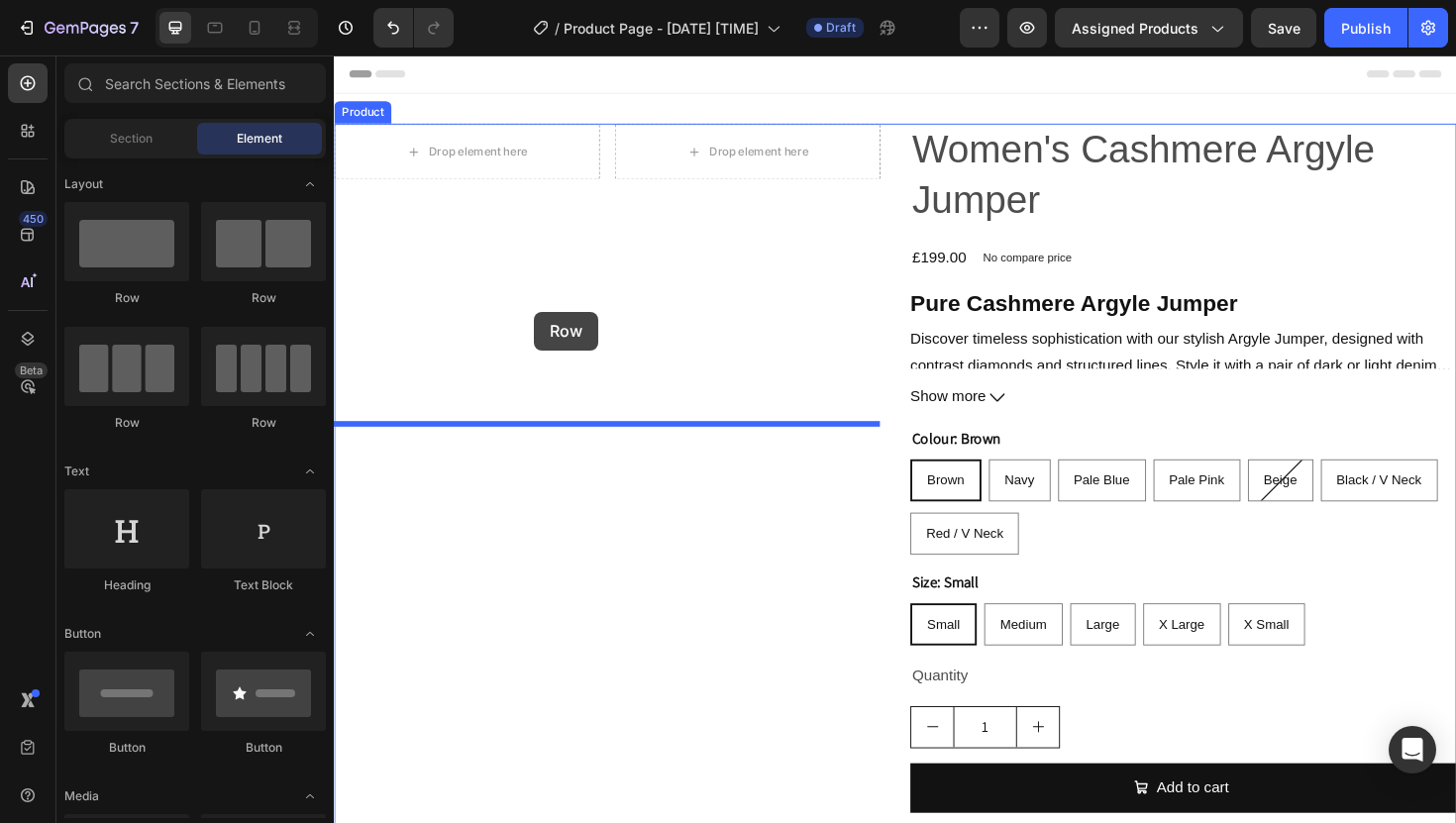 drag, startPoint x: 562, startPoint y: 332, endPoint x: 545, endPoint y: 324, distance: 18.788294 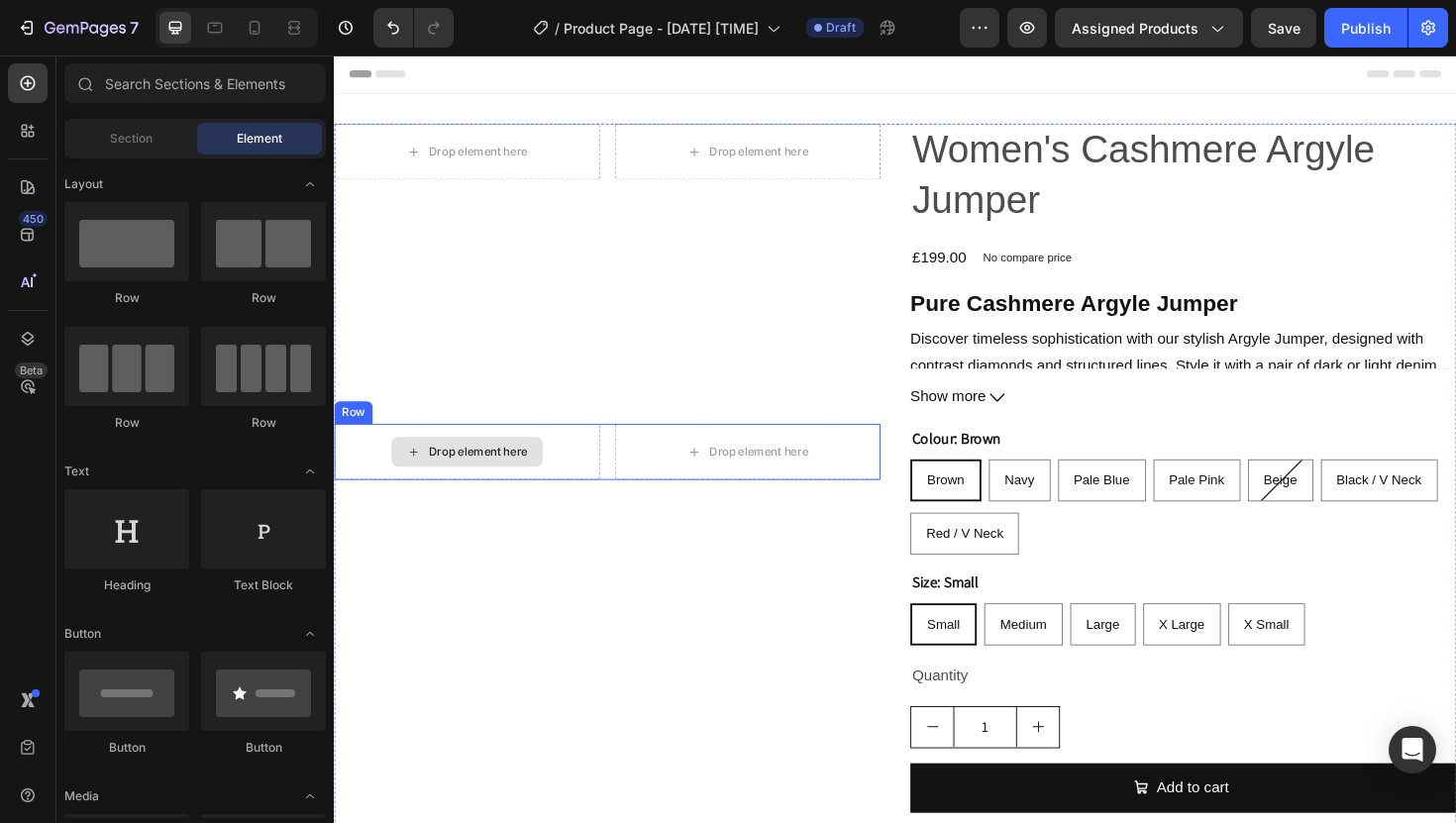 click on "Drop element here" at bounding box center [486, 475] 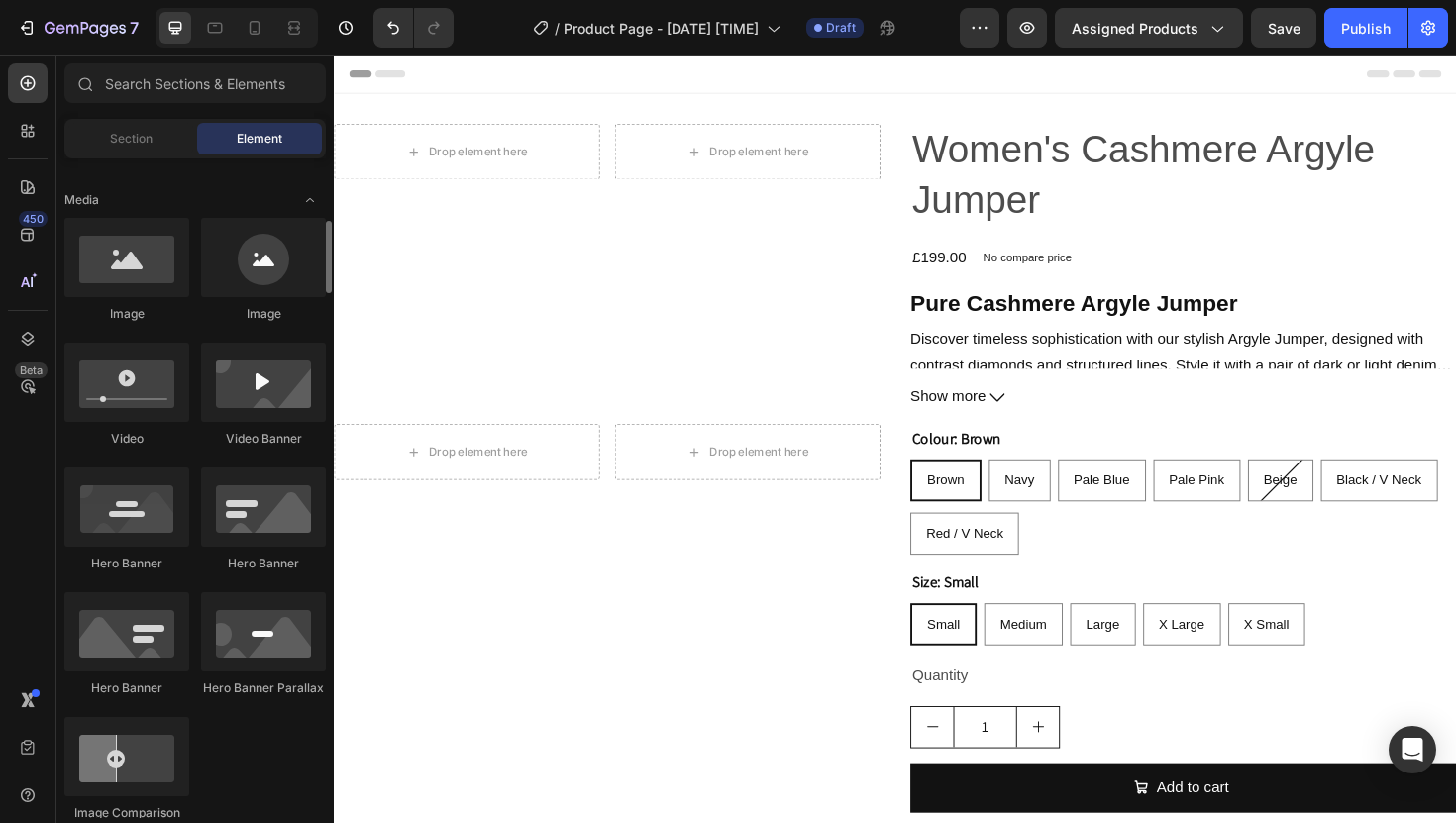 scroll, scrollTop: 594, scrollLeft: 0, axis: vertical 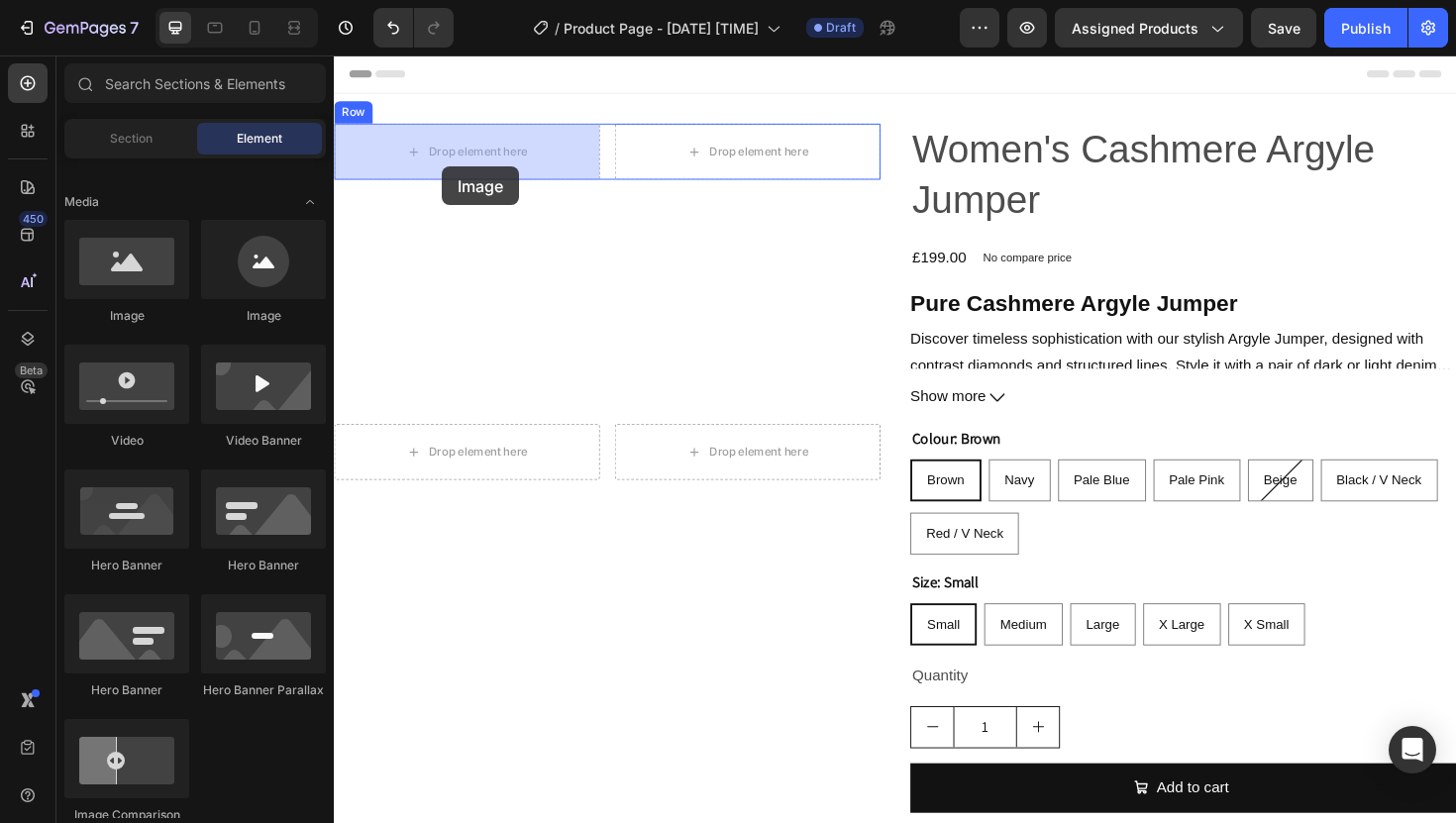 drag, startPoint x: 483, startPoint y: 327, endPoint x: 446, endPoint y: 173, distance: 158.3824 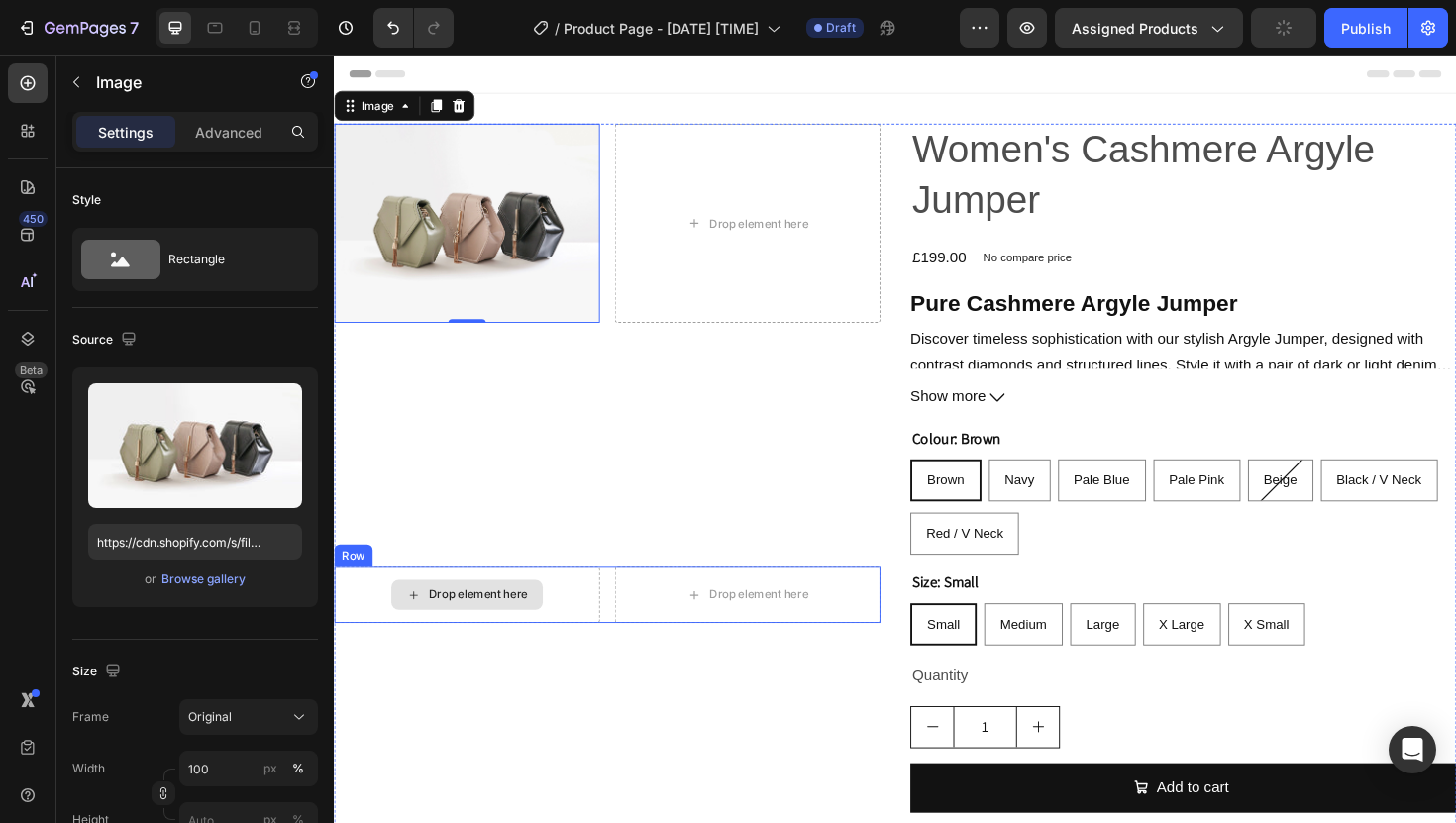 click on "Drop element here" at bounding box center (474, 627) 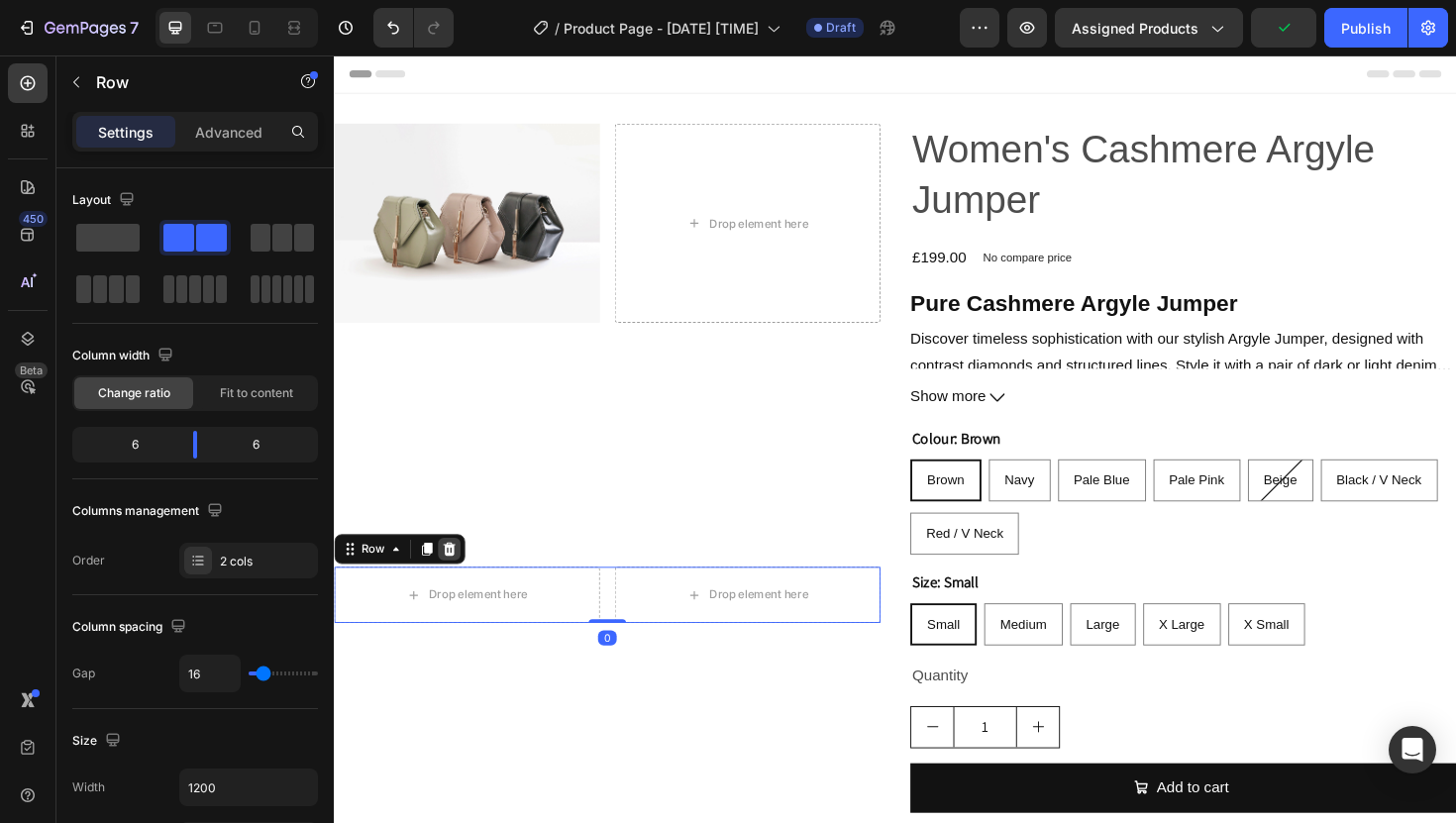 click 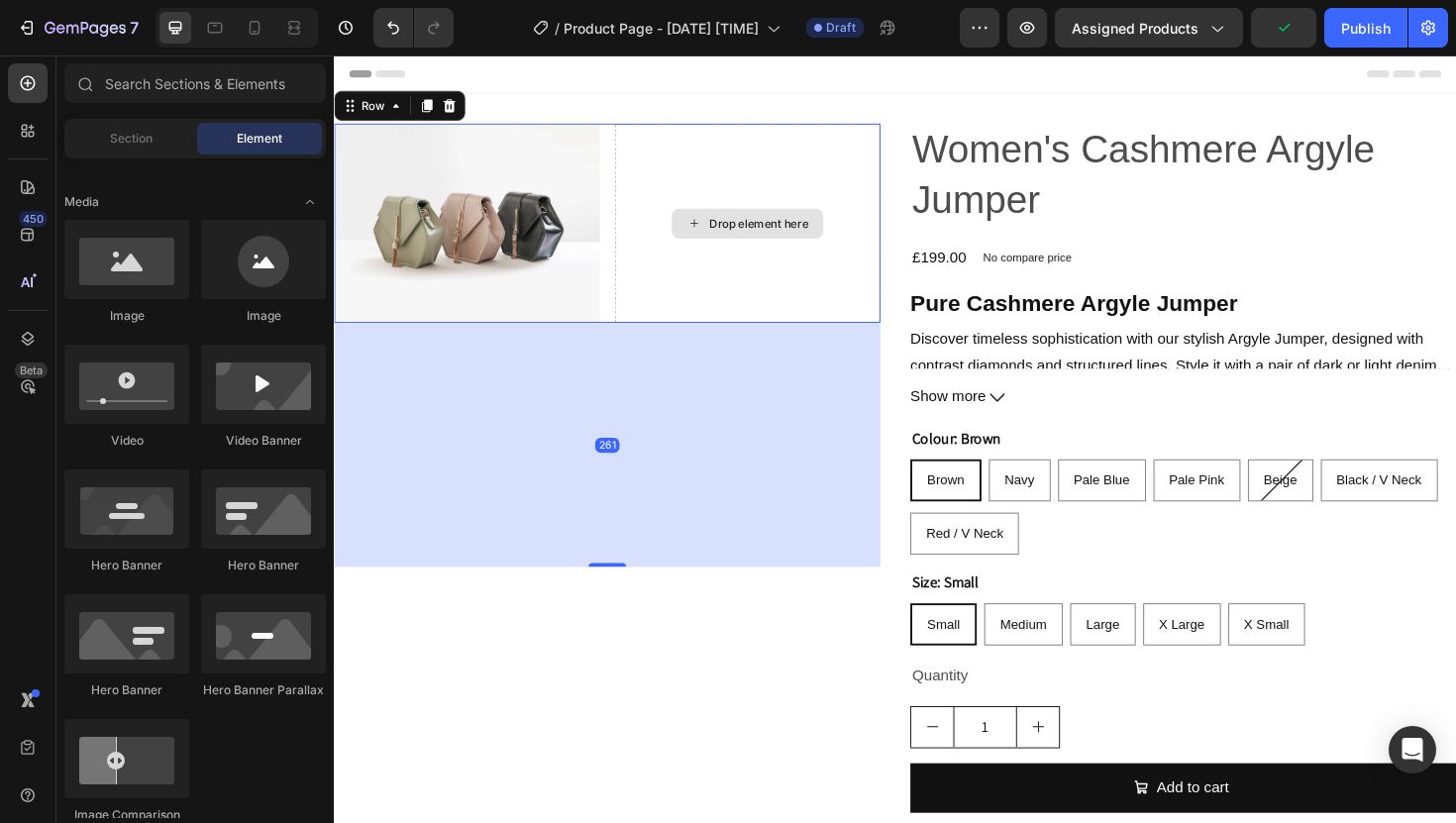 click on "Drop element here" at bounding box center (772, 233) 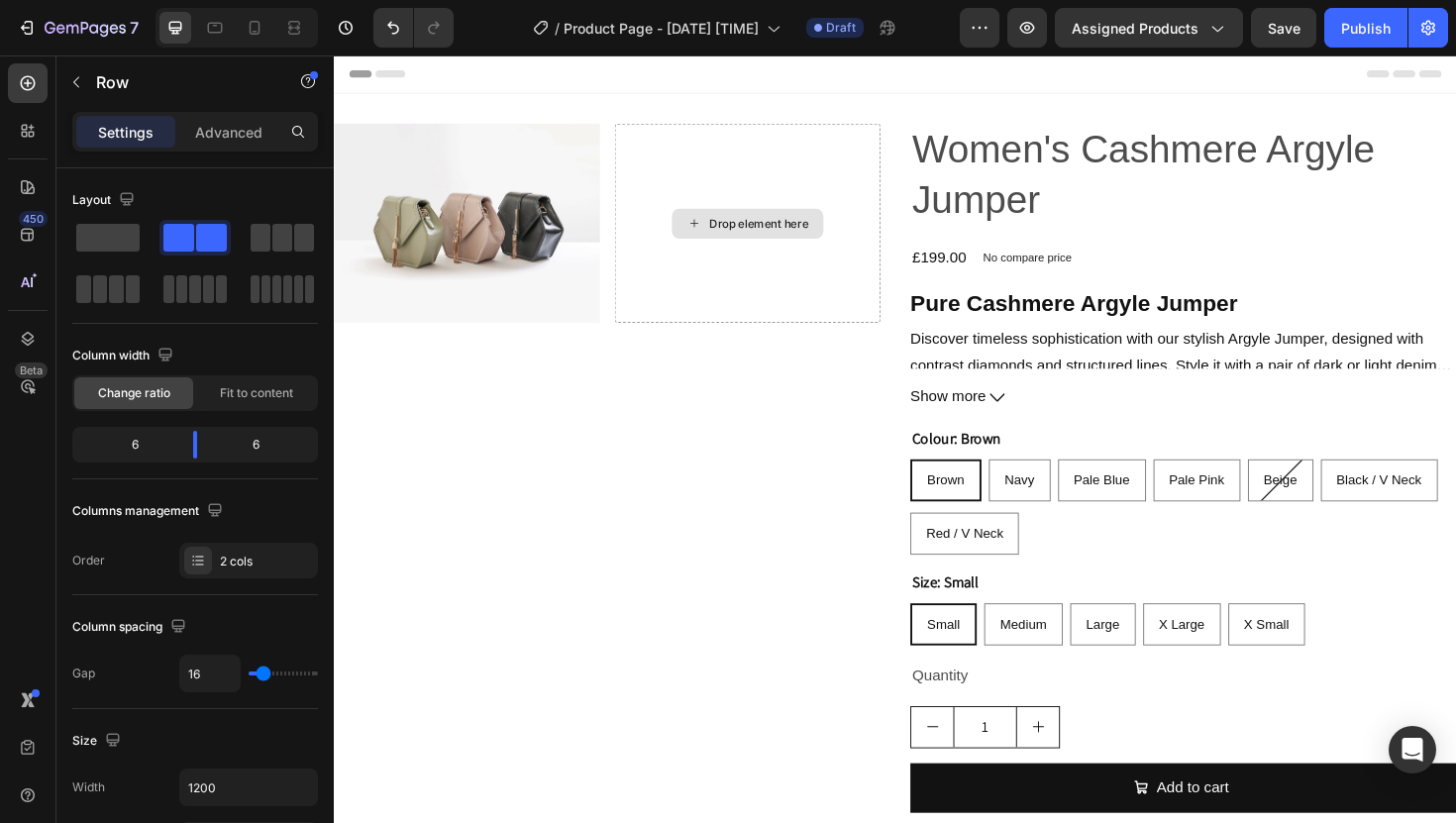 click on "Drop element here" at bounding box center (772, 234) 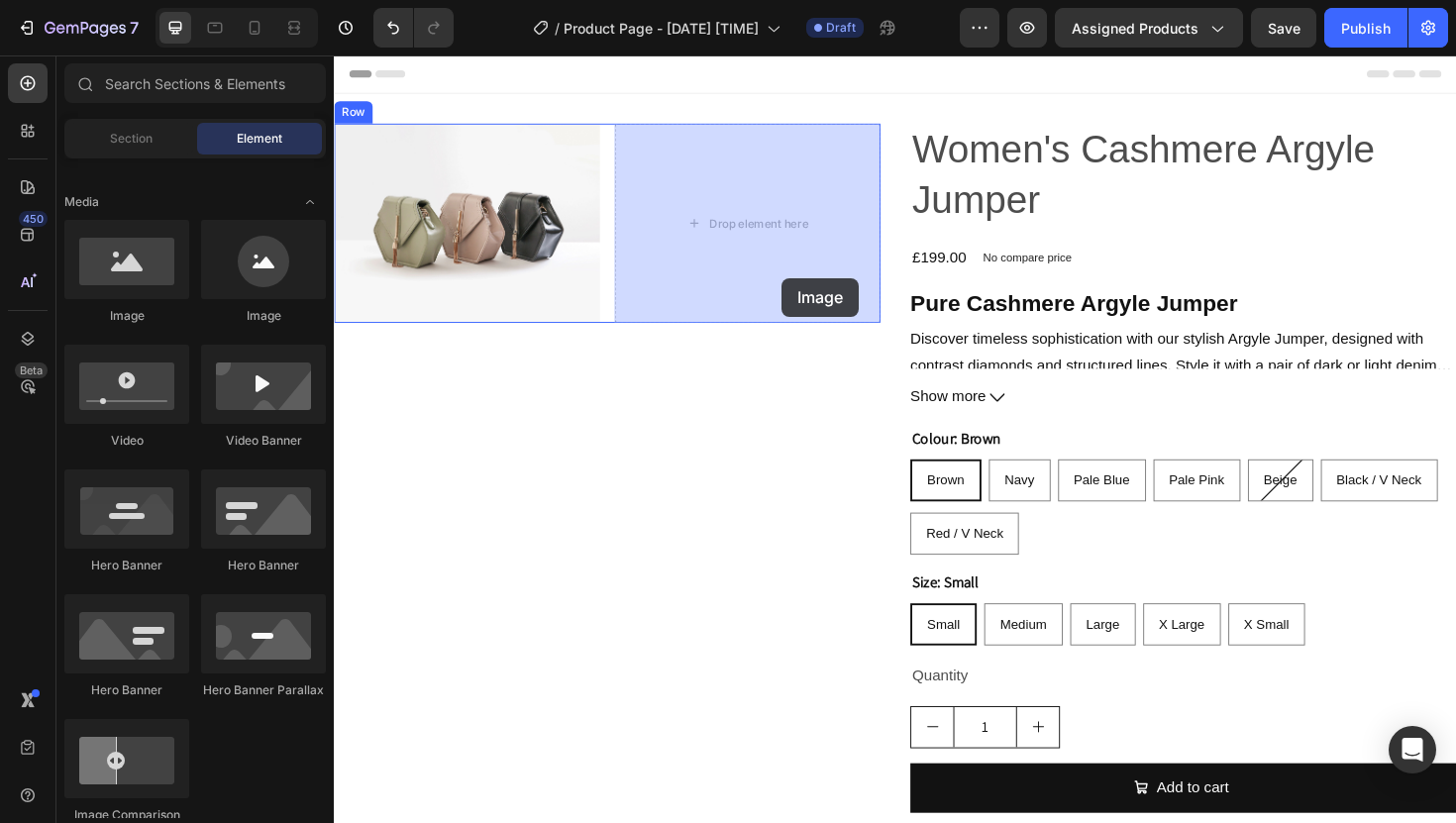 drag, startPoint x: 446, startPoint y: 336, endPoint x: 785, endPoint y: 285, distance: 342.8148 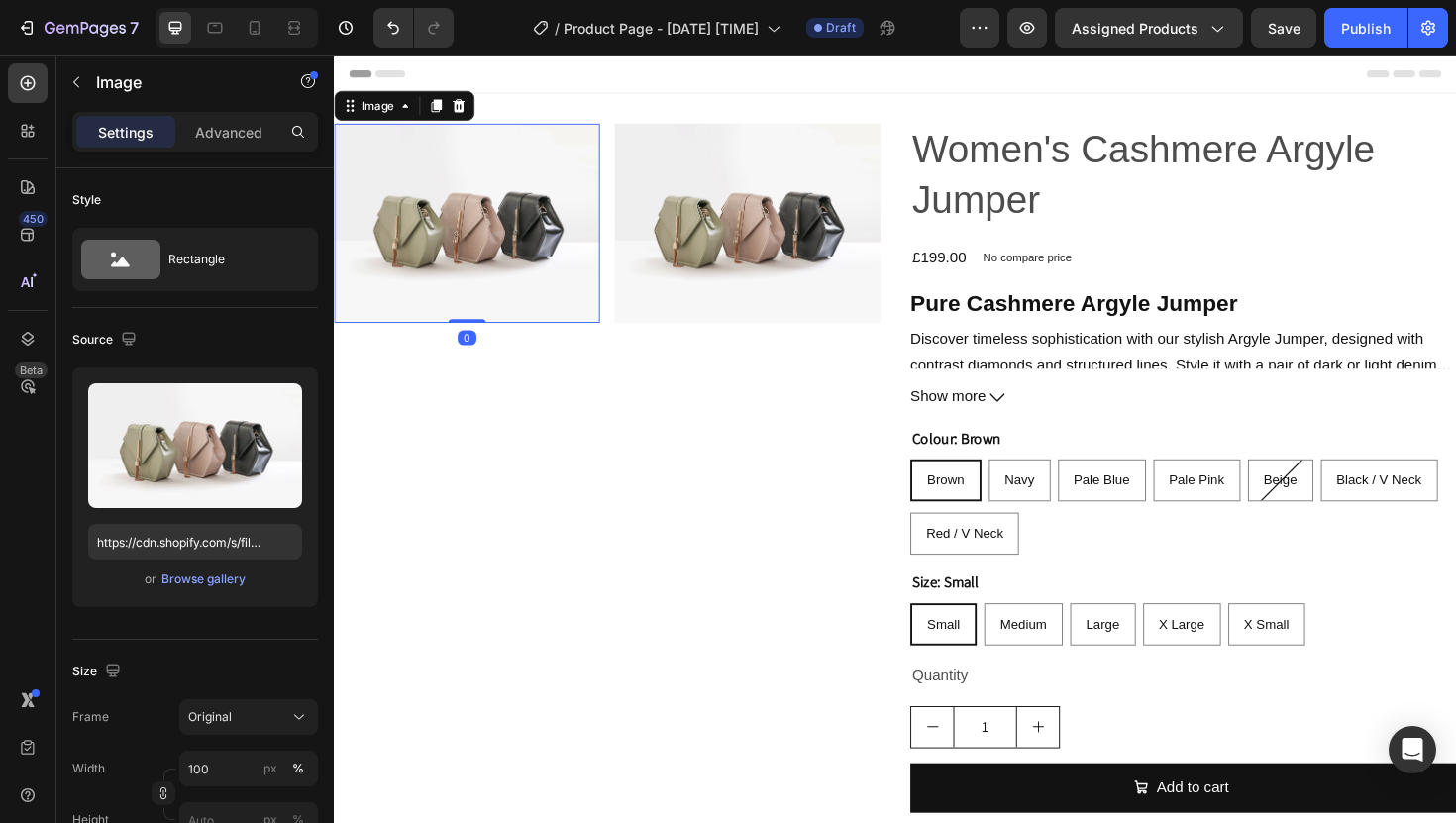 click at bounding box center (474, 233) 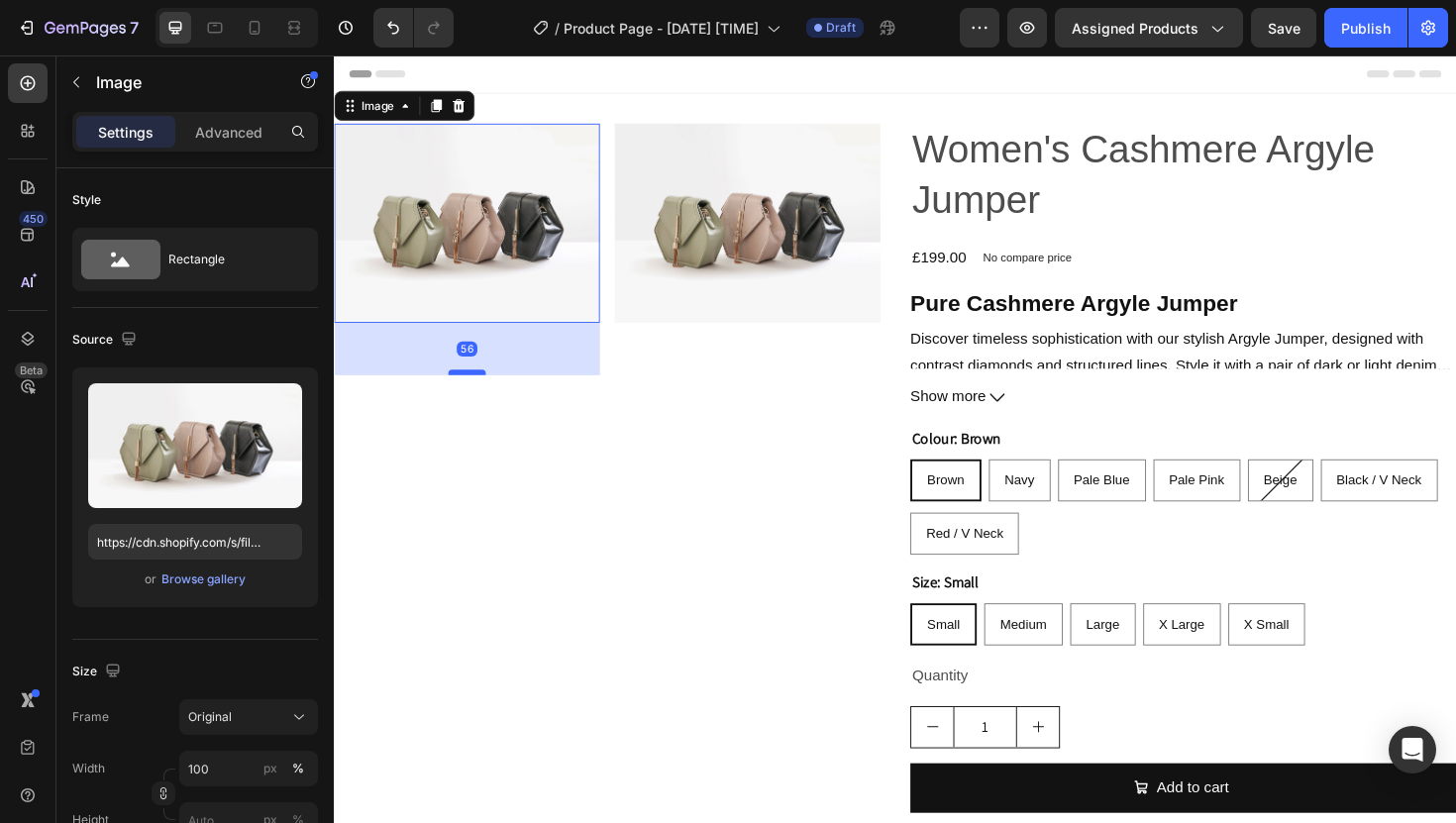 drag, startPoint x: 481, startPoint y: 335, endPoint x: 482, endPoint y: 398, distance: 63.00794 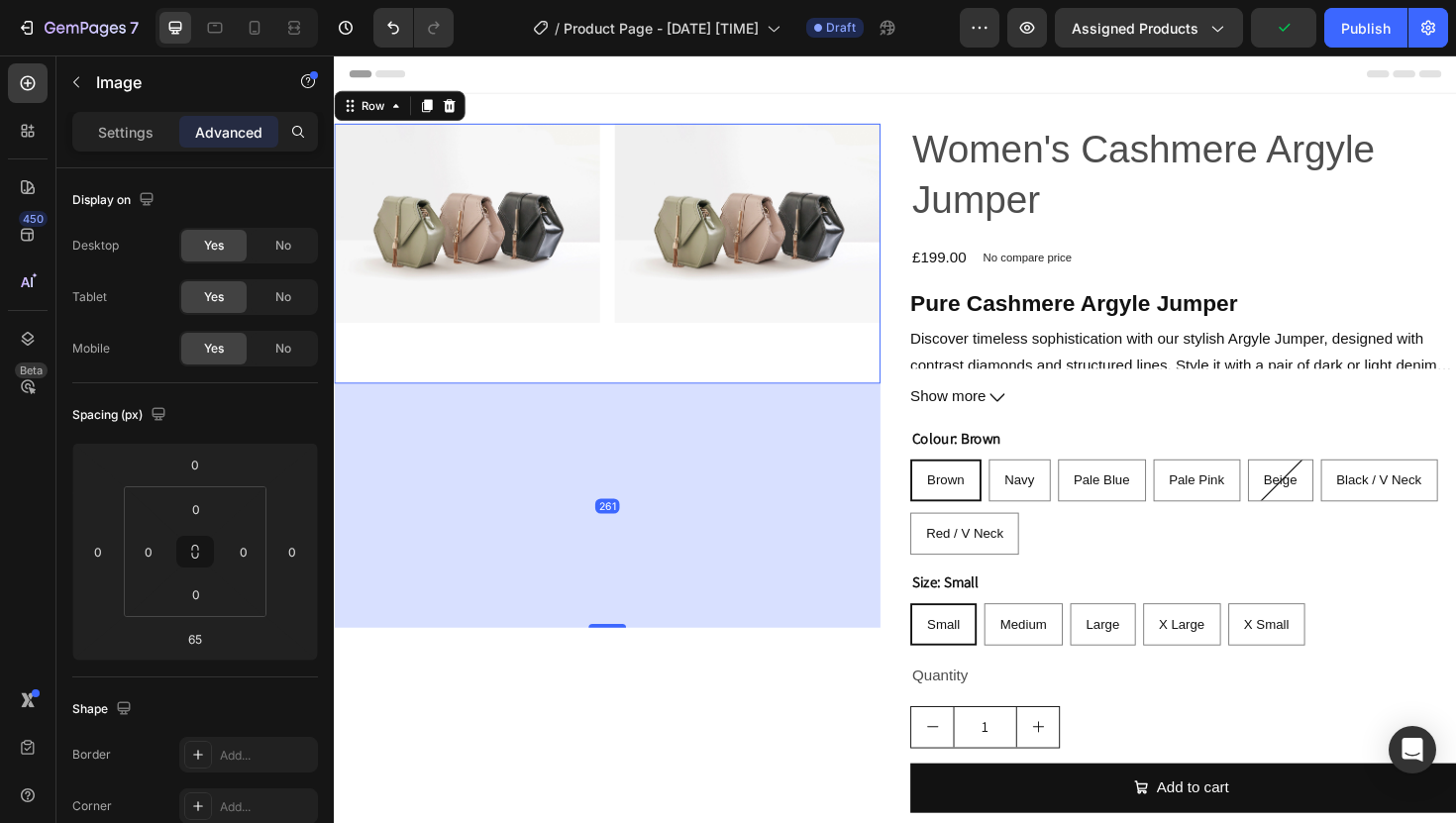 click on "Image" at bounding box center (772, 265) 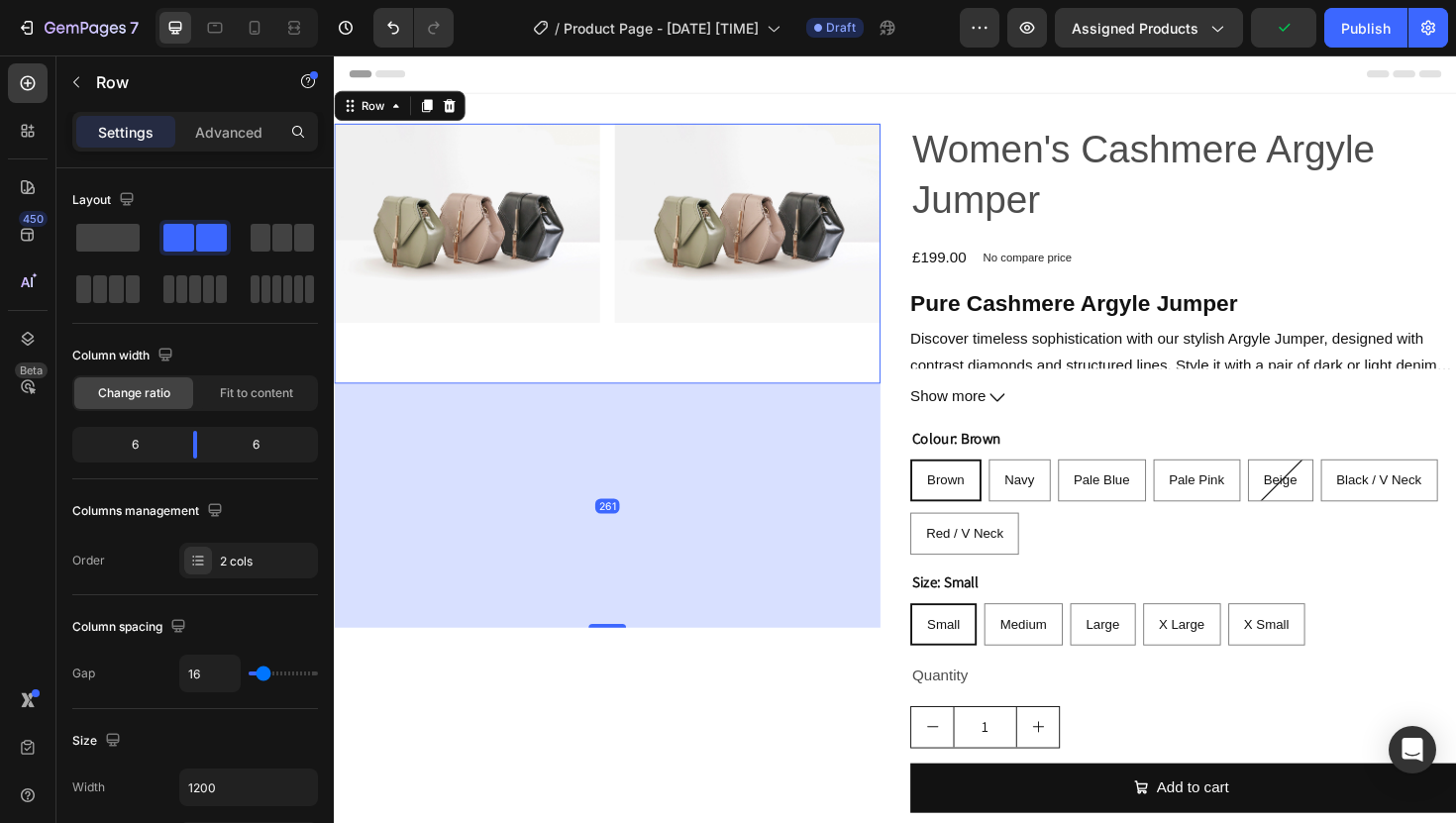 click on "Image Image Row   261" at bounding box center (623, 265) 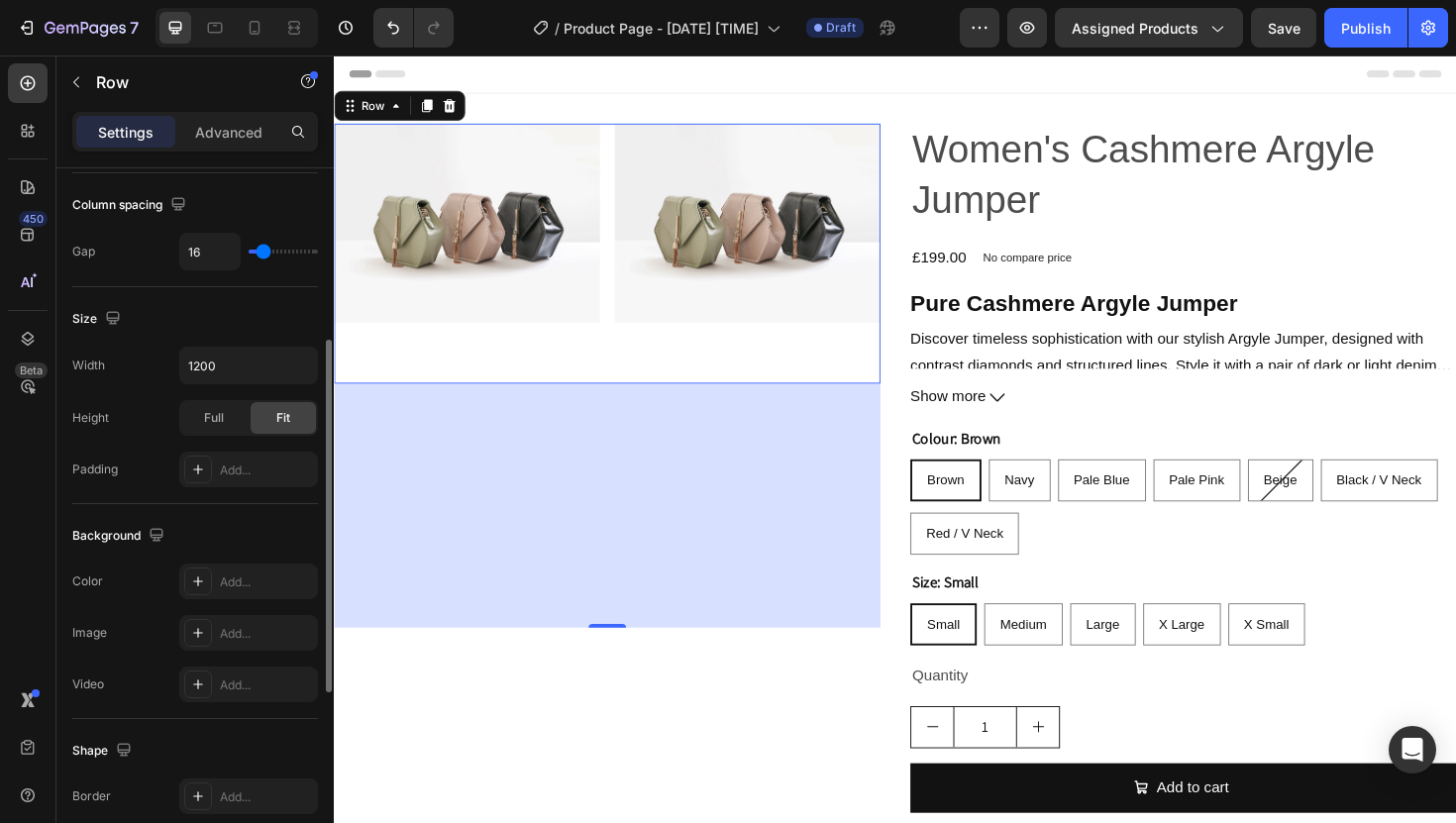 scroll, scrollTop: 358, scrollLeft: 0, axis: vertical 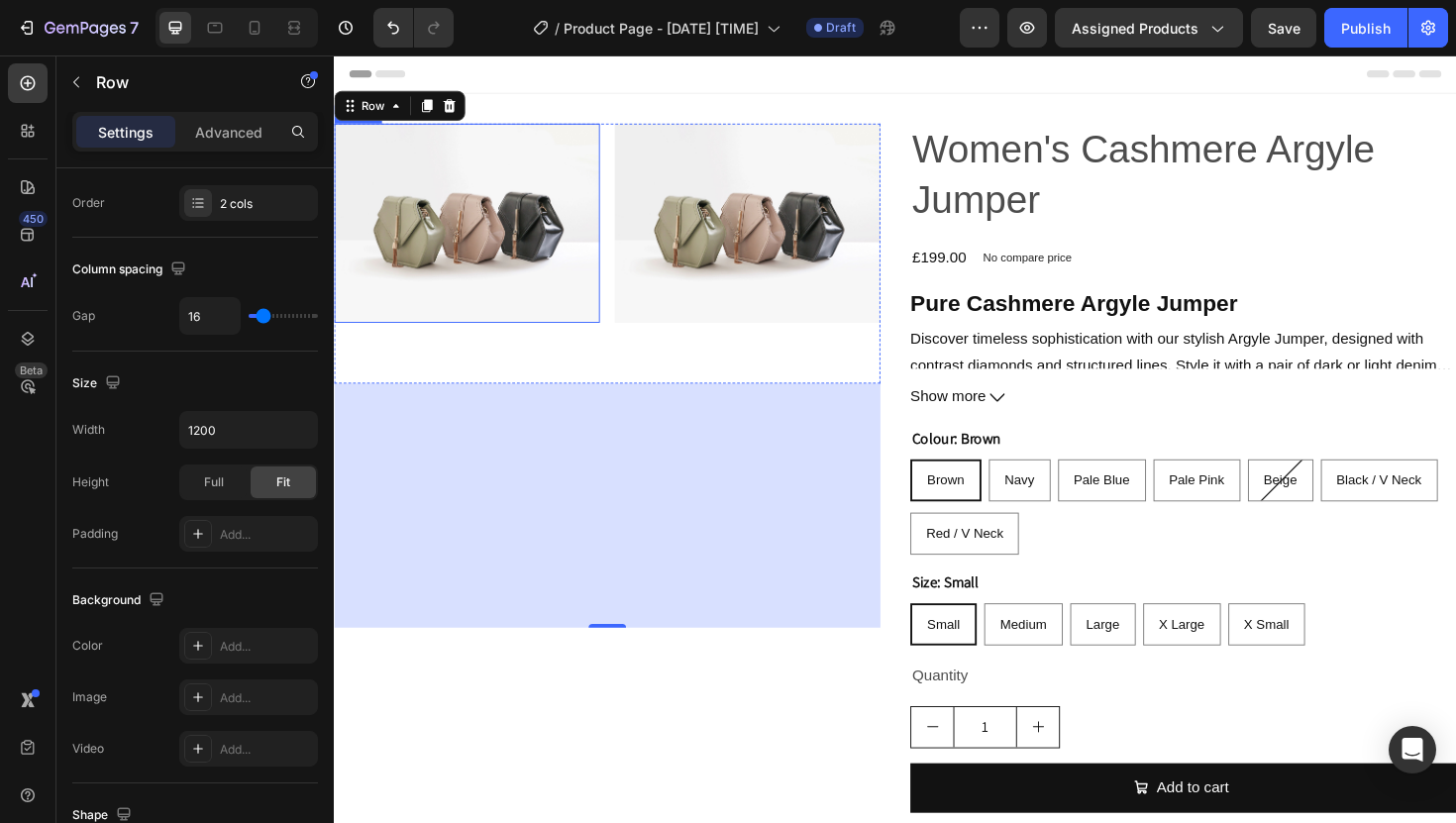 click at bounding box center (474, 233) 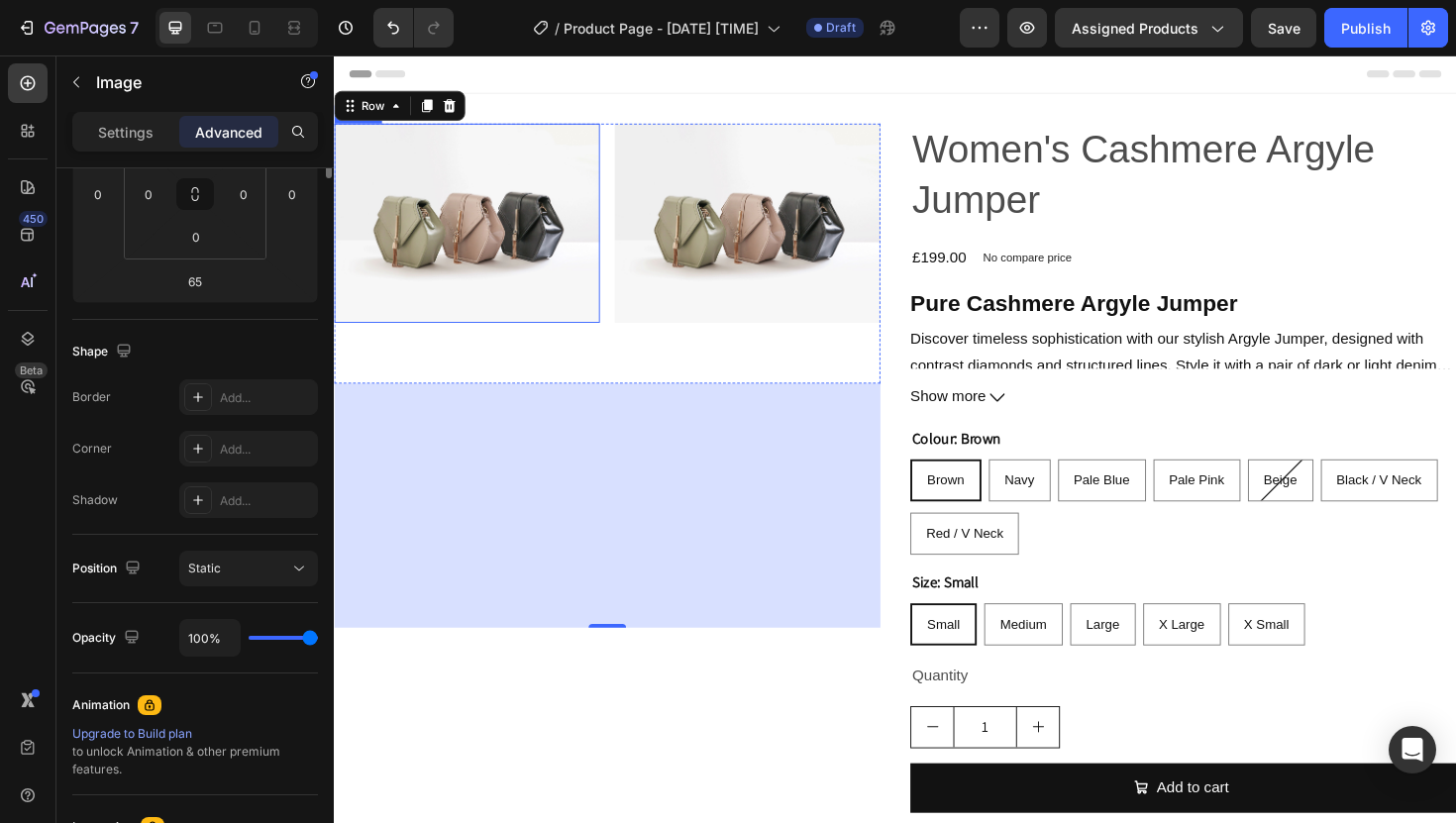 scroll, scrollTop: 0, scrollLeft: 0, axis: both 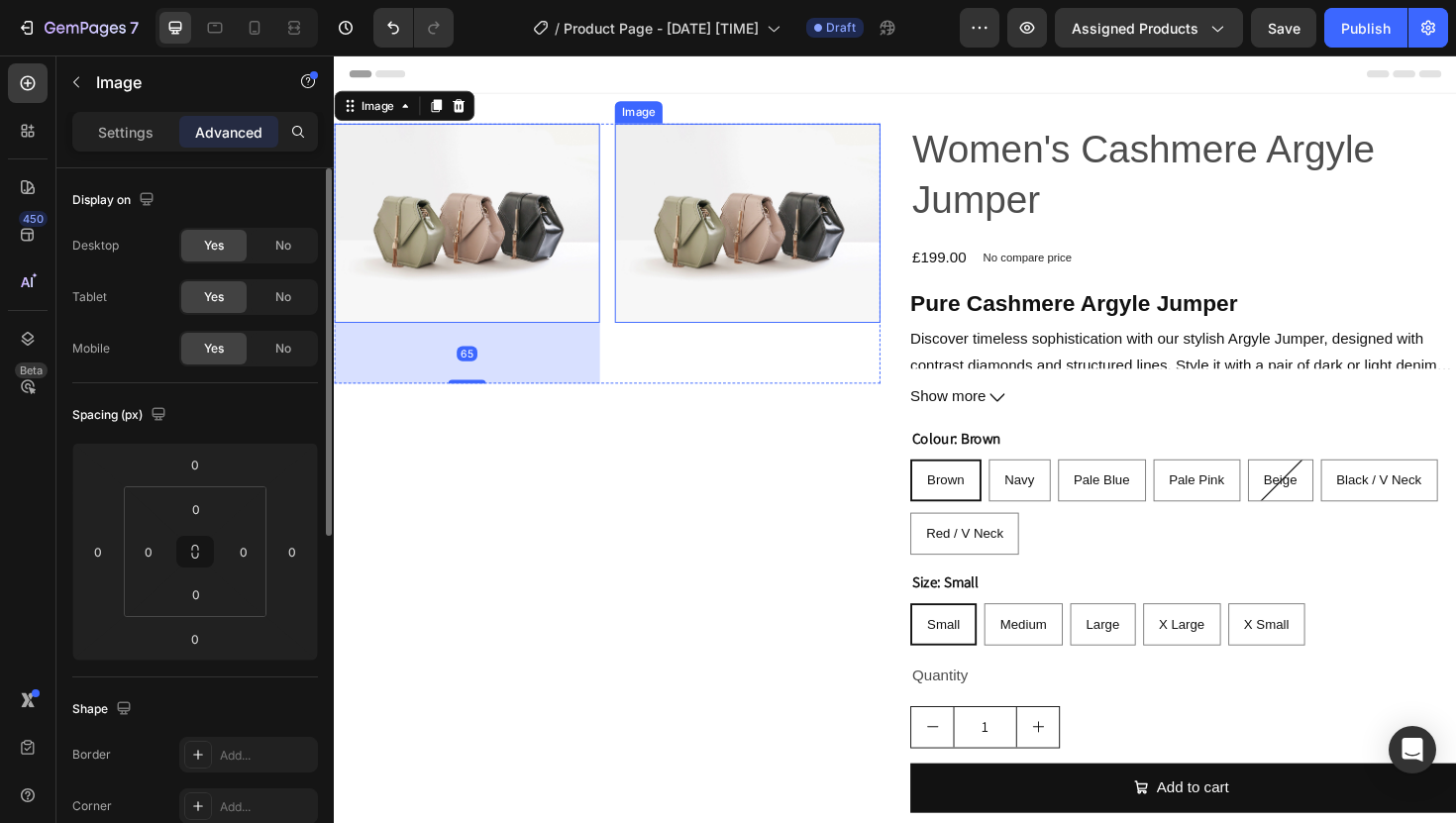 click at bounding box center (772, 233) 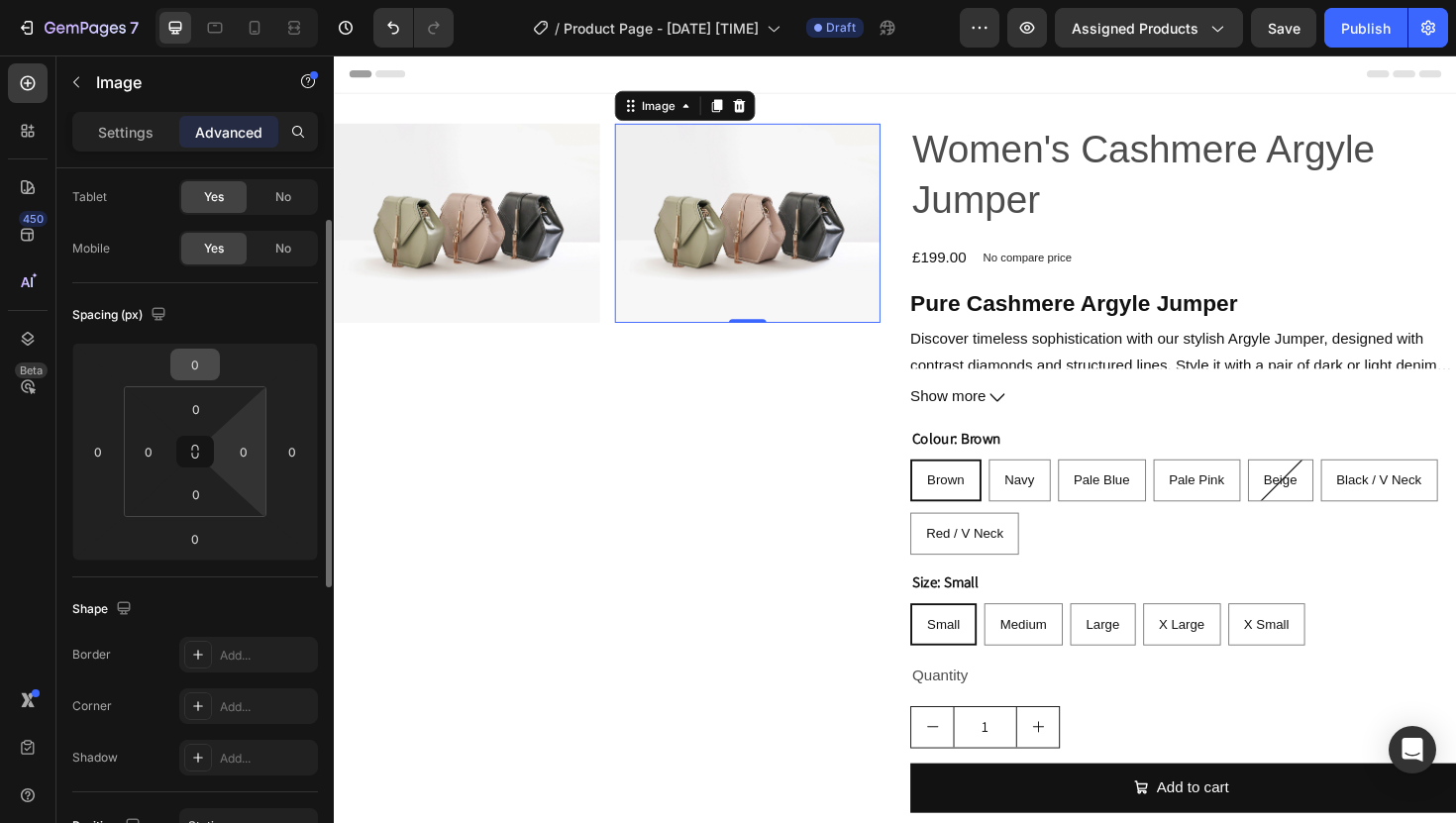 scroll, scrollTop: 0, scrollLeft: 0, axis: both 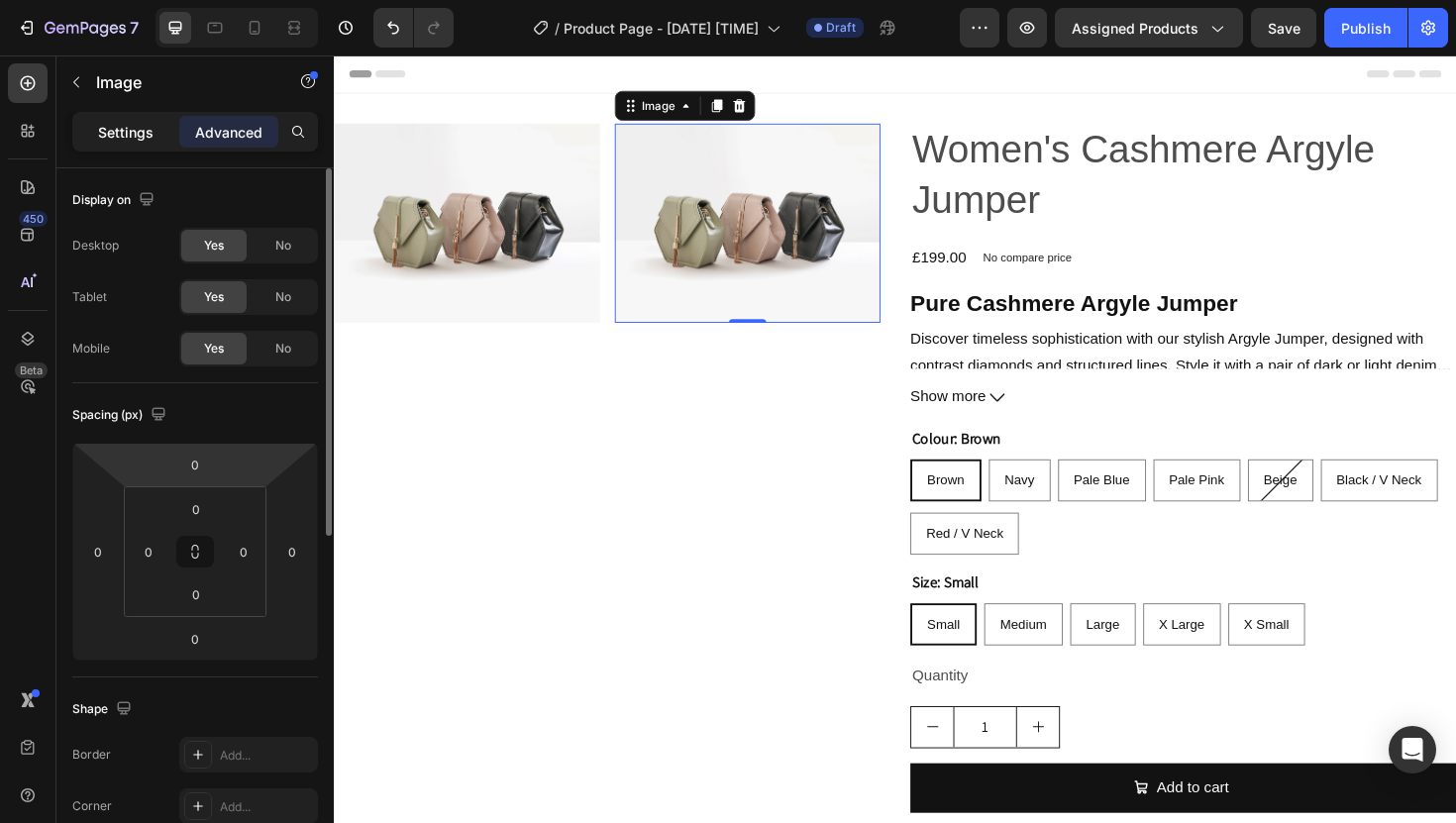 click on "Settings" at bounding box center (126, 132) 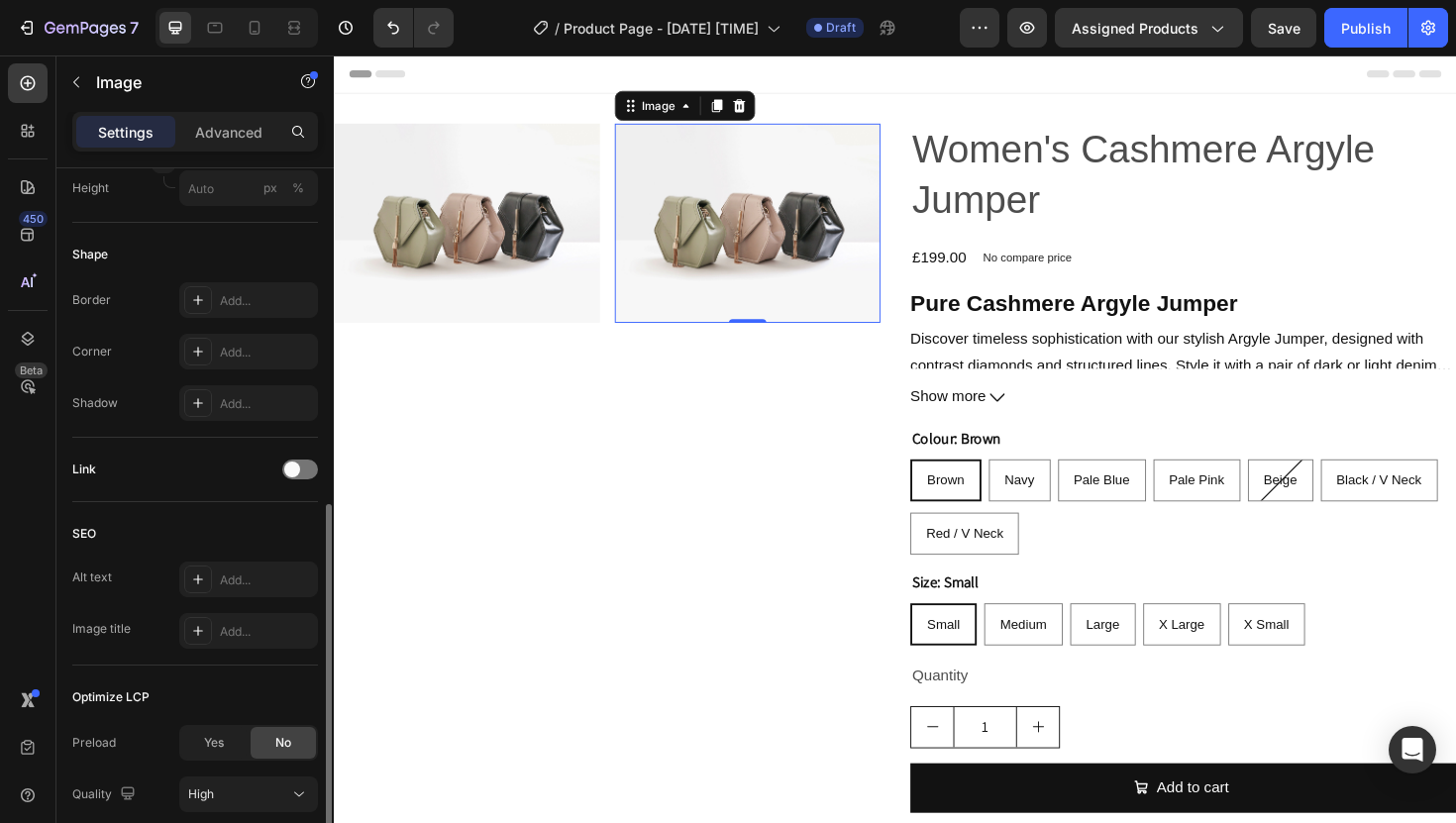 scroll, scrollTop: 784, scrollLeft: 0, axis: vertical 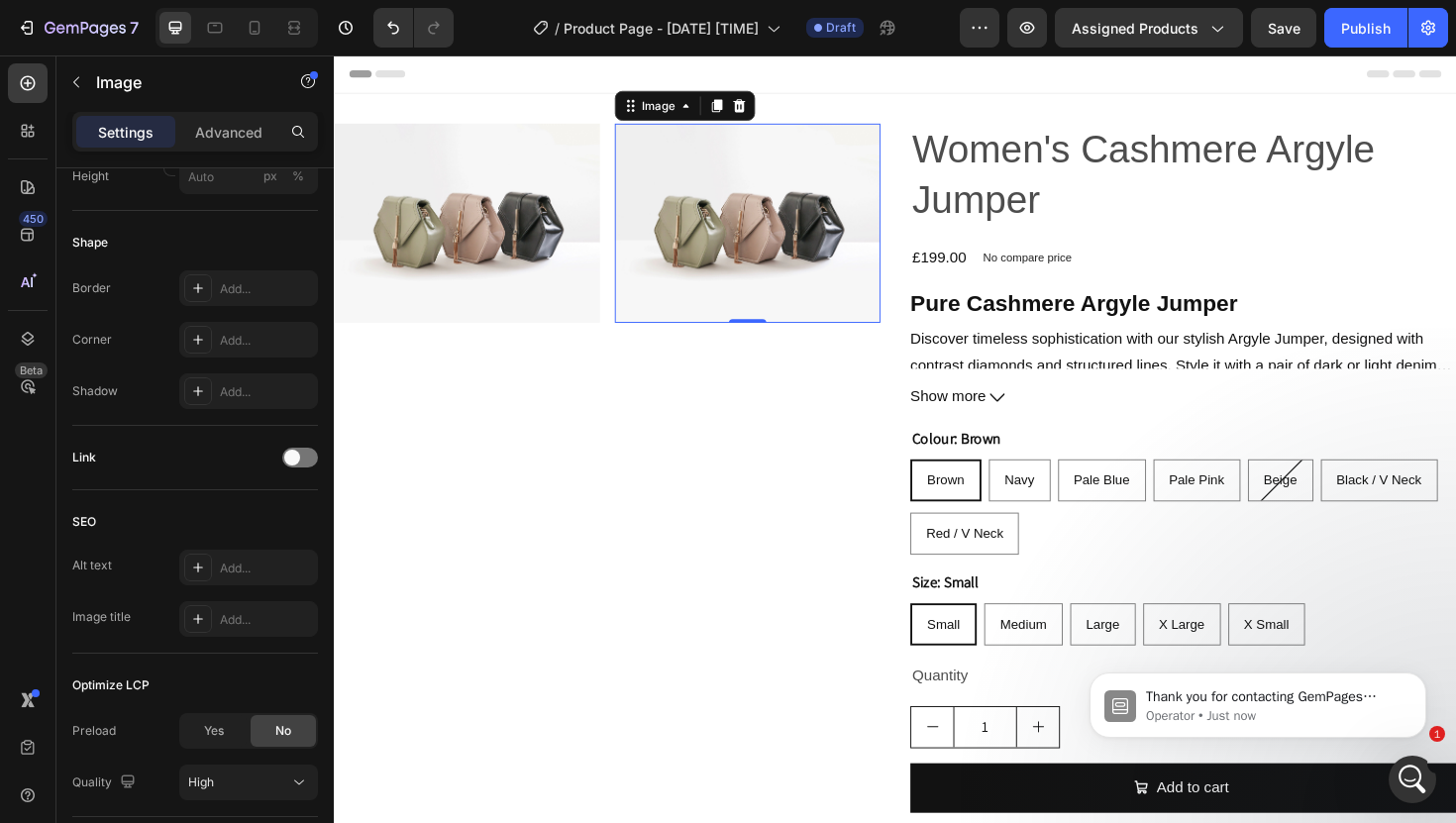 click at bounding box center (772, 233) 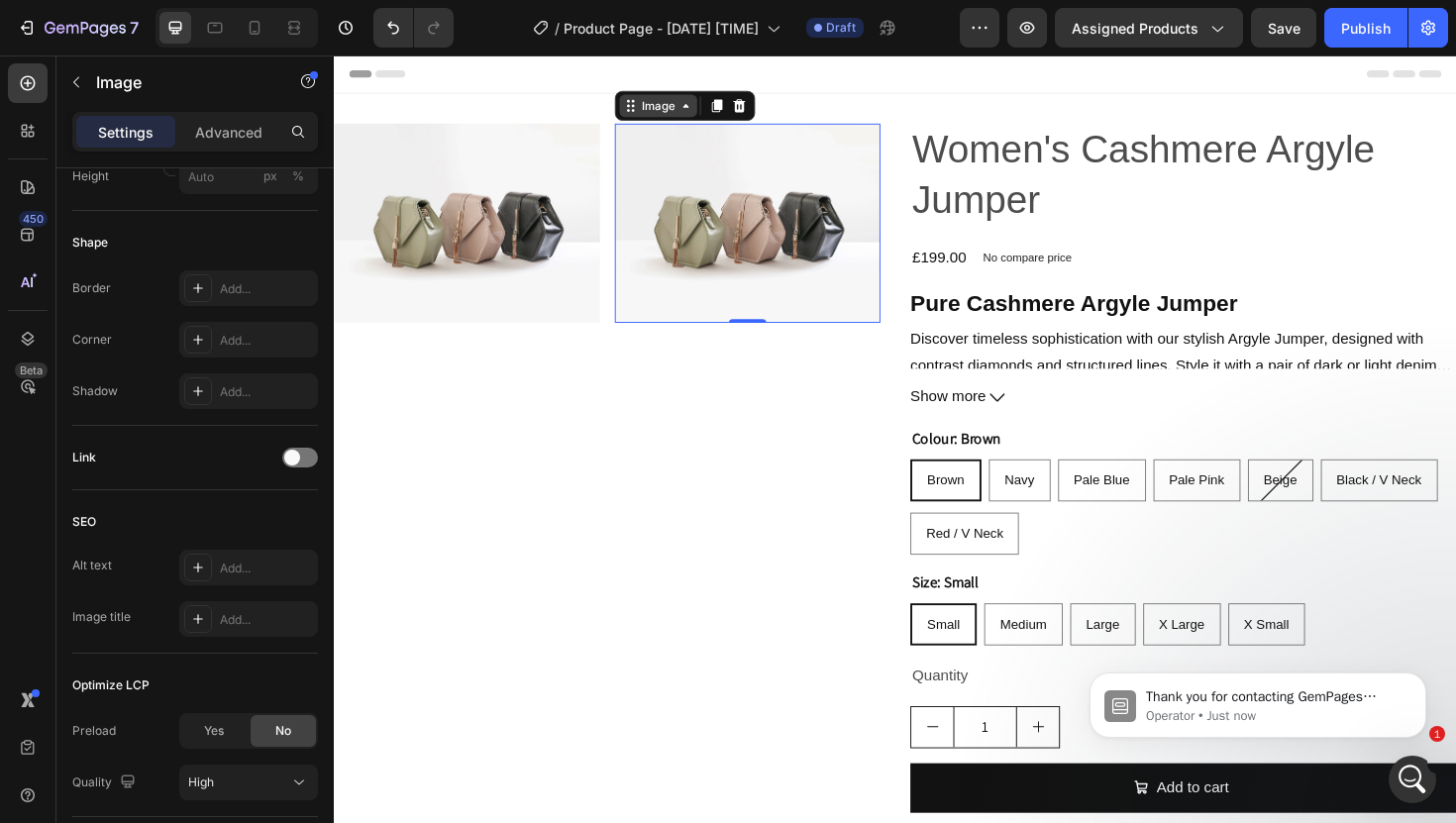 click on "Image" at bounding box center (676, 109) 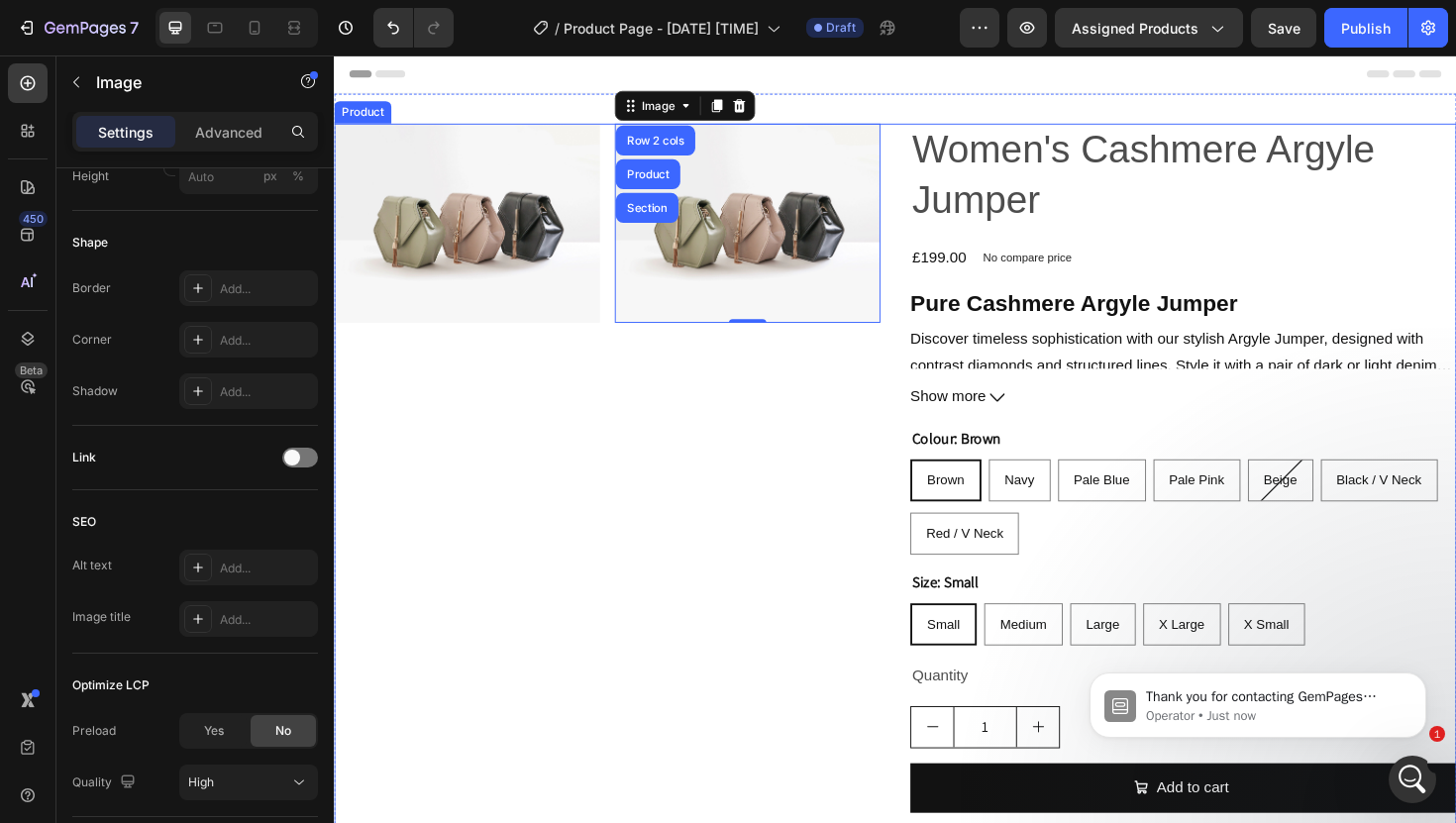 click on "Image Image Row 2 cols Product Section   0 Row" at bounding box center [623, 535] 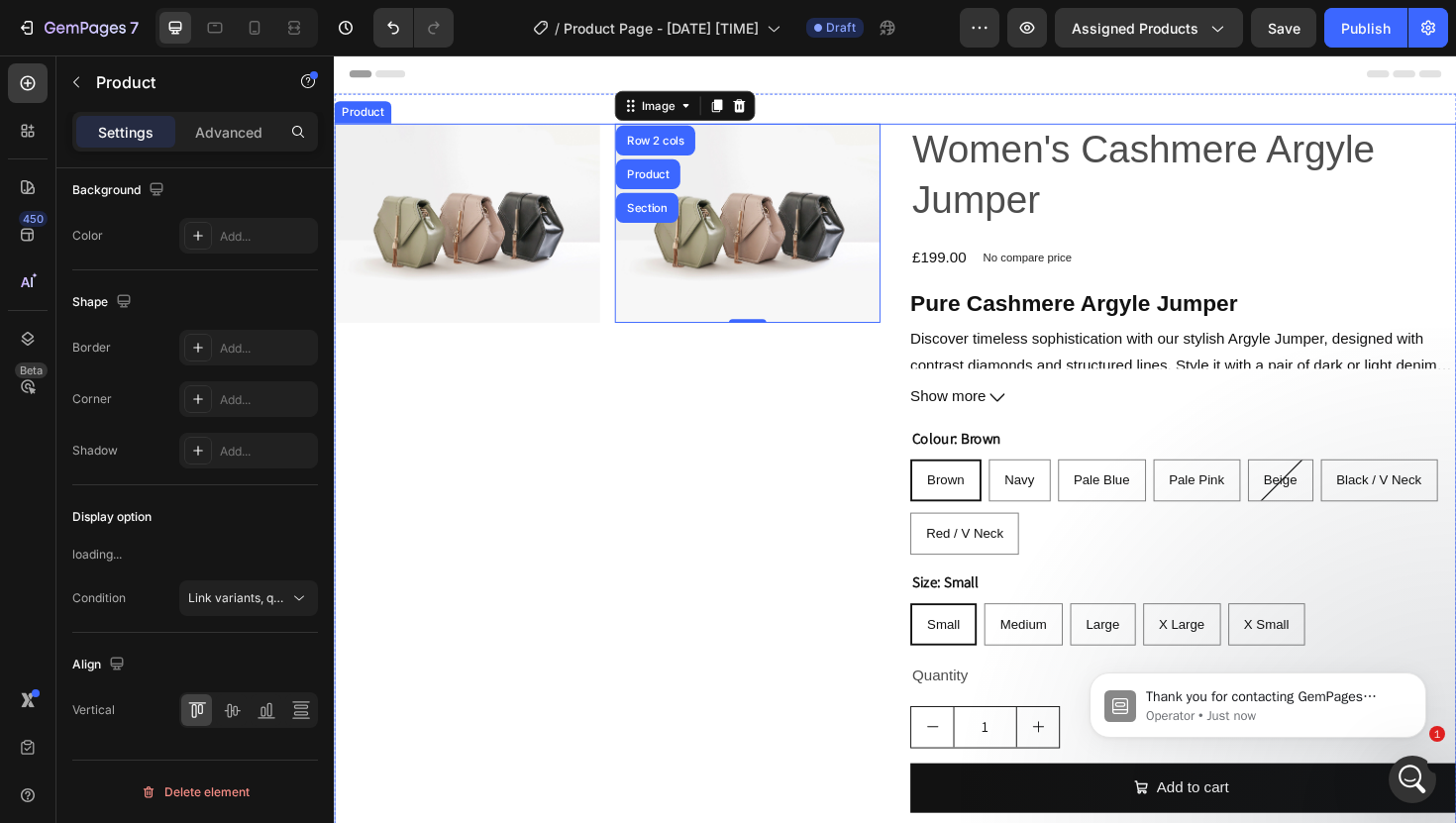 scroll, scrollTop: 0, scrollLeft: 0, axis: both 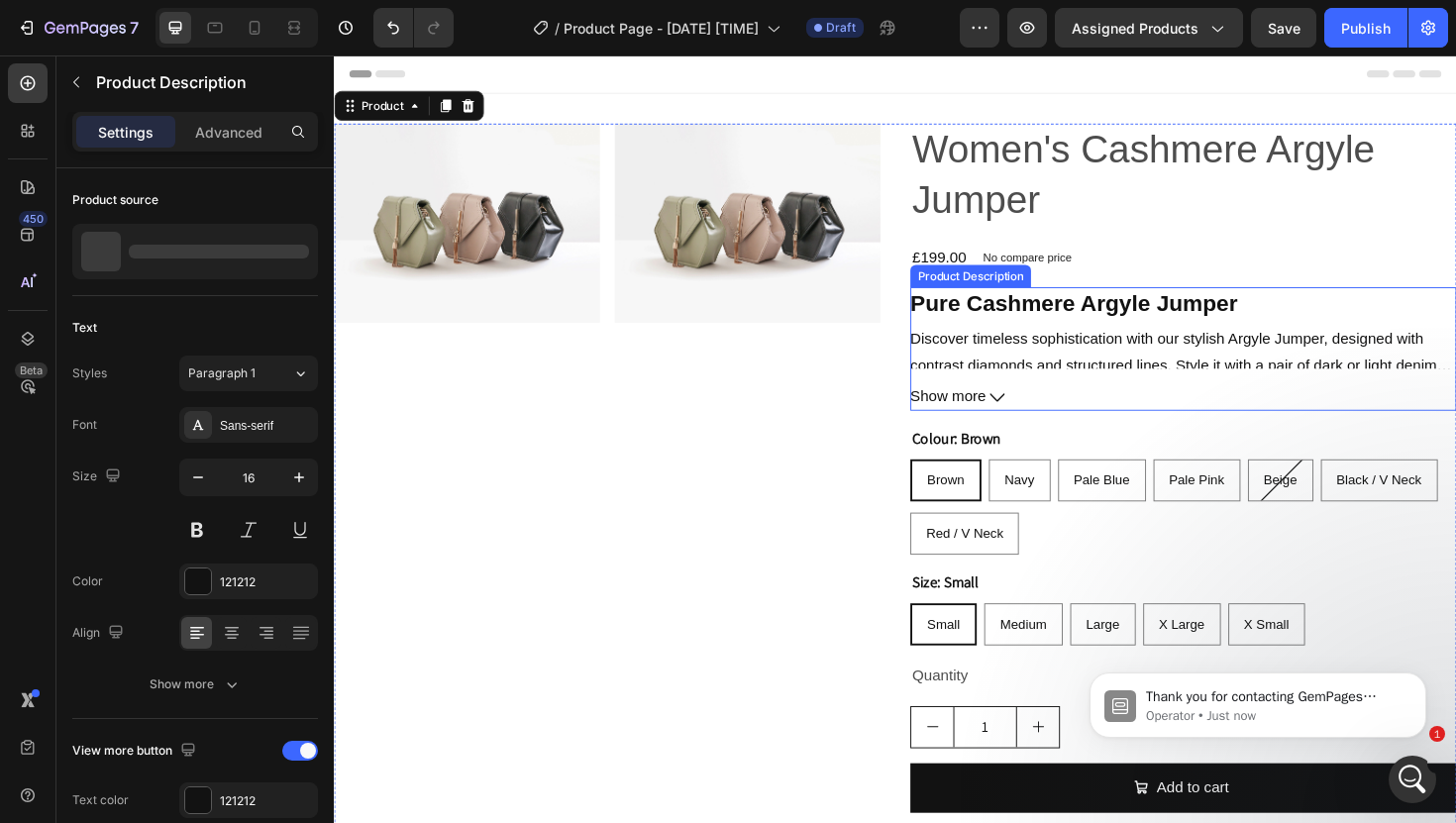 click on "Show more" at bounding box center (1233, 417) 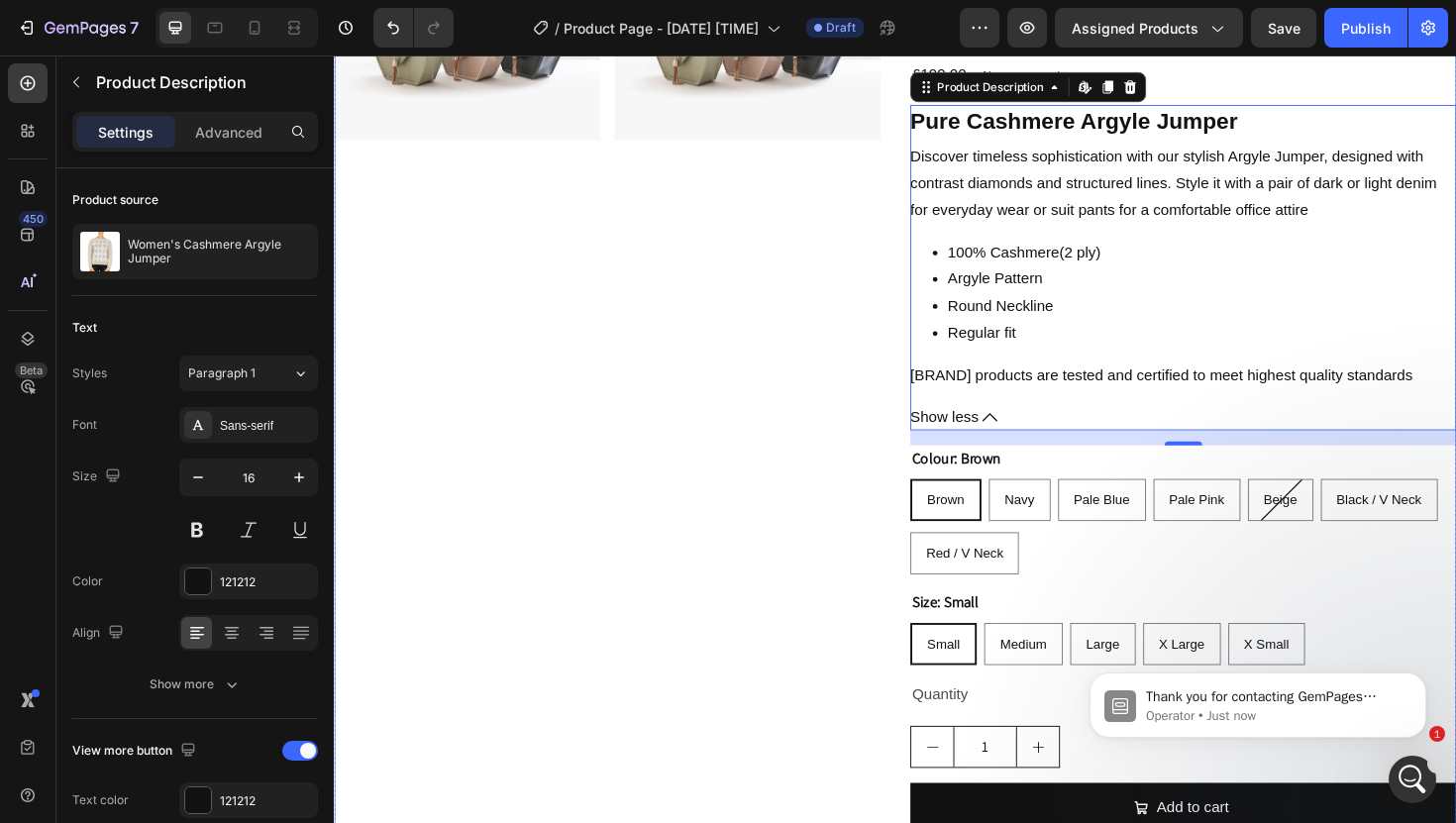 scroll, scrollTop: 241, scrollLeft: 0, axis: vertical 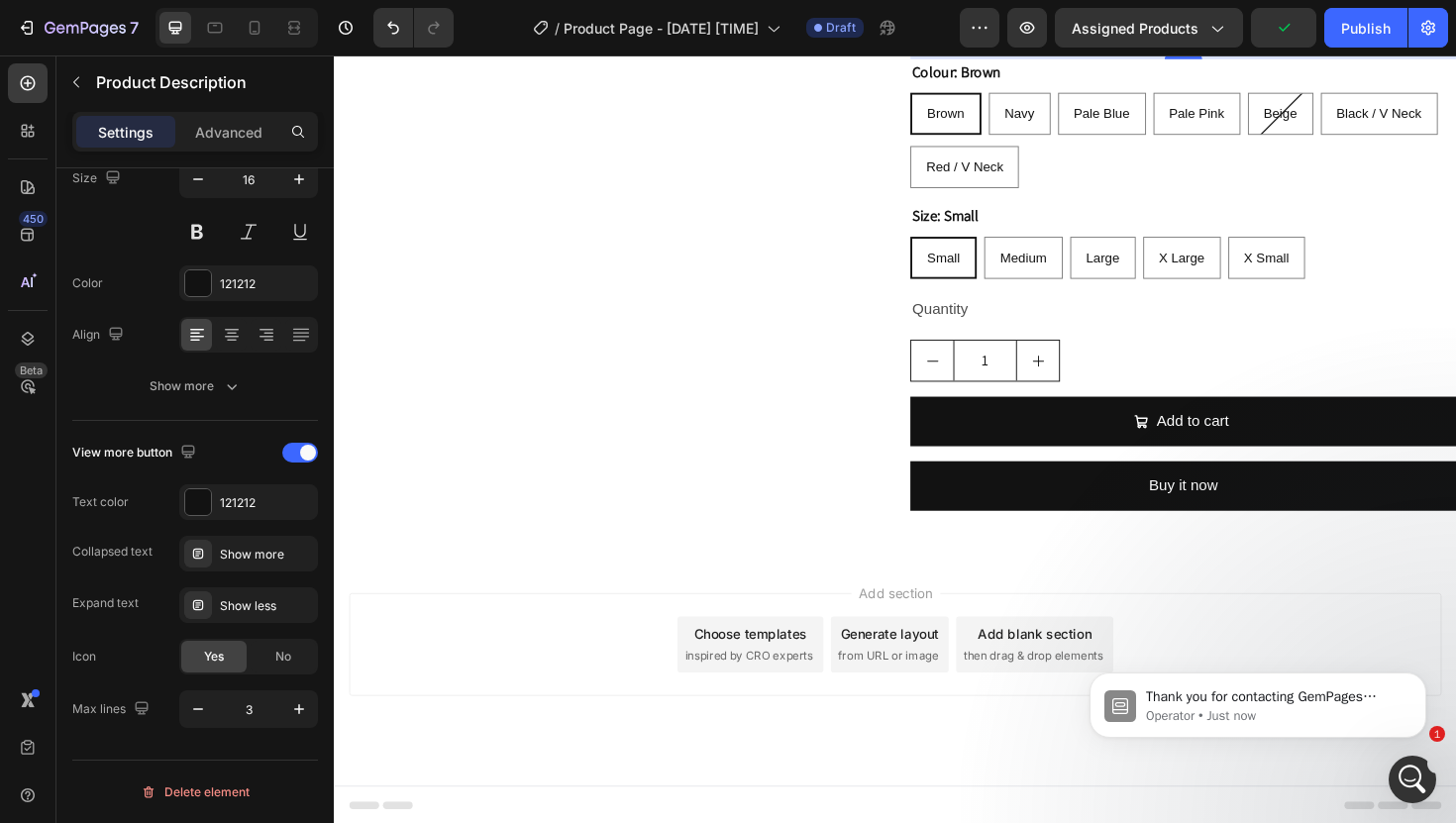 click 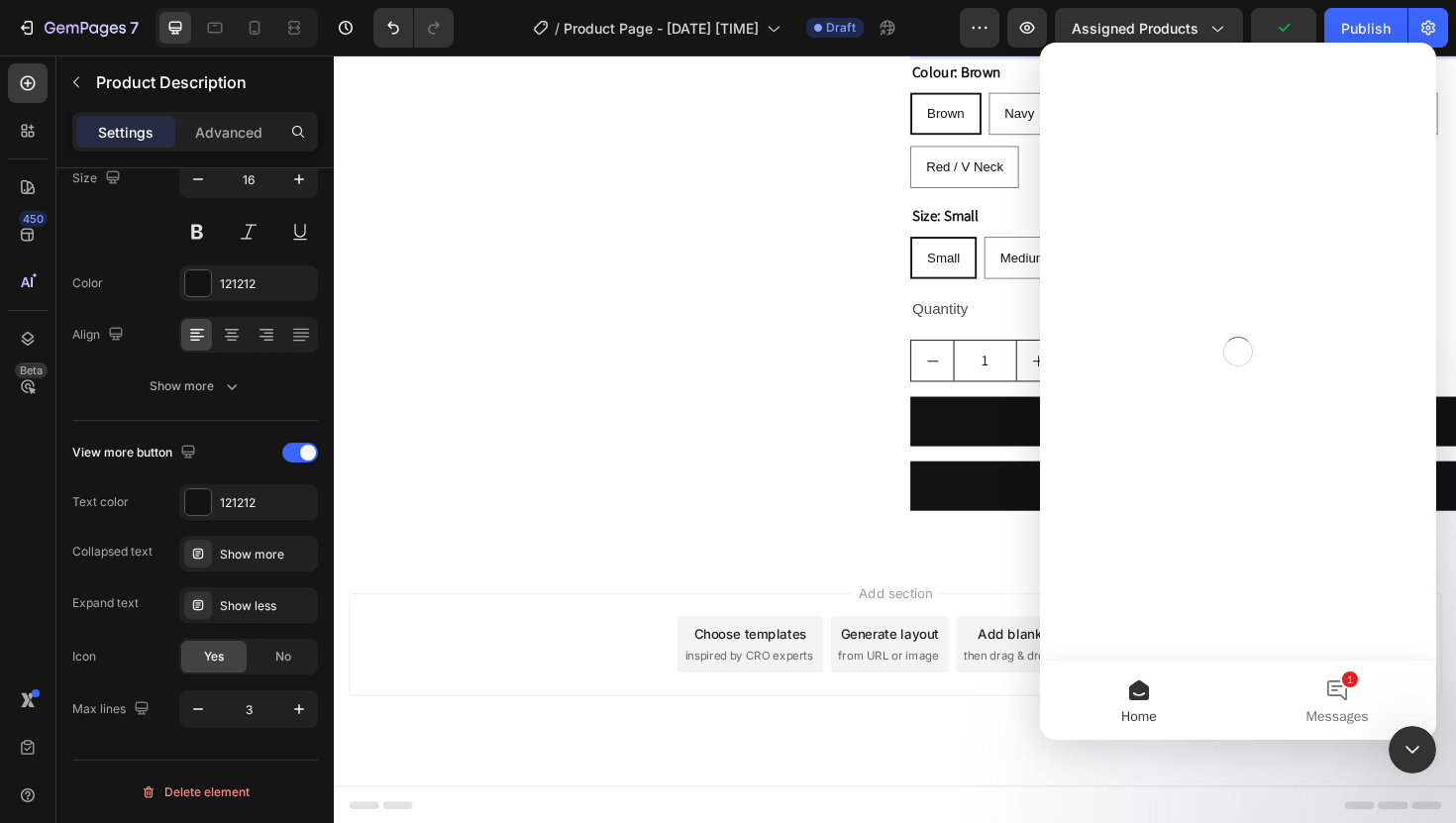 scroll, scrollTop: 0, scrollLeft: 0, axis: both 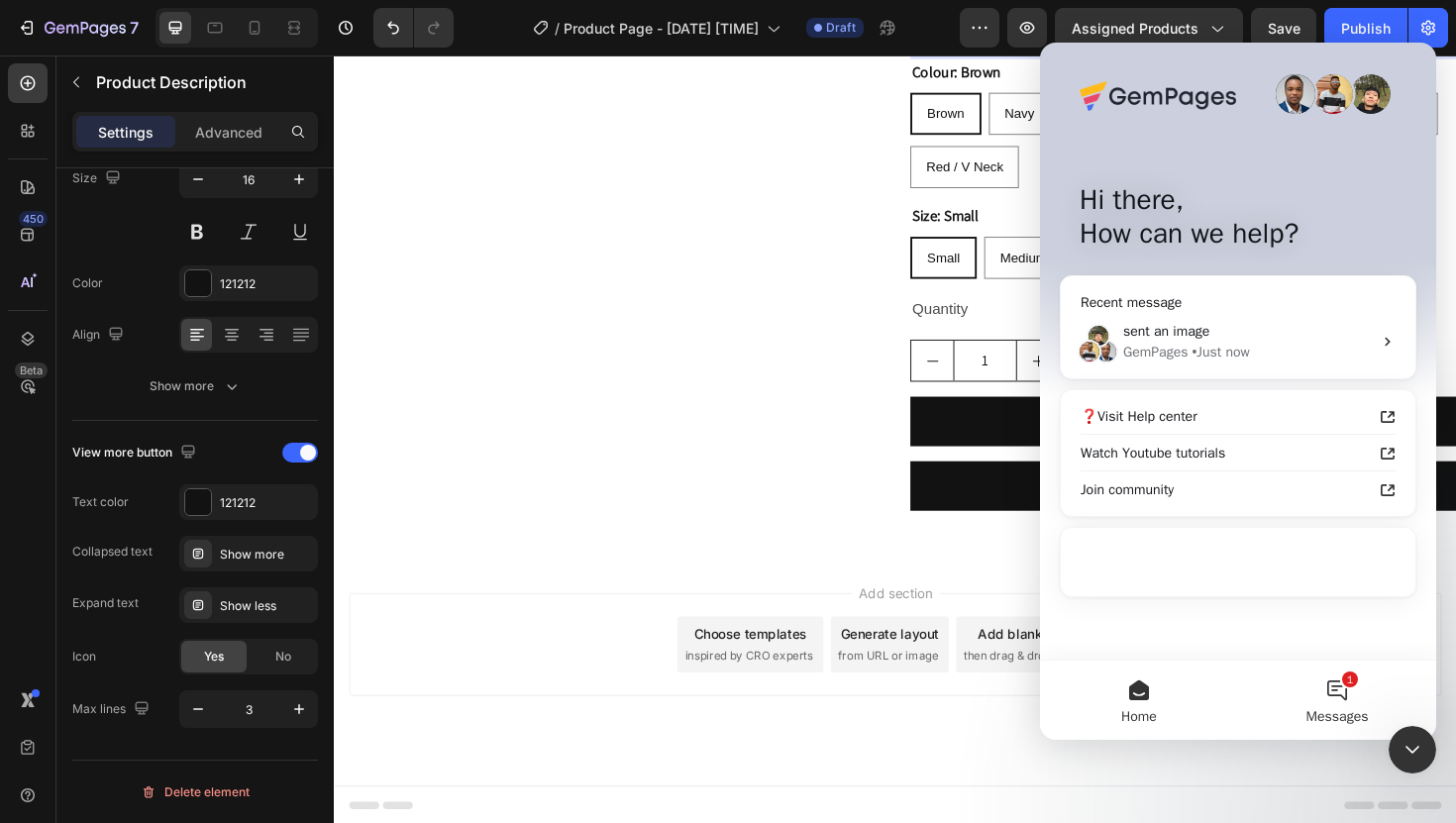 click on "Messages" at bounding box center (1337, 717) 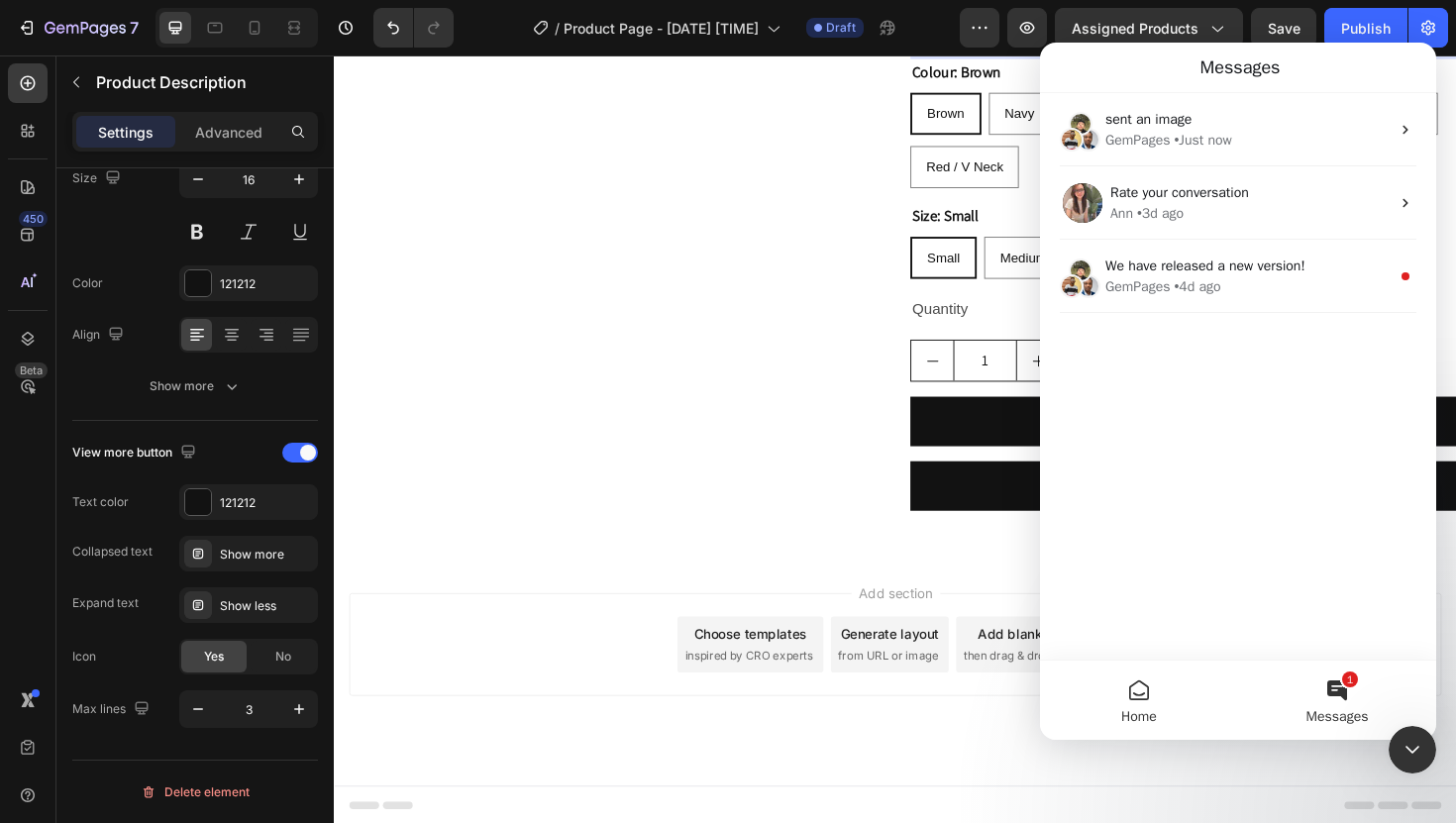 click on "Home" at bounding box center [1139, 717] 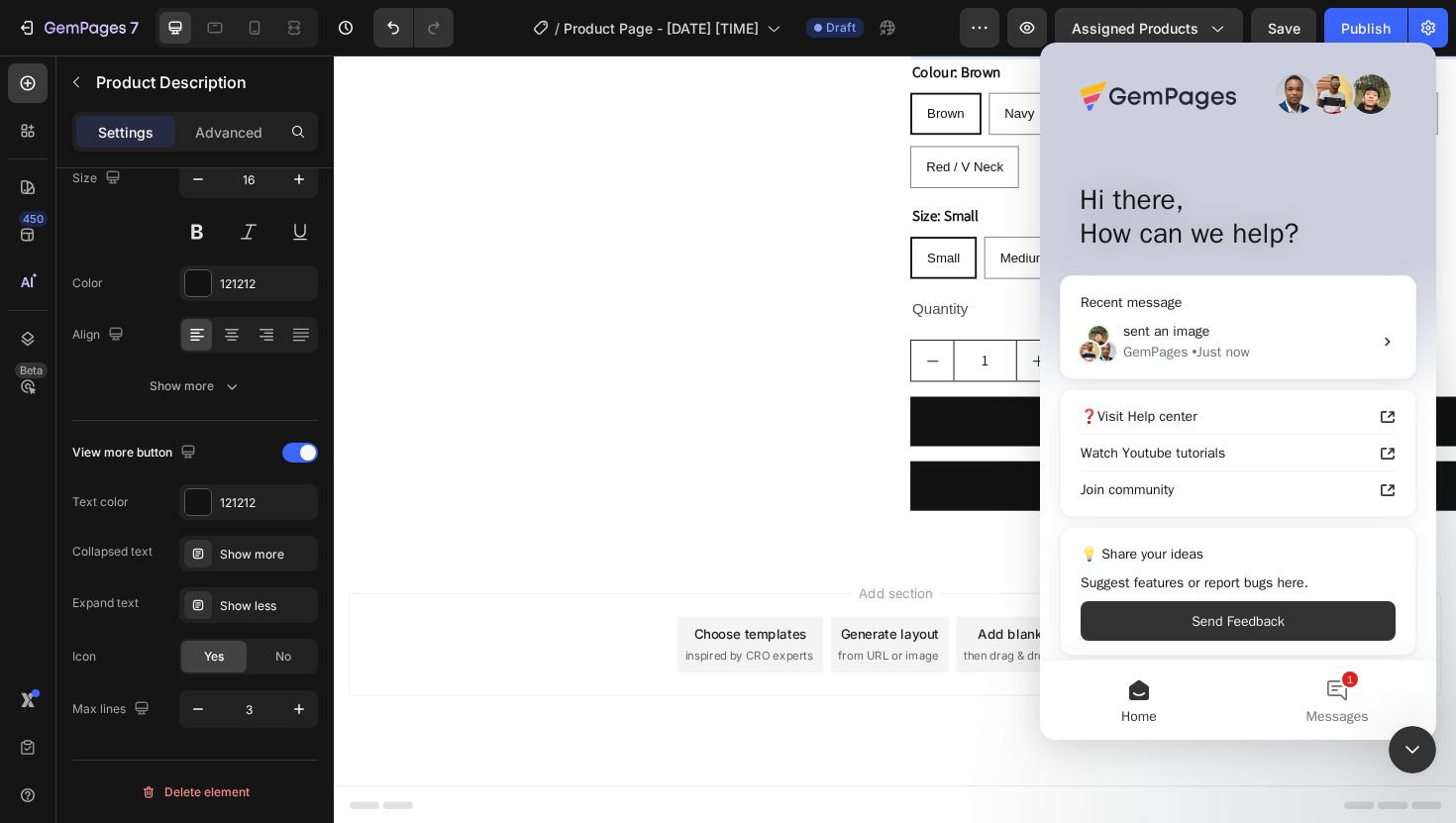 click on "Add section Choose templates inspired by CRO experts Generate layout from URL or image Add blank section then drag & drop elements" at bounding box center (928, 707) 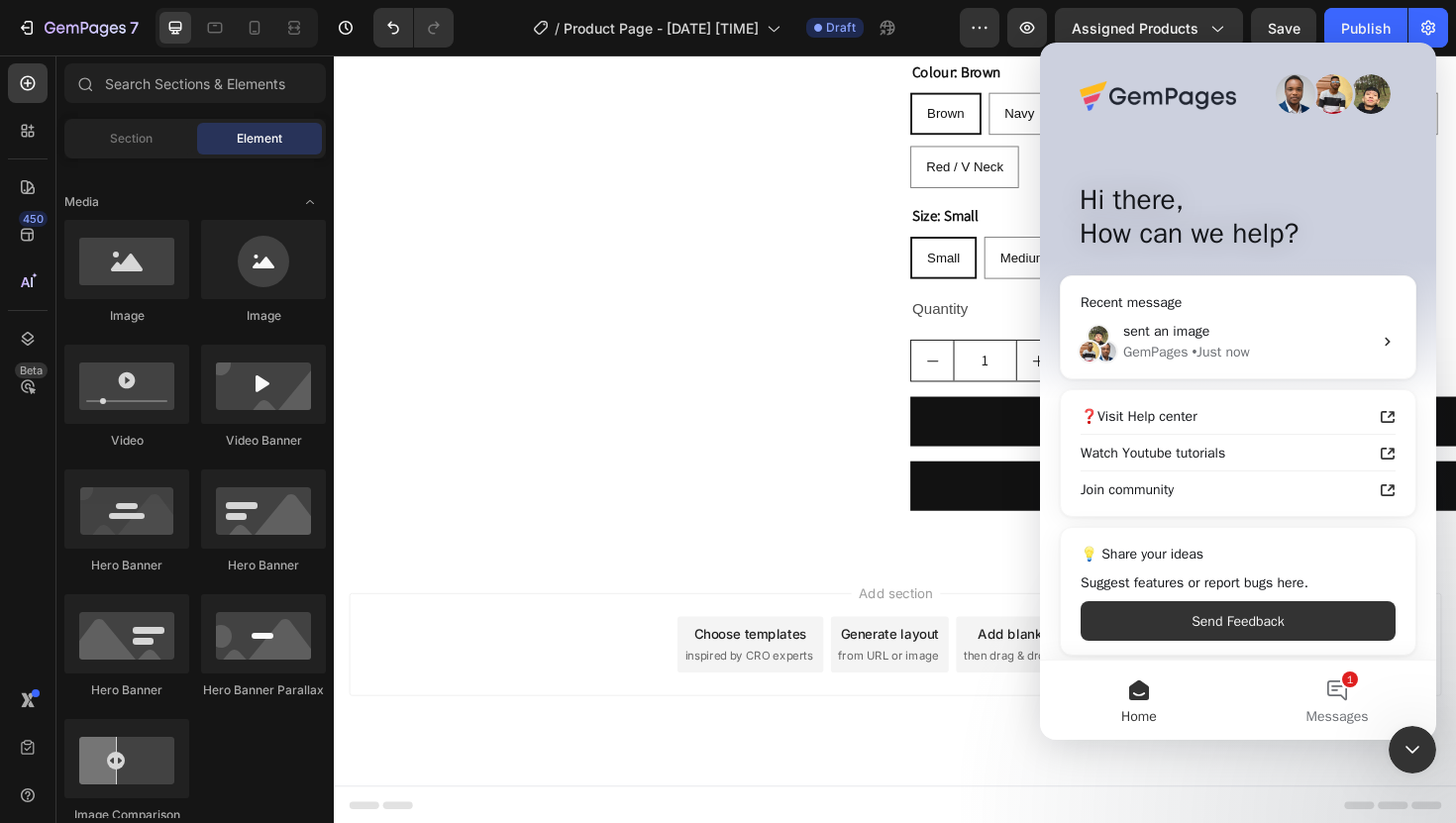click 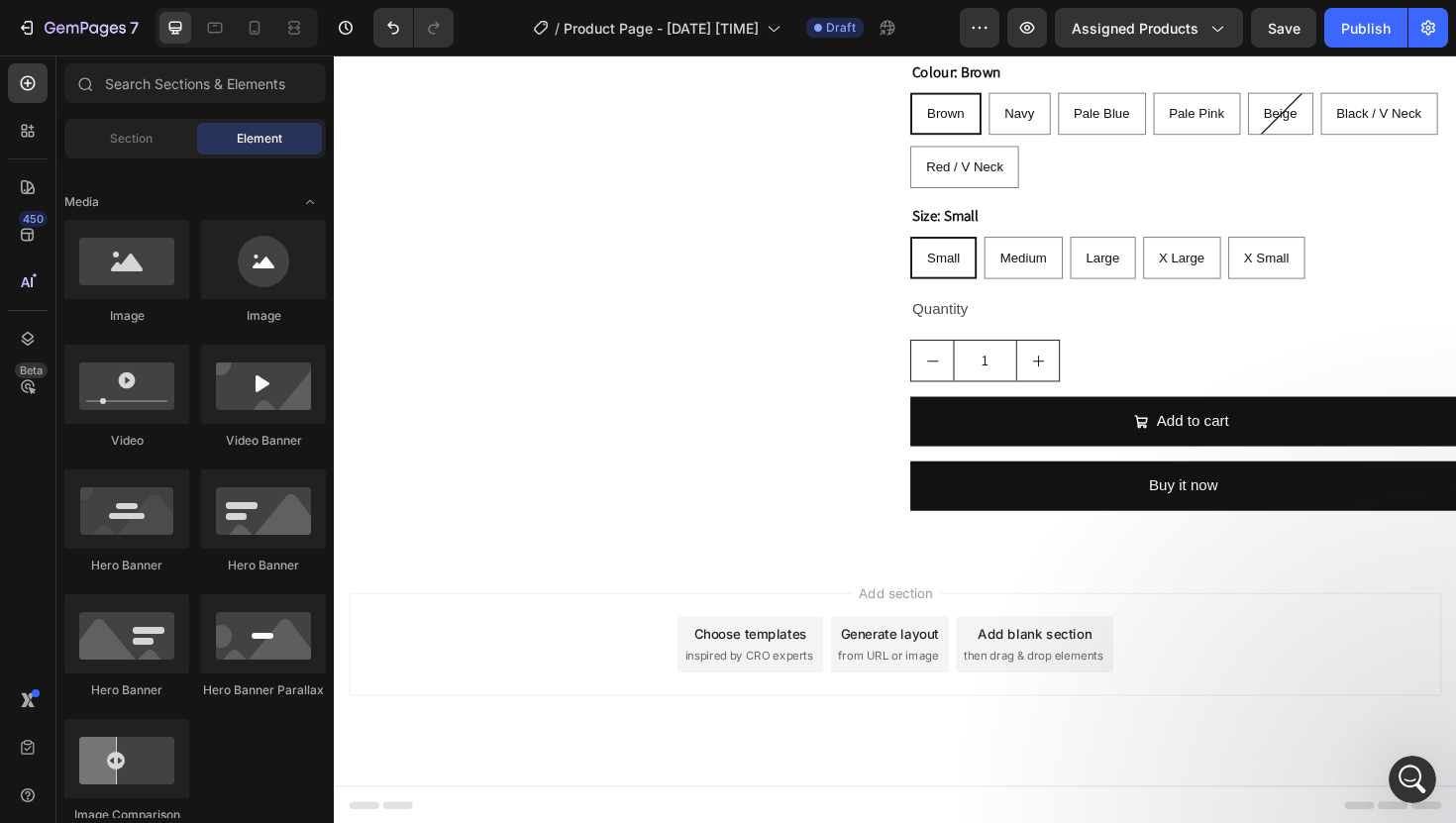 scroll, scrollTop: 0, scrollLeft: 0, axis: both 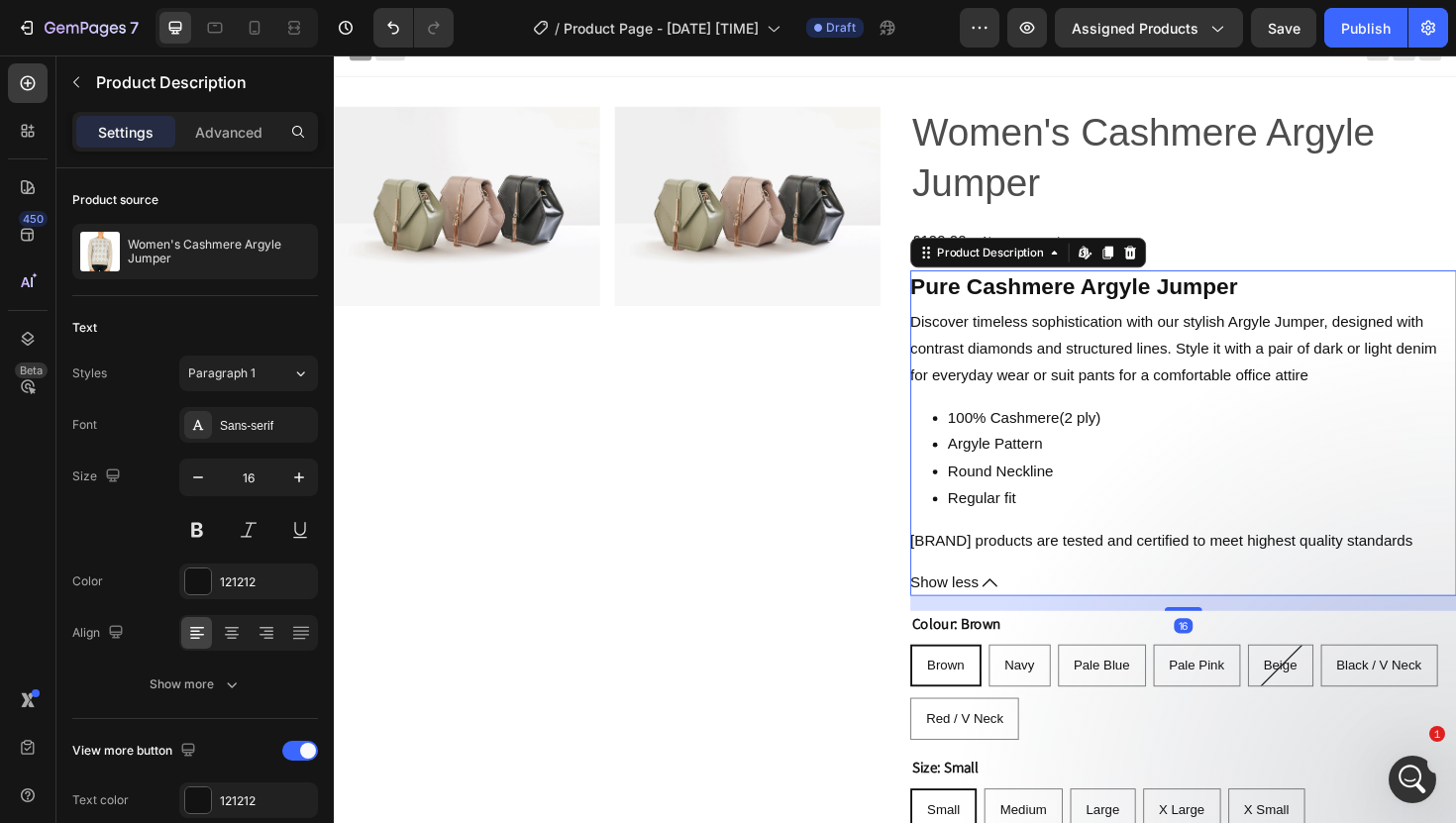 click on "[BRAND] products are tested and certified to meet highest quality standards" at bounding box center (1209, 568) 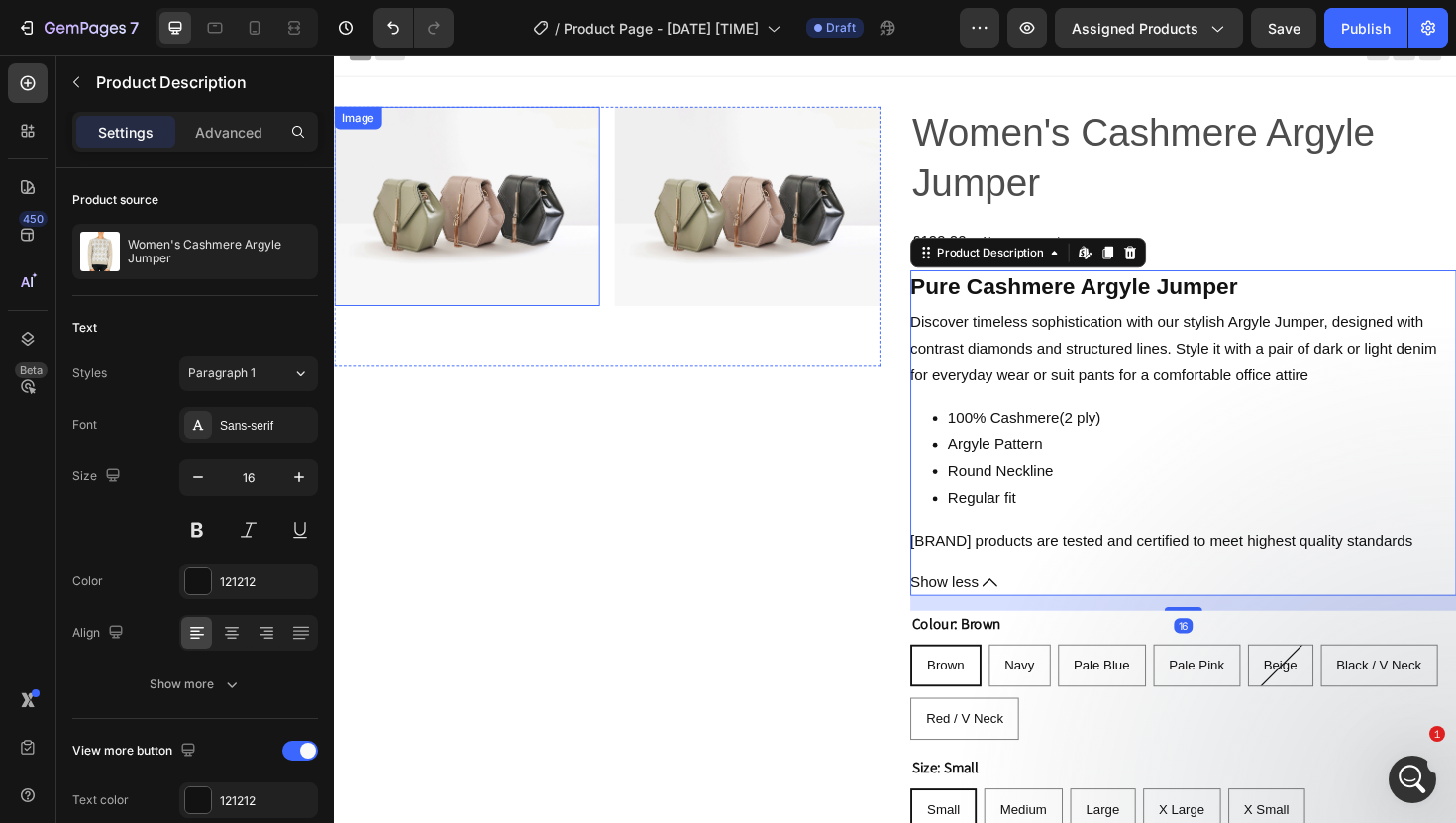 click at bounding box center (474, 215) 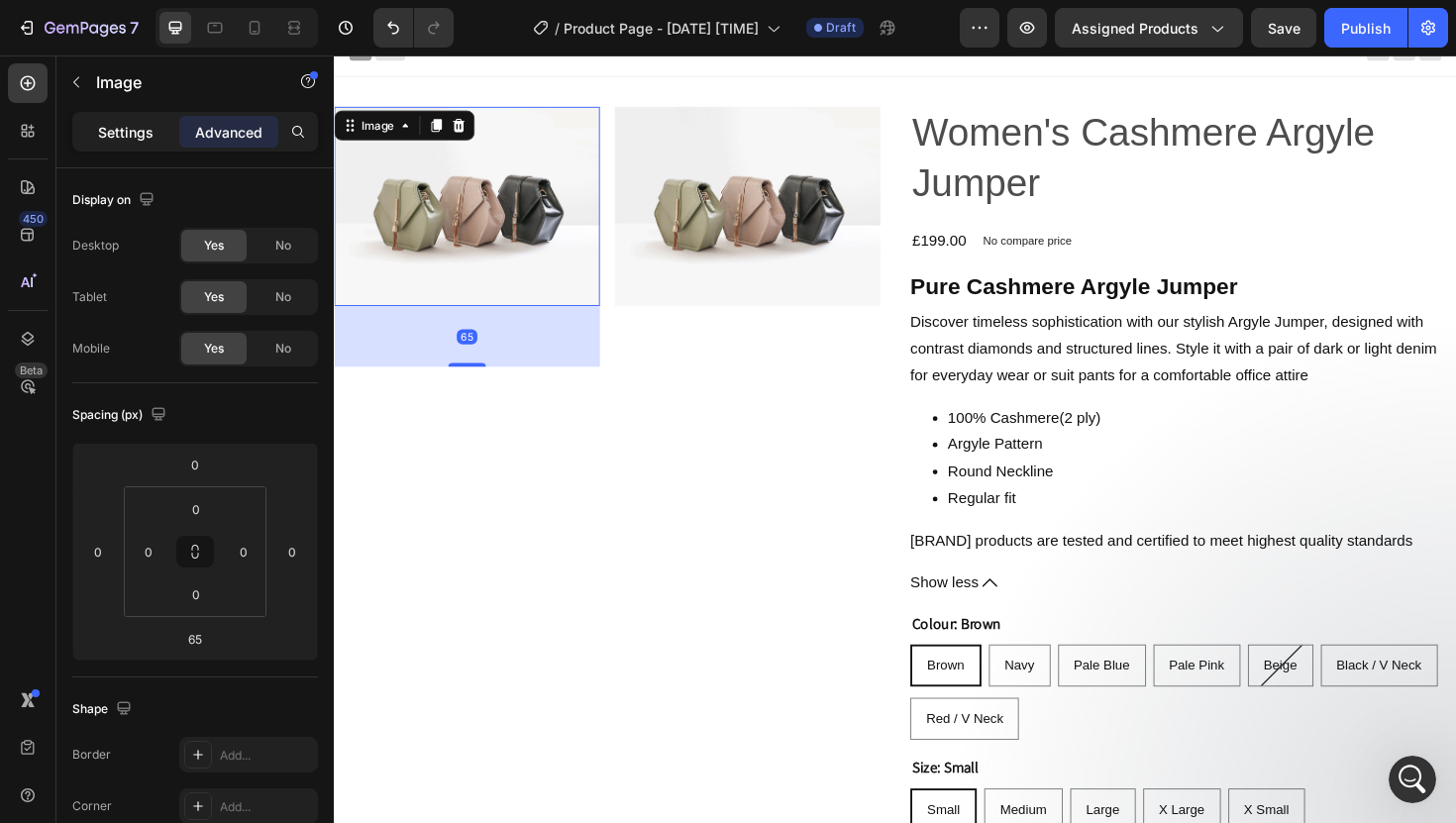 click on "Settings" 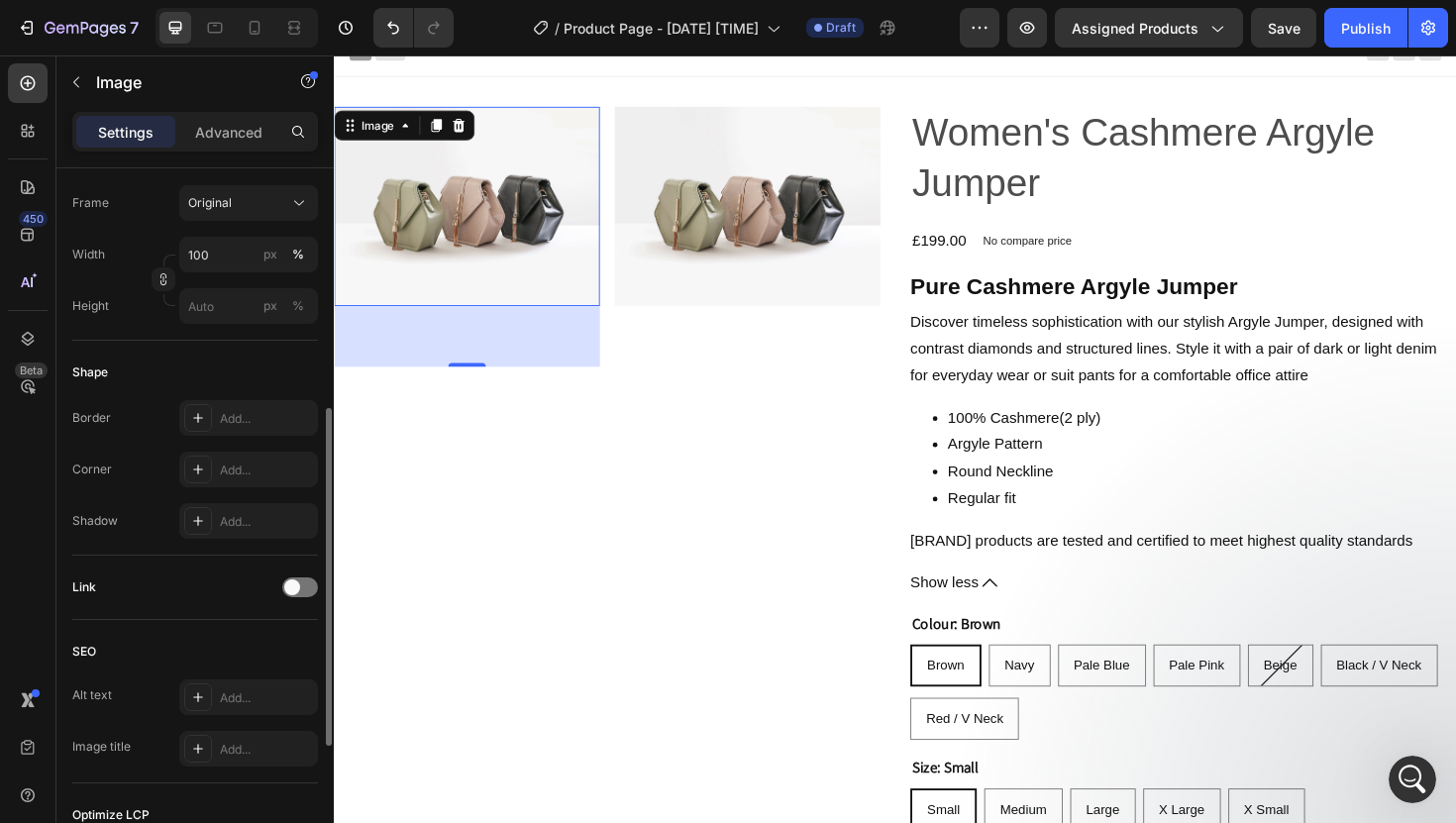 scroll, scrollTop: 510, scrollLeft: 0, axis: vertical 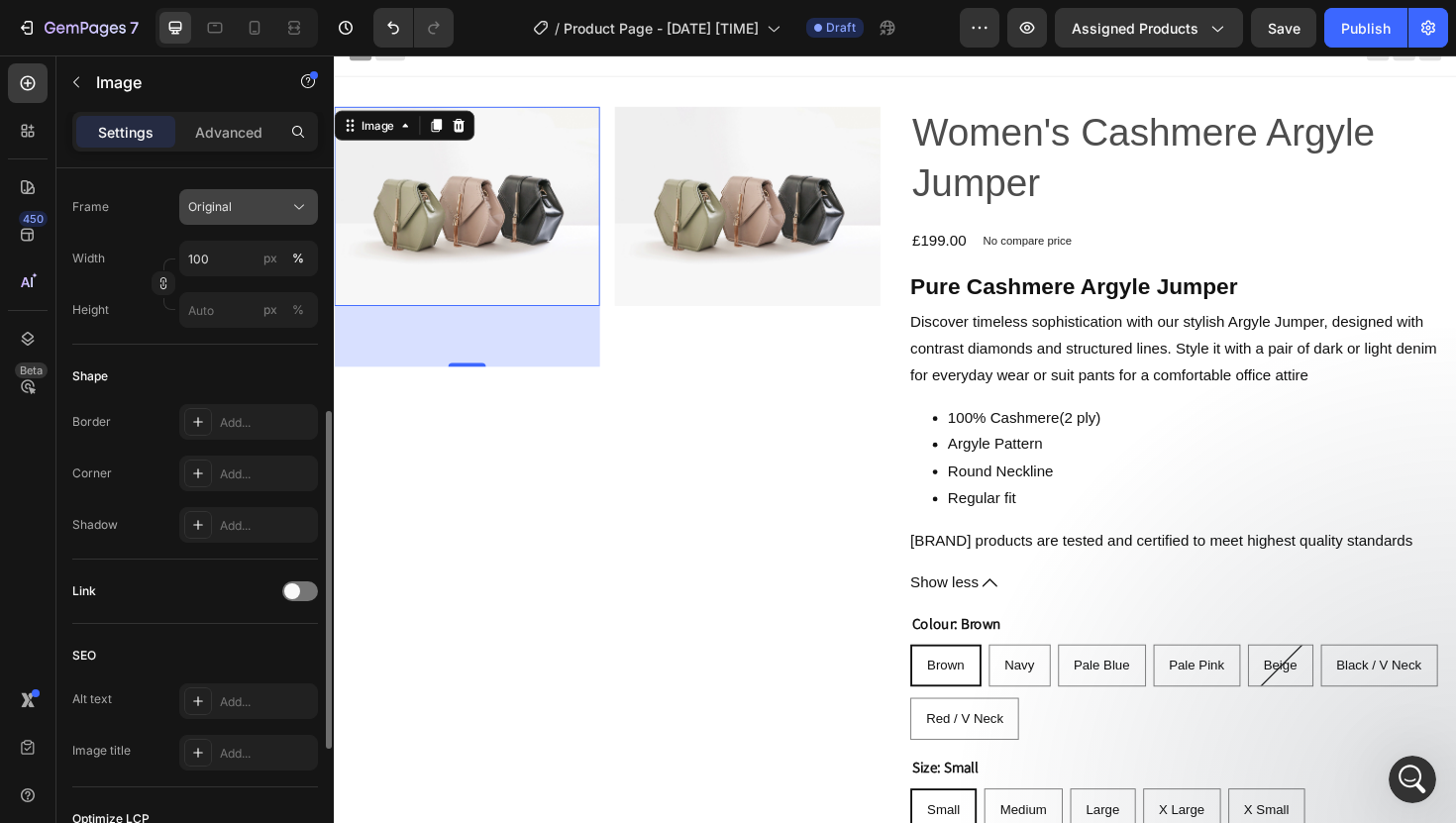 click on "Original" at bounding box center (249, 207) 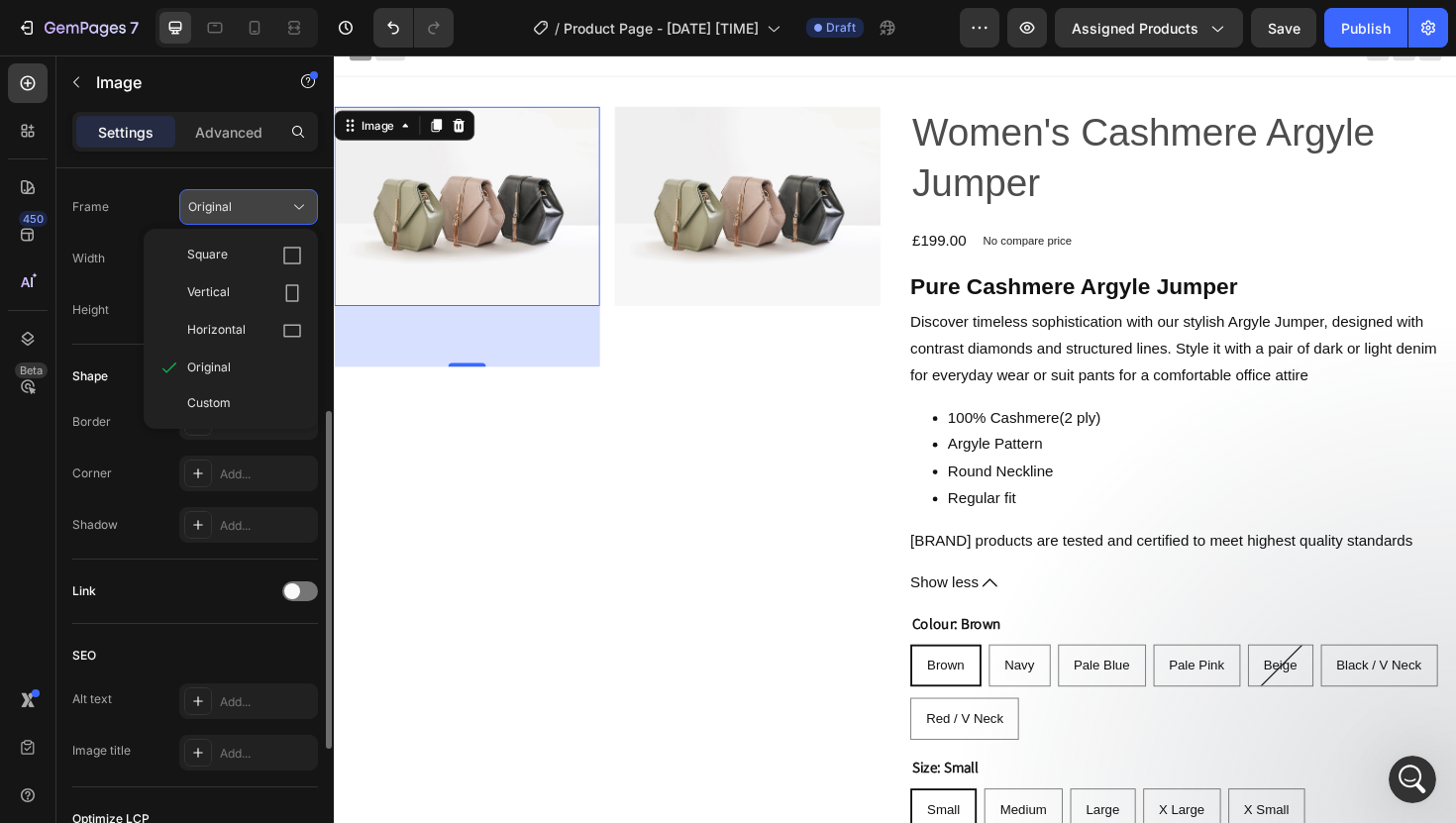 click on "Original" at bounding box center [210, 207] 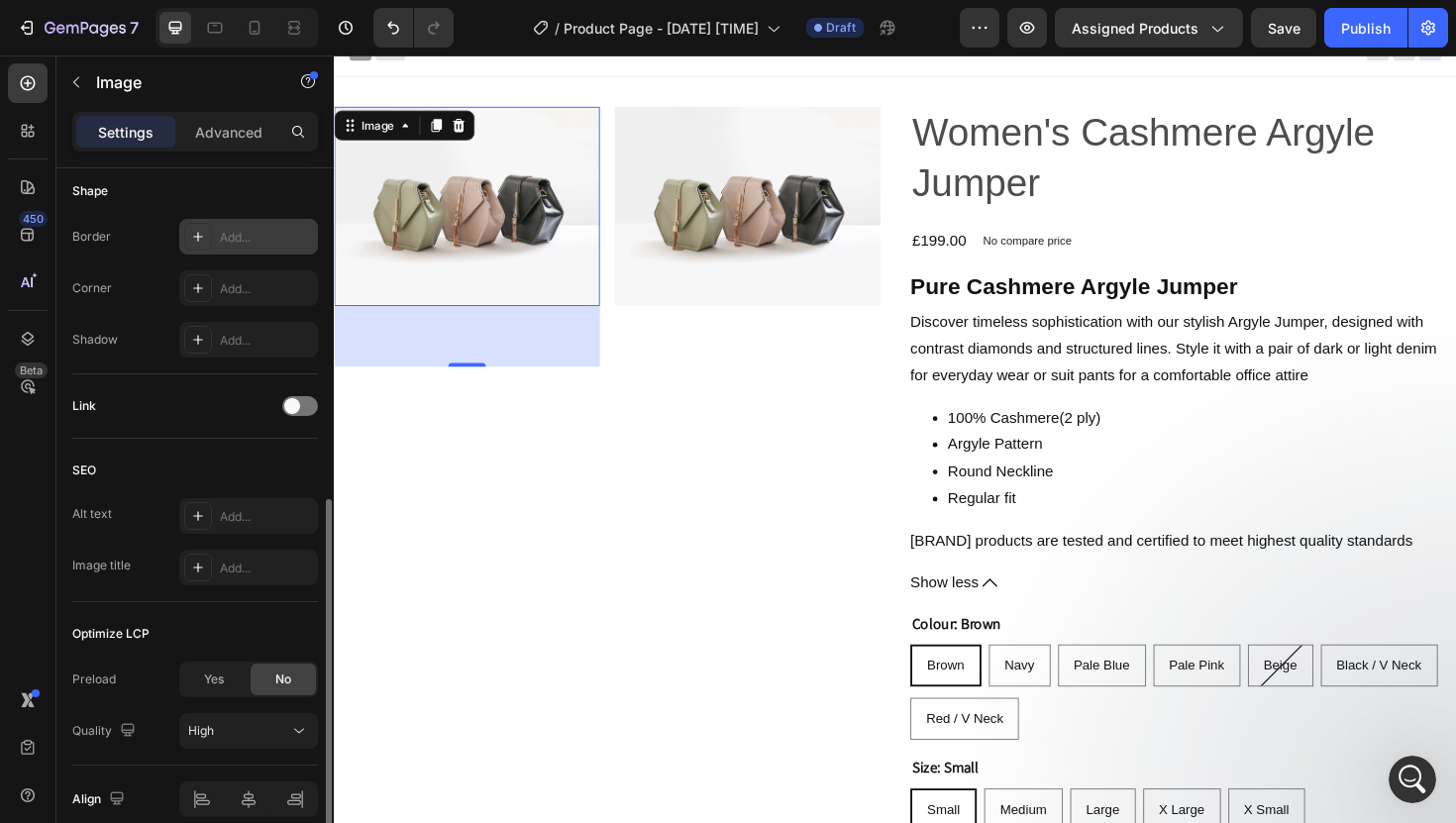 scroll, scrollTop: 784, scrollLeft: 0, axis: vertical 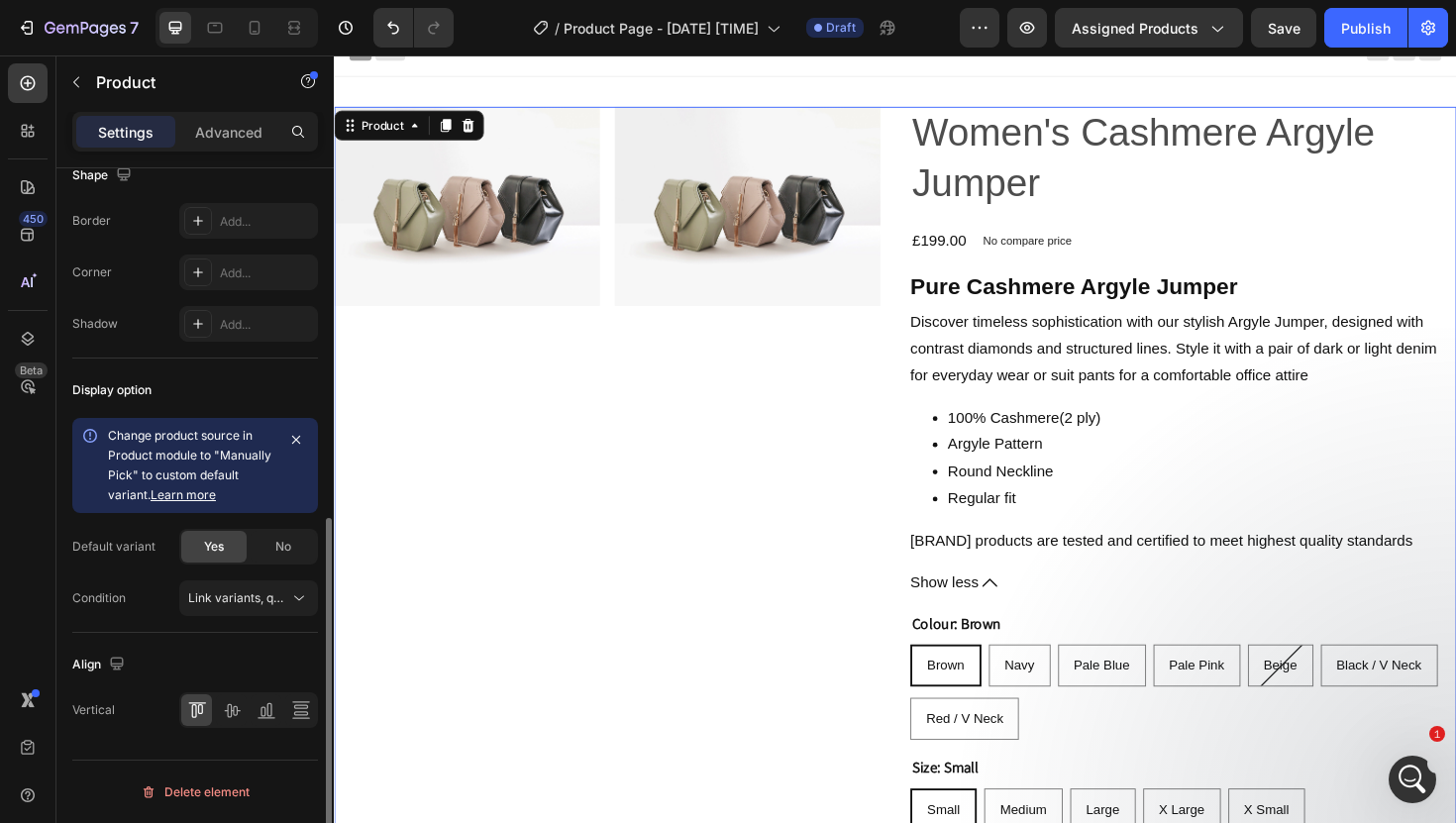 click on "Image Image Row" at bounding box center (623, 624) 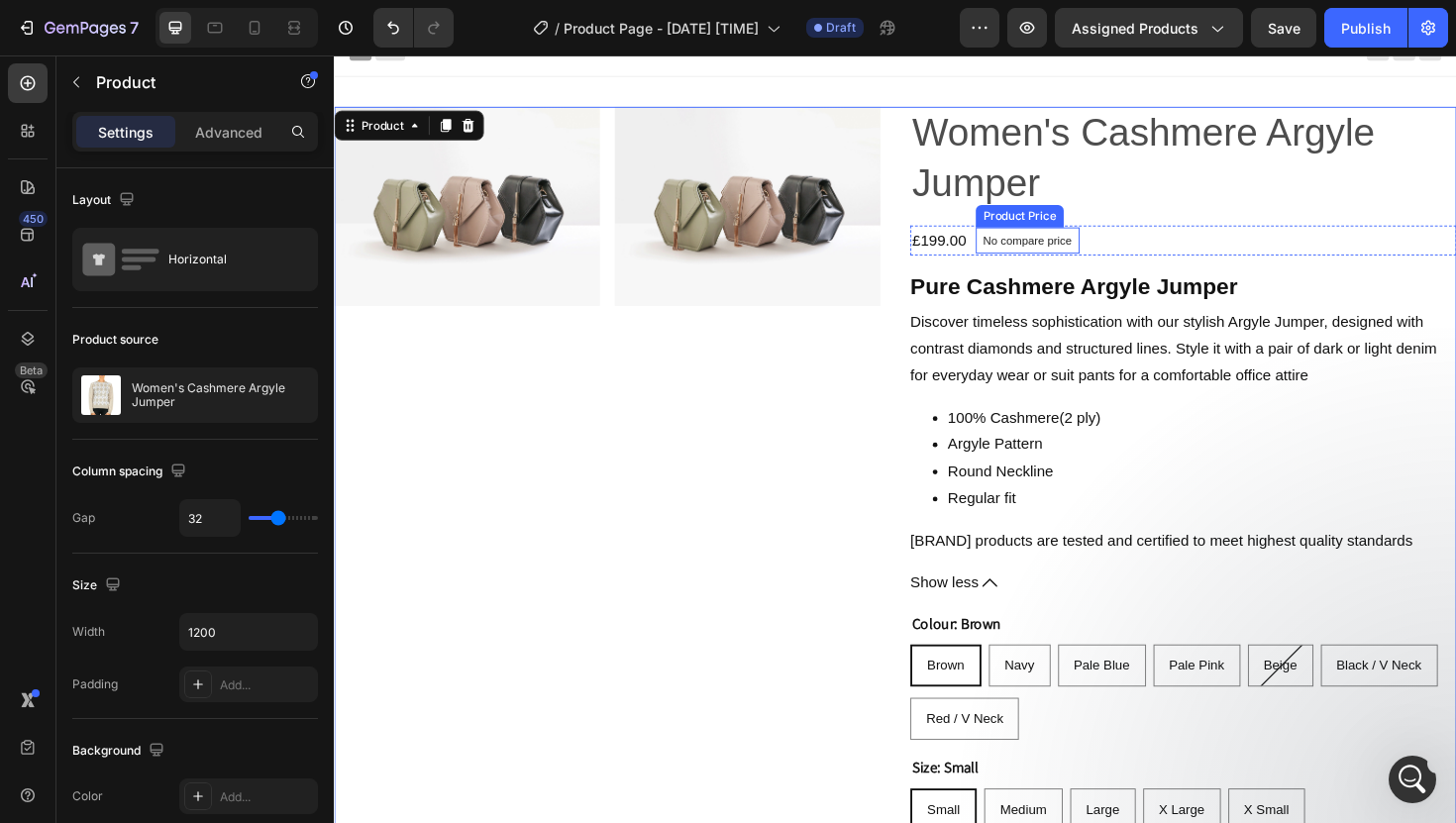 click on "No compare price Product Price" at bounding box center [1068, 252] 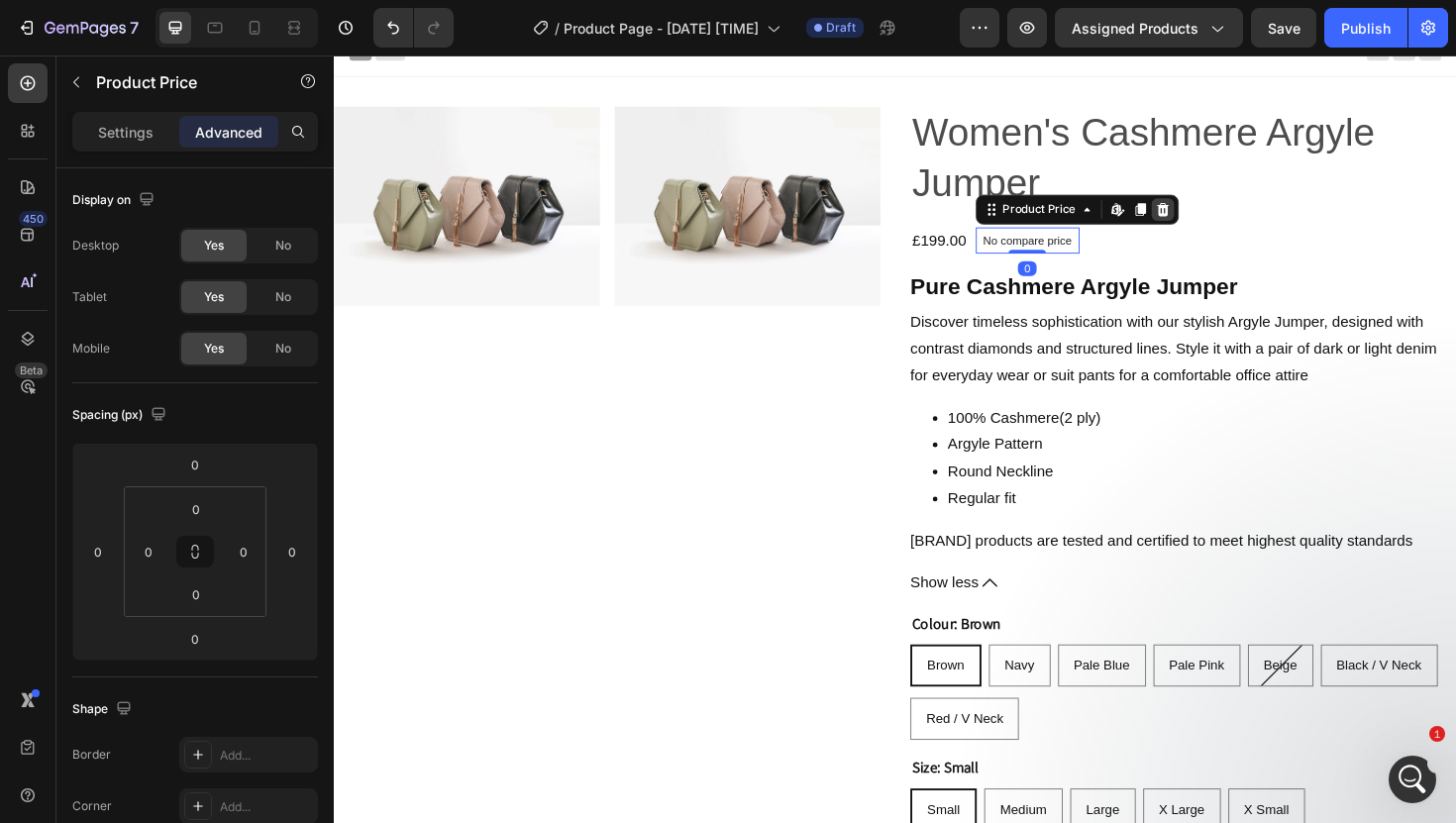 click 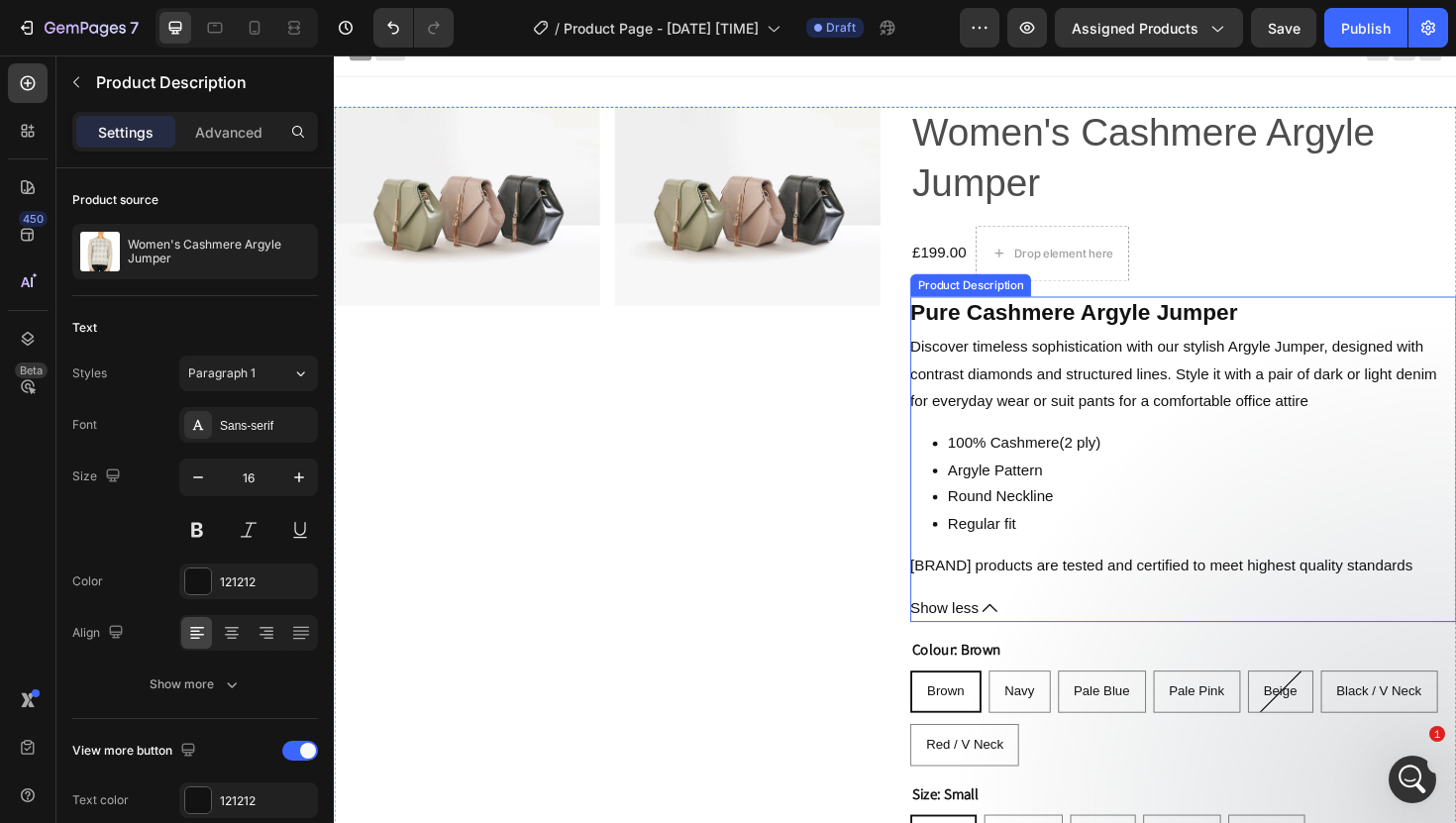click on "Discover timeless sophistication with our stylish Argyle Jumper, designed with contrast diamonds and structured lines. Style it with a pair of dark or light denim for everyday wear or suit pants for a comfortable office attire" at bounding box center (1222, 392) 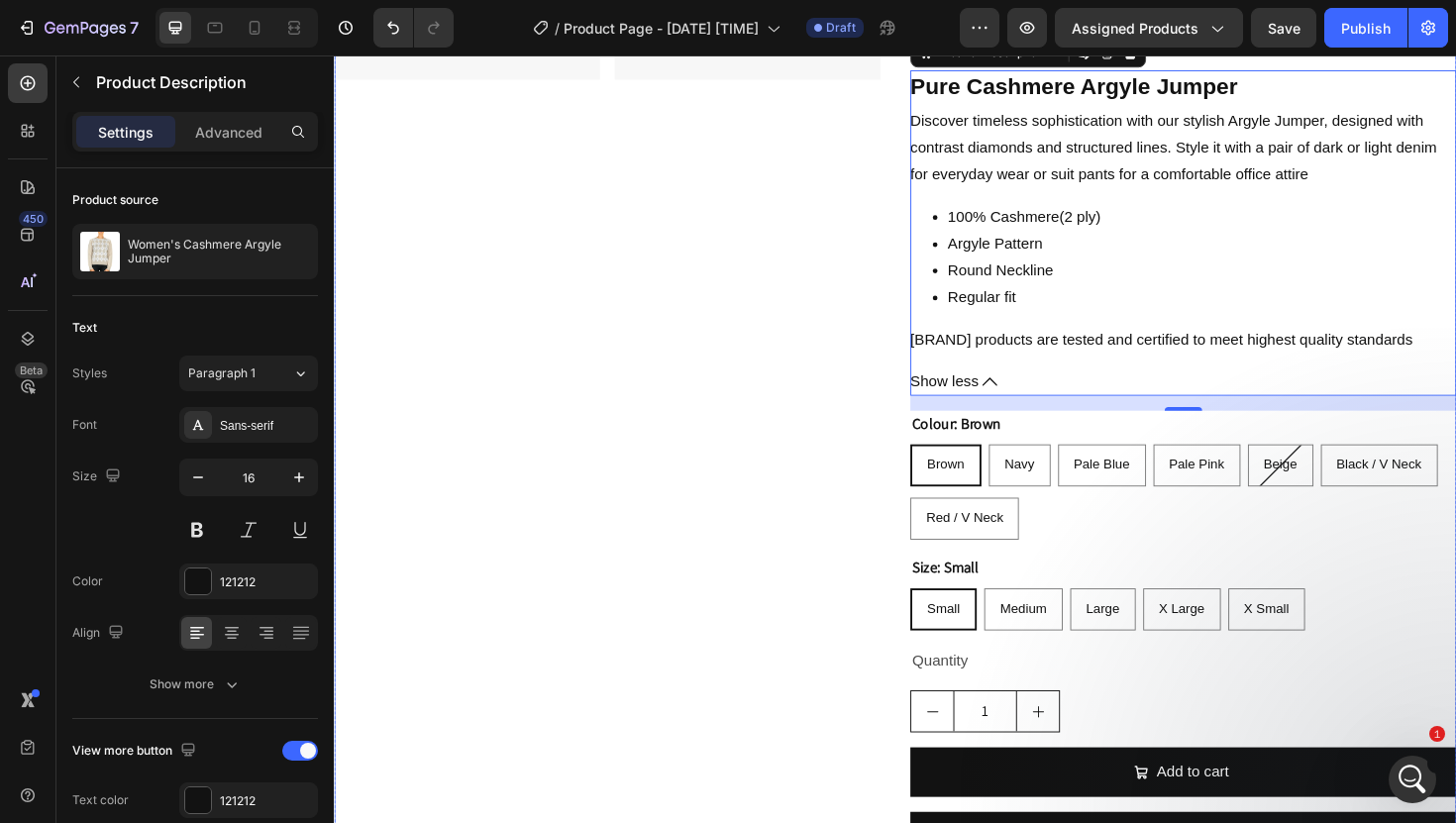 scroll, scrollTop: 265, scrollLeft: 0, axis: vertical 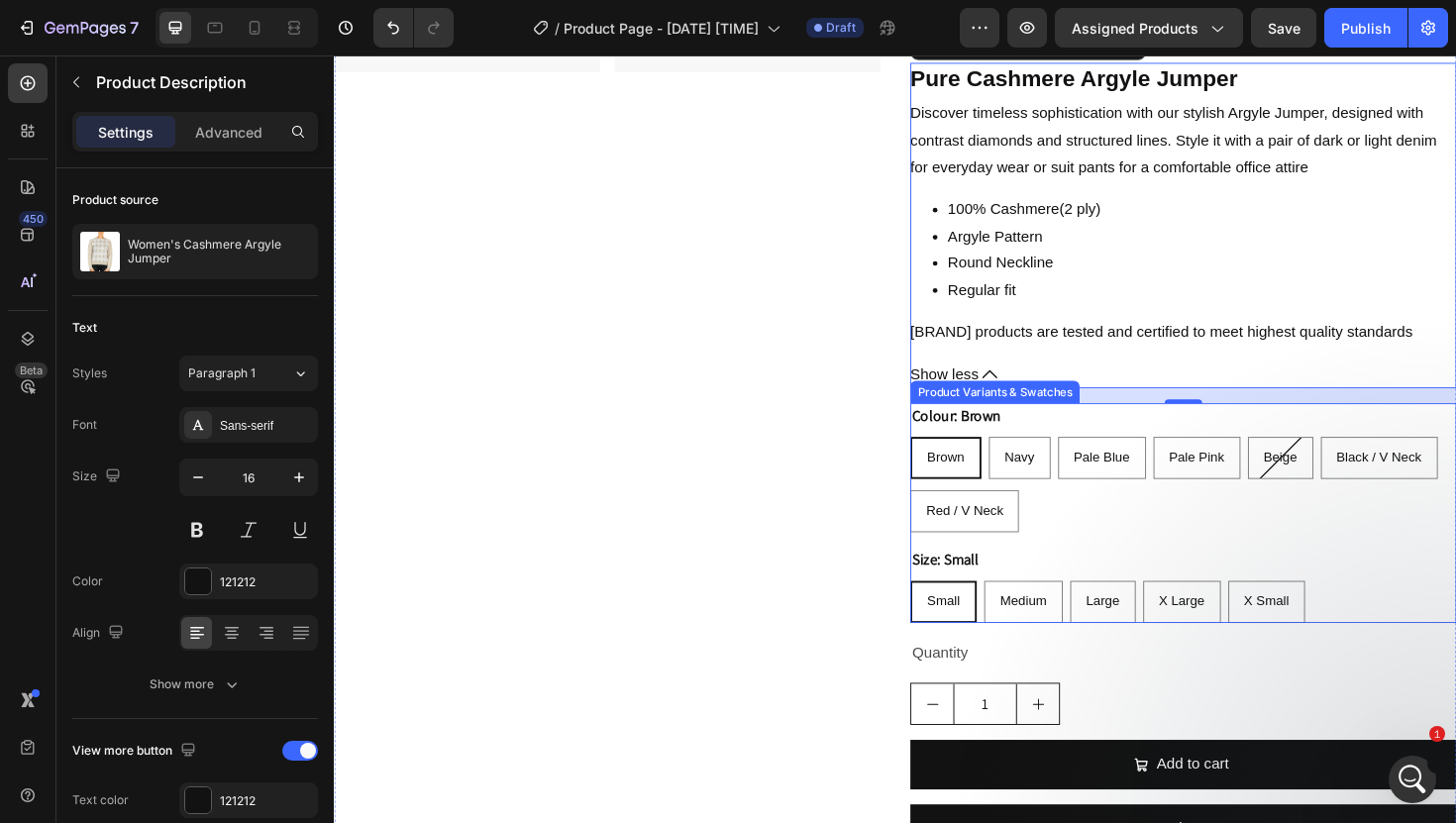 click on "Brown Brown Brown Navy Navy Navy Pale Blue Pale Blue Pale Blue Pale Pink Pale Pink Pale Pink Beige Beige Beige Black / V Neck Black / V Neck Black / V Neck Red / V Neck Red / V Neck Red / V Neck" at bounding box center (1233, 510) 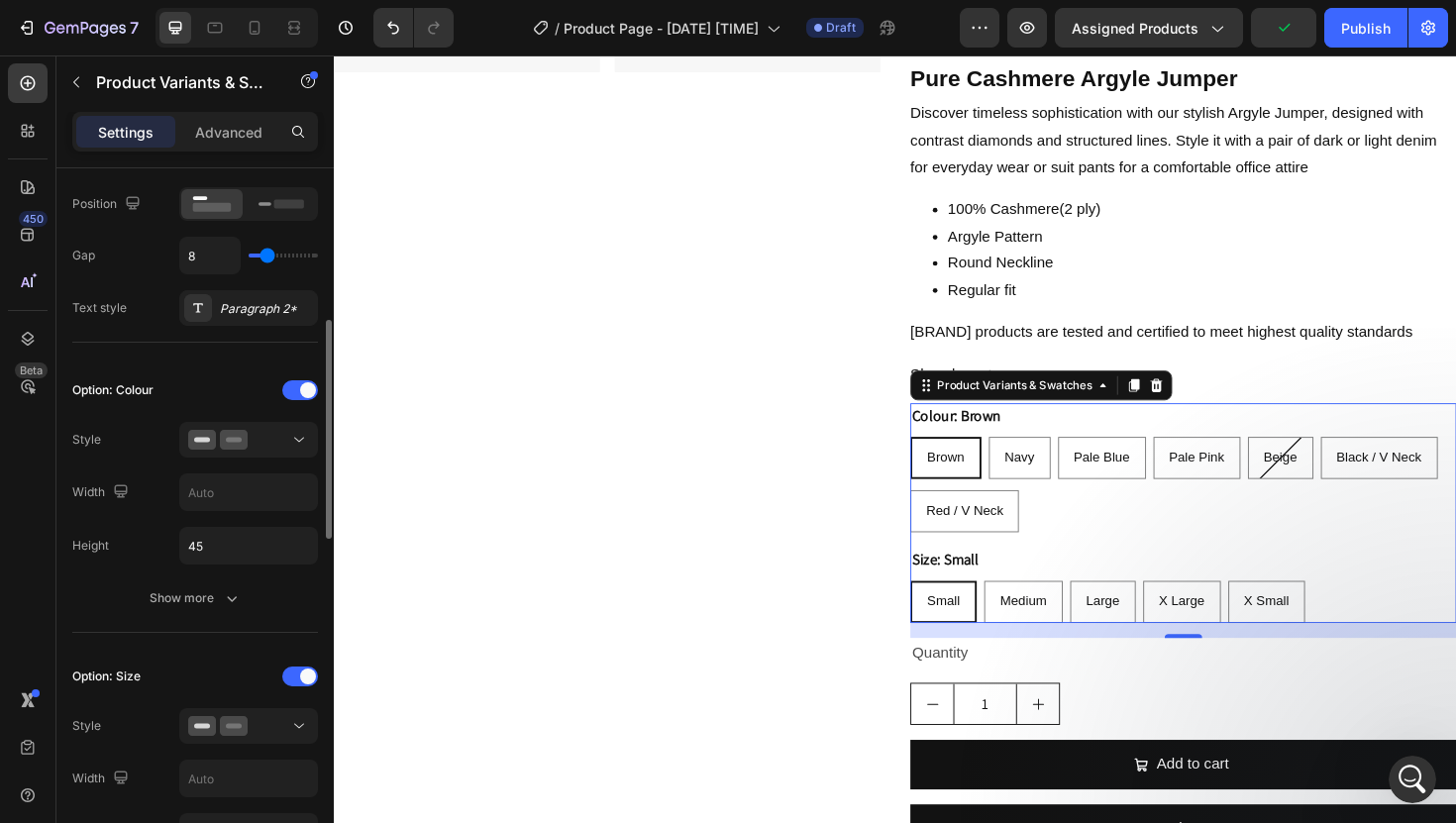 scroll, scrollTop: 405, scrollLeft: 0, axis: vertical 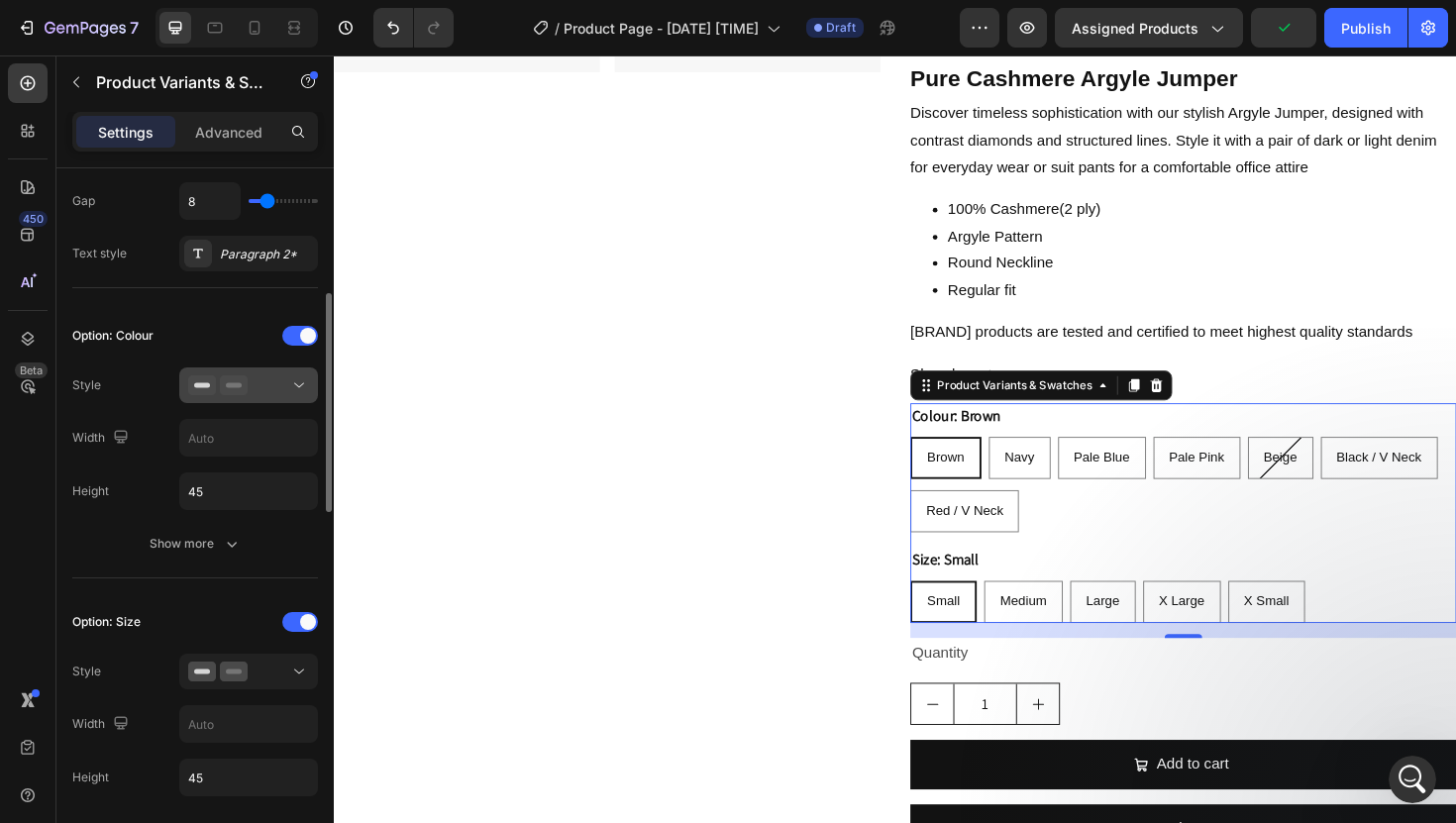 click at bounding box center (249, 385) 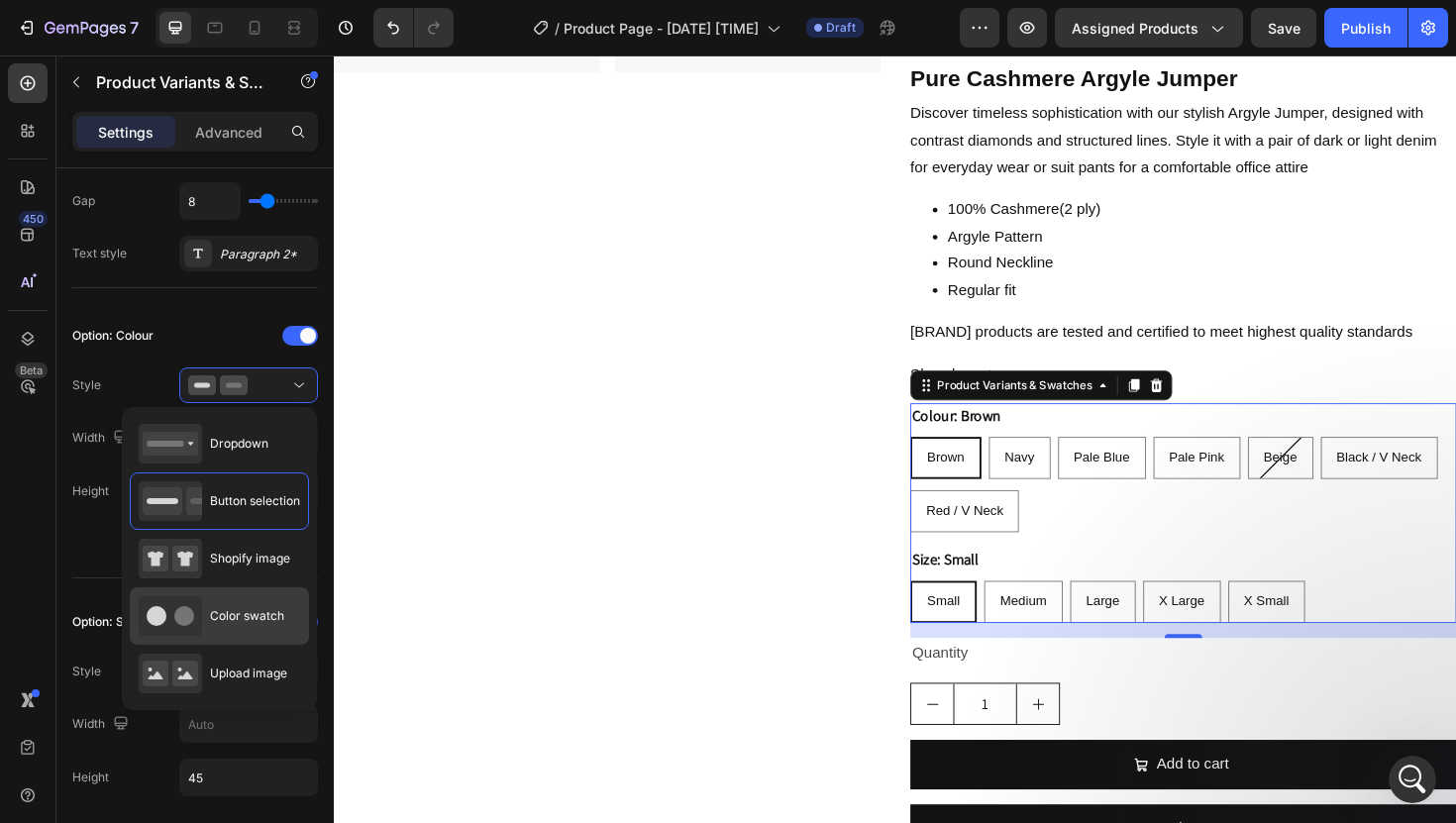 click on "Color swatch" at bounding box center (247, 616) 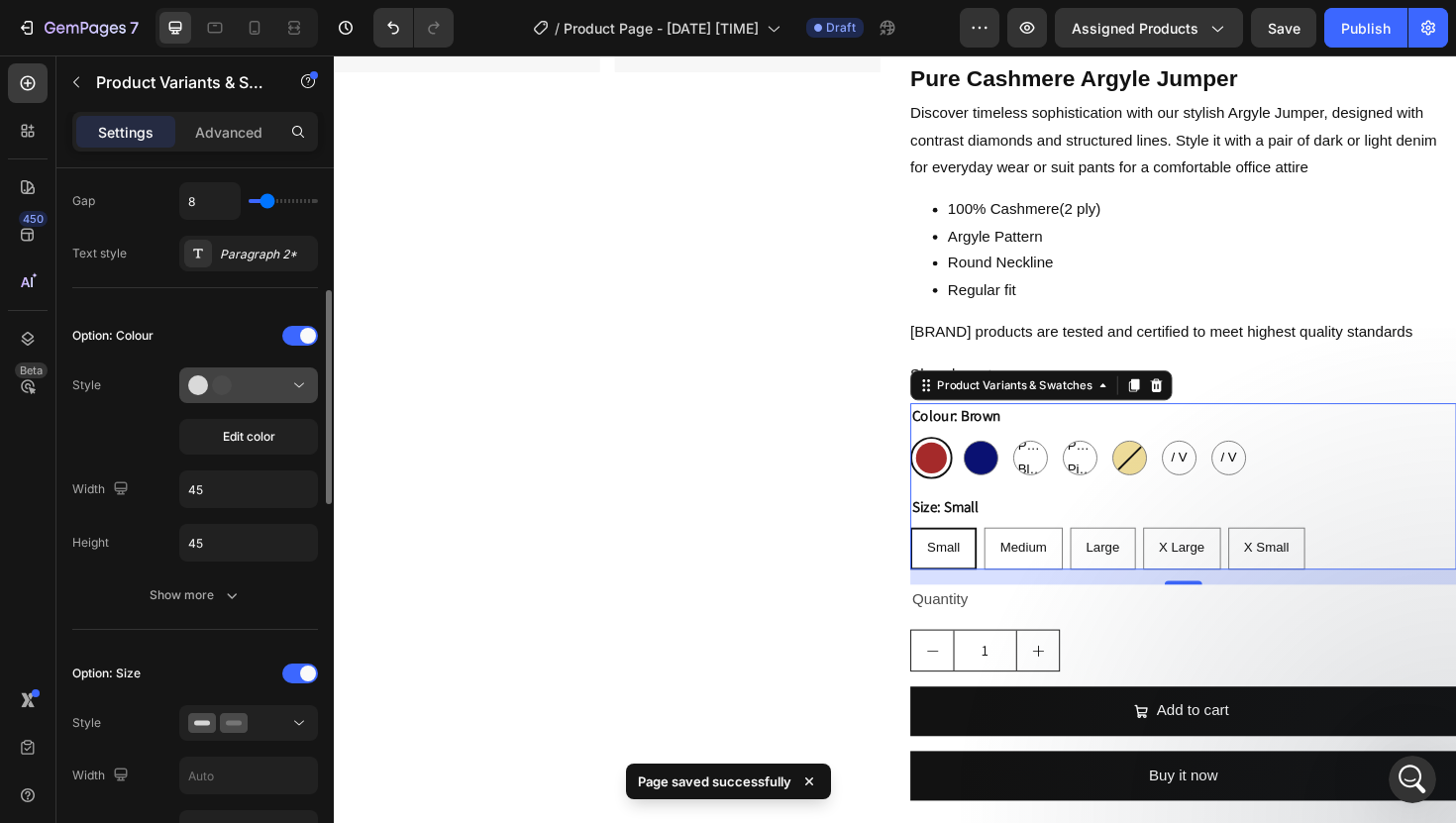click 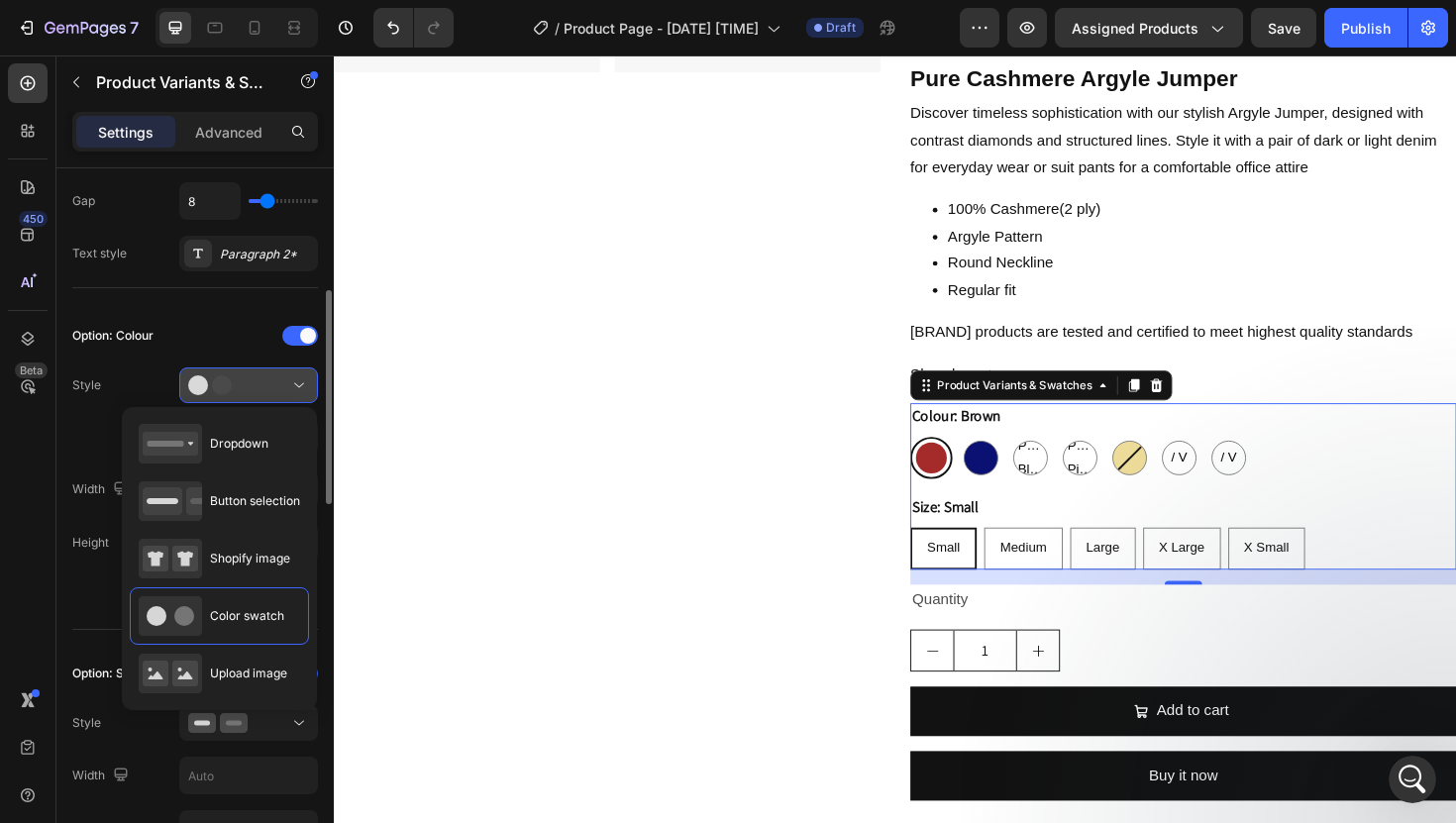 click at bounding box center [249, 385] 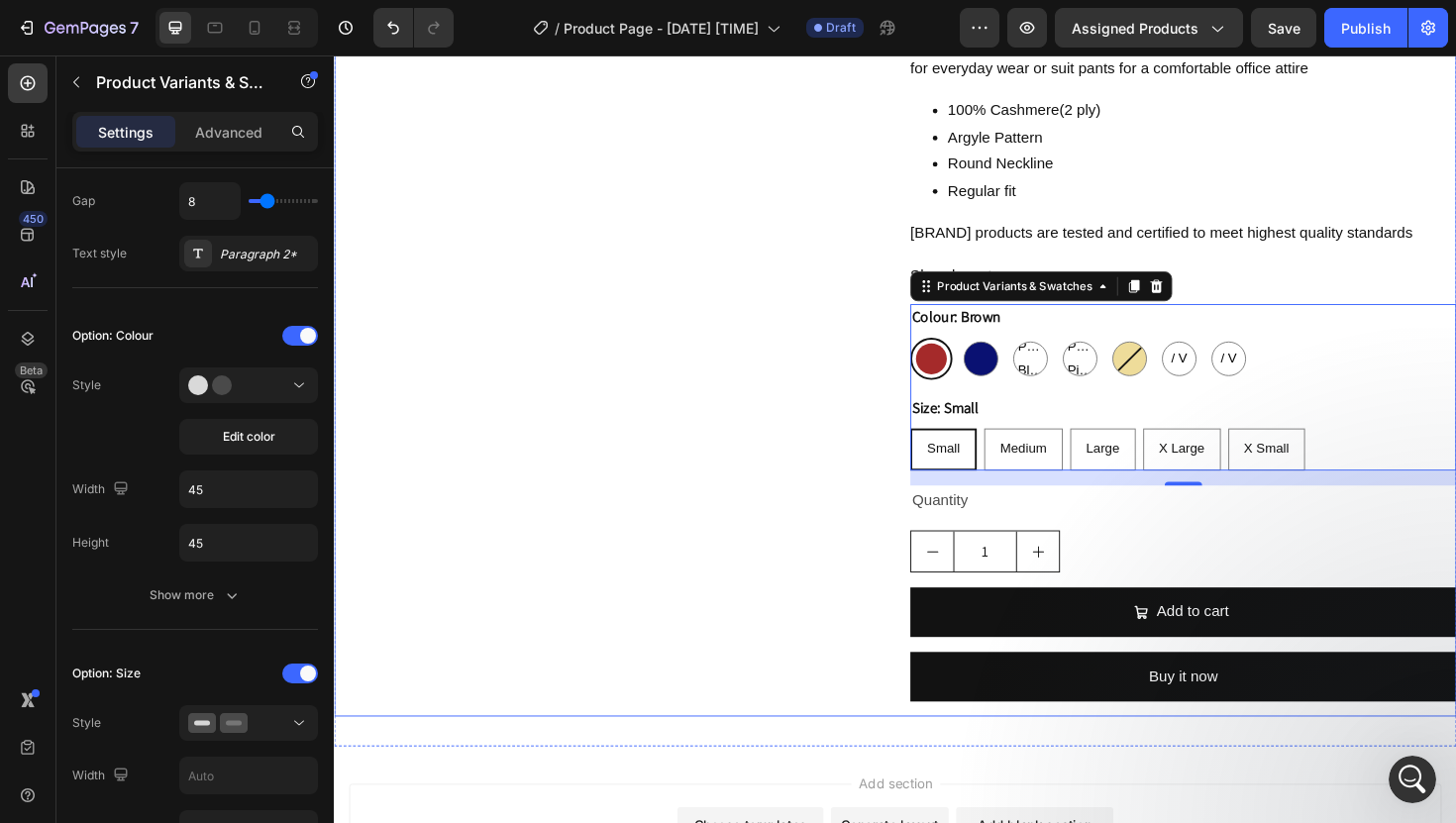 scroll, scrollTop: 433, scrollLeft: 0, axis: vertical 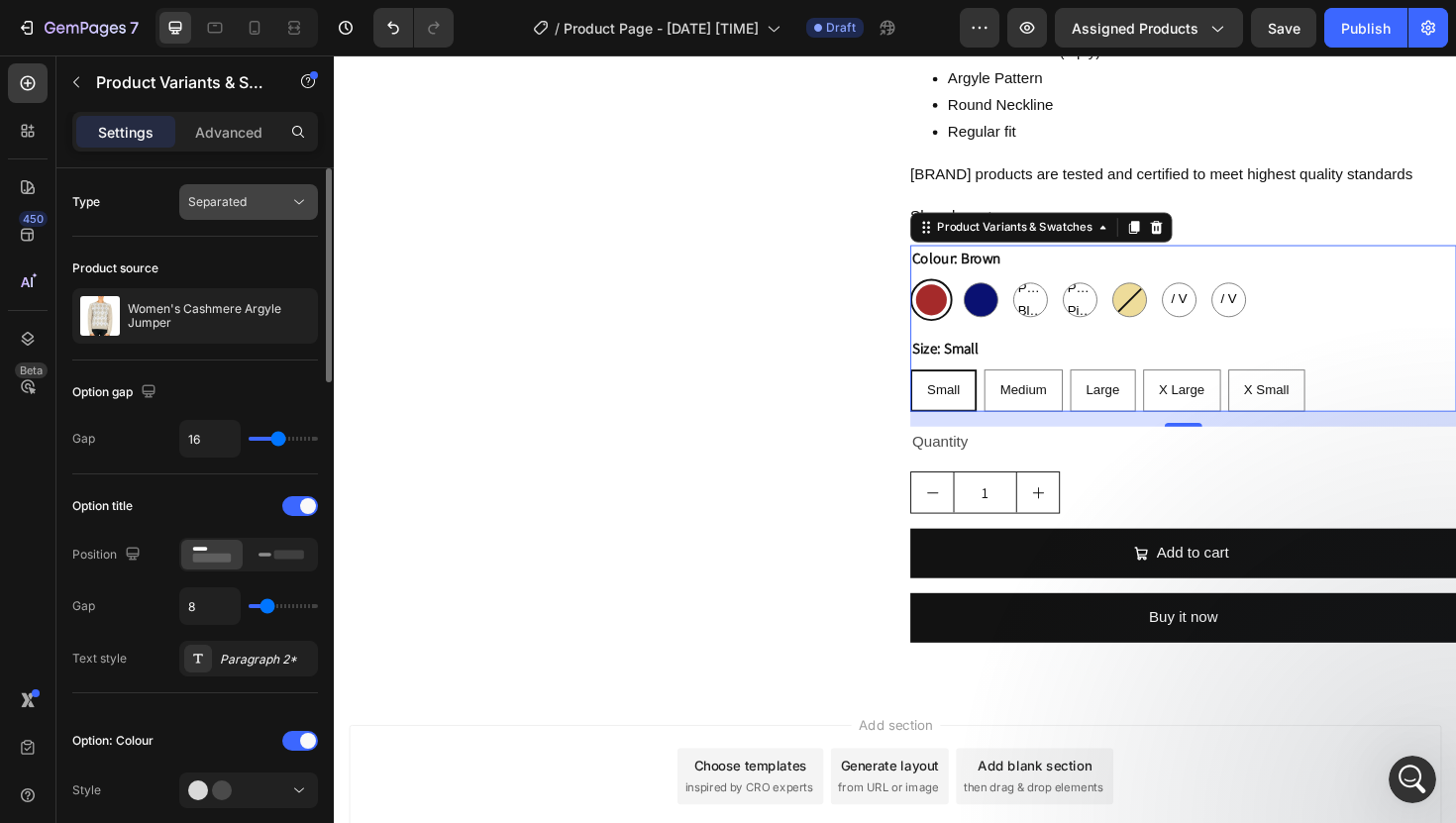 click on "Separated" at bounding box center (217, 201) 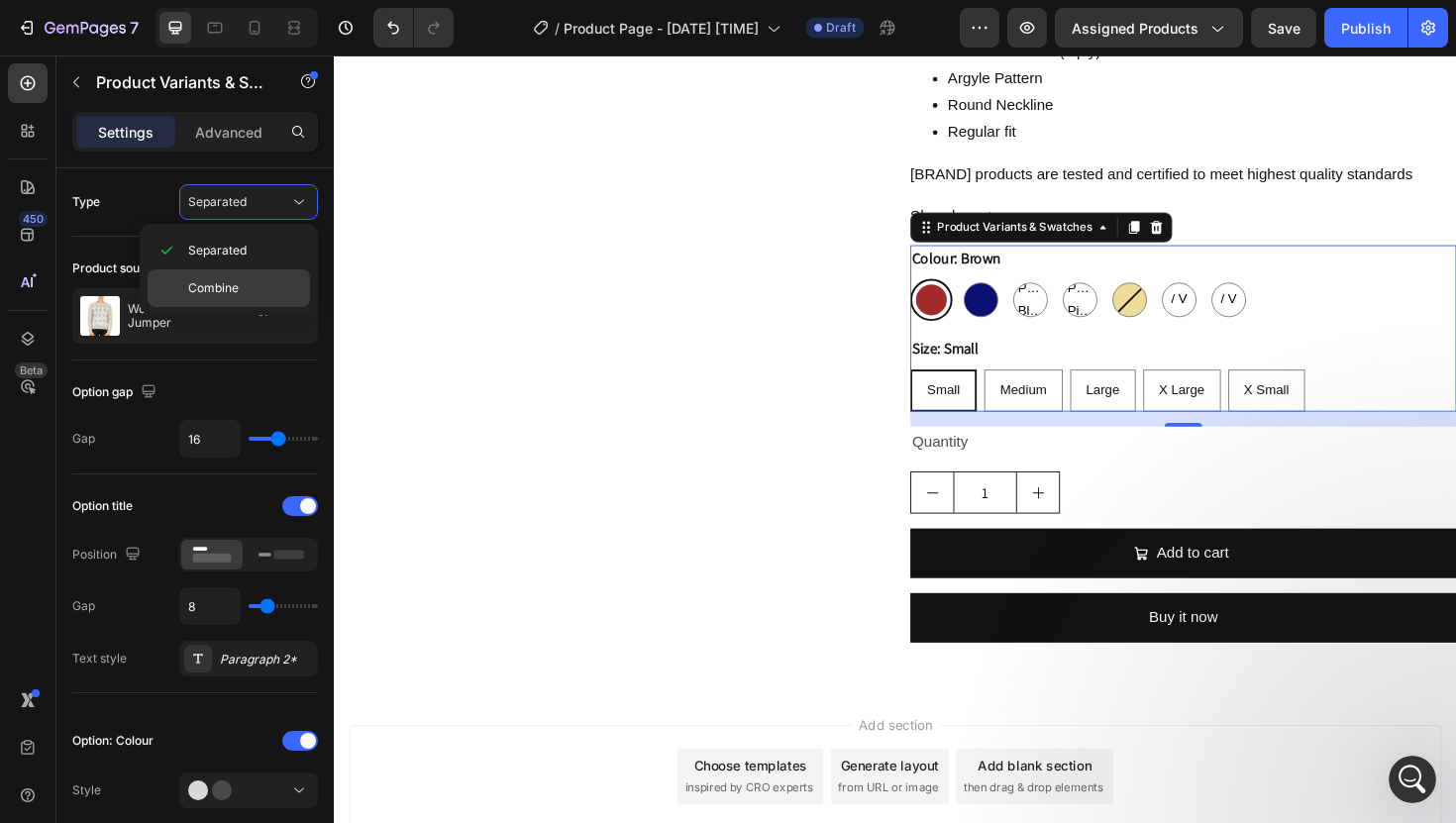 click on "Combine" at bounding box center [245, 288] 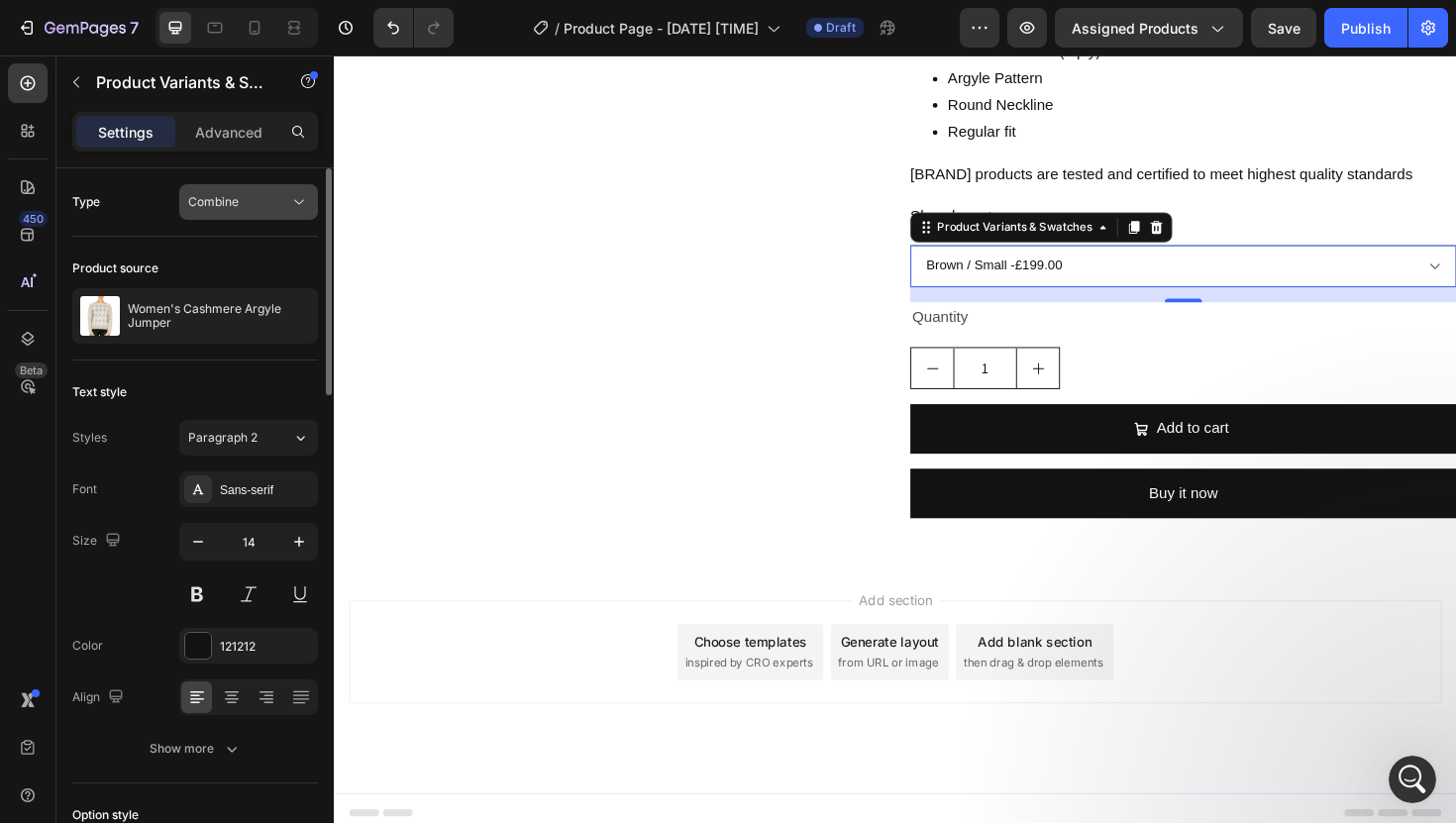 click on "Combine" at bounding box center (239, 202) 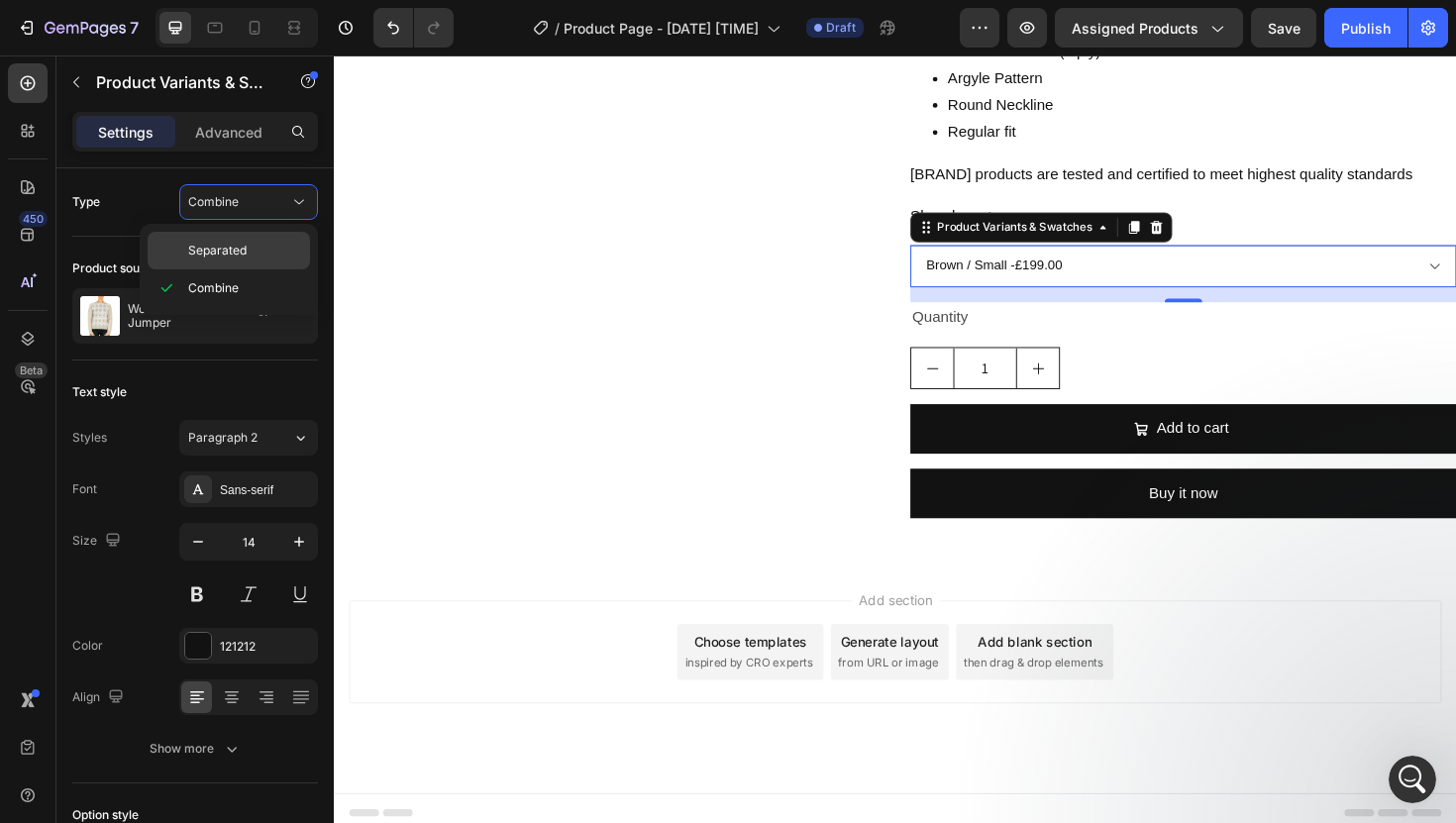 click on "Separated" at bounding box center [245, 251] 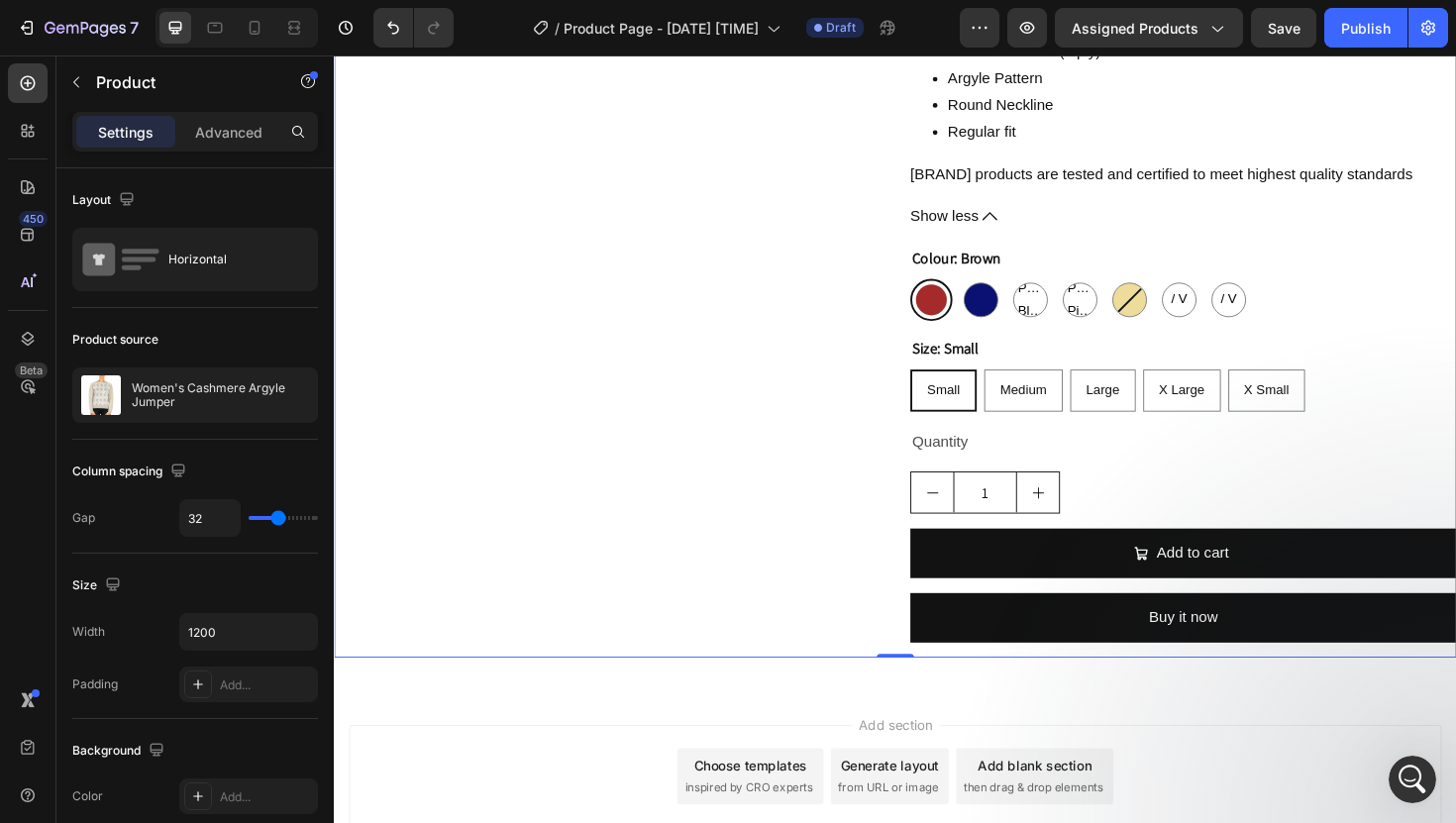 click on "Image Image Row" at bounding box center [623, 194] 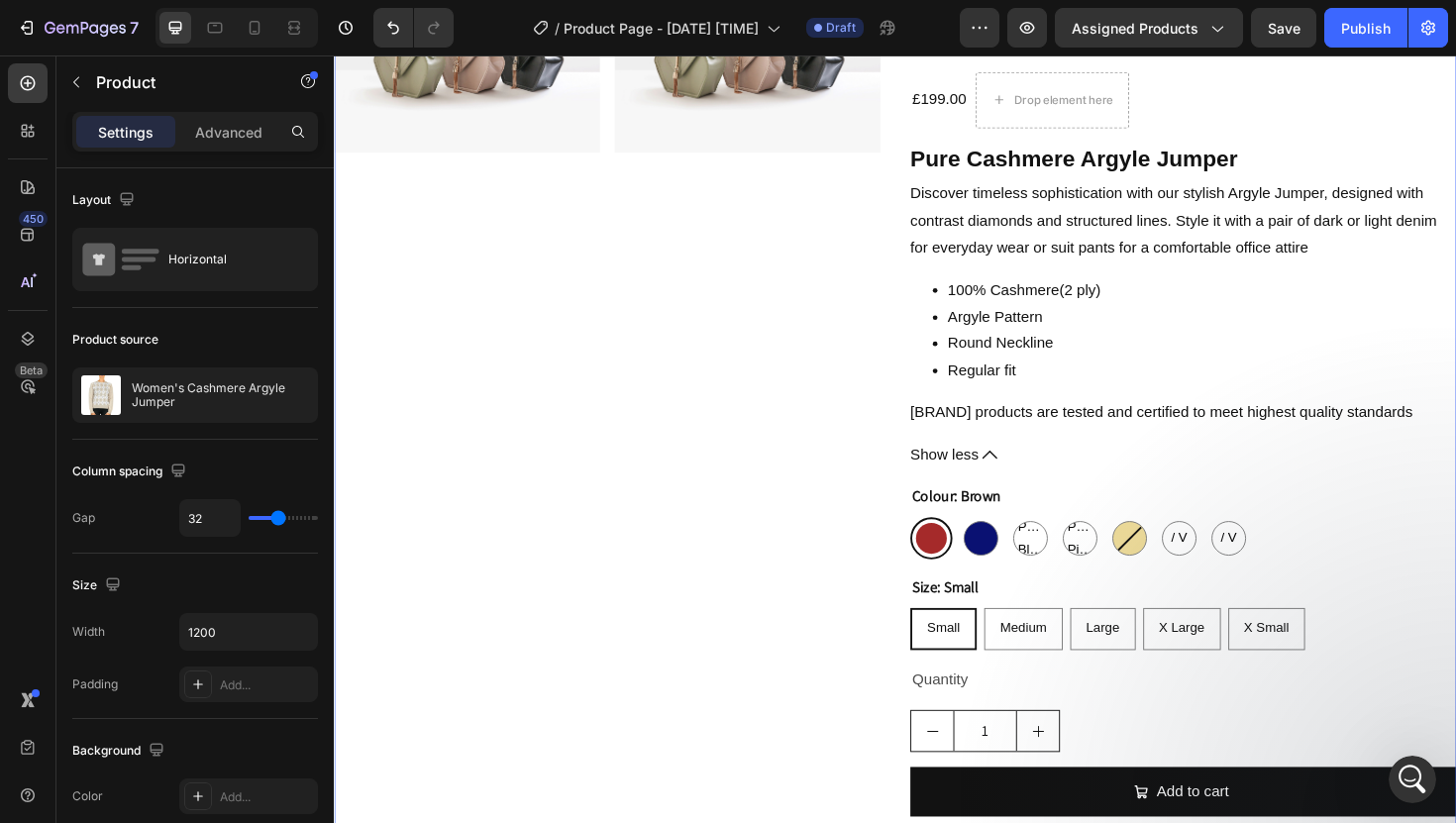 scroll, scrollTop: 0, scrollLeft: 0, axis: both 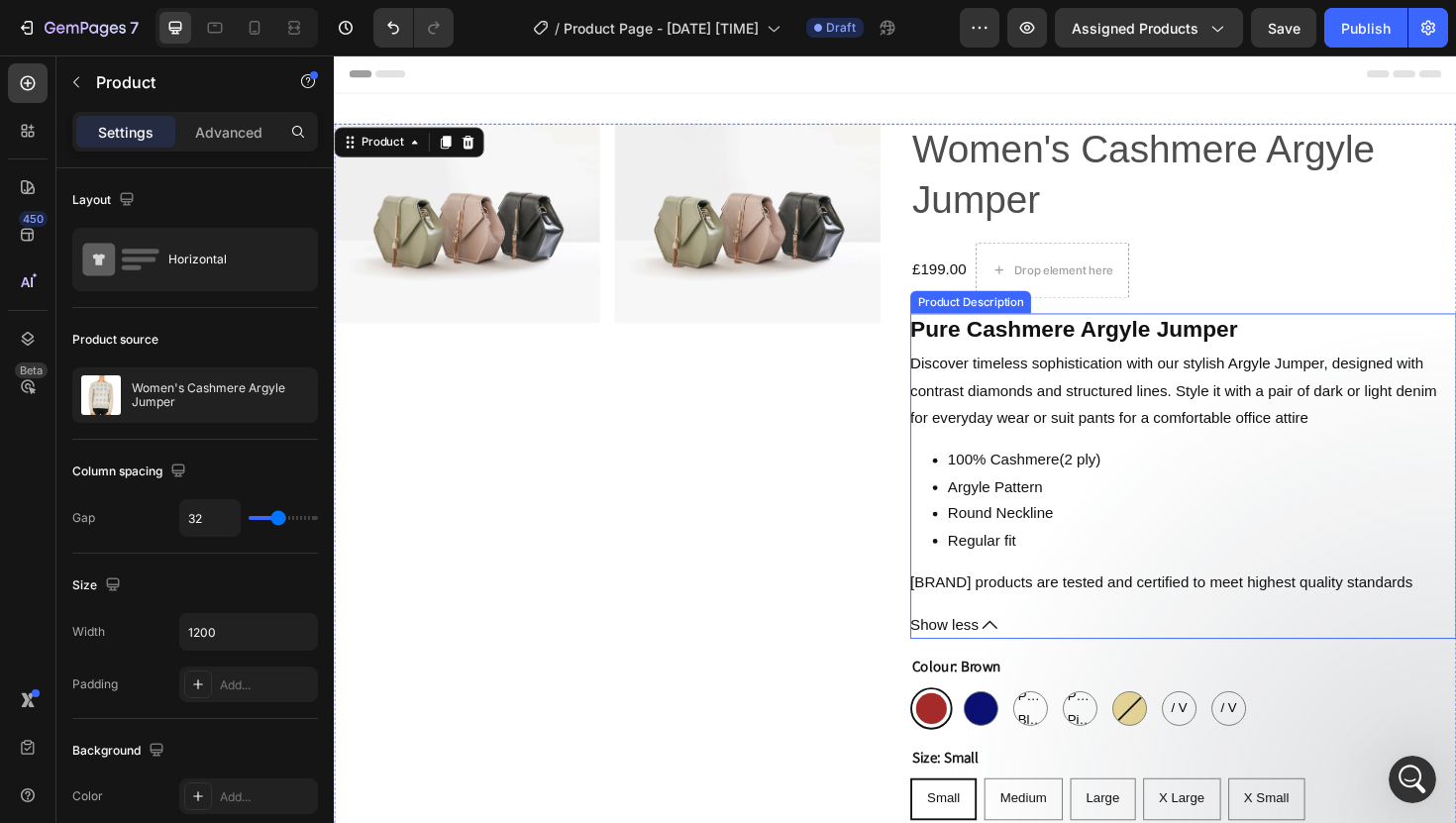 click on "Discover timeless sophistication with our stylish Argyle Jumper, designed with contrast diamonds and structured lines. Style it with a pair of dark or light denim for everyday wear or suit pants for a comfortable office attire" at bounding box center (1222, 410) 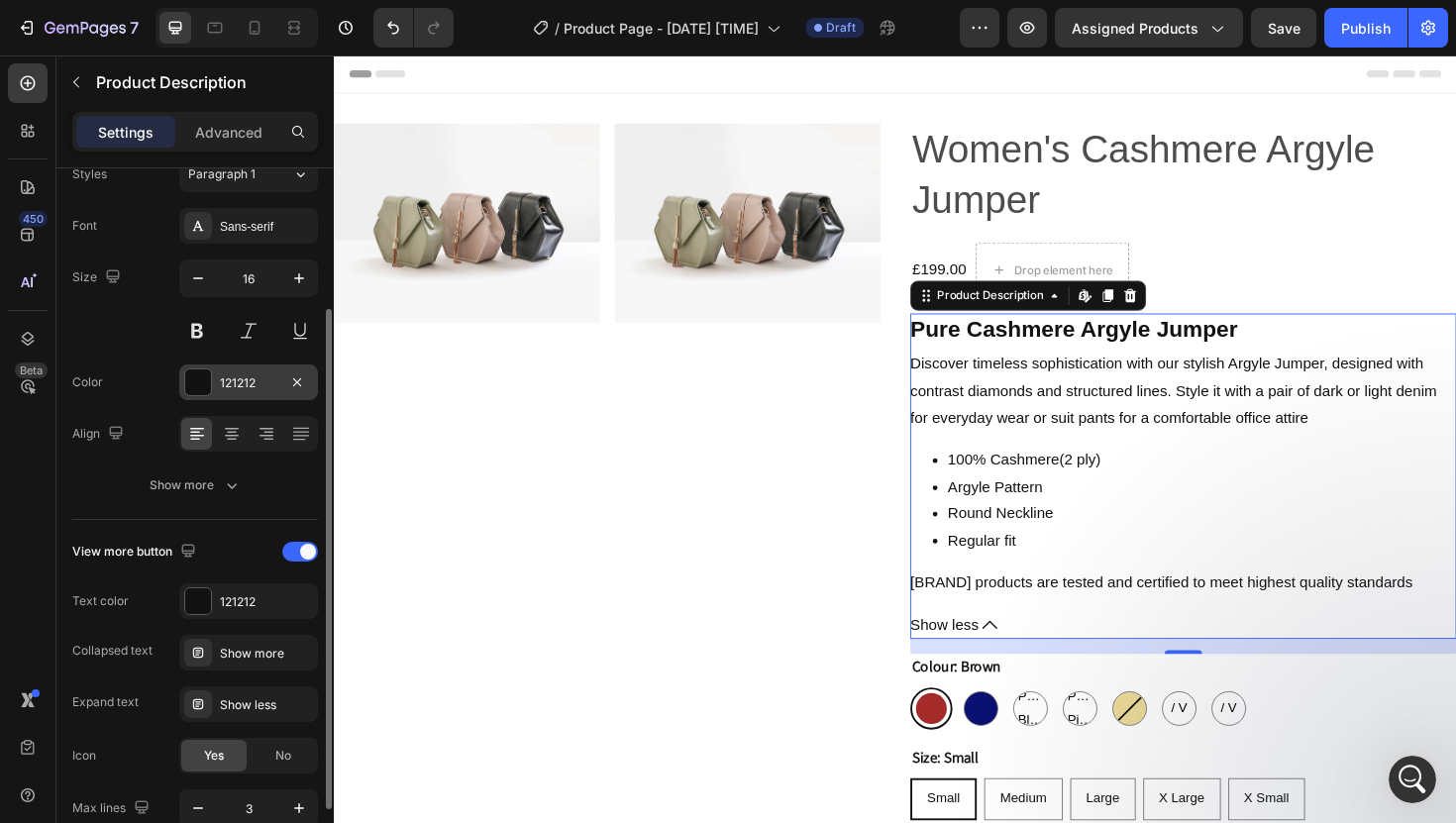 scroll, scrollTop: 0, scrollLeft: 0, axis: both 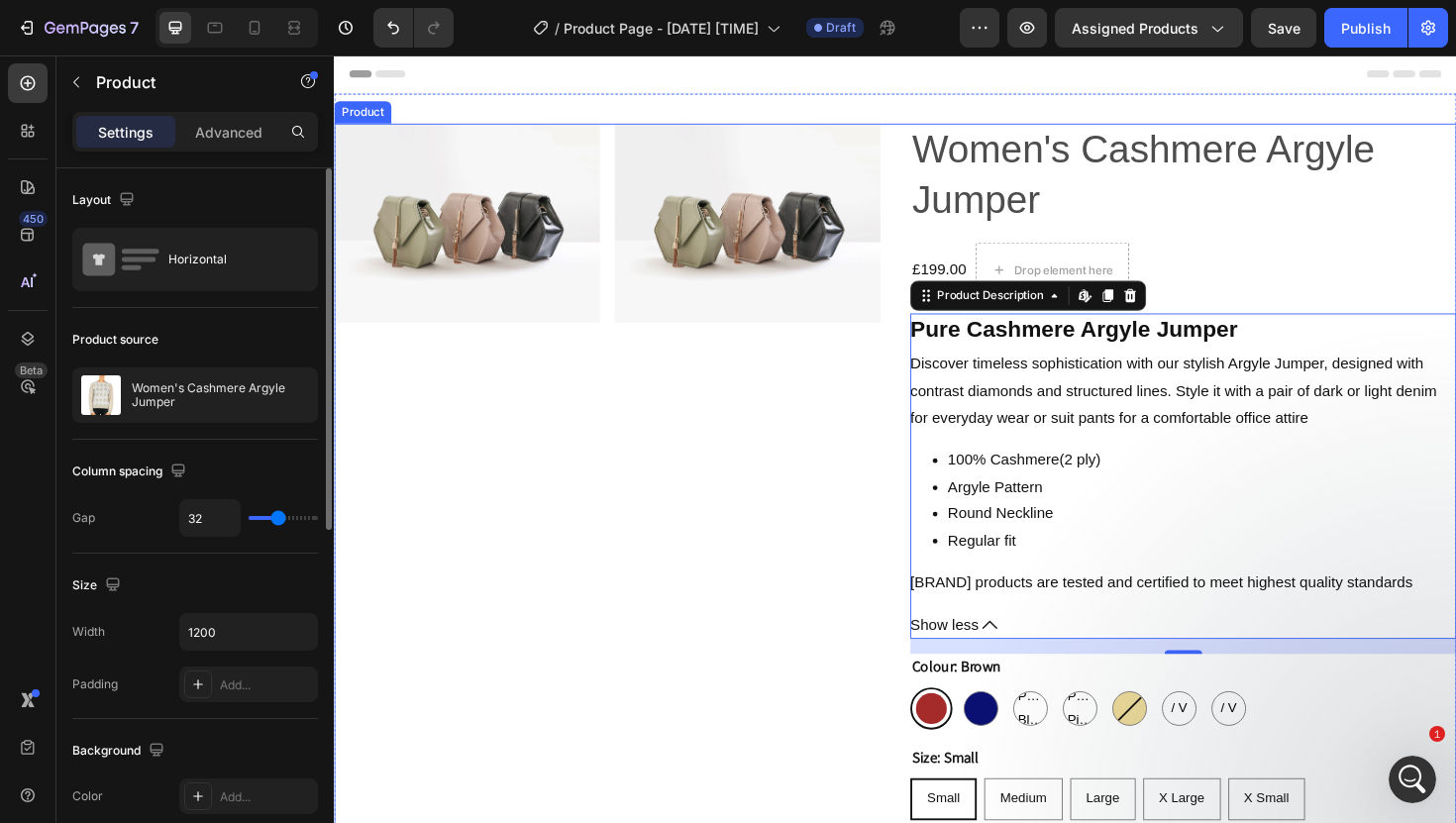 click on "Image Image Row" at bounding box center (623, 627) 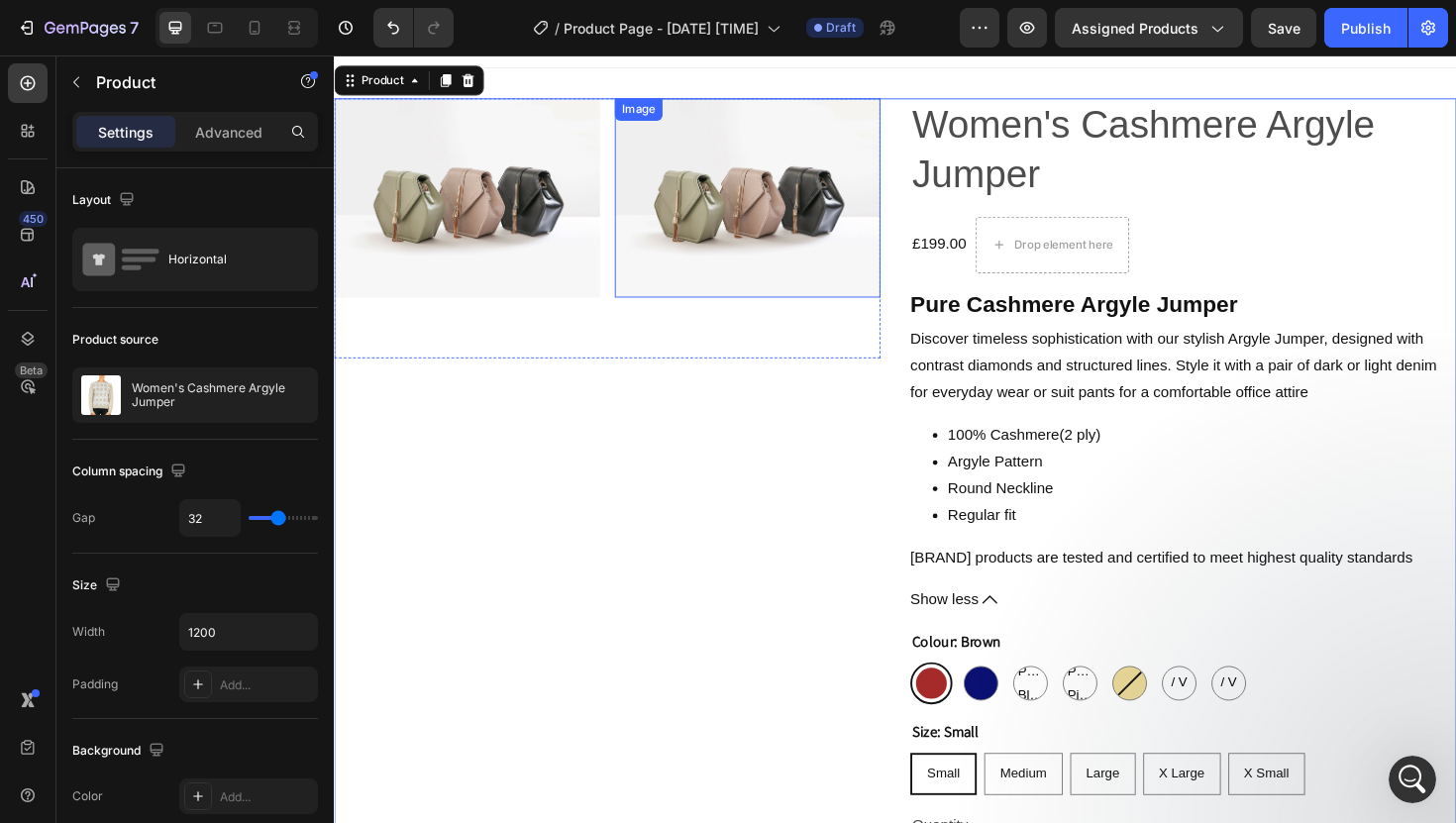scroll, scrollTop: 36, scrollLeft: 0, axis: vertical 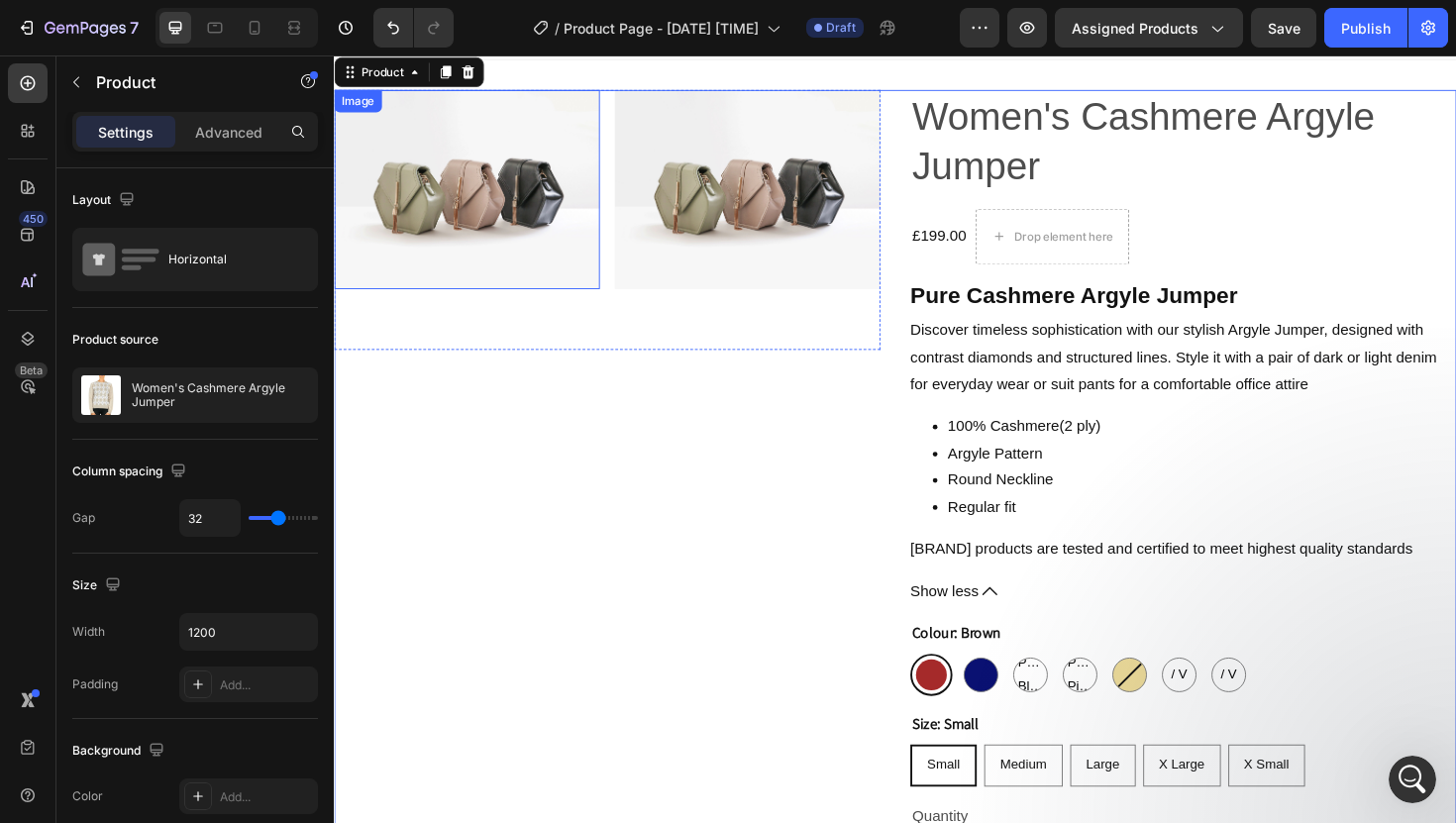 click at bounding box center (474, 197) 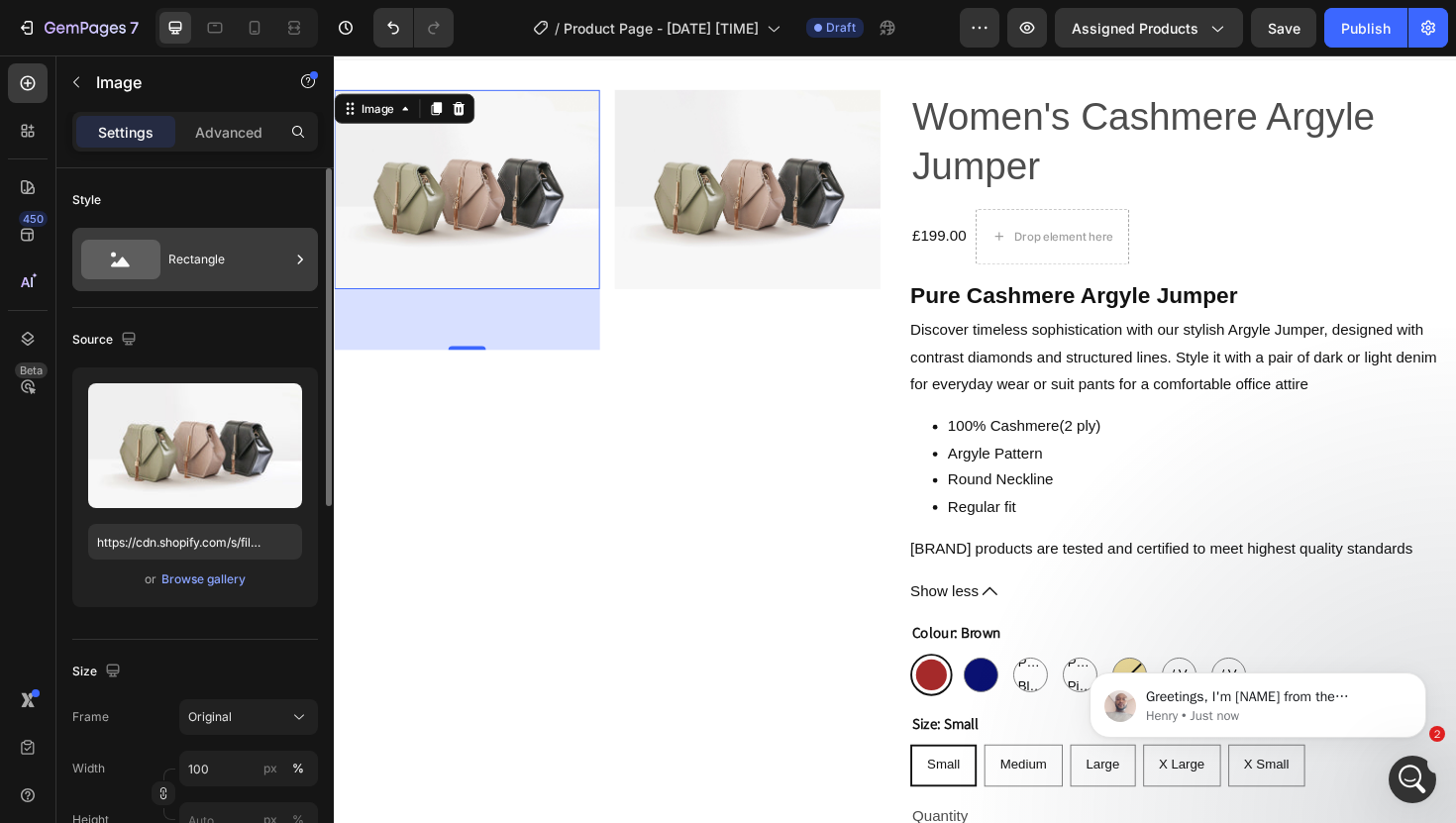 click on "Rectangle" at bounding box center [229, 259] 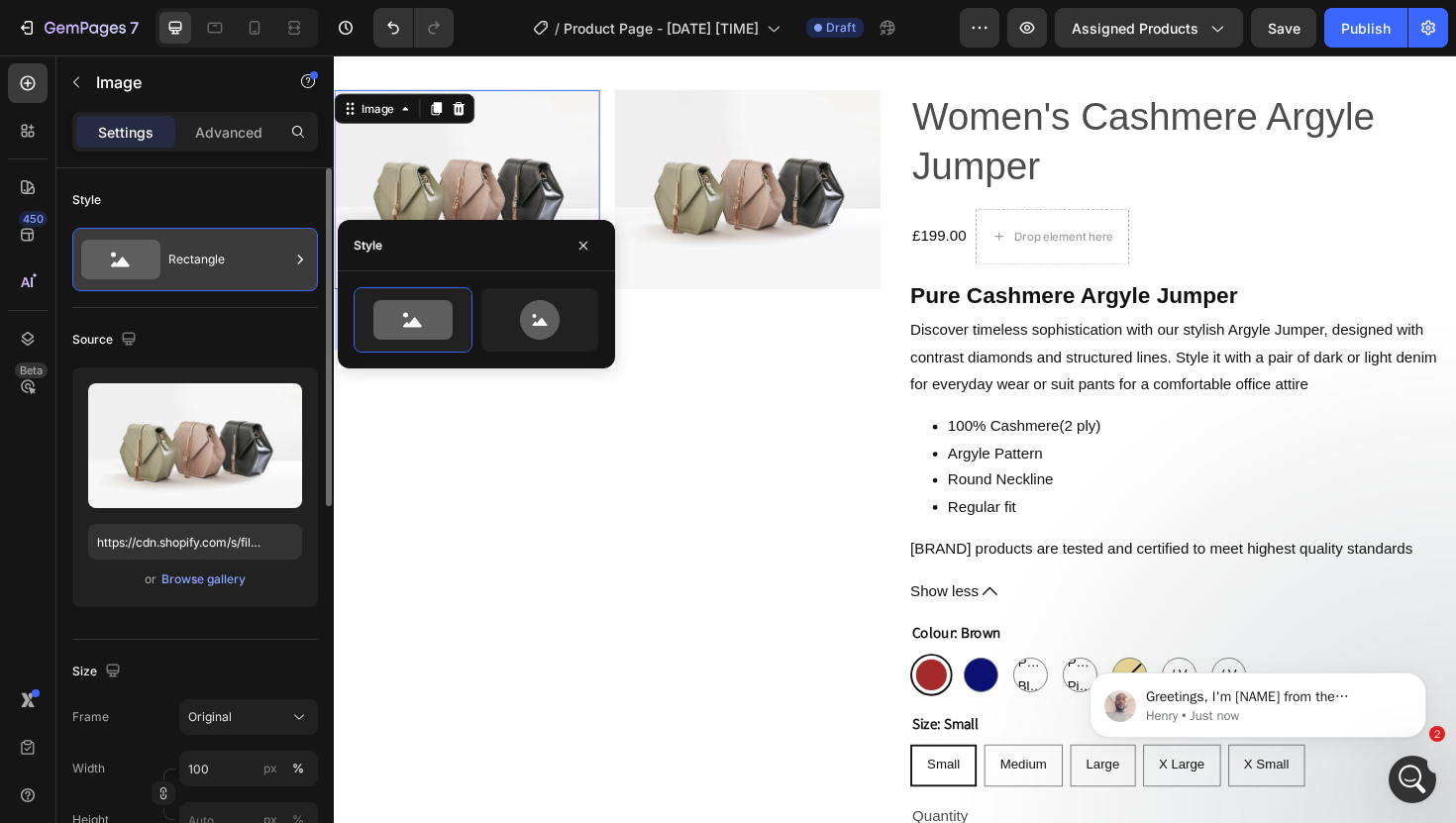 click on "Rectangle" at bounding box center [229, 259] 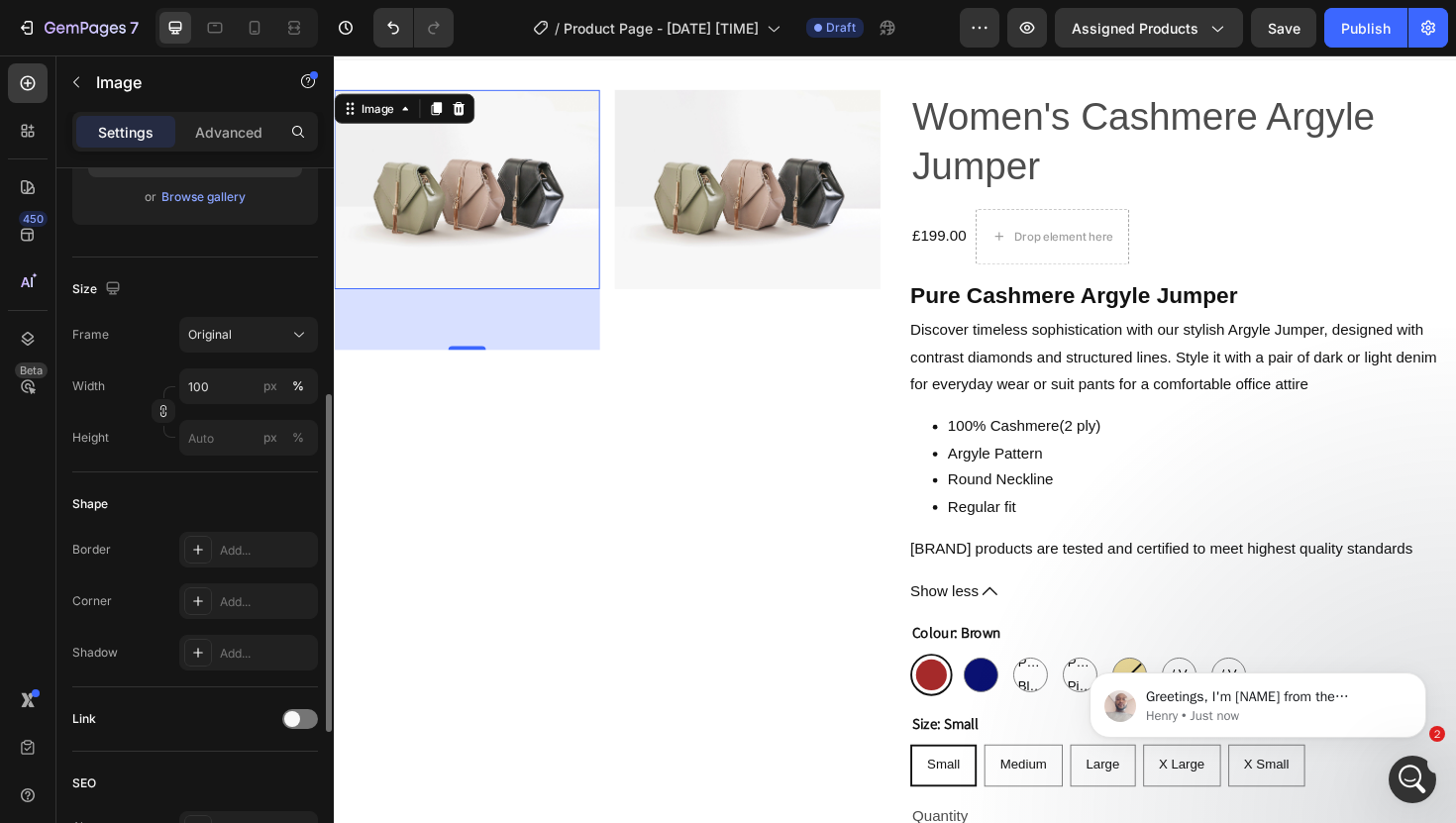 scroll, scrollTop: 412, scrollLeft: 0, axis: vertical 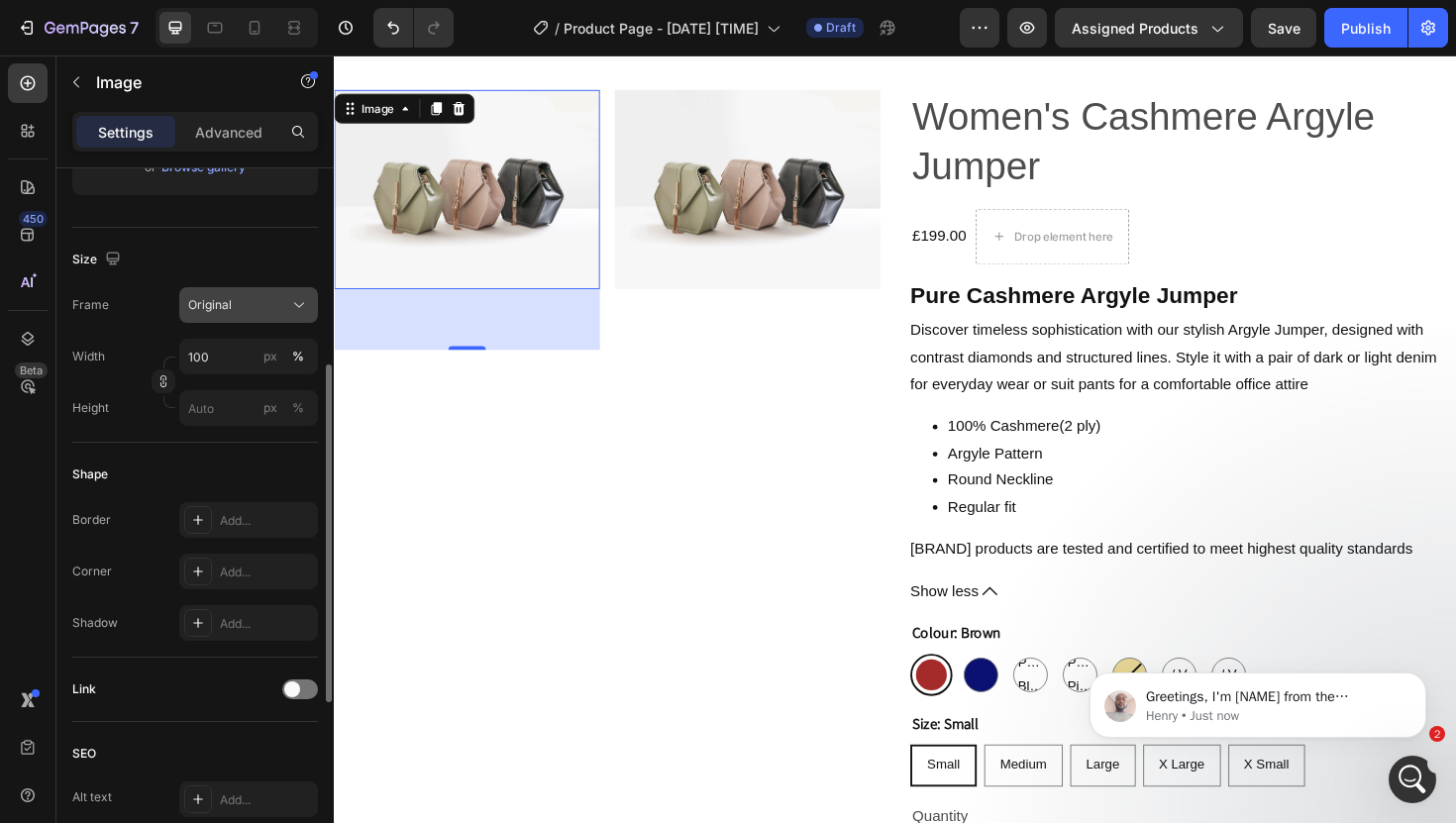 click on "Original" 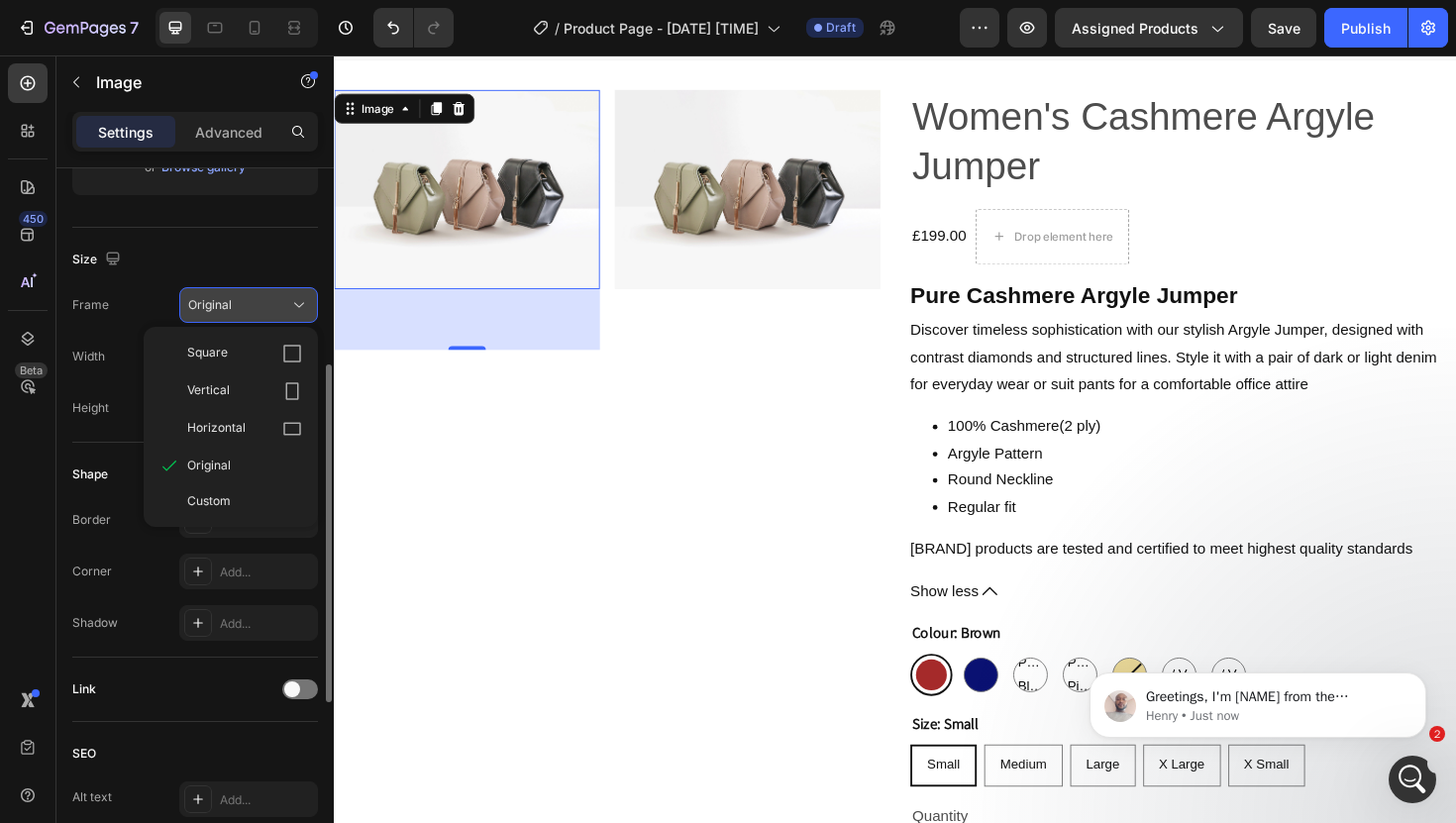 click on "Original" 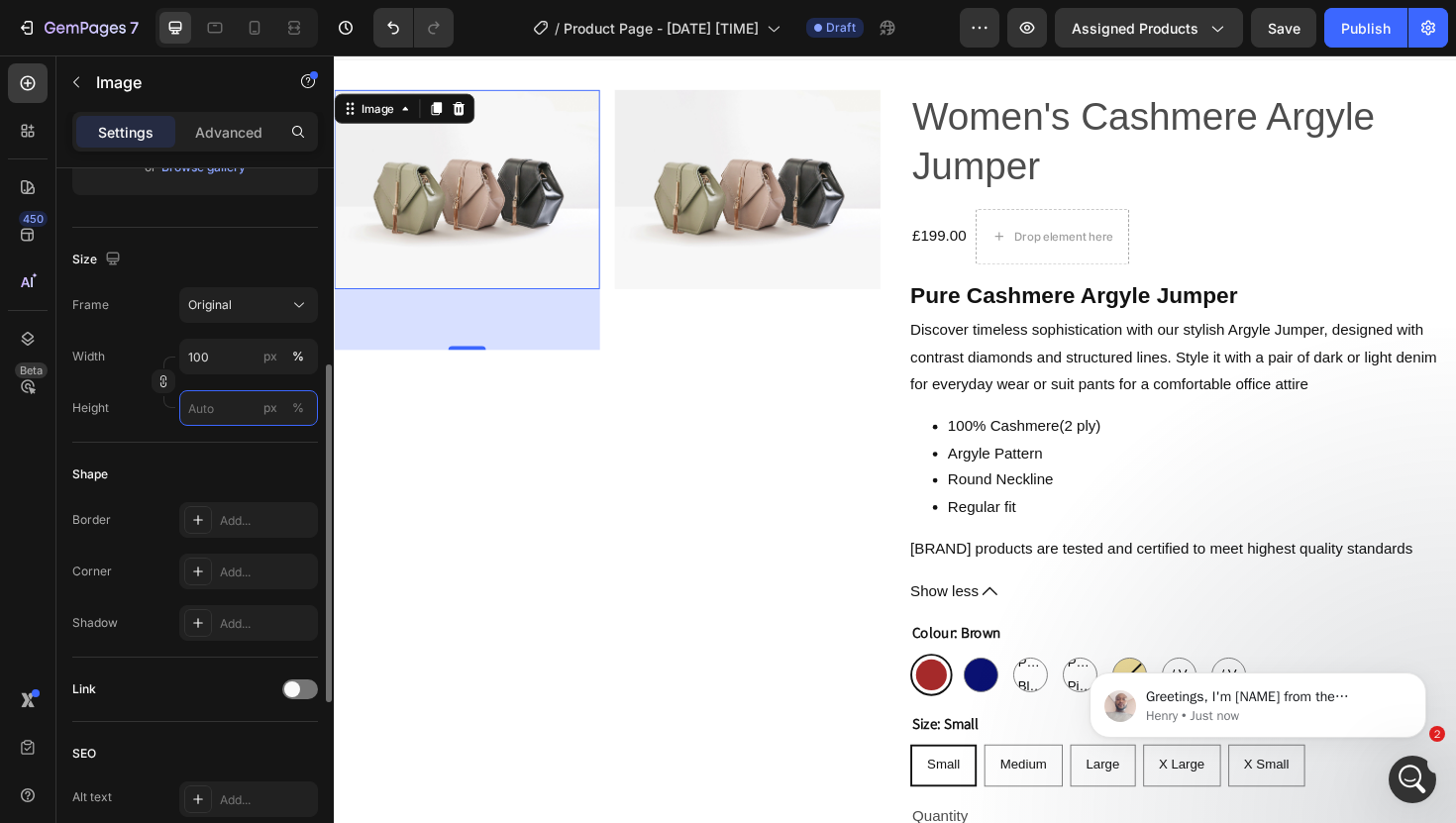 click on "px %" at bounding box center (249, 408) 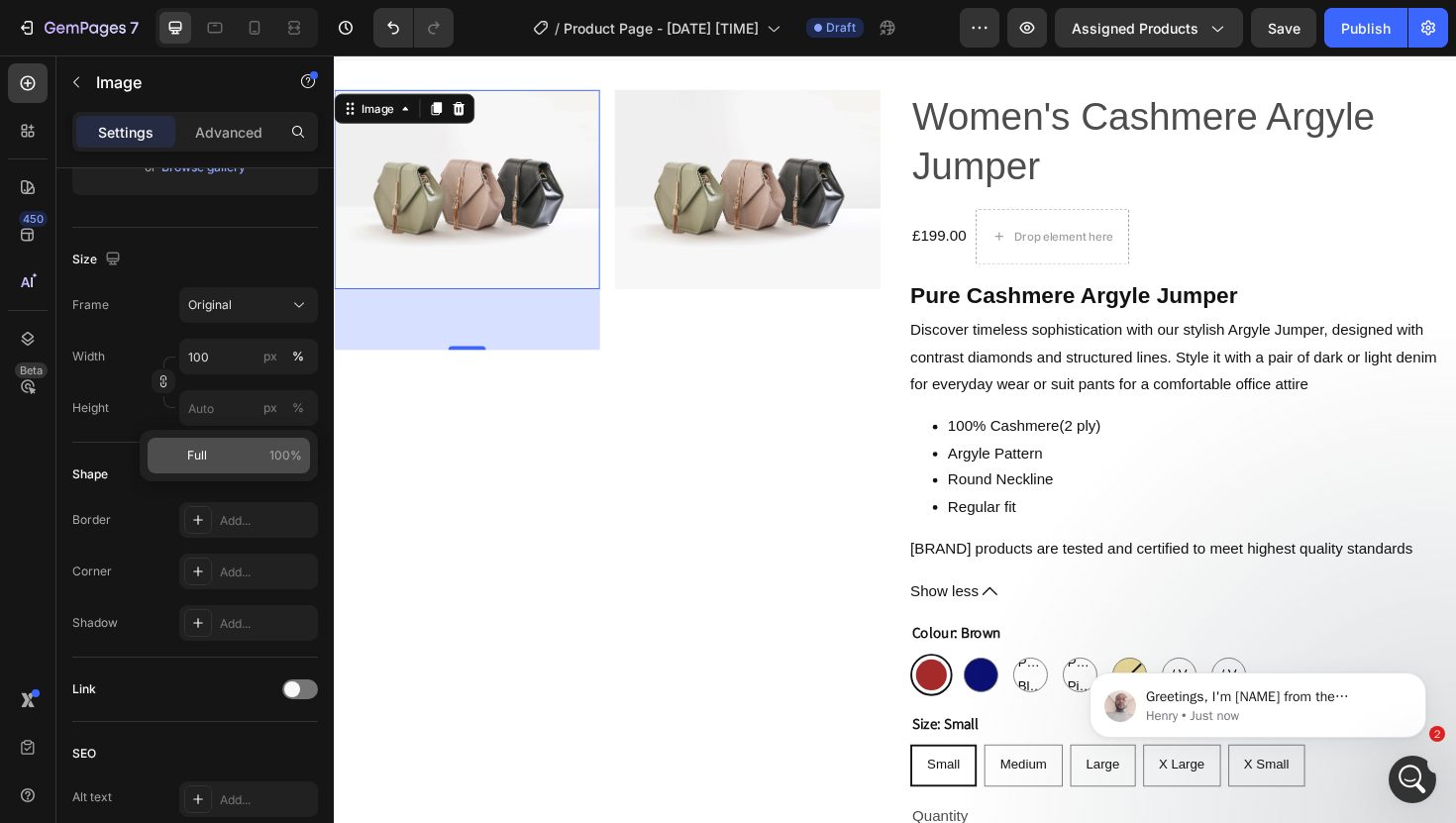 click on "Full 100%" at bounding box center [245, 456] 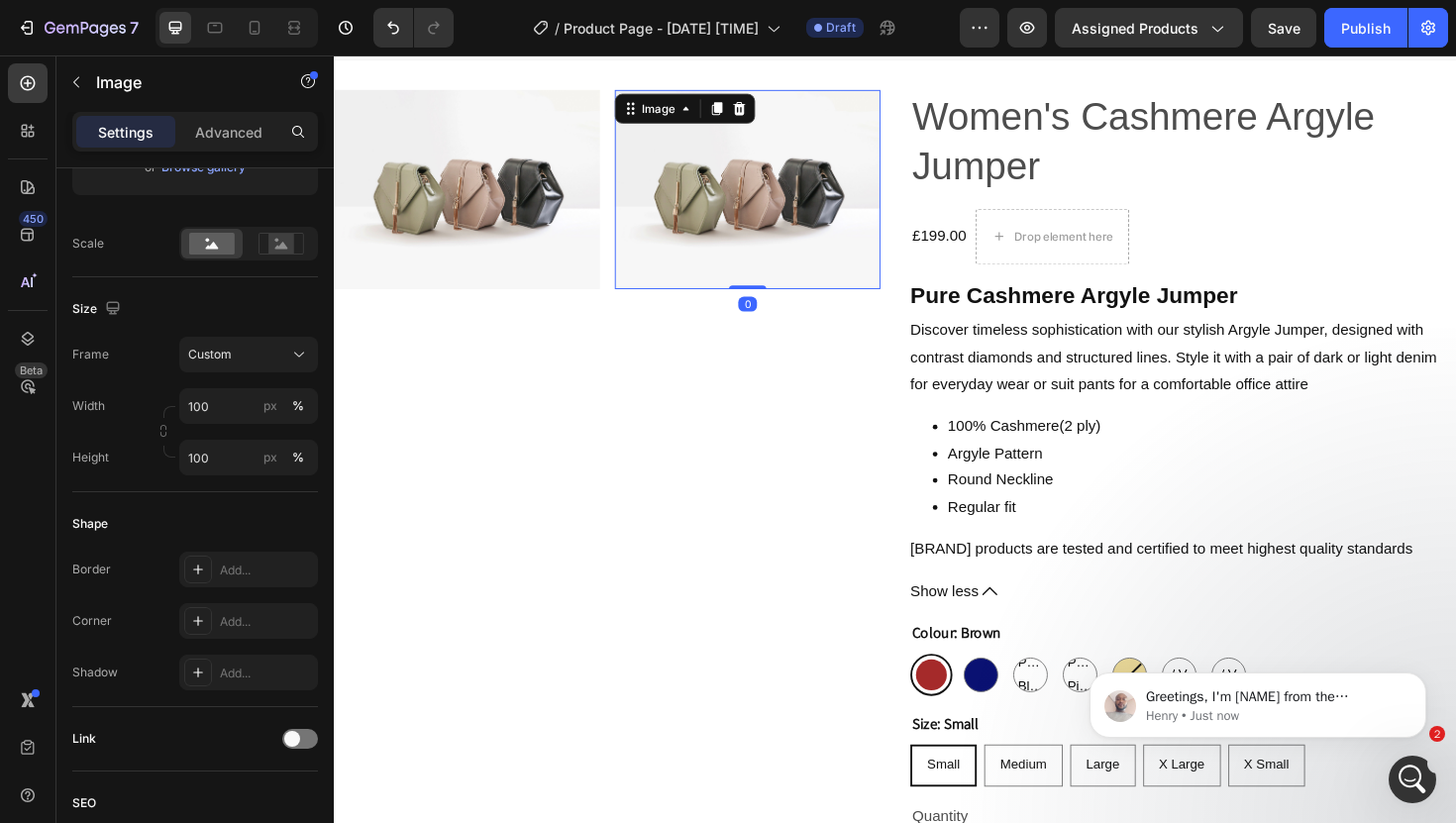 click at bounding box center [772, 197] 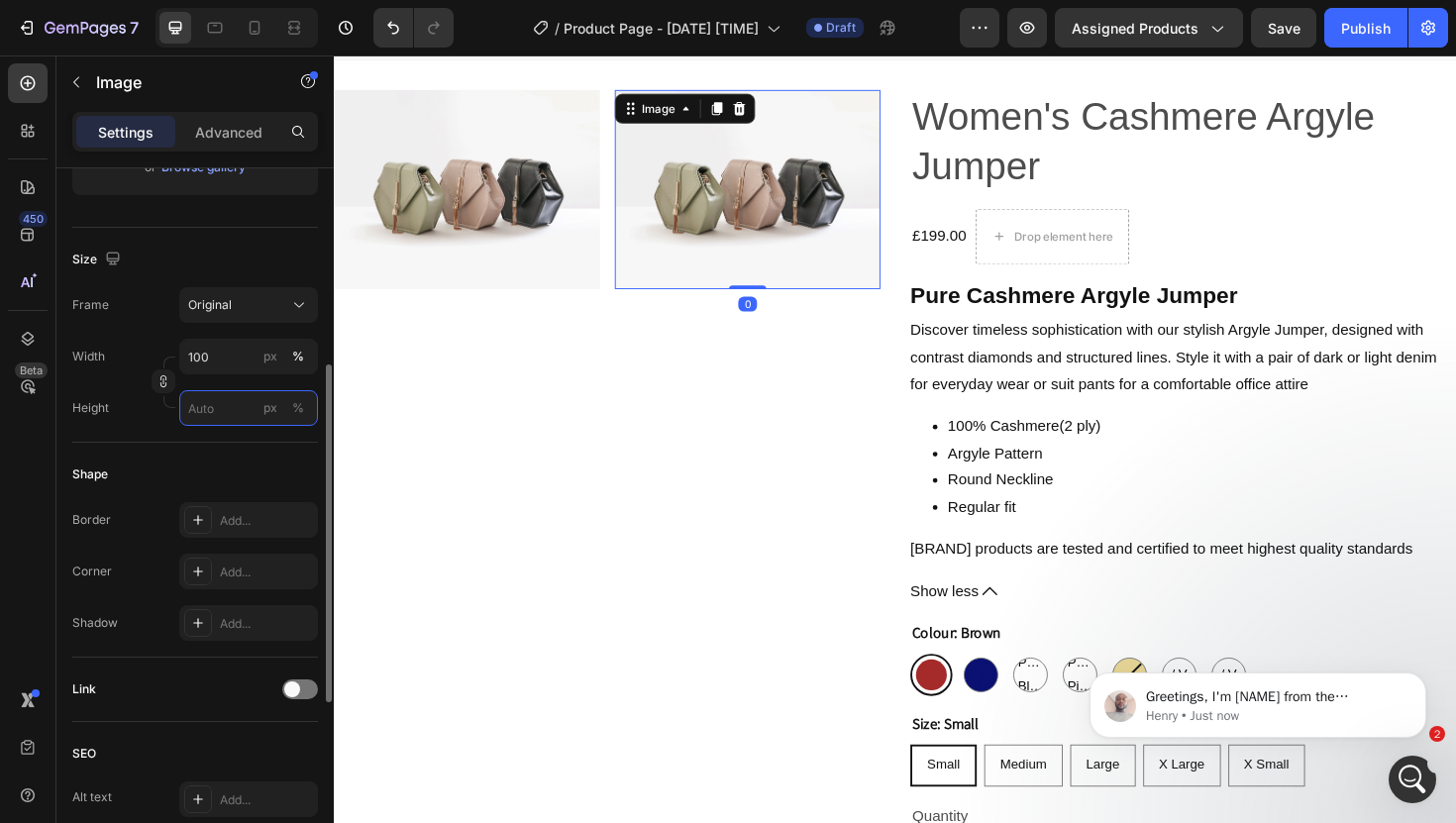 click on "px %" at bounding box center [249, 408] 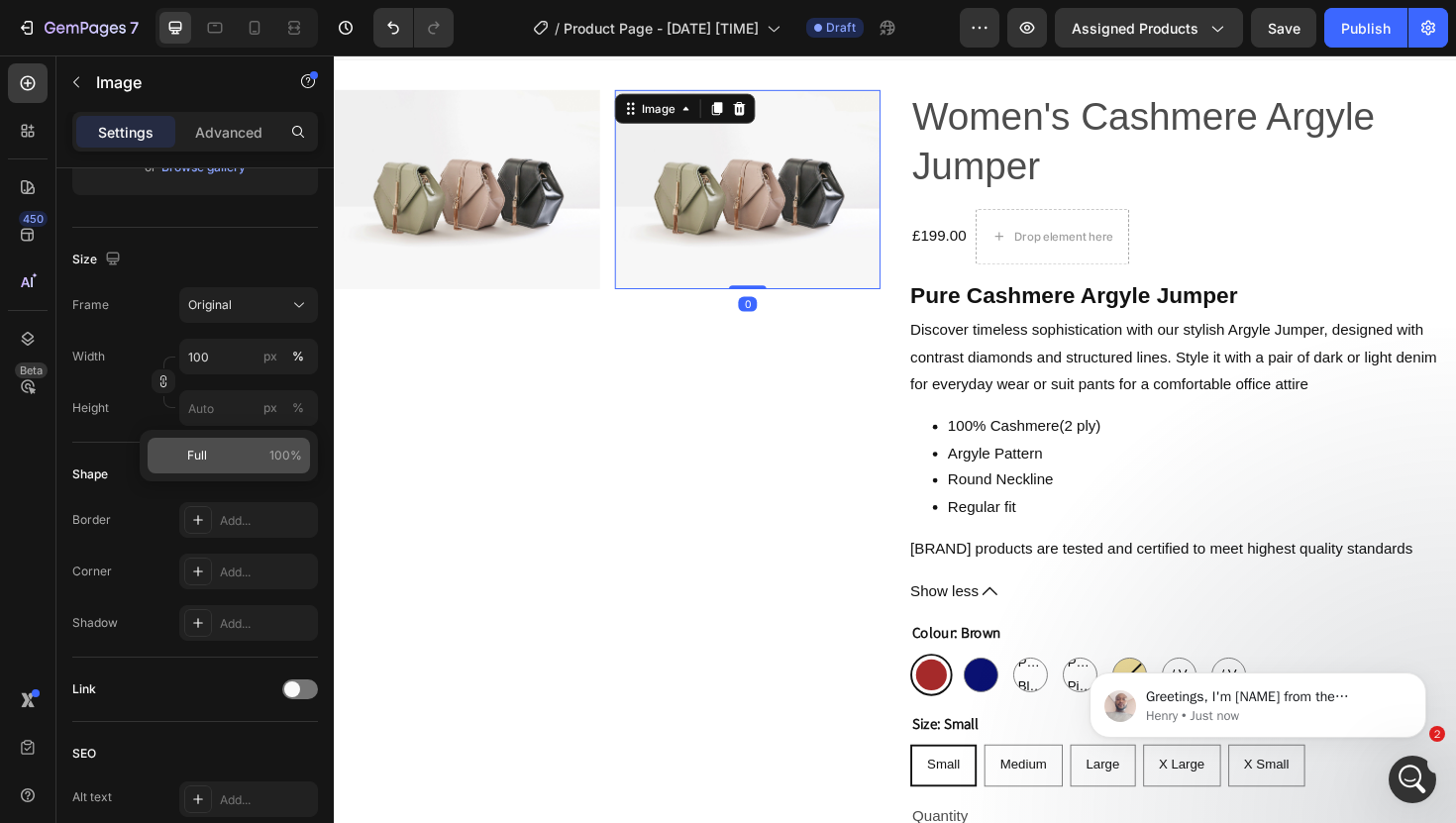 click on "Full 100%" 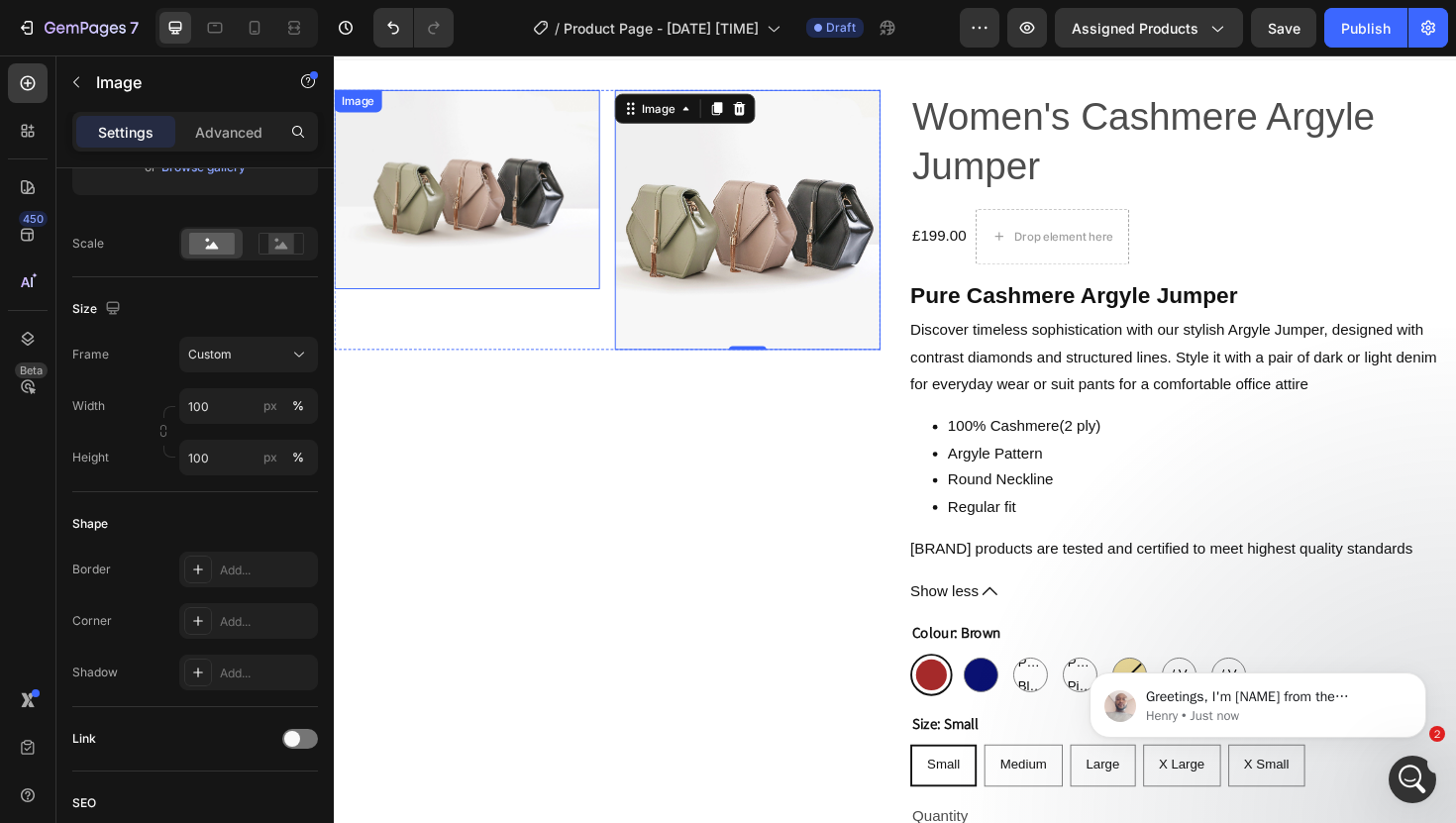 click at bounding box center (474, 197) 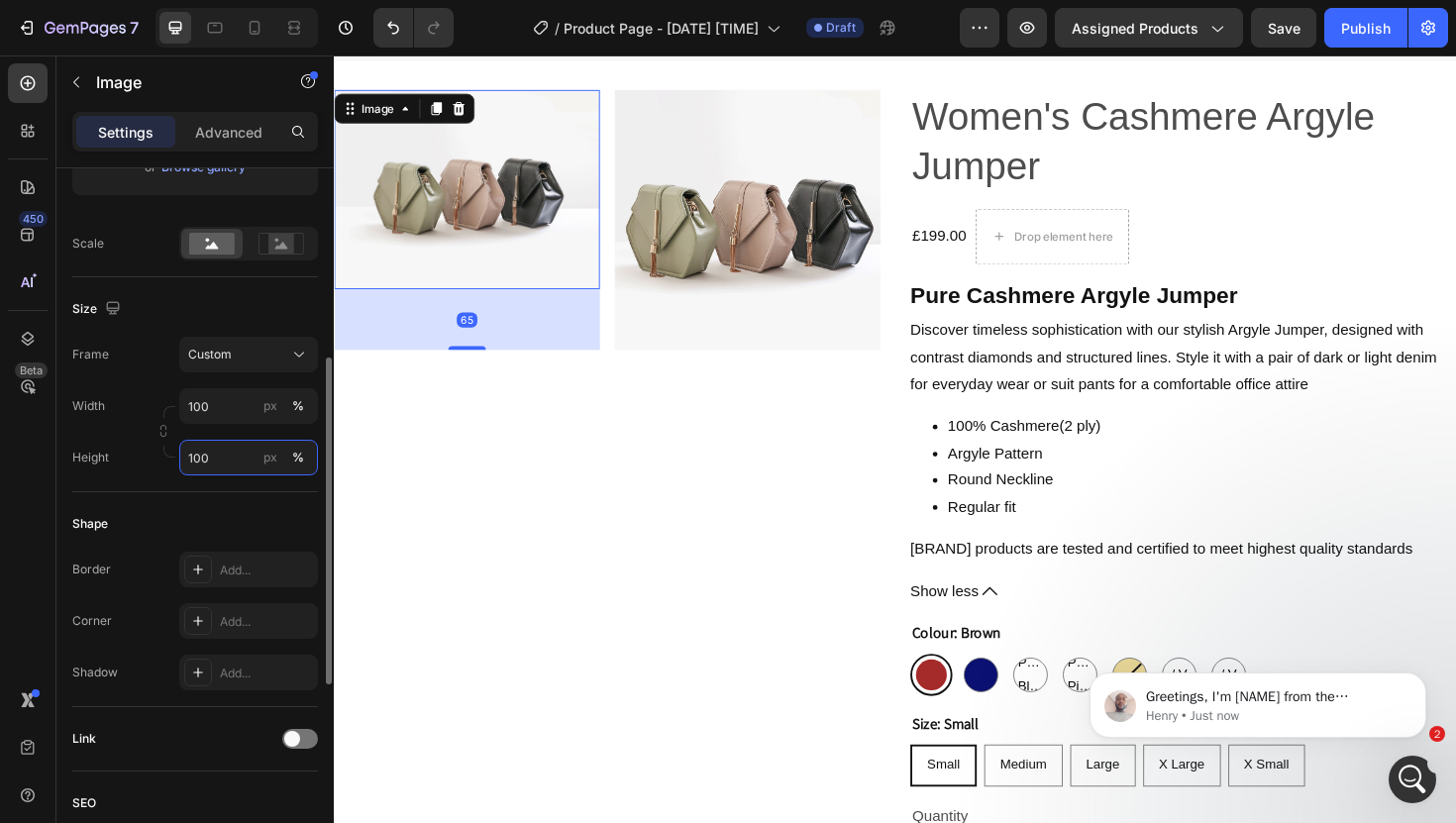 click on "100" at bounding box center (249, 458) 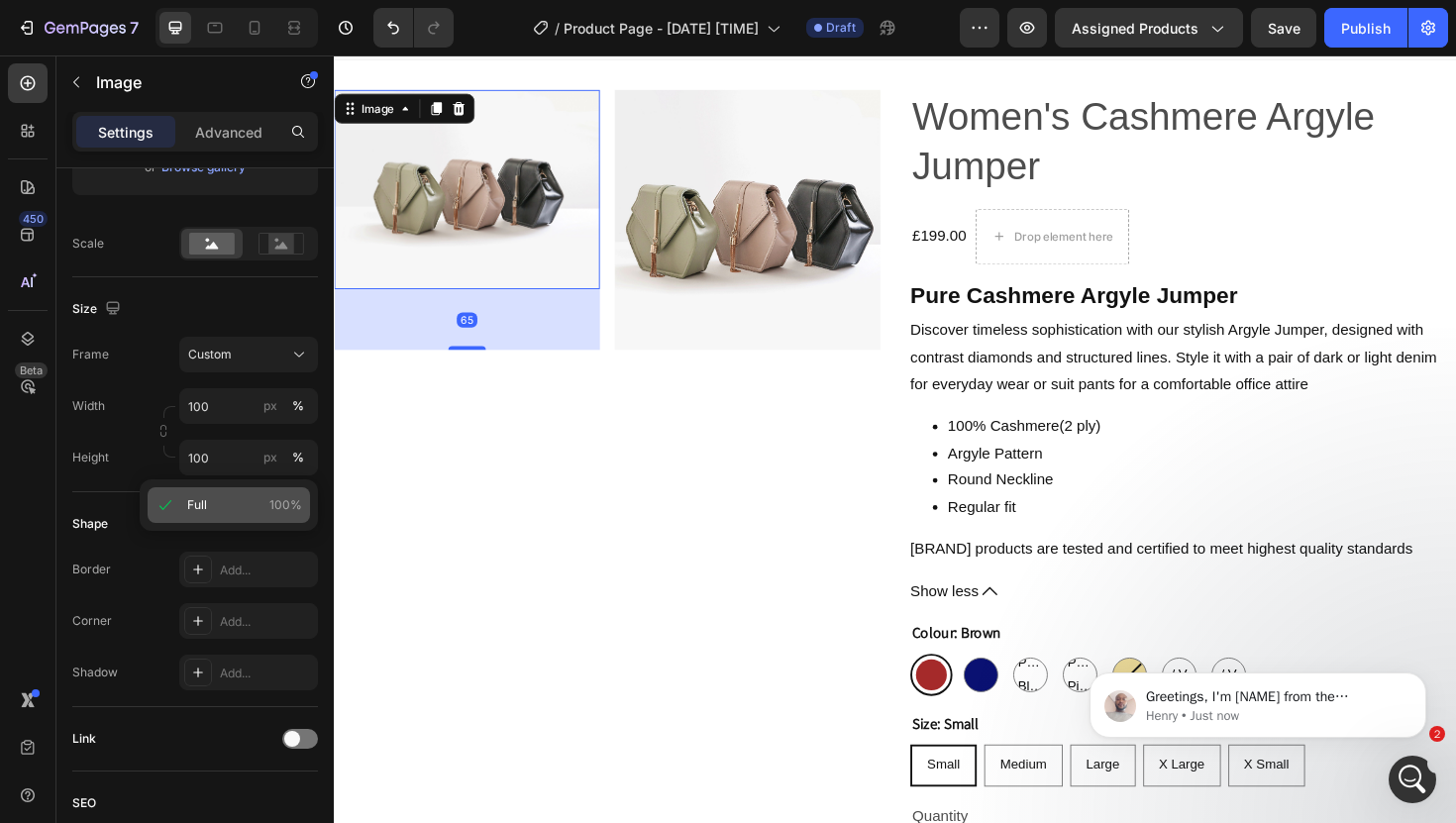 click on "Full 100%" at bounding box center [245, 505] 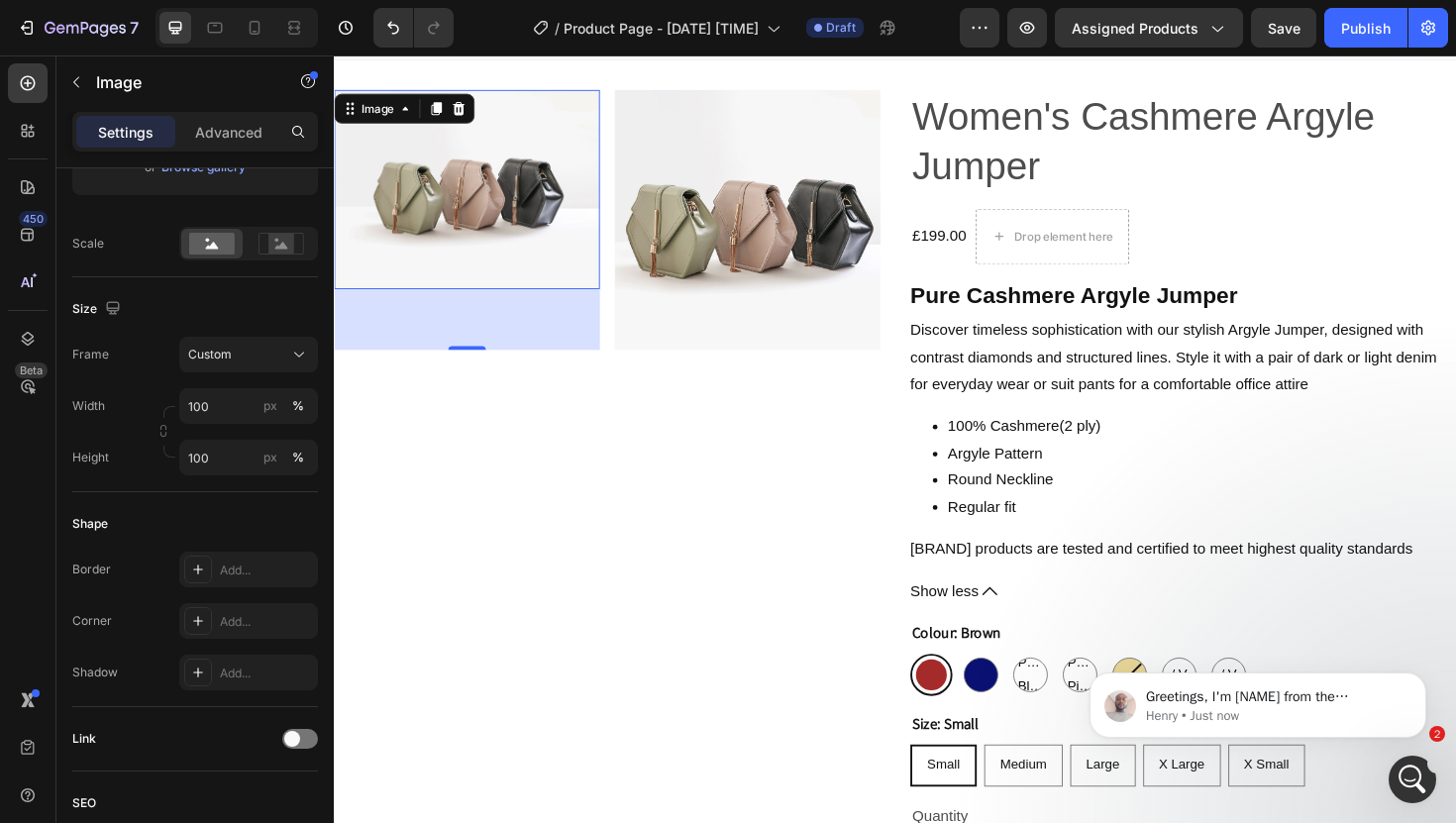 click at bounding box center [474, 197] 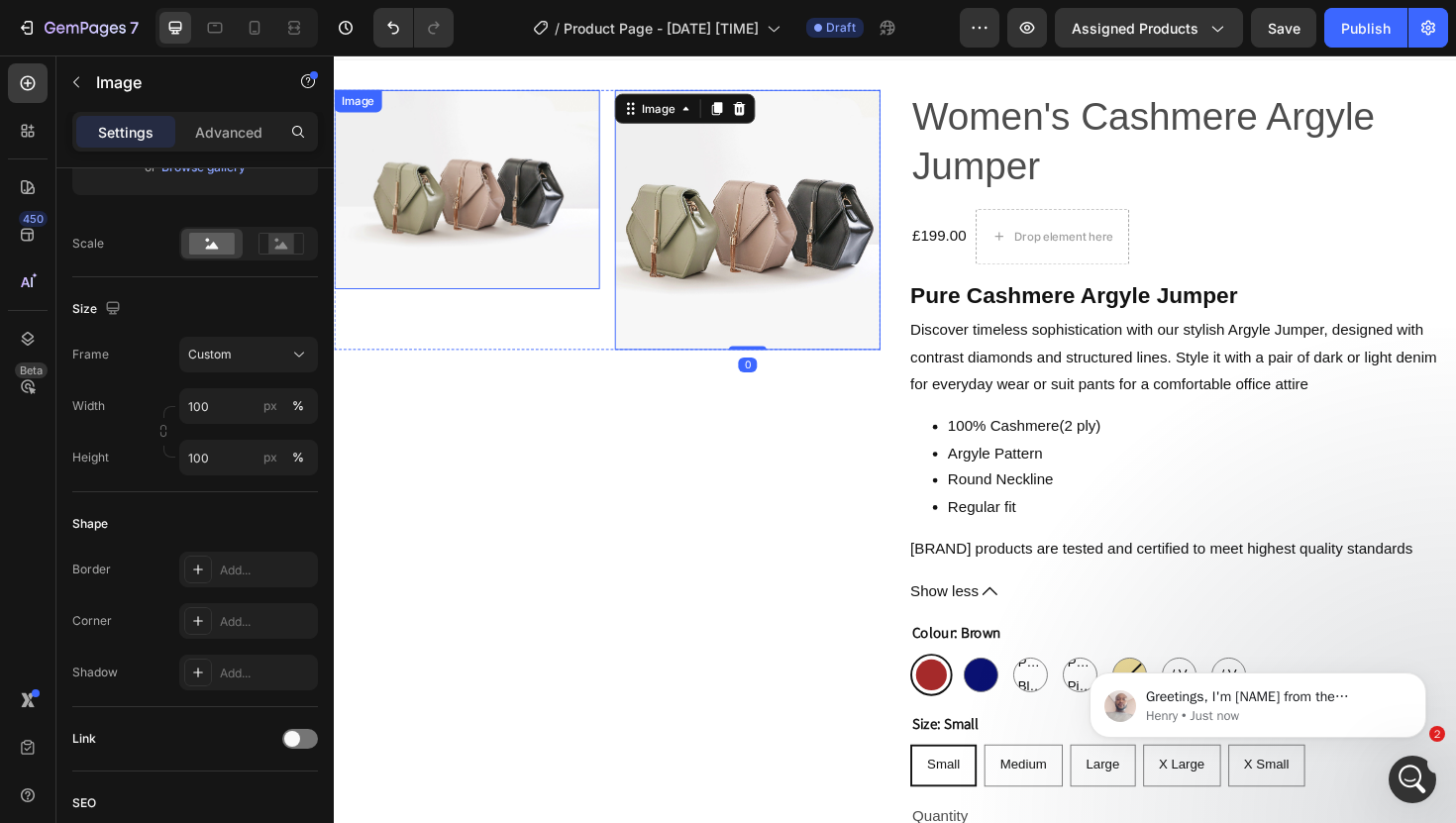 click at bounding box center (474, 197) 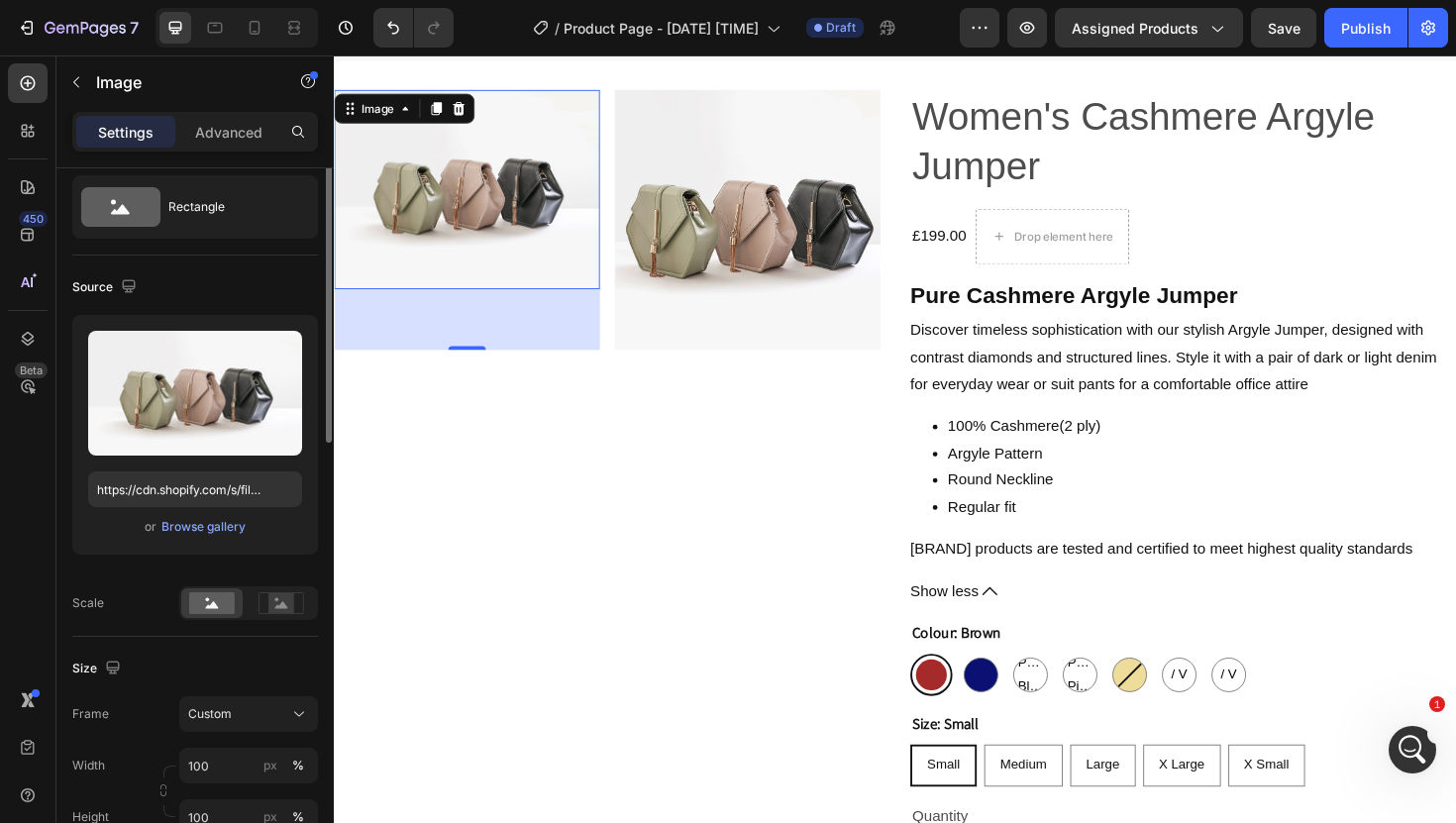 scroll, scrollTop: 0, scrollLeft: 0, axis: both 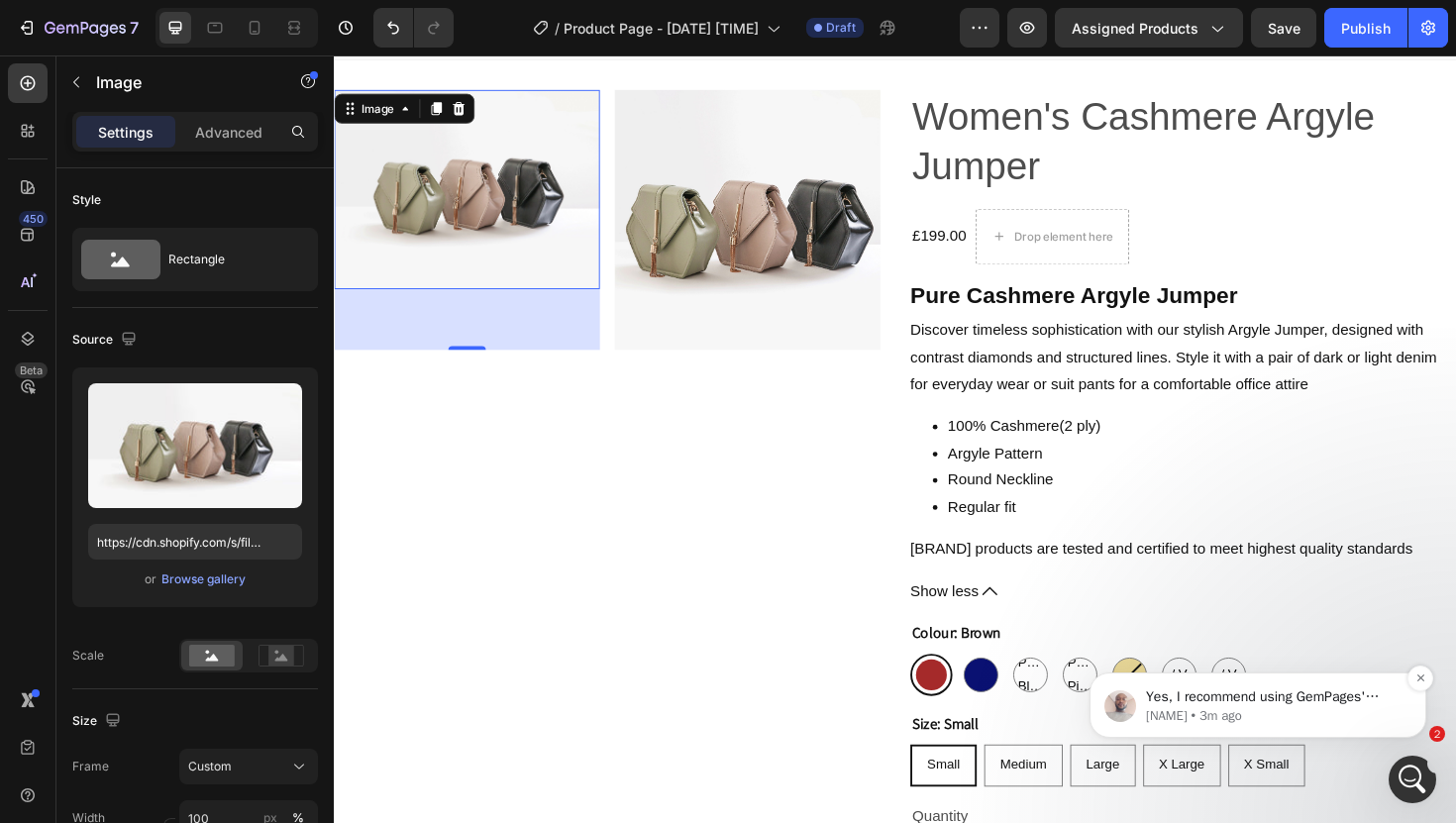 click on "Yes, I recommend using GemPages' Image to Layout feature. Here's a helpful article on how it works: https://help.gempages.net/articles/gemai-image-to-layout-feature   Please take a look and give it a try!" at bounding box center (1274, 697) 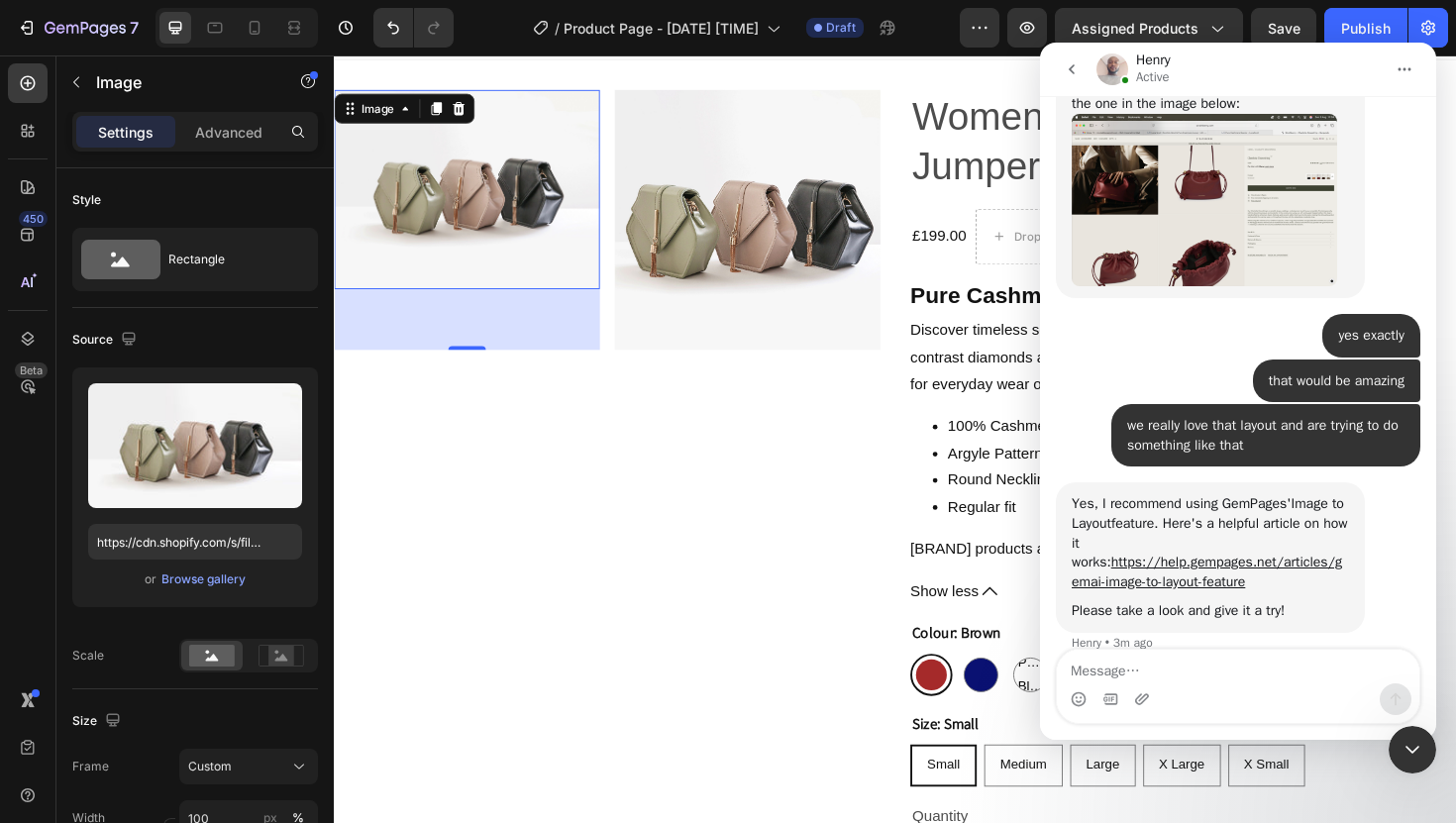 scroll, scrollTop: 977, scrollLeft: 0, axis: vertical 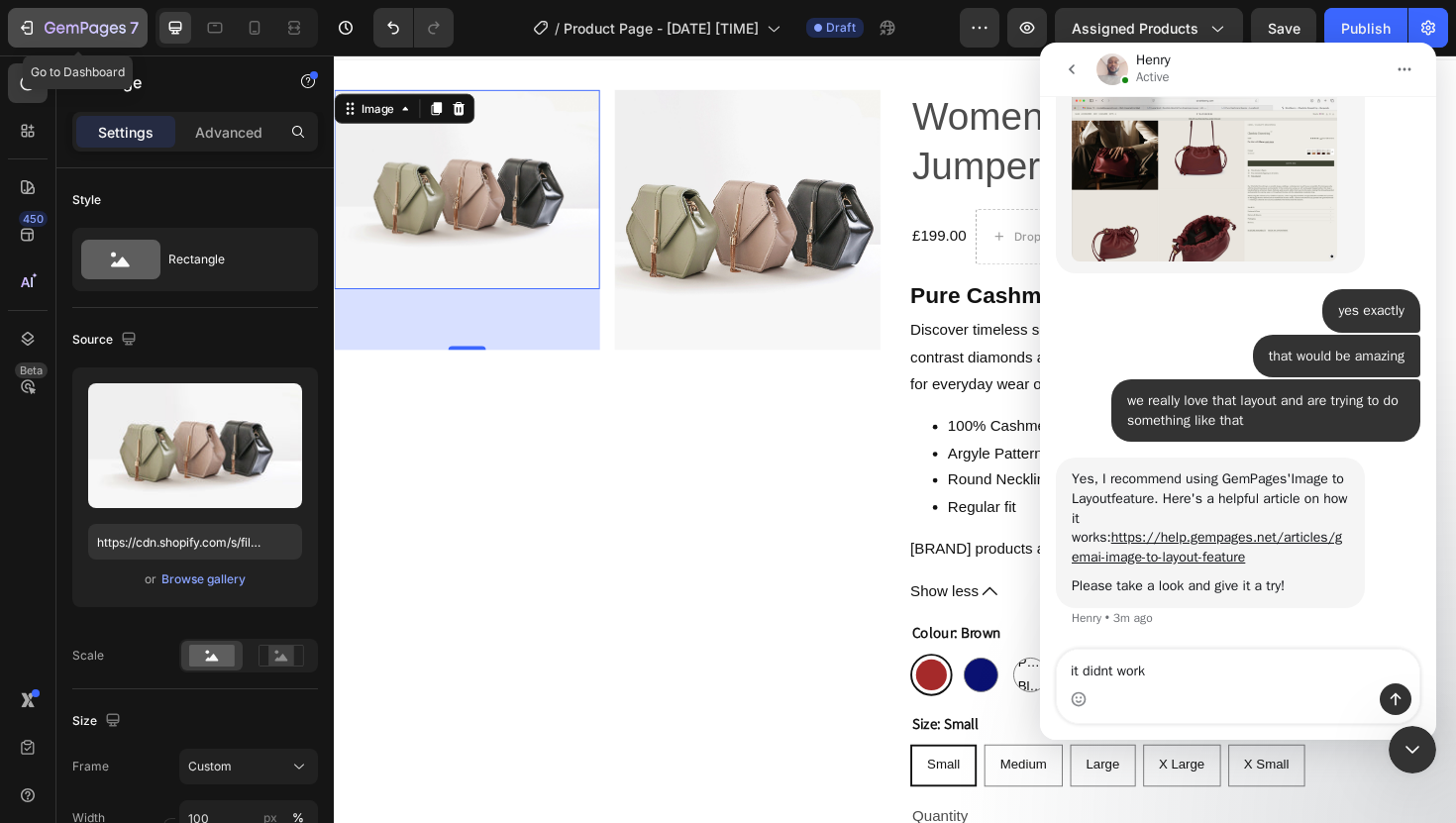 type on "it didnt work" 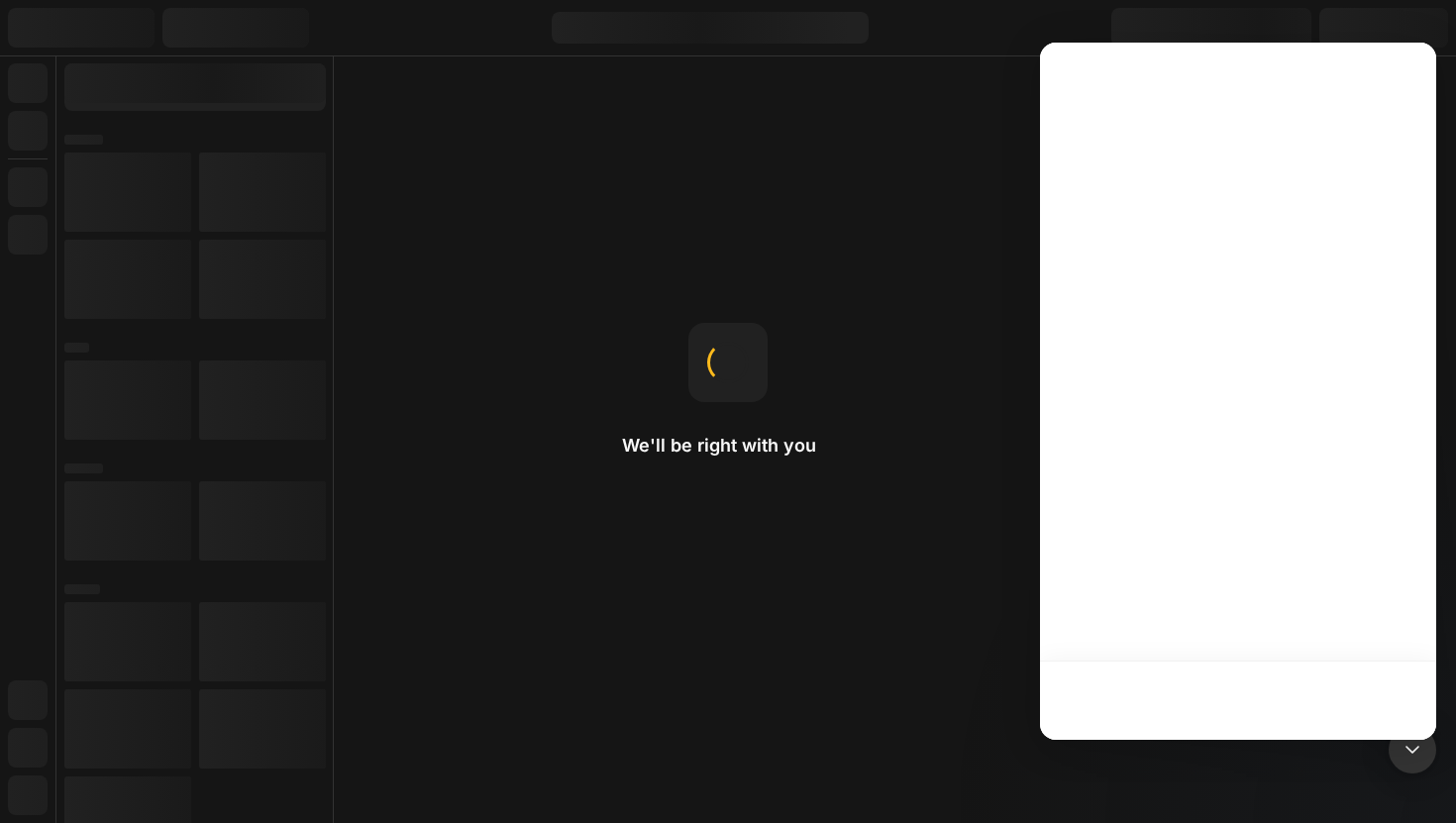 scroll, scrollTop: 0, scrollLeft: 0, axis: both 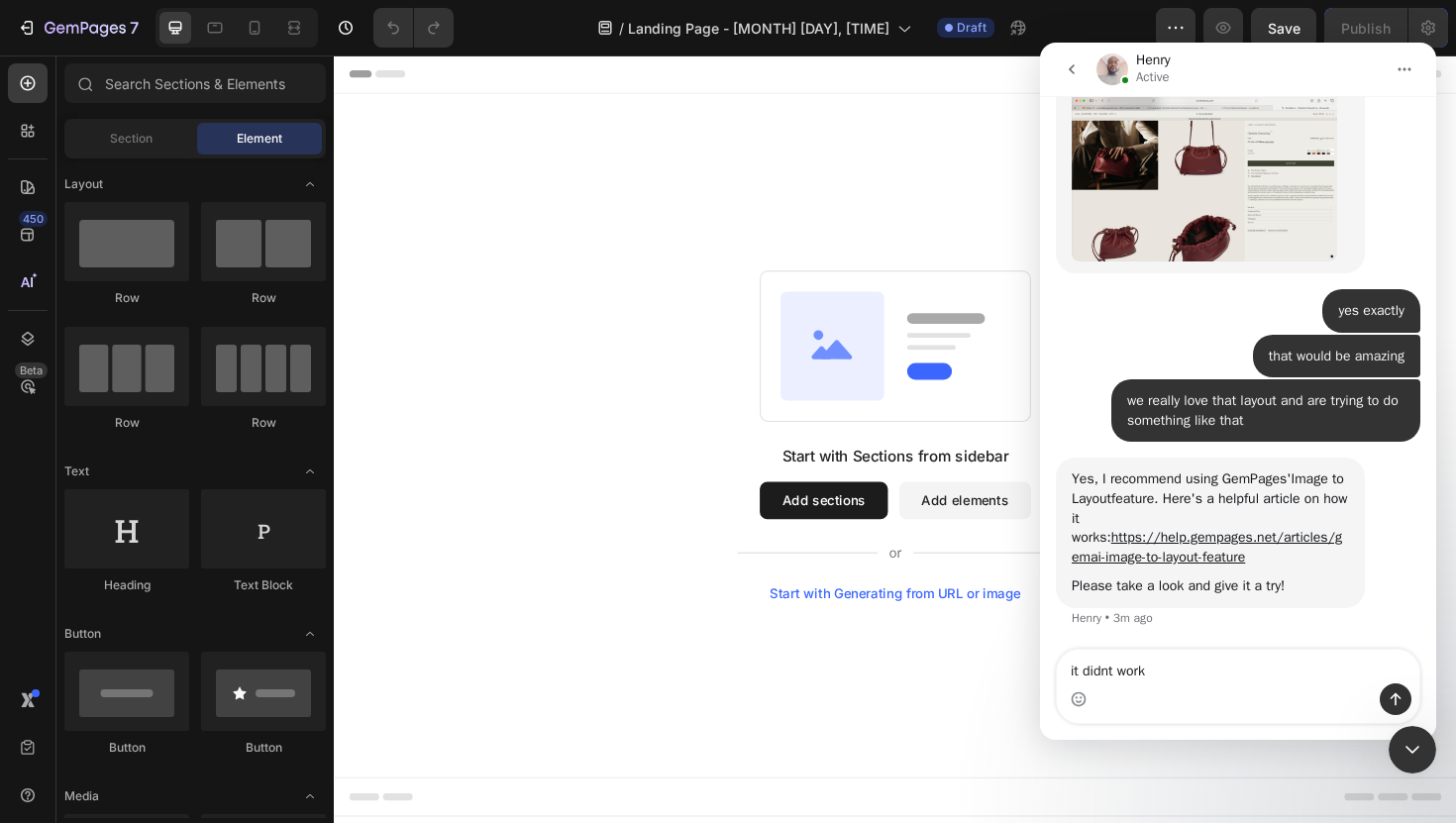 click 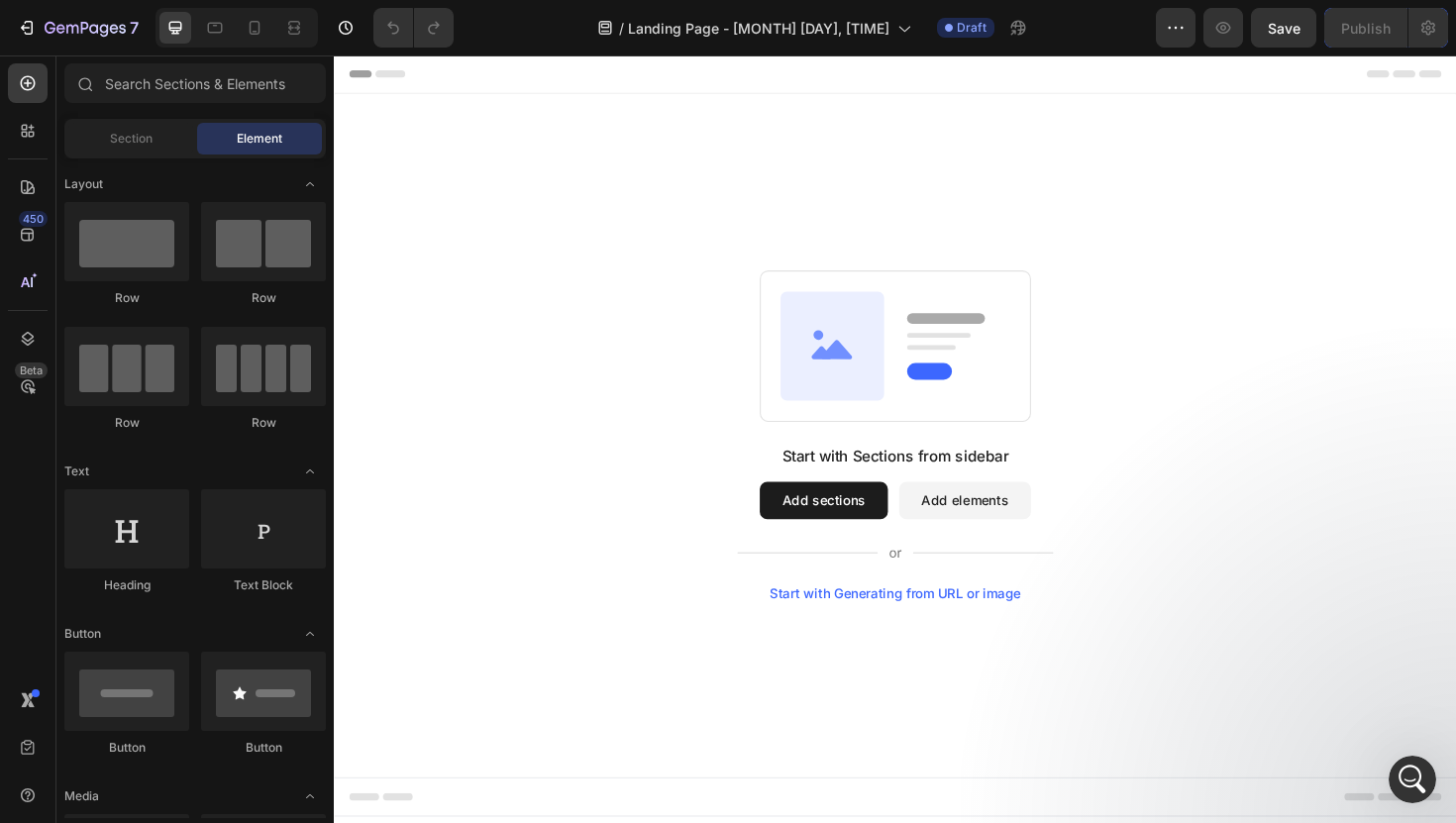 scroll, scrollTop: 0, scrollLeft: 0, axis: both 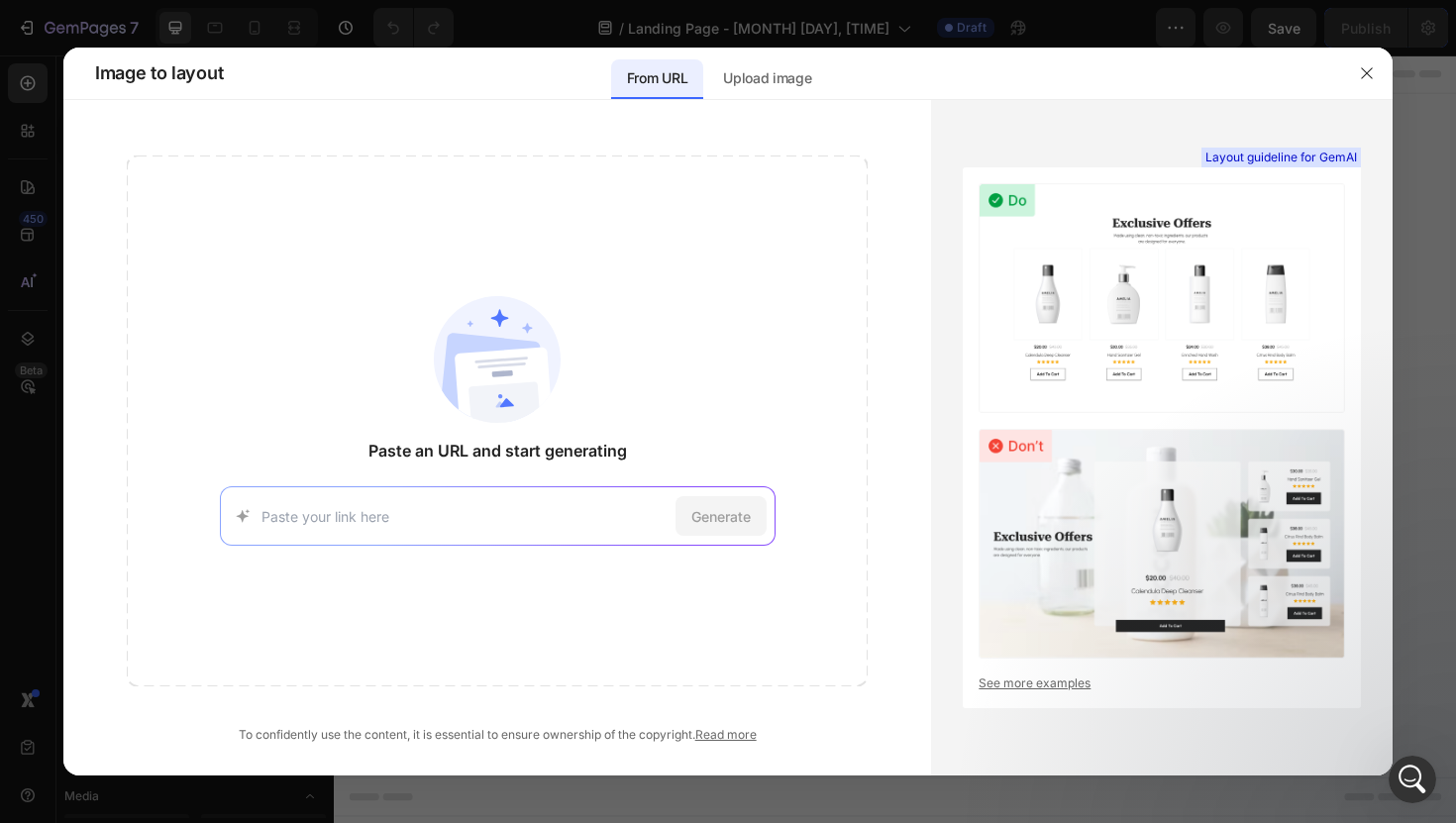 paste on "https://us.strathberry.com/products/mosaic-nano-black" 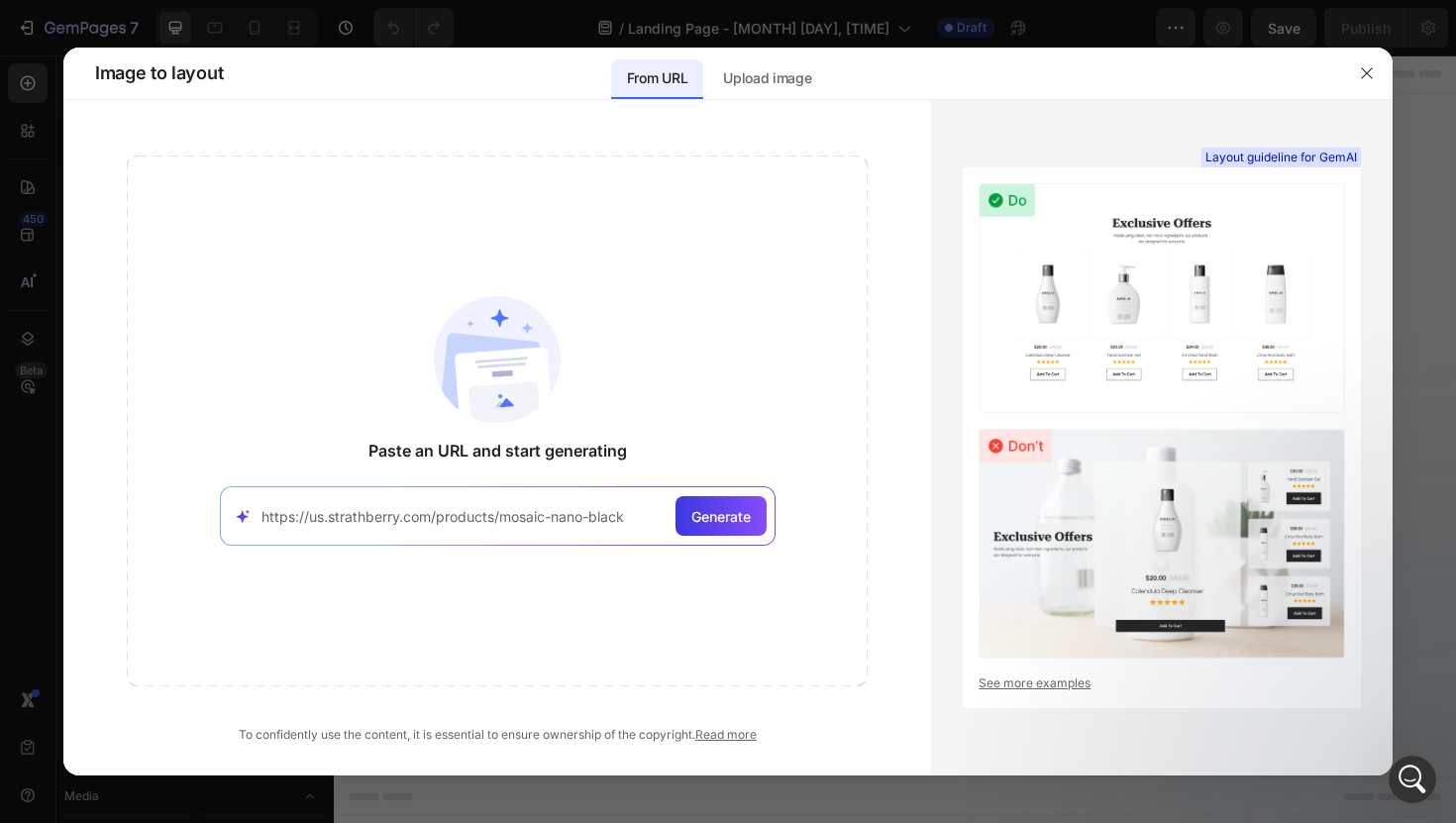 type on "https://us.strathberry.com/products/mosaic-nano-black" 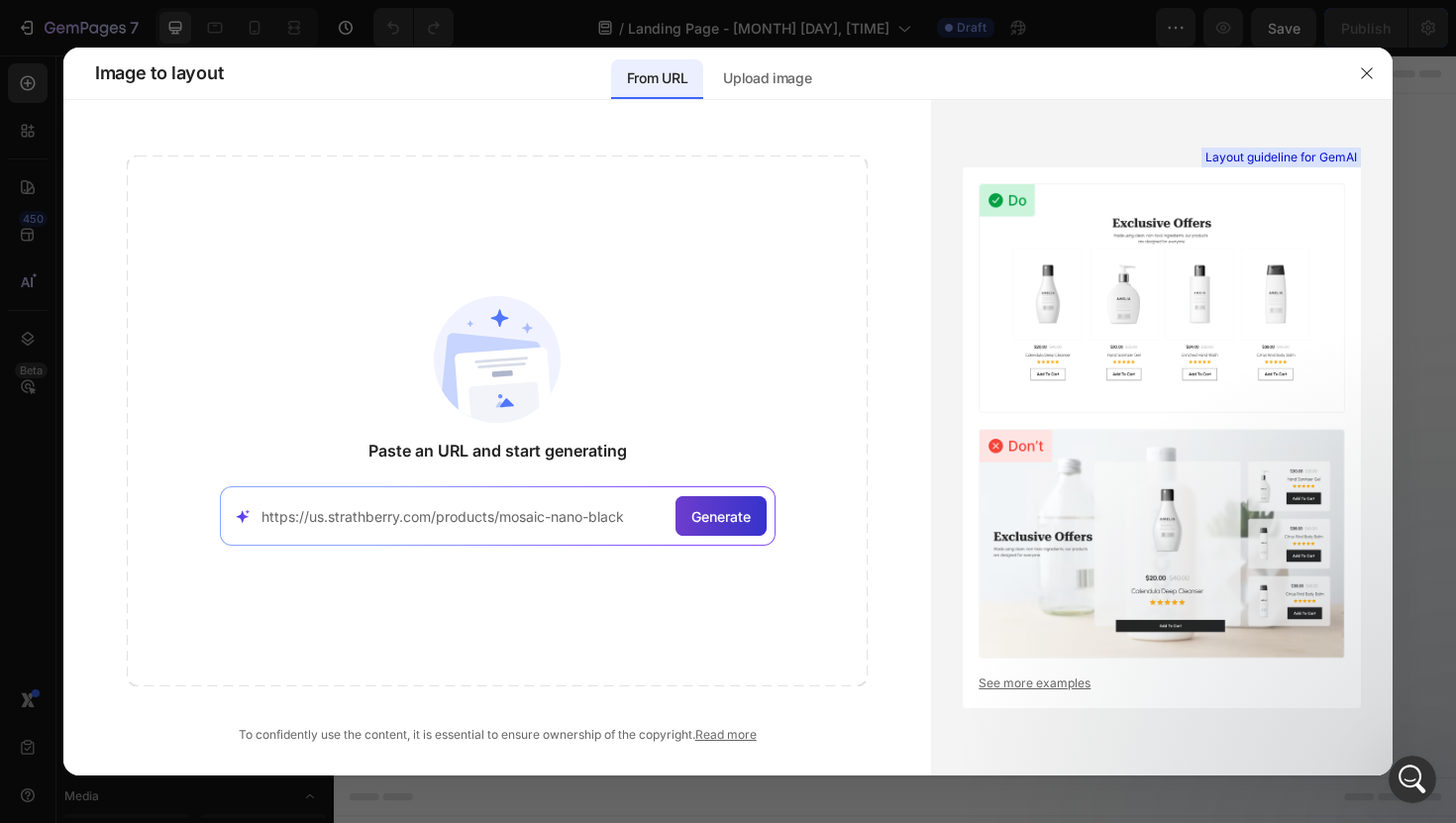 click on "Generate" 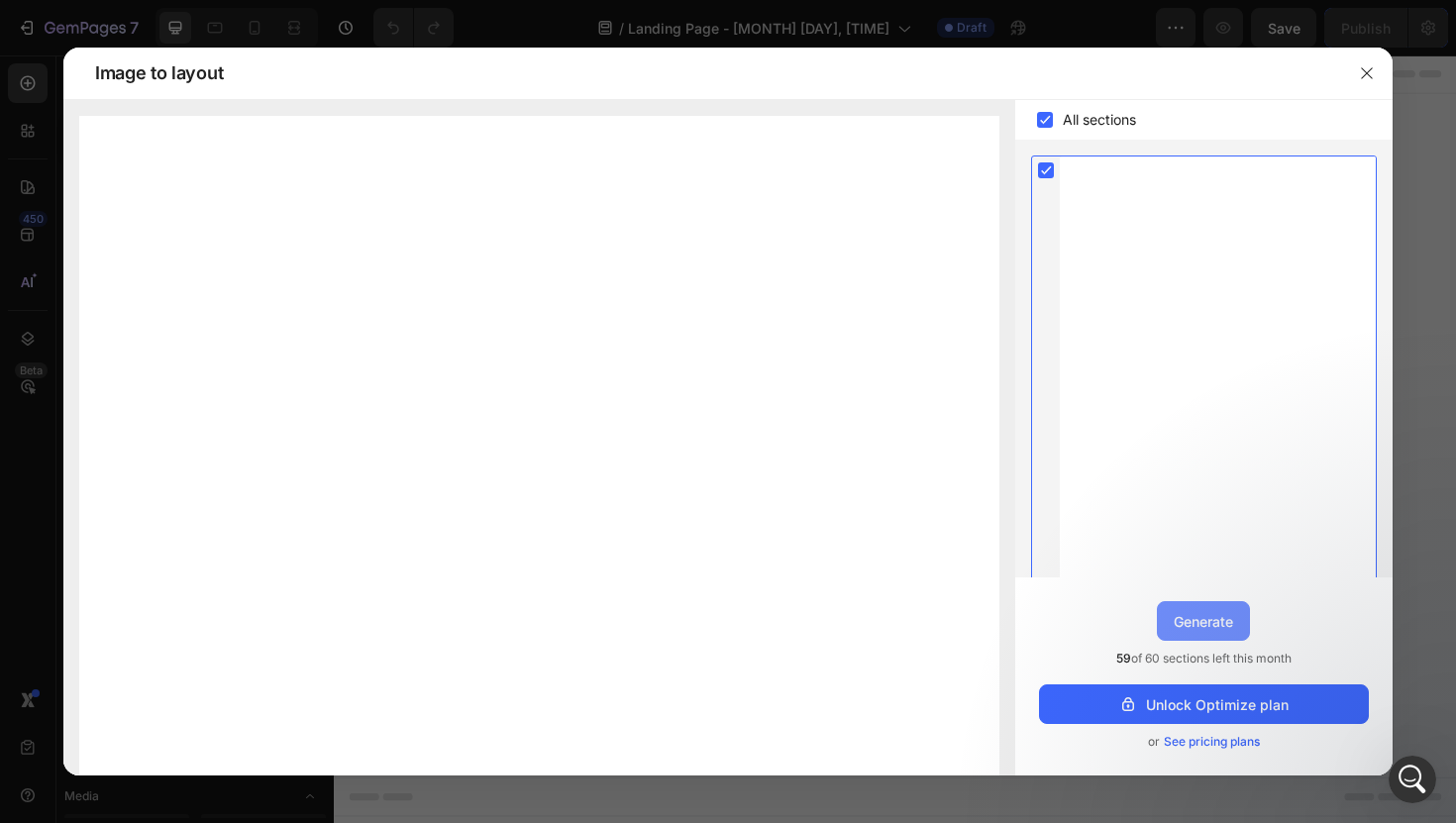 click on "Generate" at bounding box center [1203, 621] 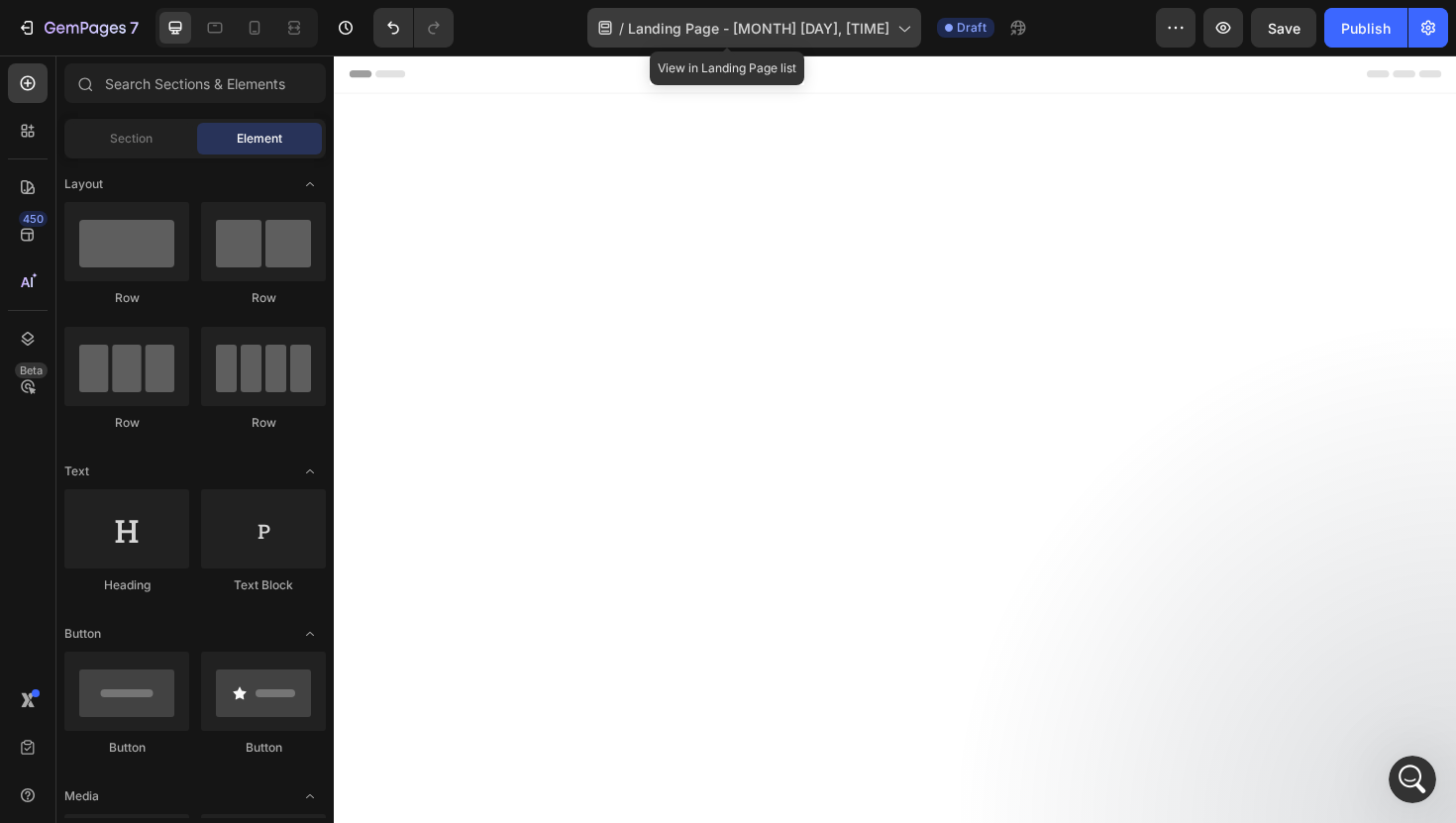 click on "Landing Page - Aug 3, 18:24:53" at bounding box center [759, 28] 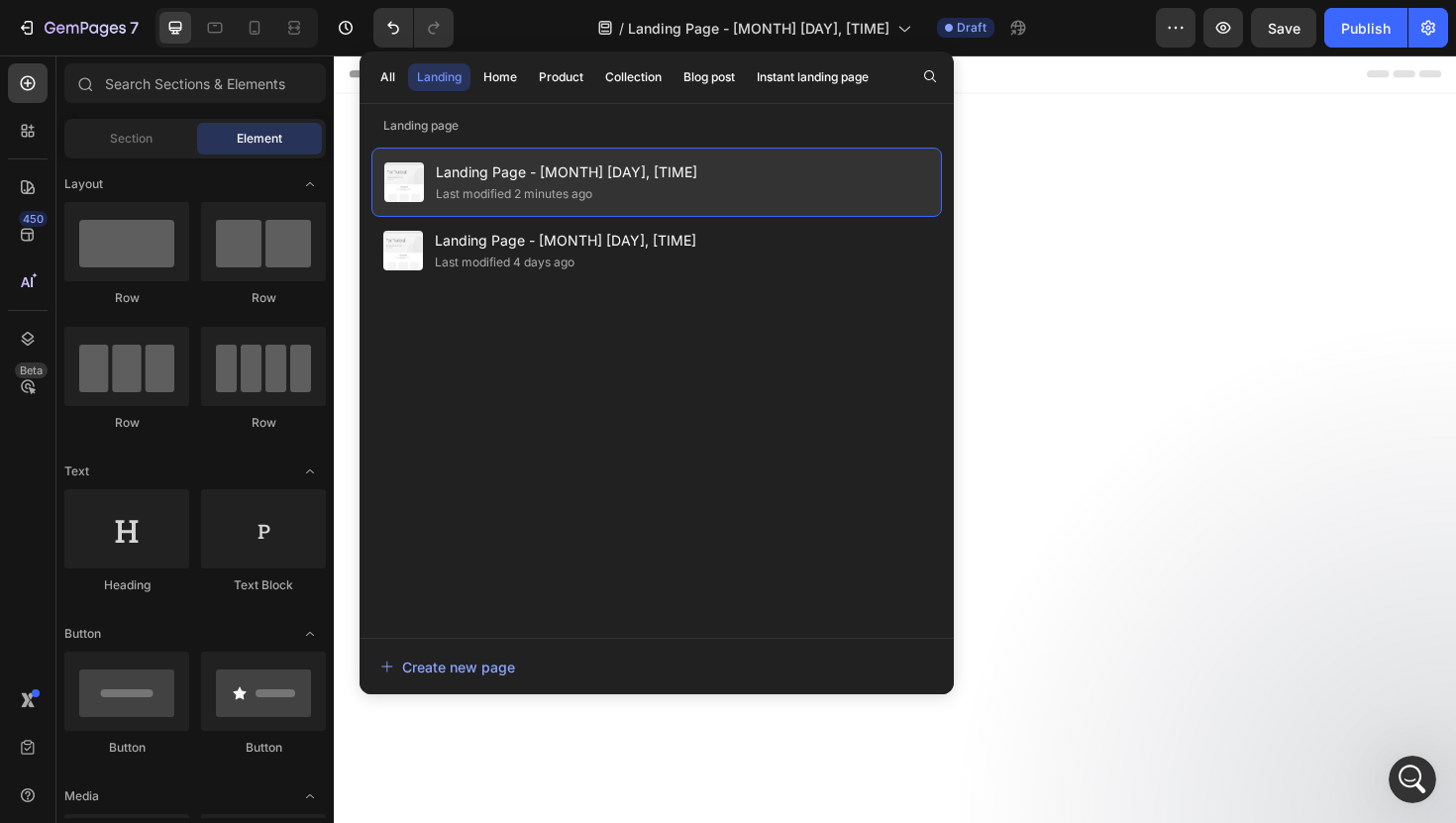 click on "Landing Page - Aug 3, 18:24:53" at bounding box center [567, 172] 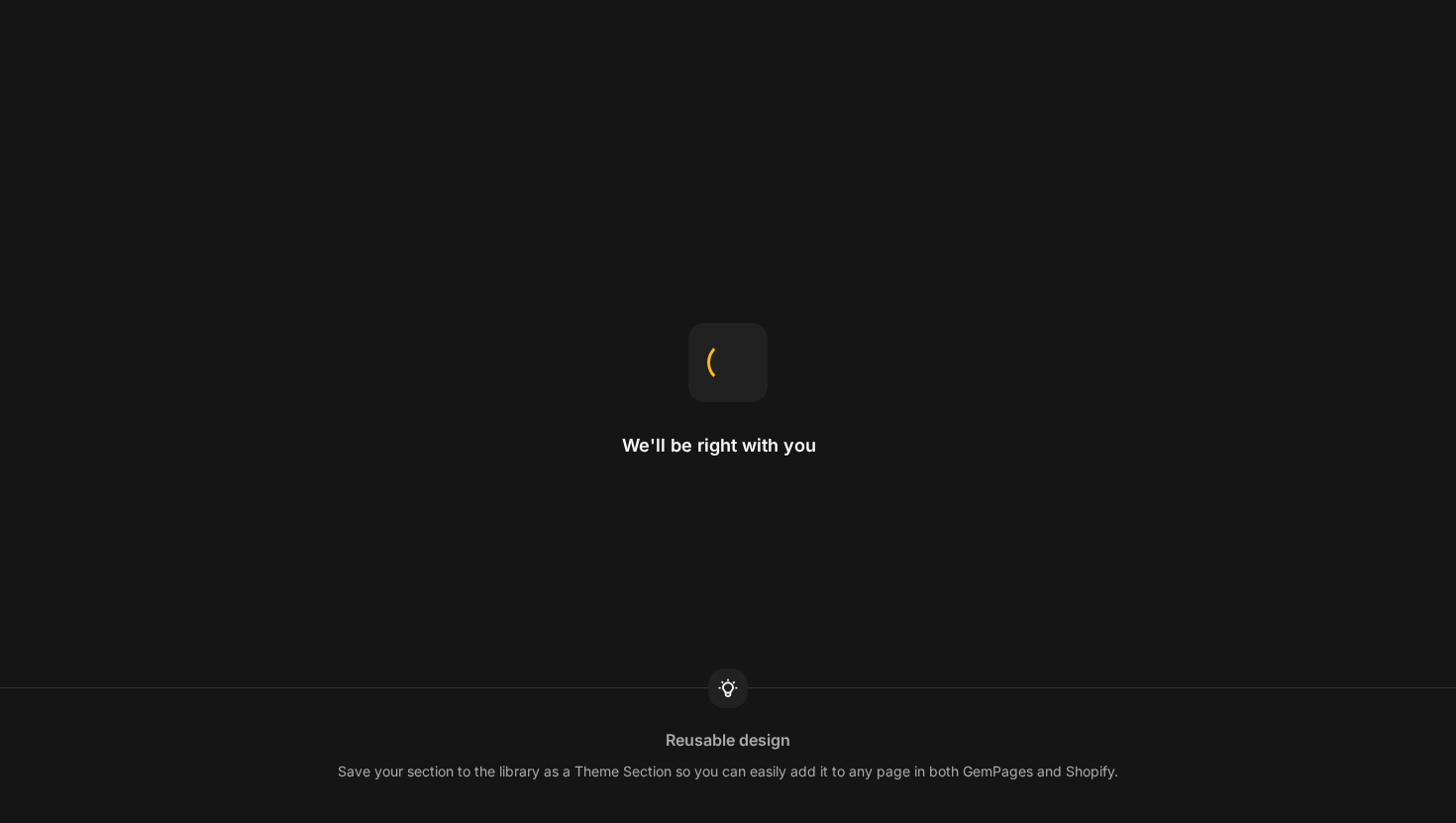 scroll, scrollTop: 0, scrollLeft: 0, axis: both 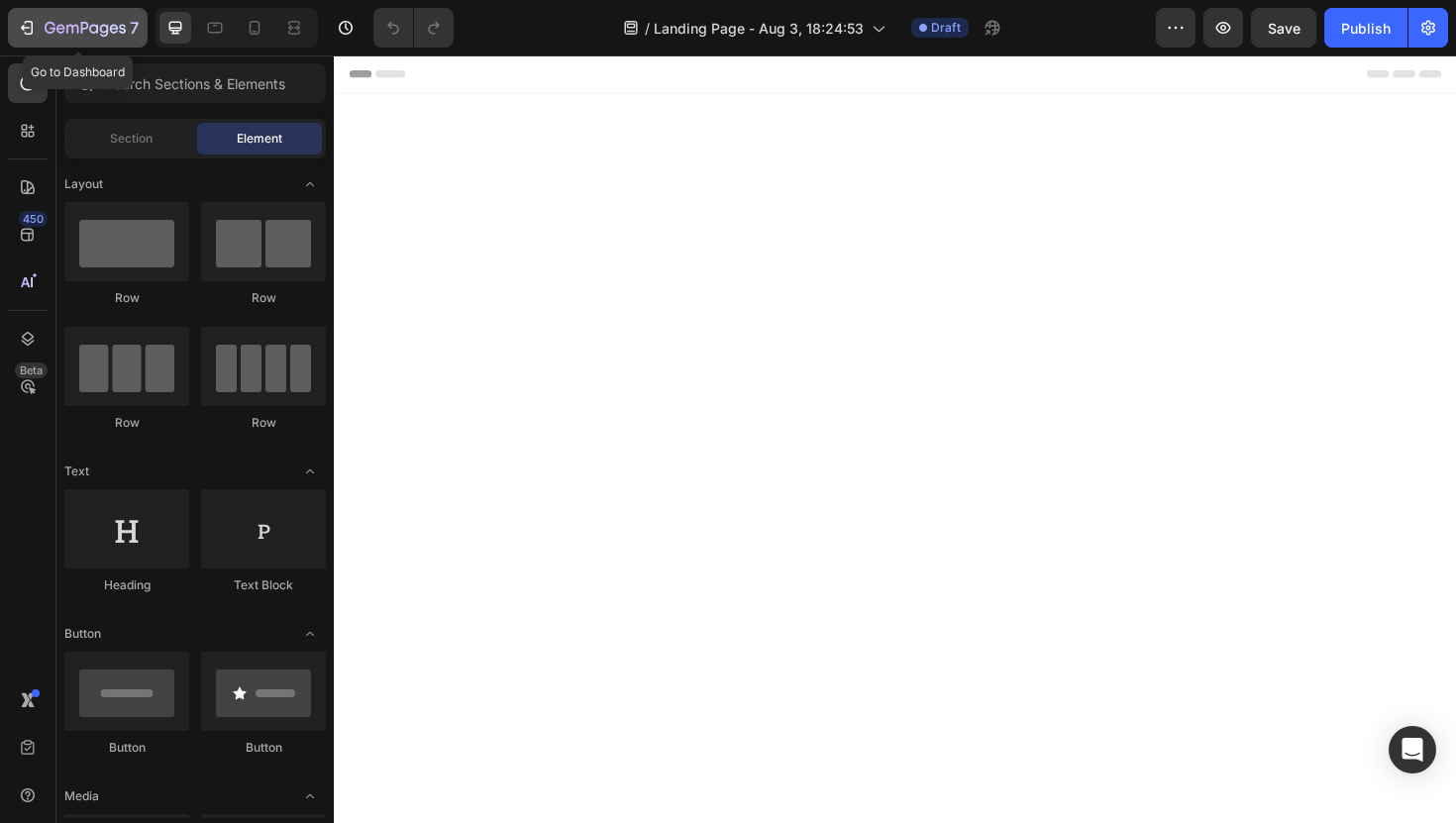click 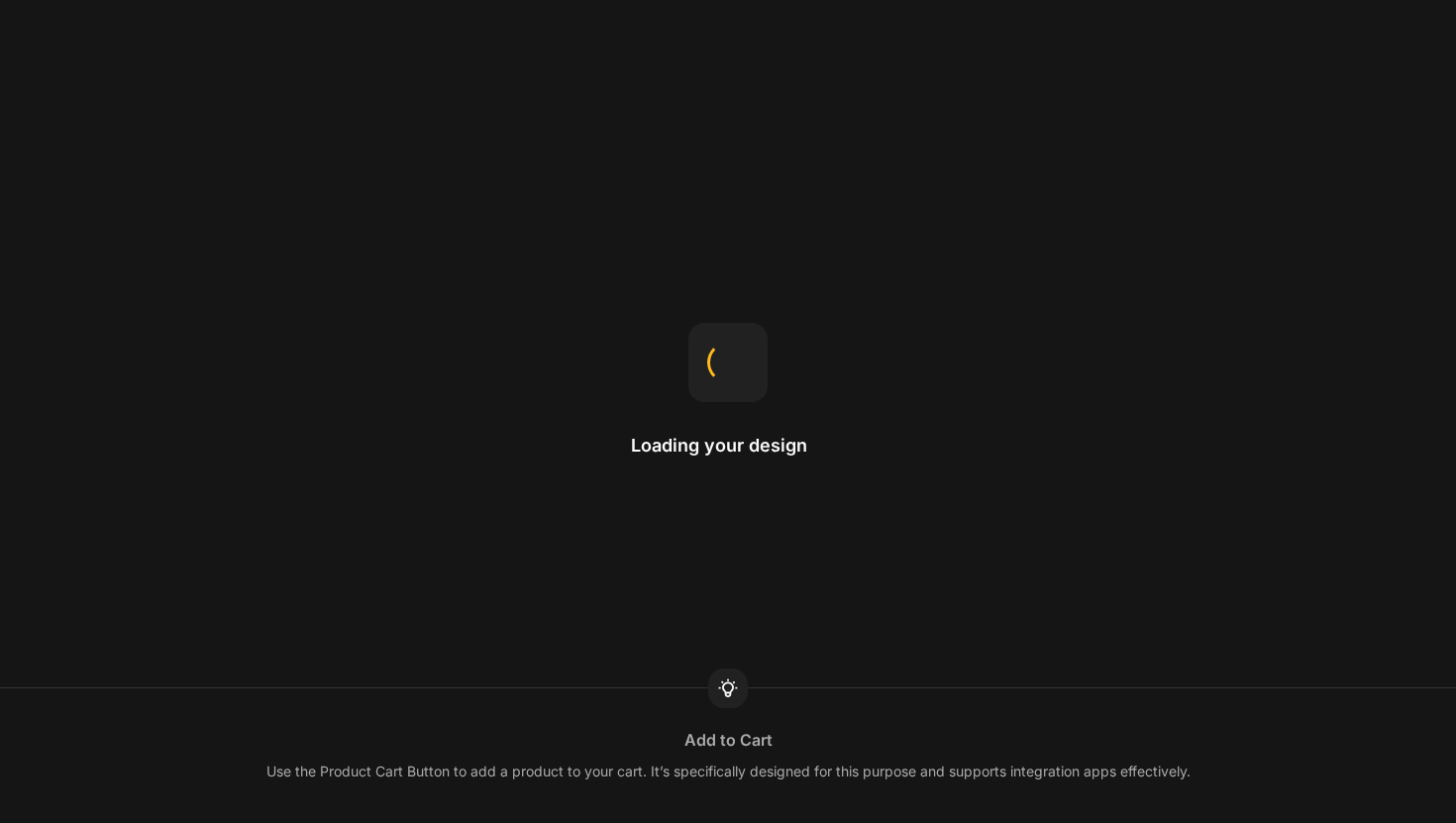 scroll, scrollTop: 0, scrollLeft: 0, axis: both 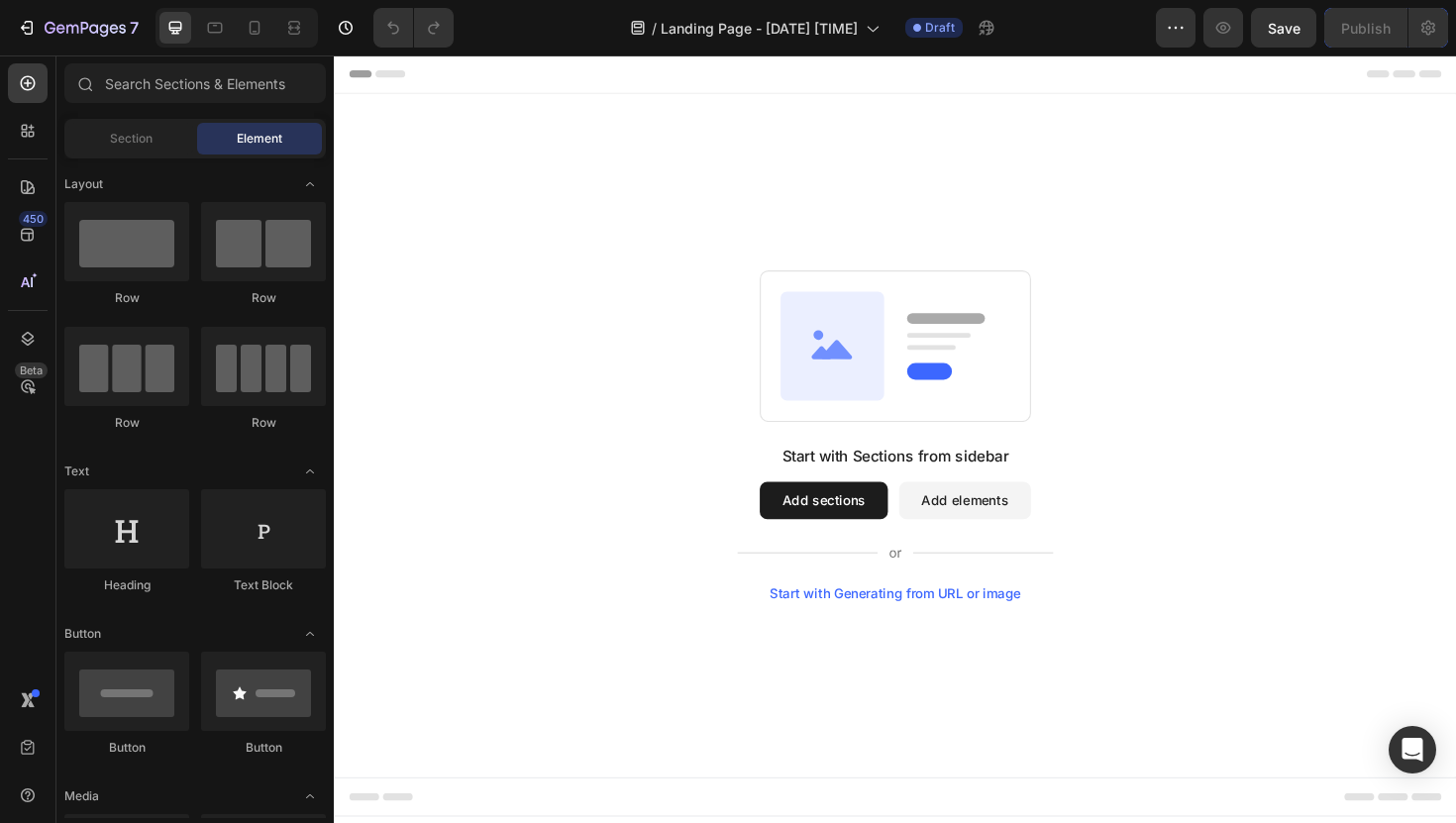 click on "Start with Sections from sidebar Add sections Add elements Start with Generating from URL or image" at bounding box center [928, 458] 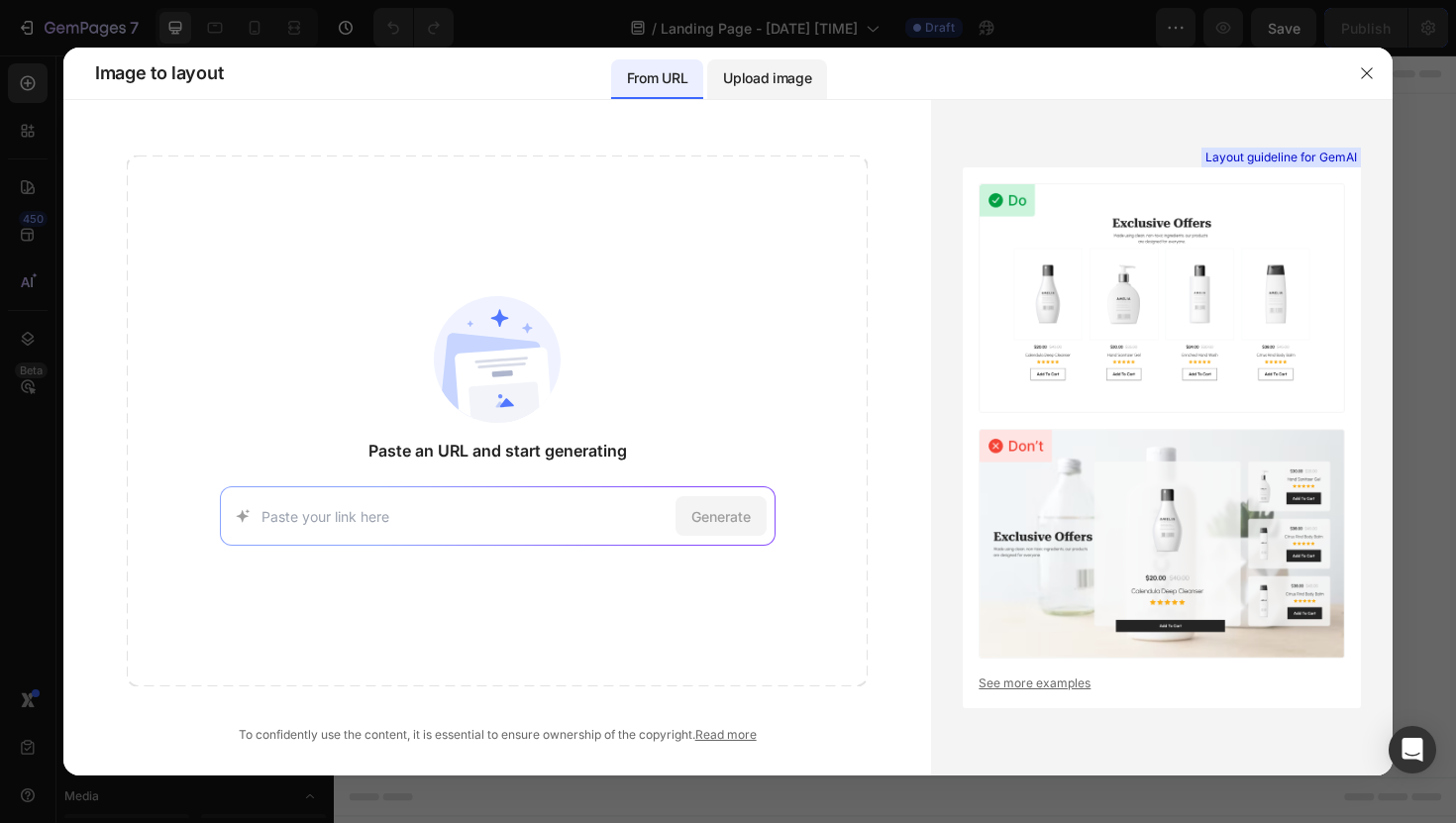 click on "Upload image" at bounding box center [767, 78] 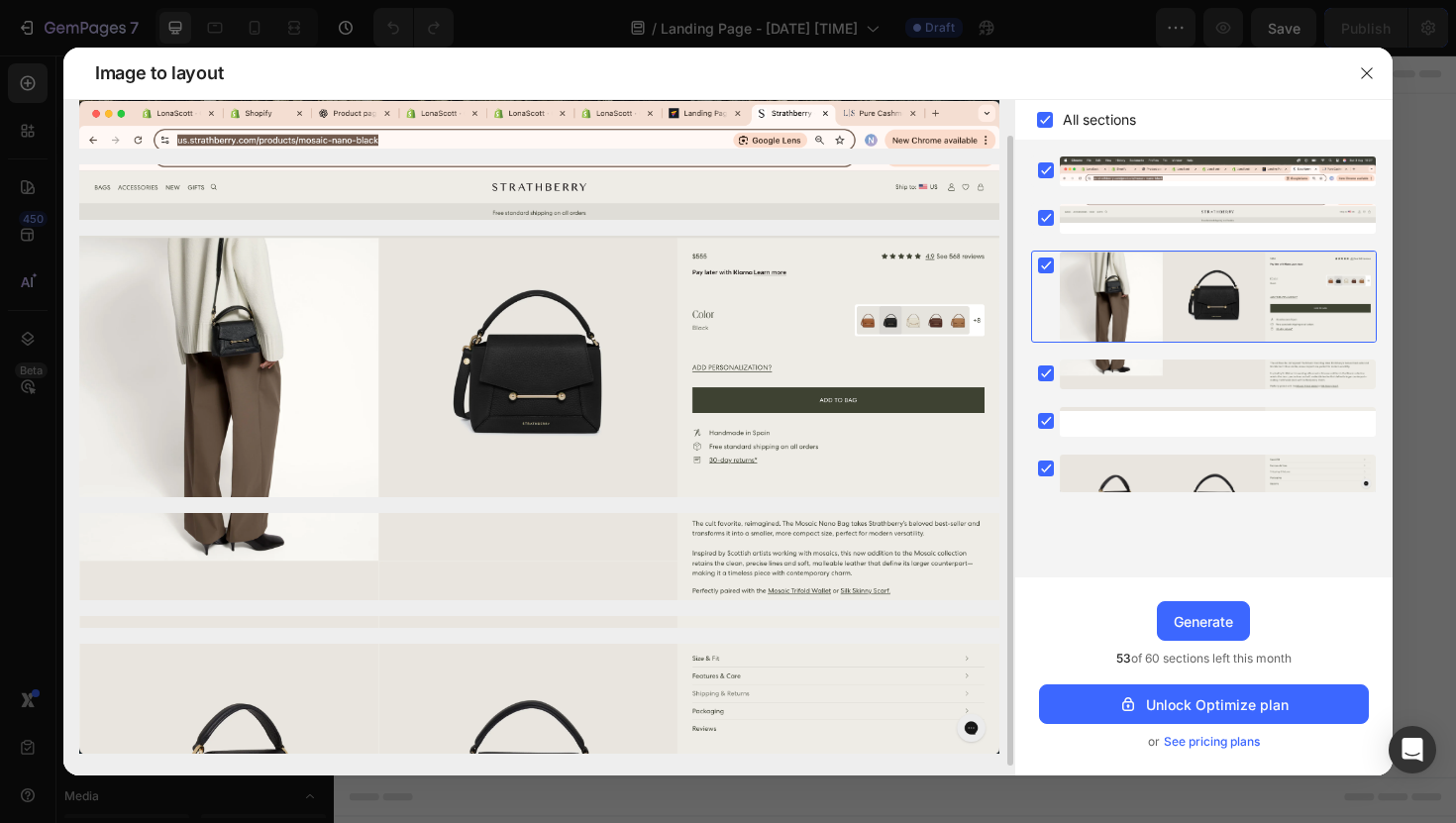 scroll, scrollTop: 49, scrollLeft: 0, axis: vertical 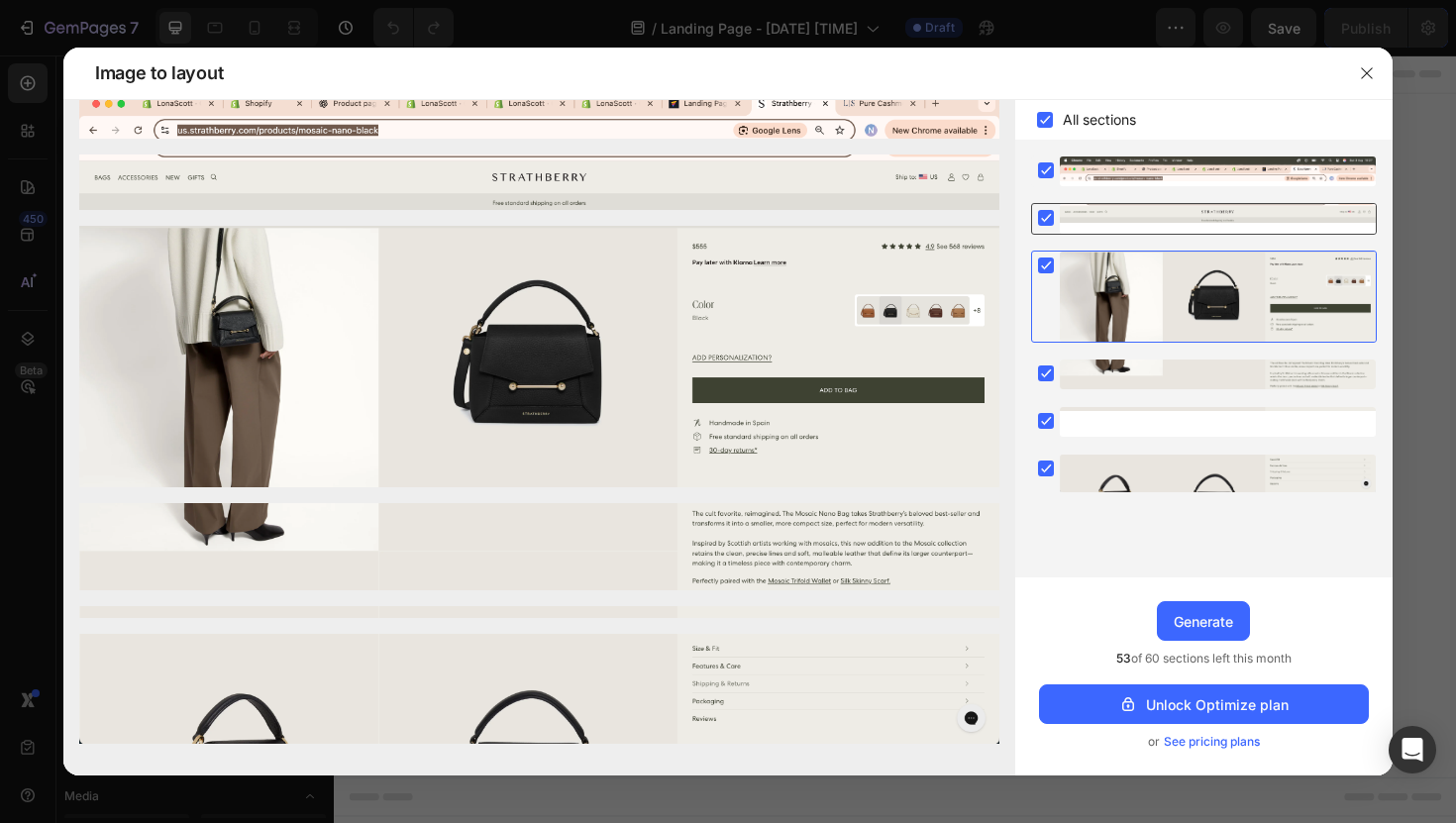 click 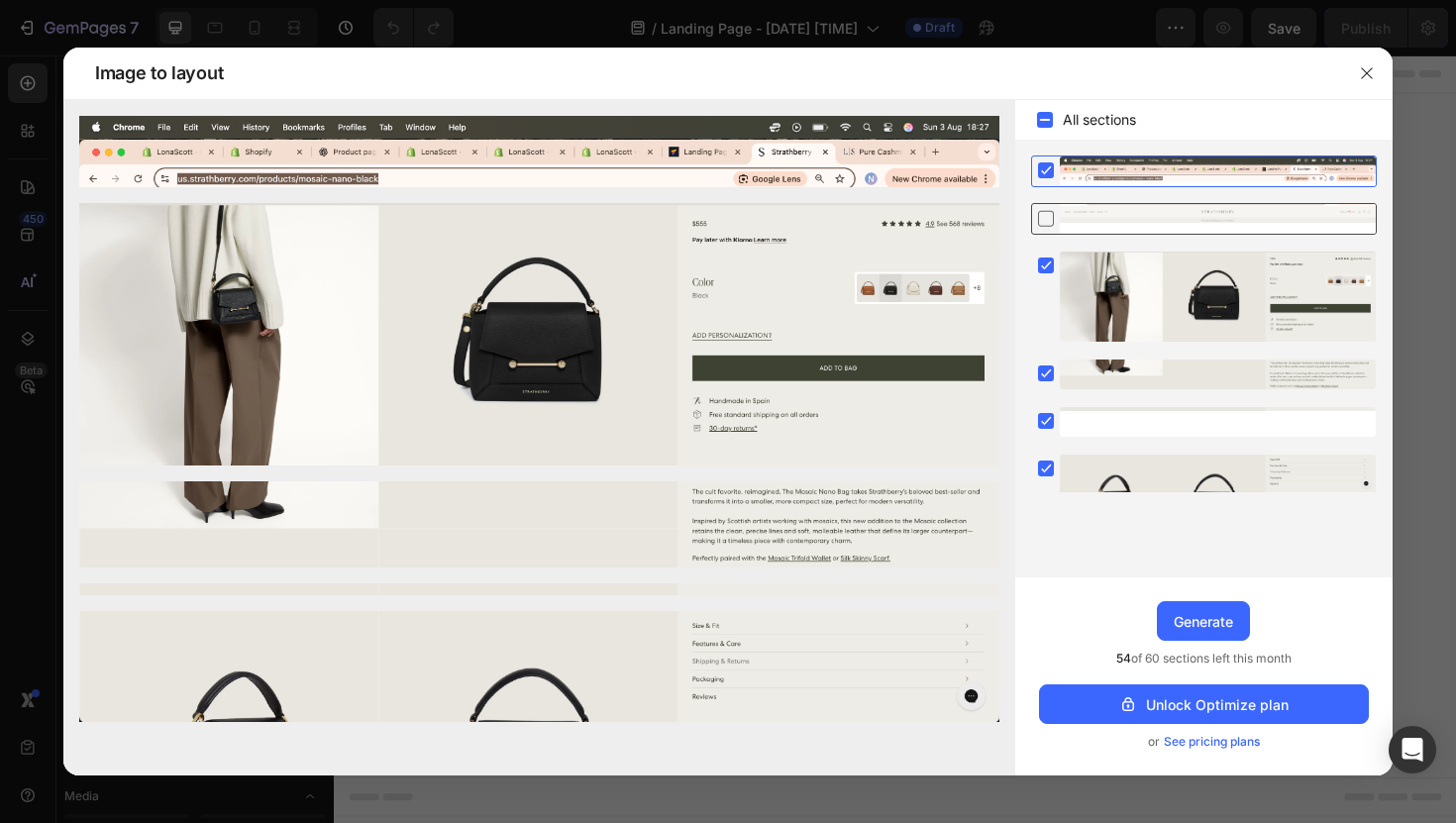 scroll, scrollTop: 0, scrollLeft: 0, axis: both 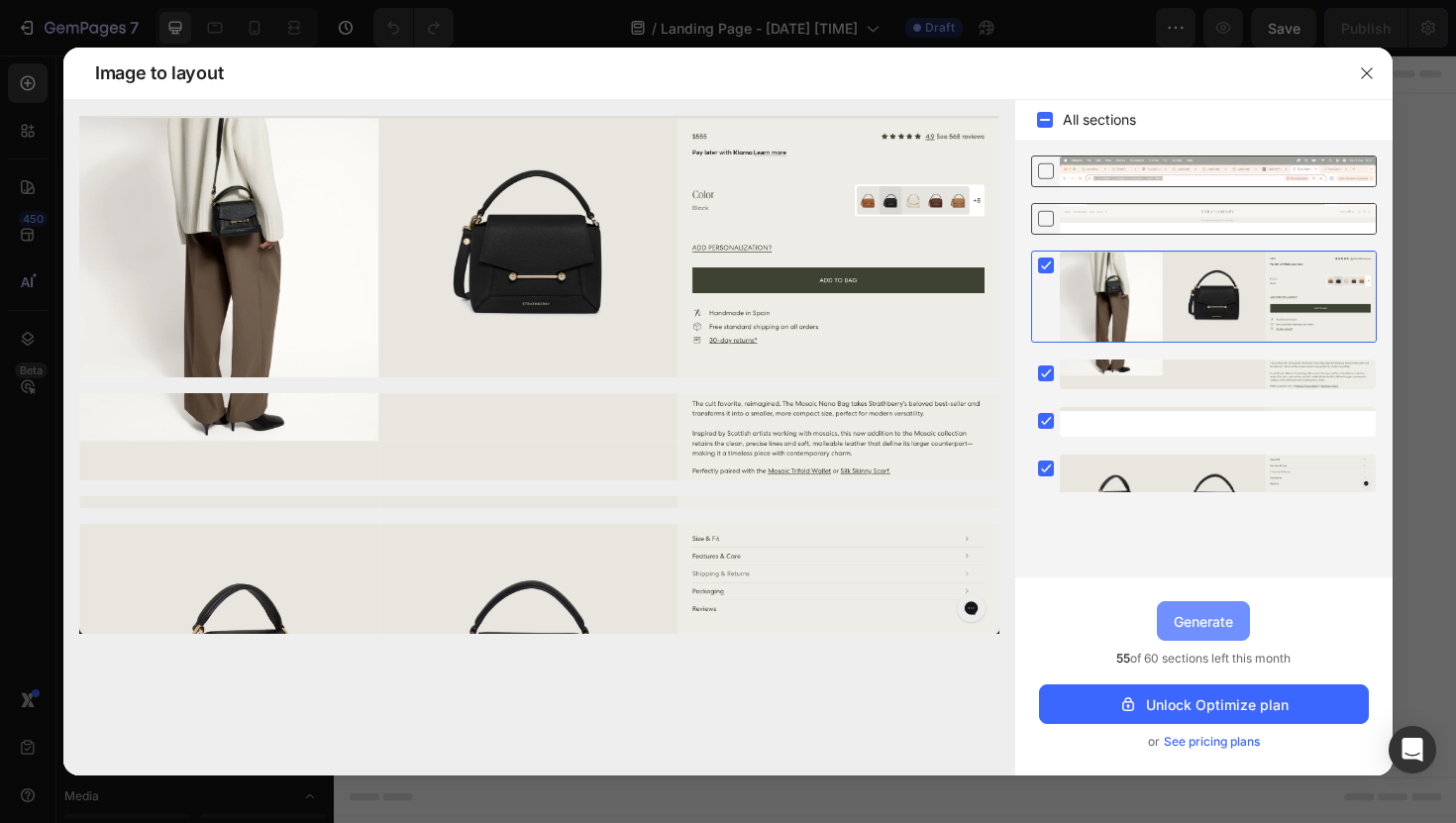 click on "Generate" at bounding box center (1203, 621) 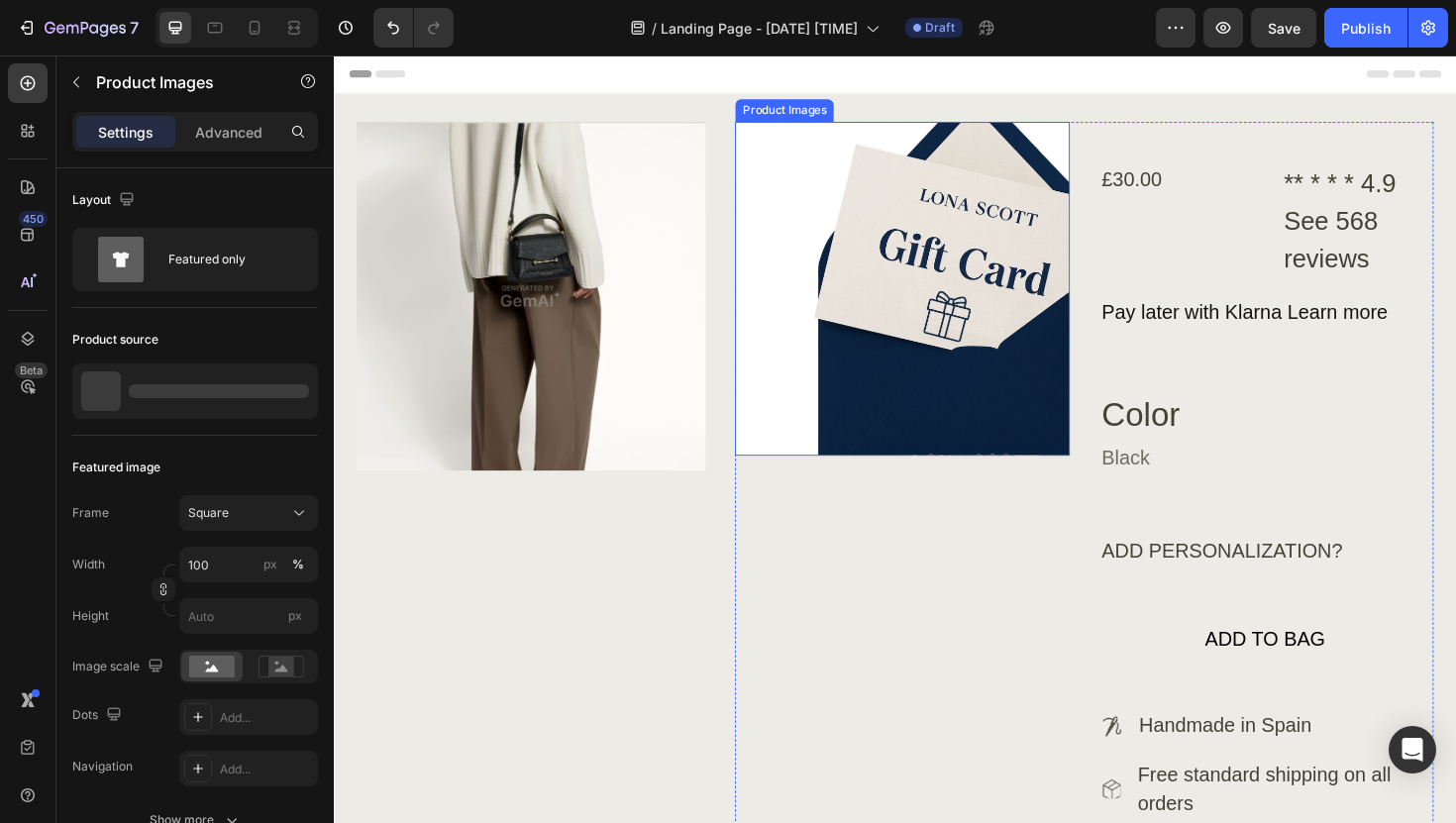click at bounding box center [935, 302] 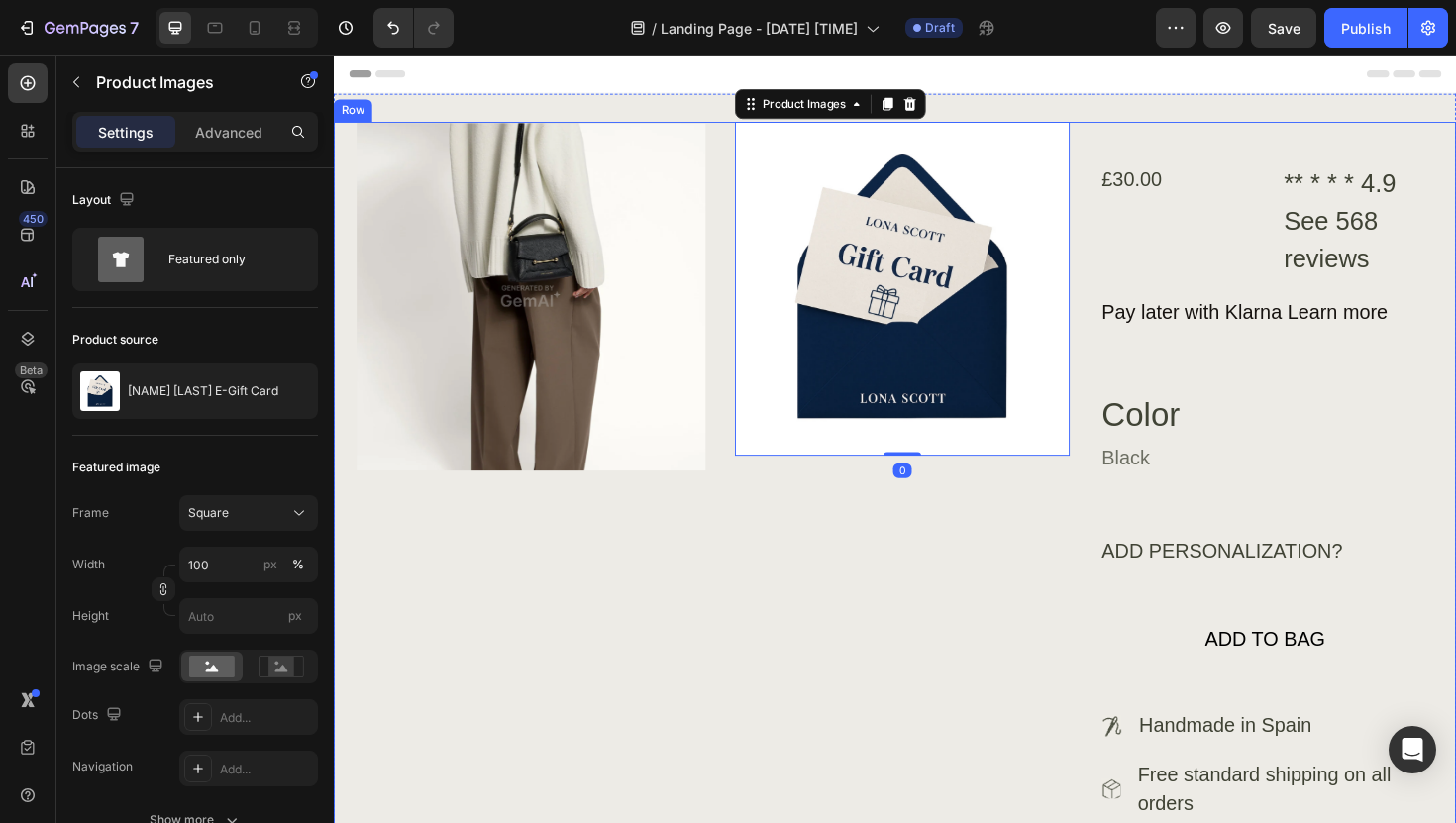 click on "Image Product Images   0 £30.00 Product Price Product Price ** * * * 4.9 See 568 reviews Text Block Row Pay later with Klarna Learn more Text Block Row Color Heading Black Text Block Row Row ADD PERSONALIZATION? Text Block ADD TO BAG Add to Cart     Icon Handmade in Spain Text Block     Icon Free standard shipping on all orders Text Block     Icon 30-day returns* Text Block Advanced list Row Row Row Product Row" at bounding box center (928, 570) 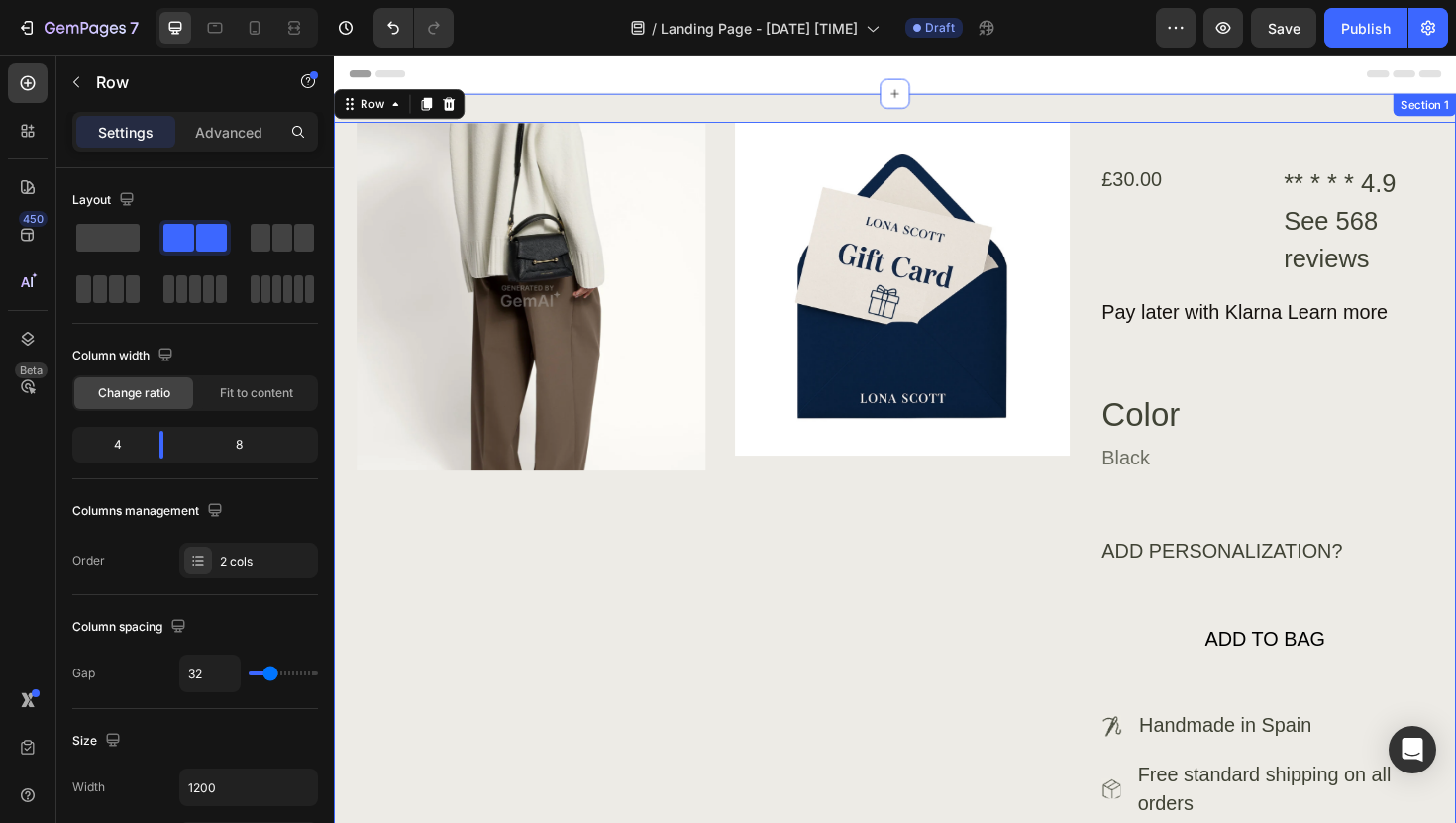 click on "Image Product Images £30.00 Product Price Product Price ** * * * 4.9 See 568 reviews Text Block Row Pay later with Klarna Learn more Text Block Row Color Heading Black Text Block Row Row ADD PERSONALIZATION? Text Block ADD TO BAG Add to Cart     Icon Handmade in Spain Text Block     Icon Free standard shipping on all orders Text Block     Icon 30-day returns* Text Block Advanced list Row Row Row Product Row   0 Section 1" at bounding box center (928, 570) 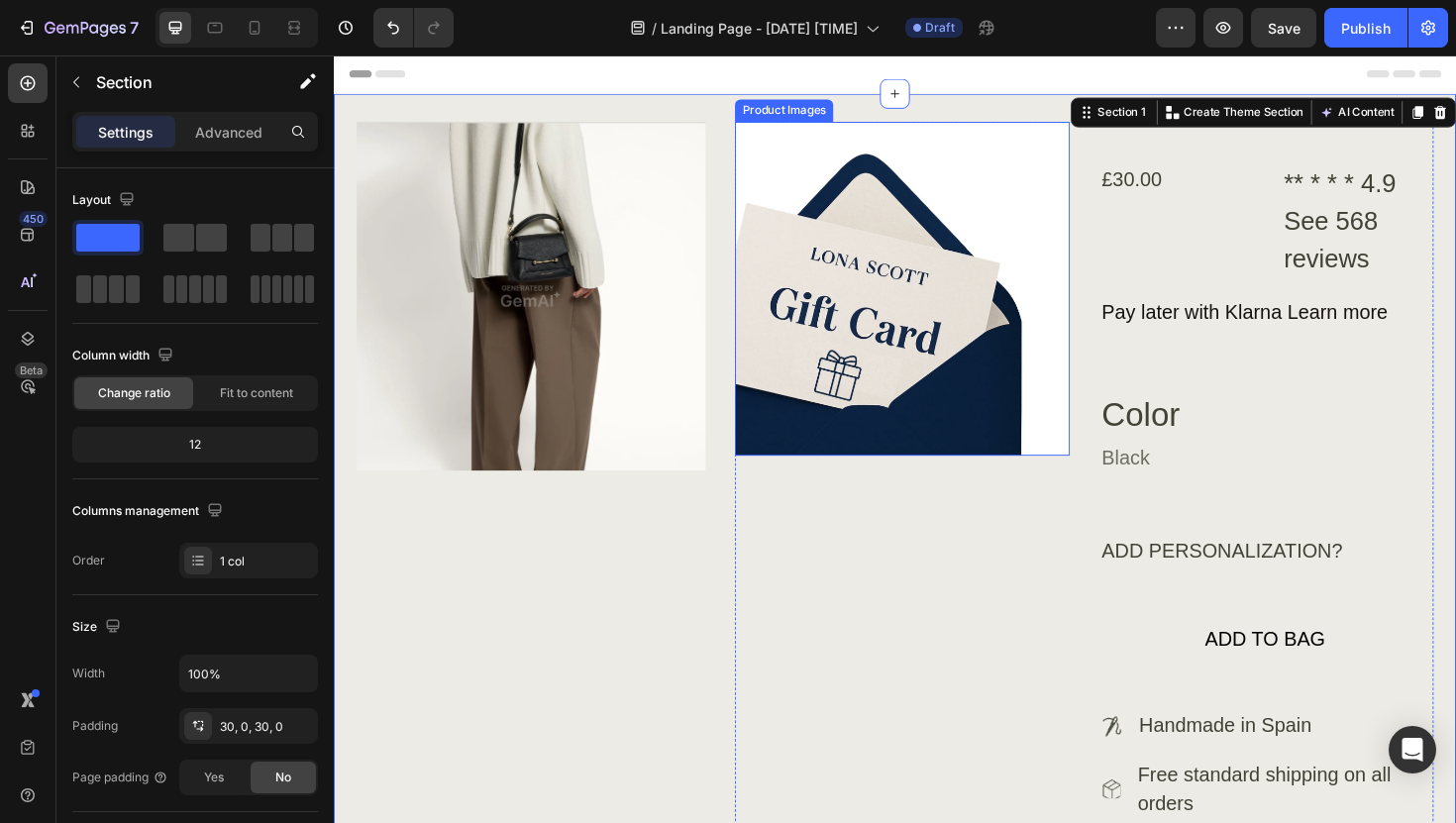 click at bounding box center [935, 302] 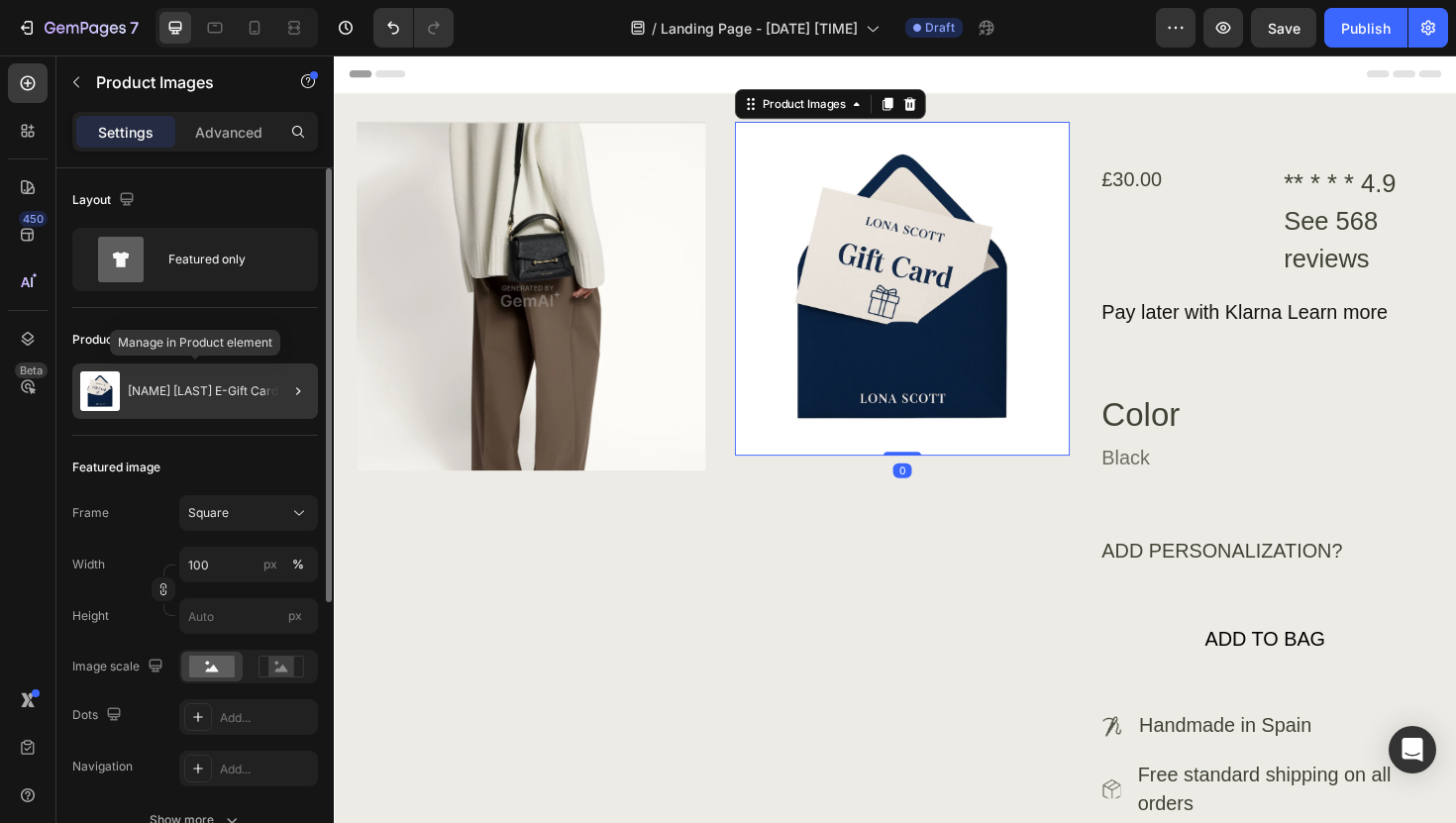 click on "Lona Scott E-Gift Card" at bounding box center [203, 391] 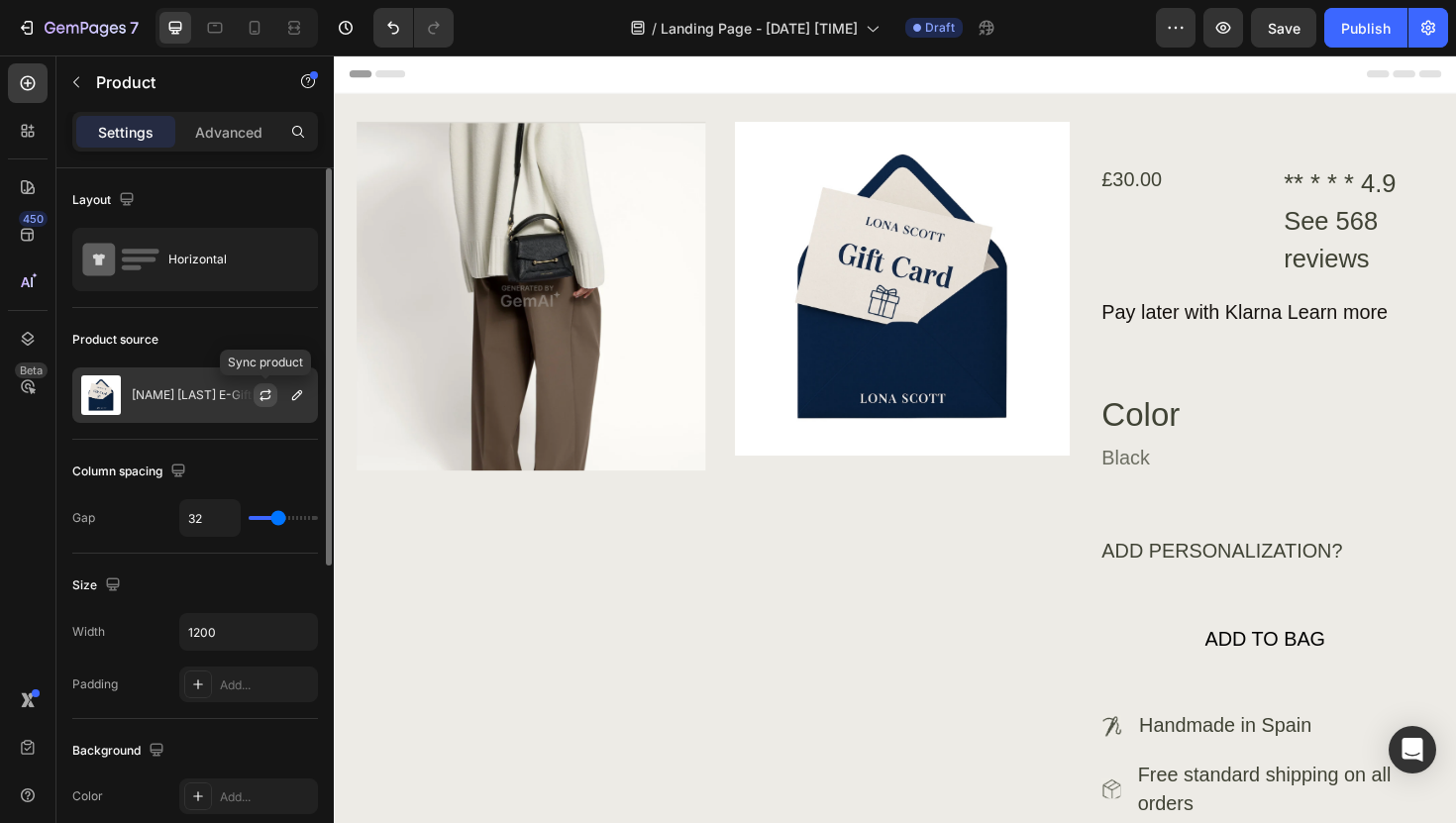click 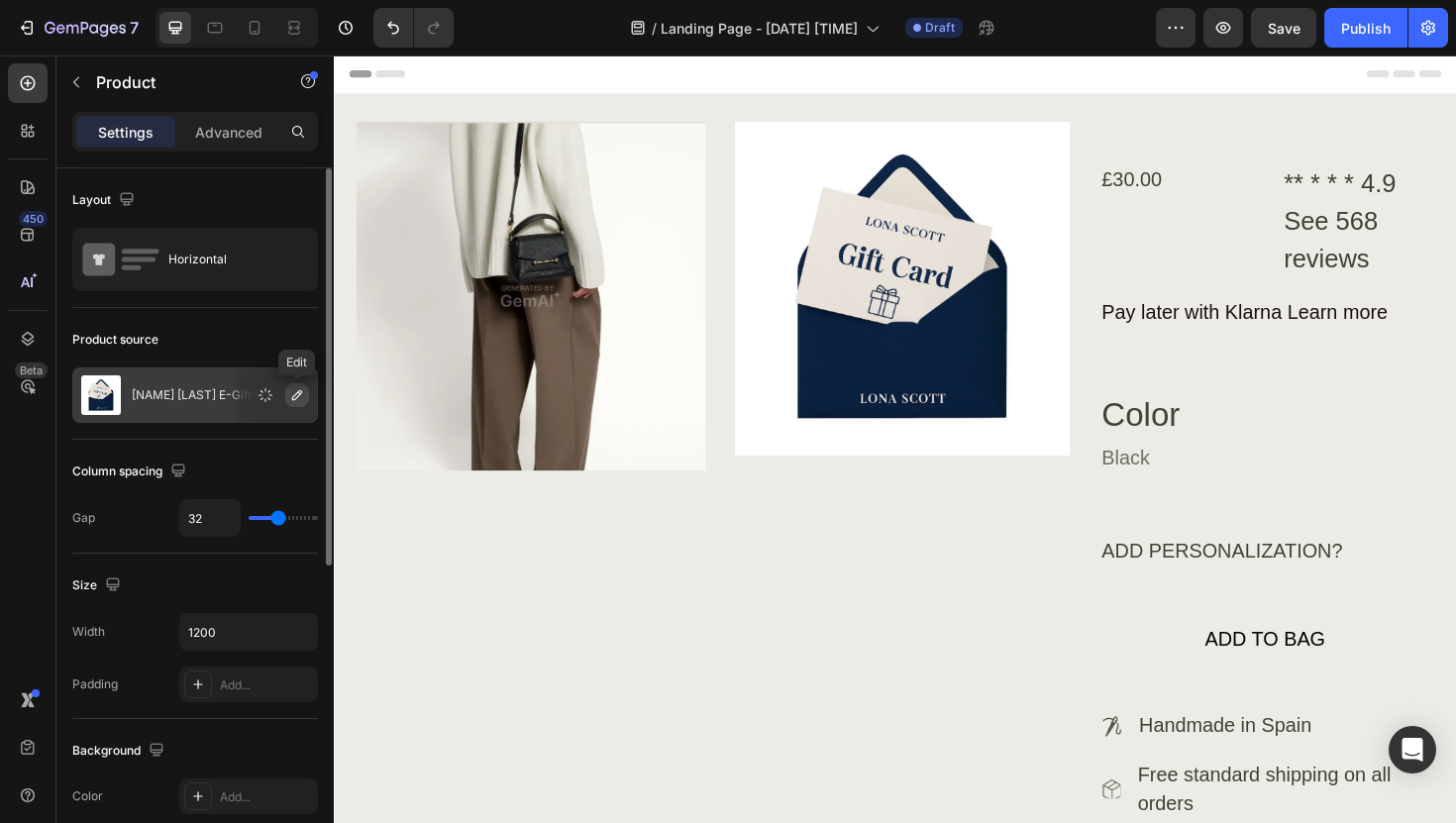 click 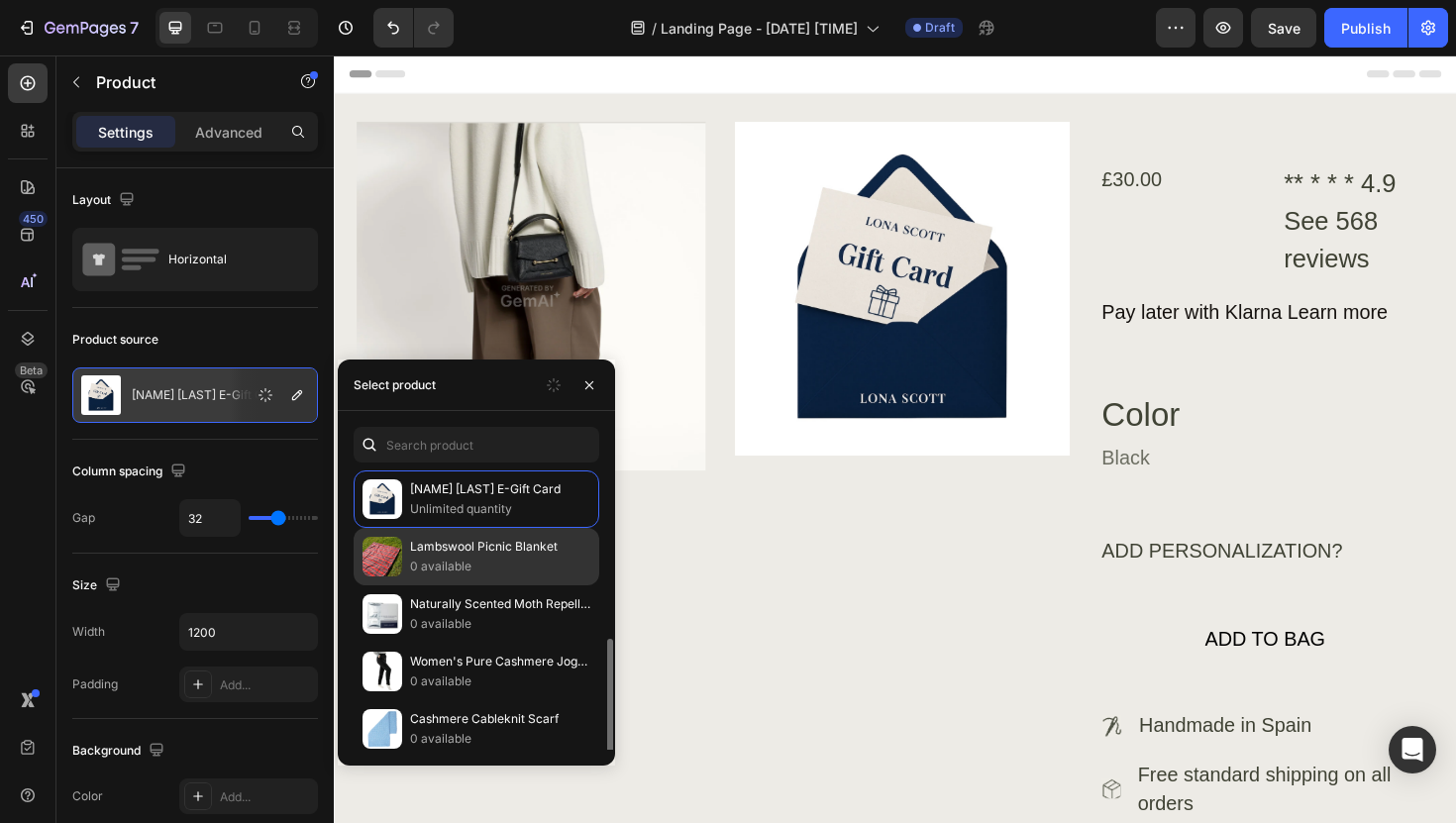 scroll, scrollTop: 331, scrollLeft: 0, axis: vertical 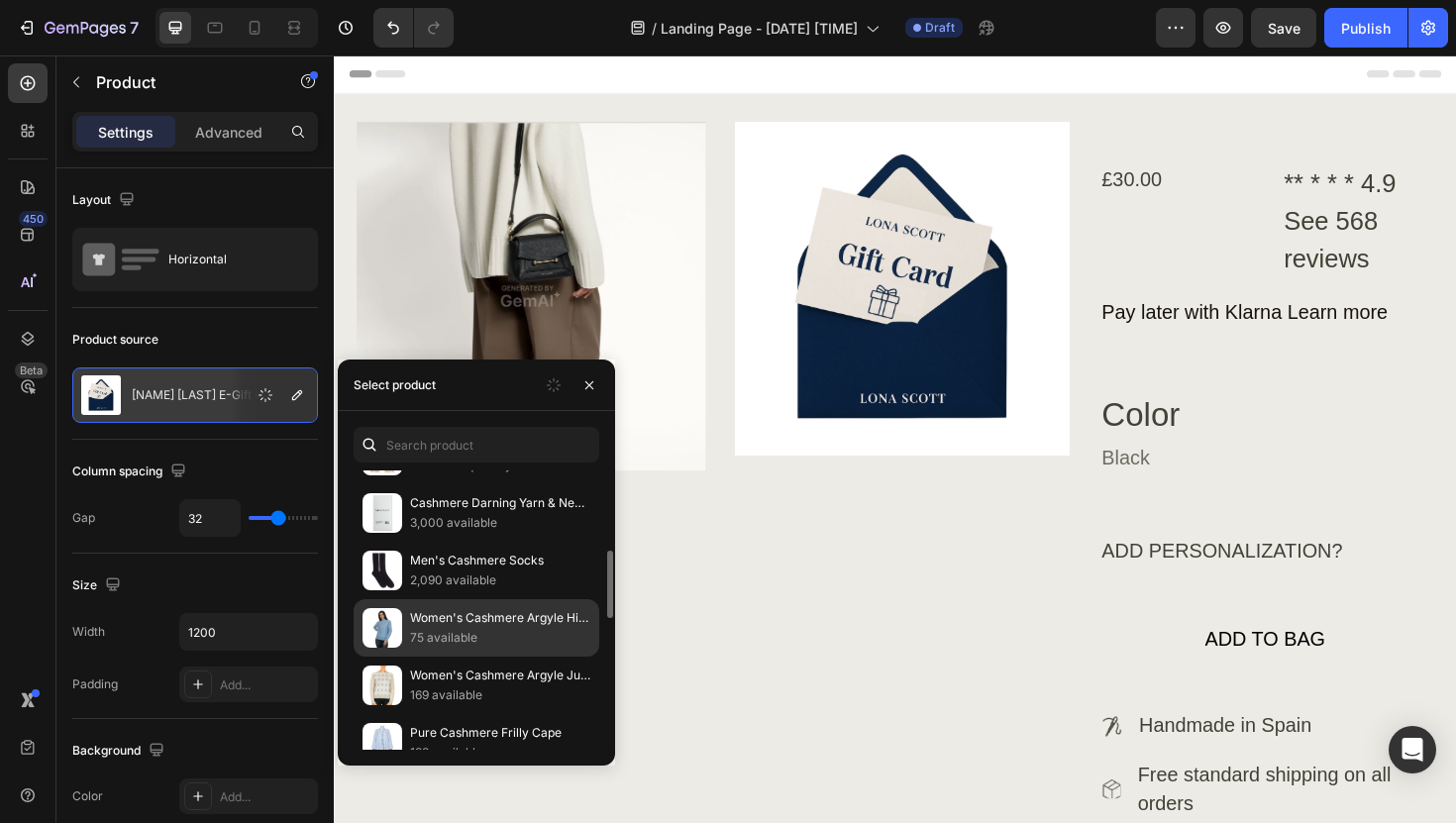 click on "75 available" at bounding box center (500, 638) 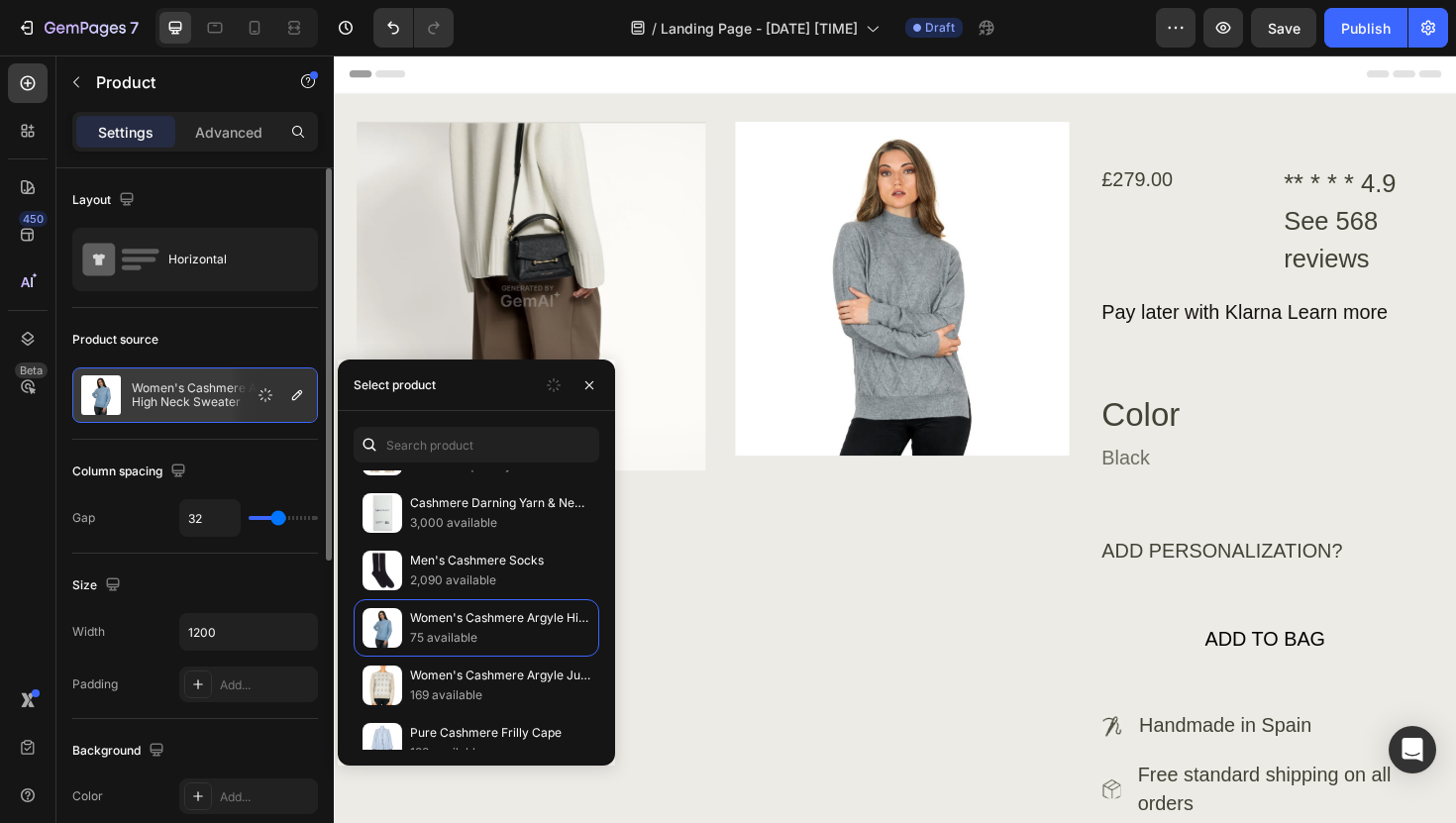 click on "Product source" at bounding box center (195, 340) 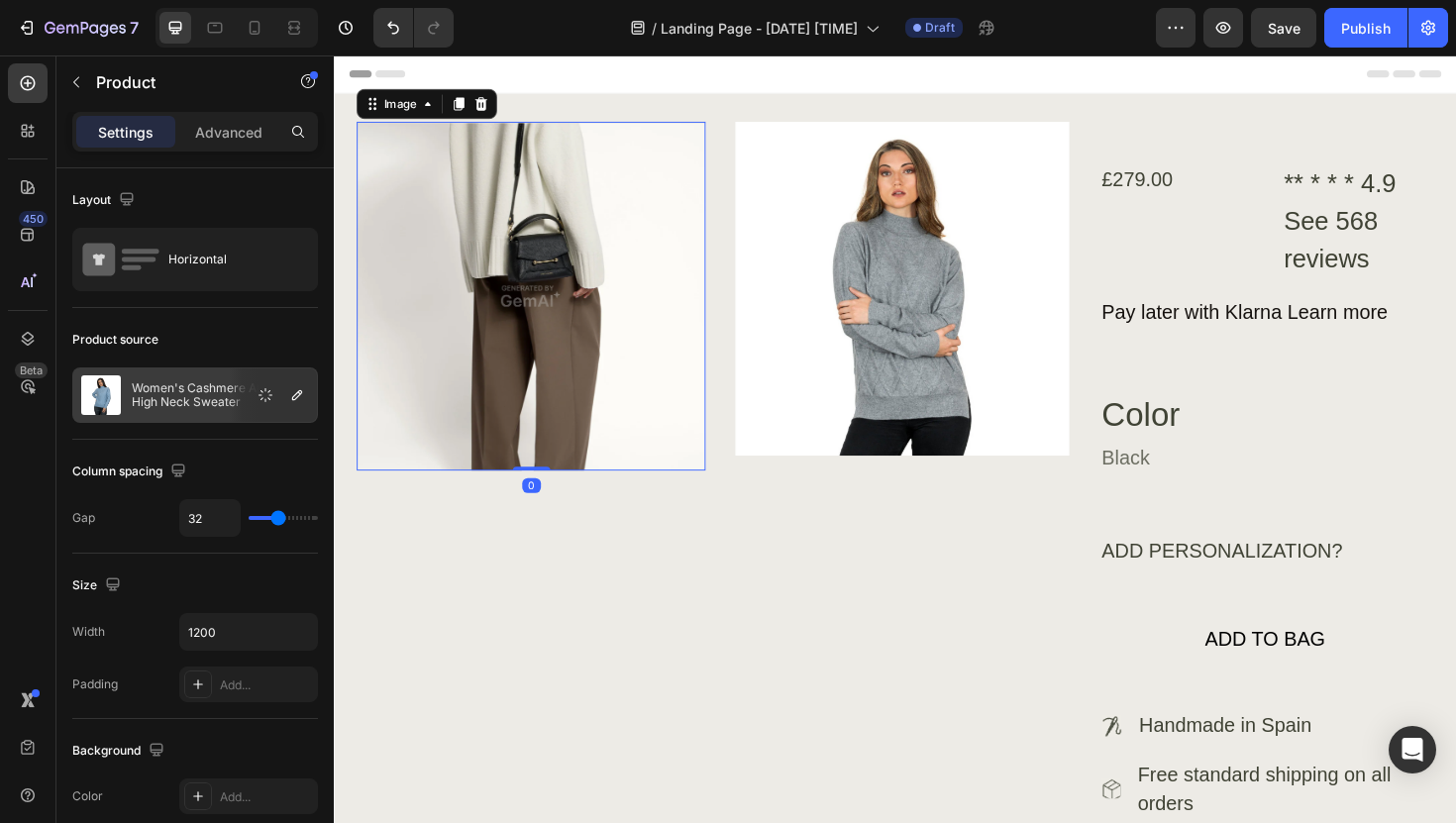 click at bounding box center [542, 310] 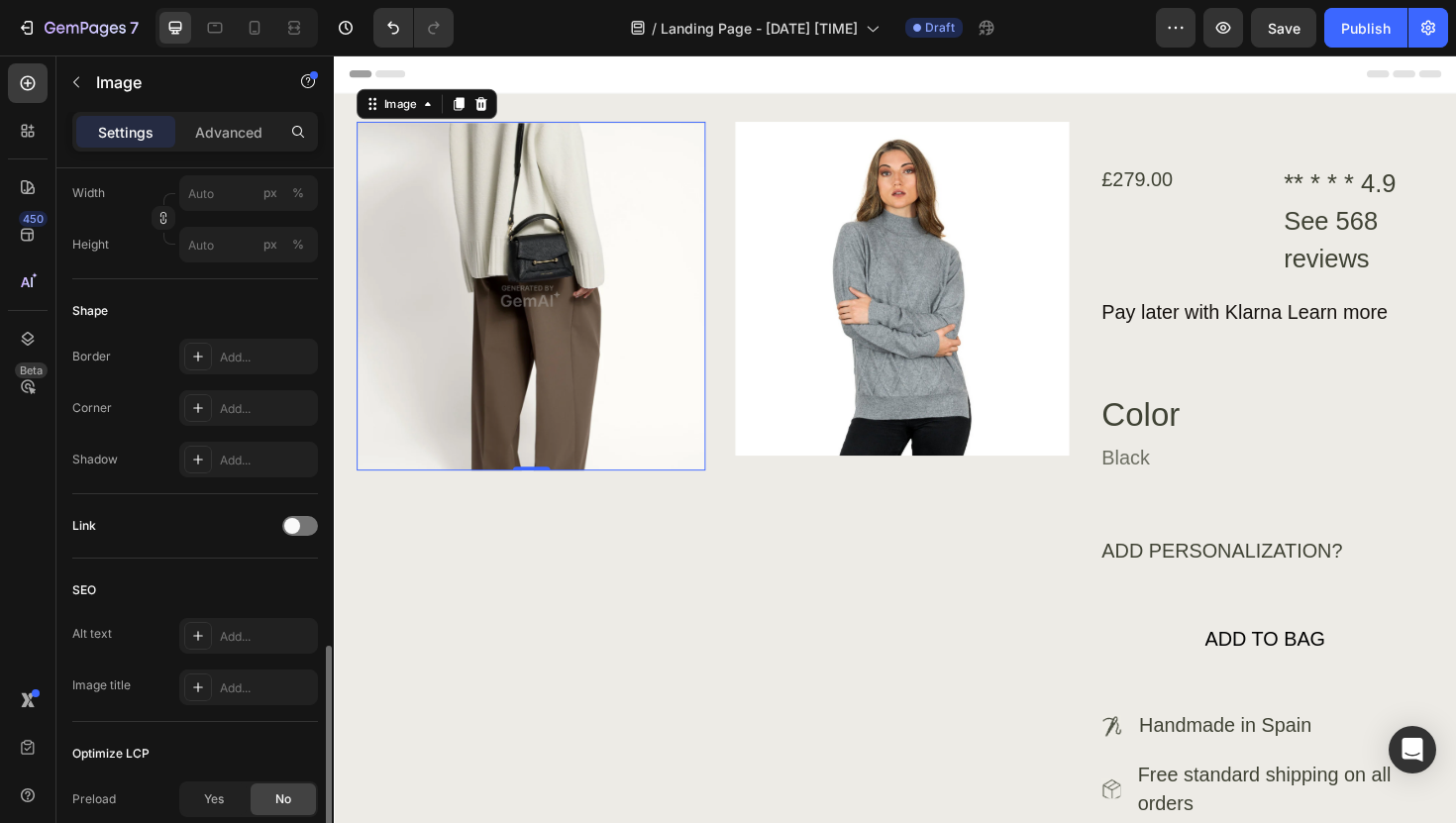 scroll, scrollTop: 834, scrollLeft: 0, axis: vertical 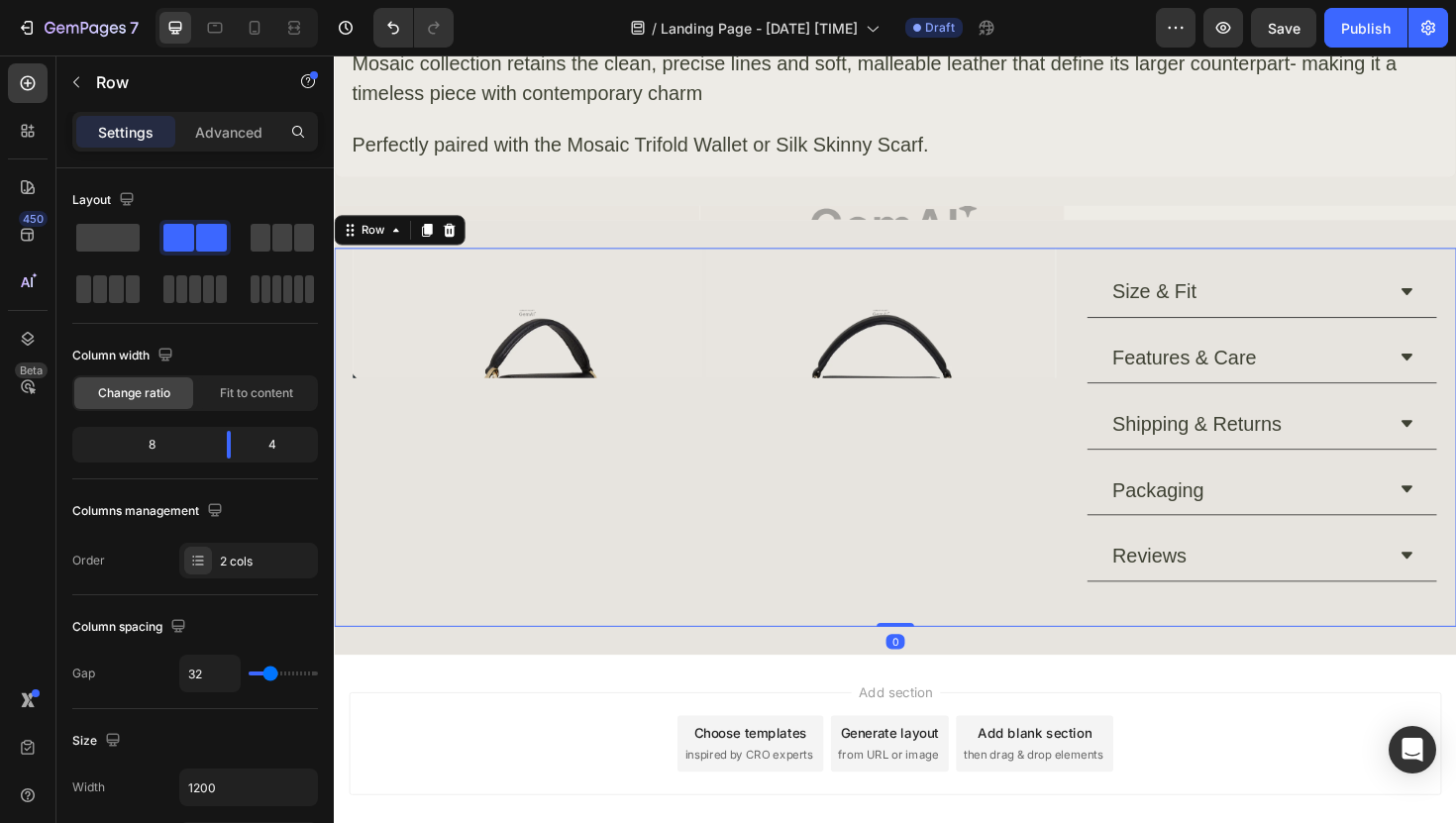 click on "Image Image Row" at bounding box center (726, 460) 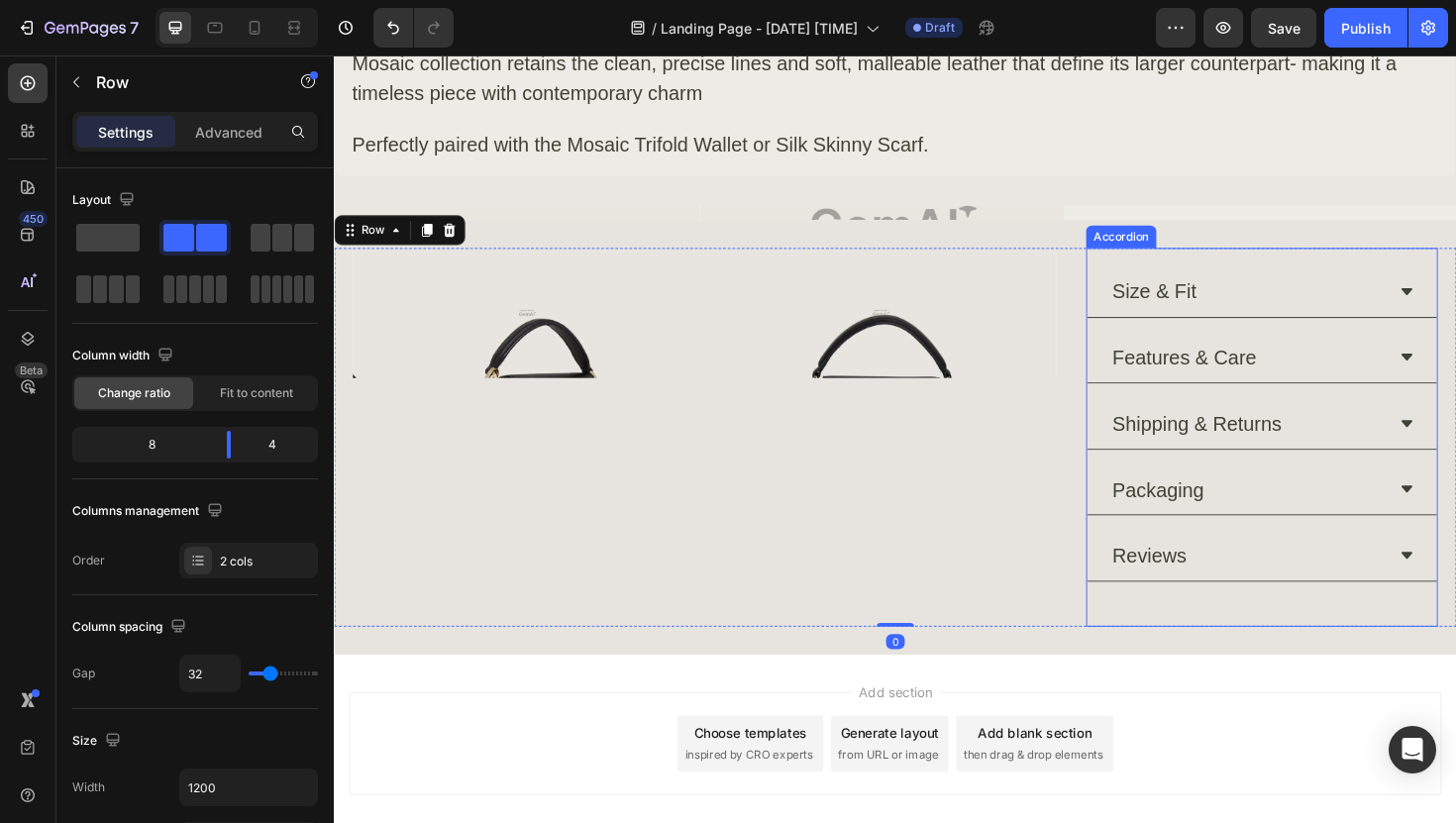 click on "Features & Care" at bounding box center [1300, 376] 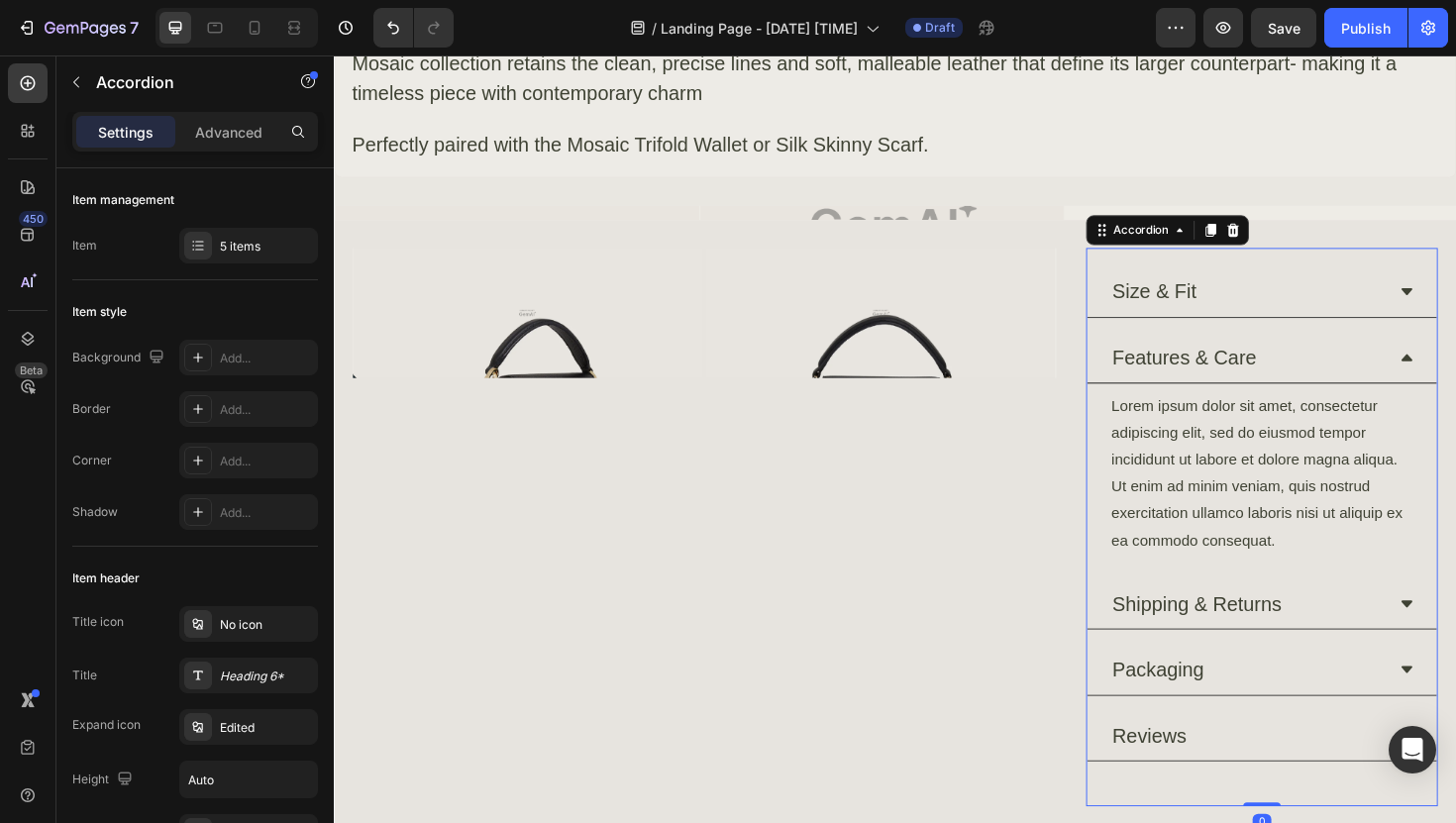 click on "Features & Care" at bounding box center [1300, 376] 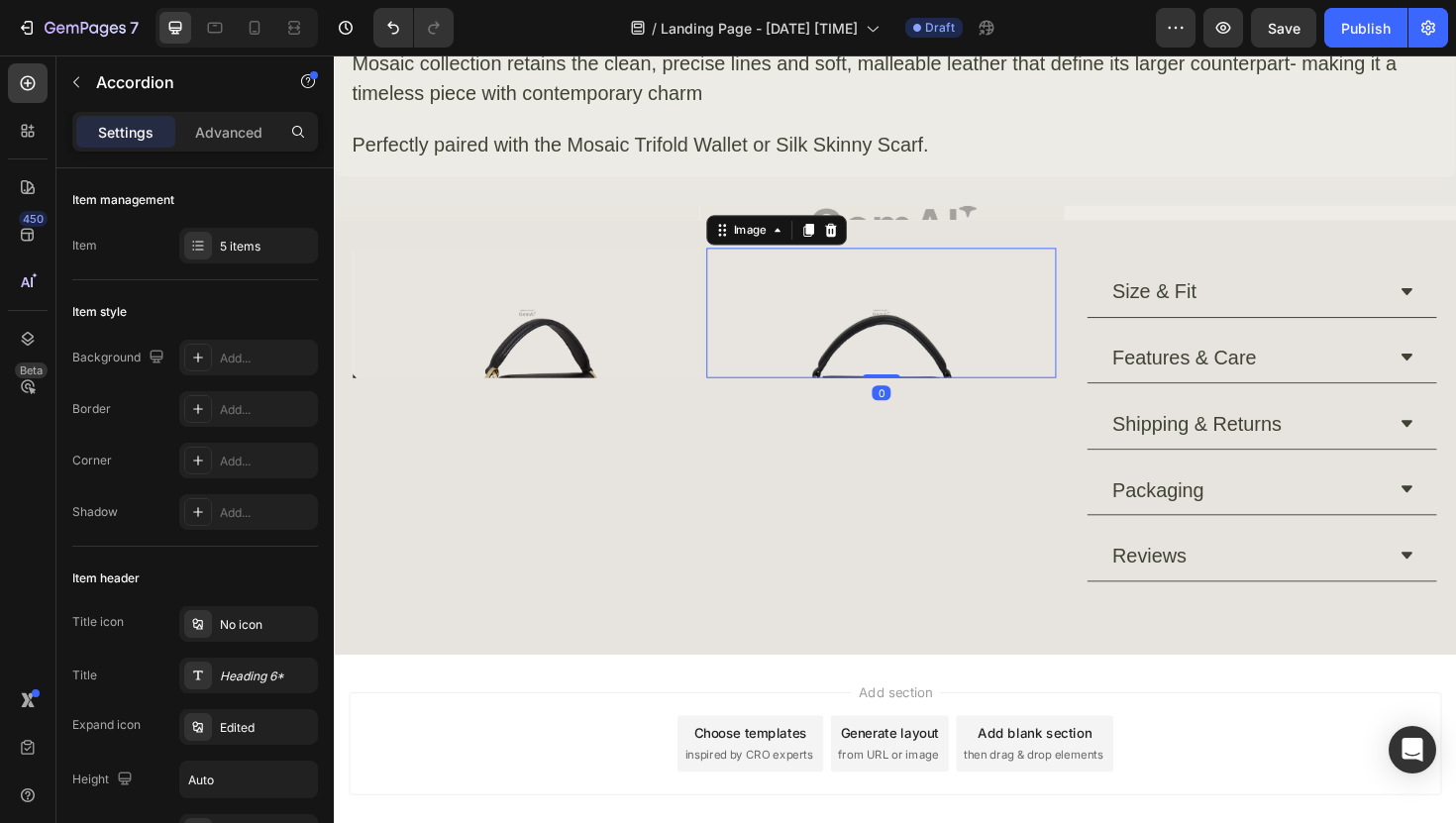 click at bounding box center [913, 328] 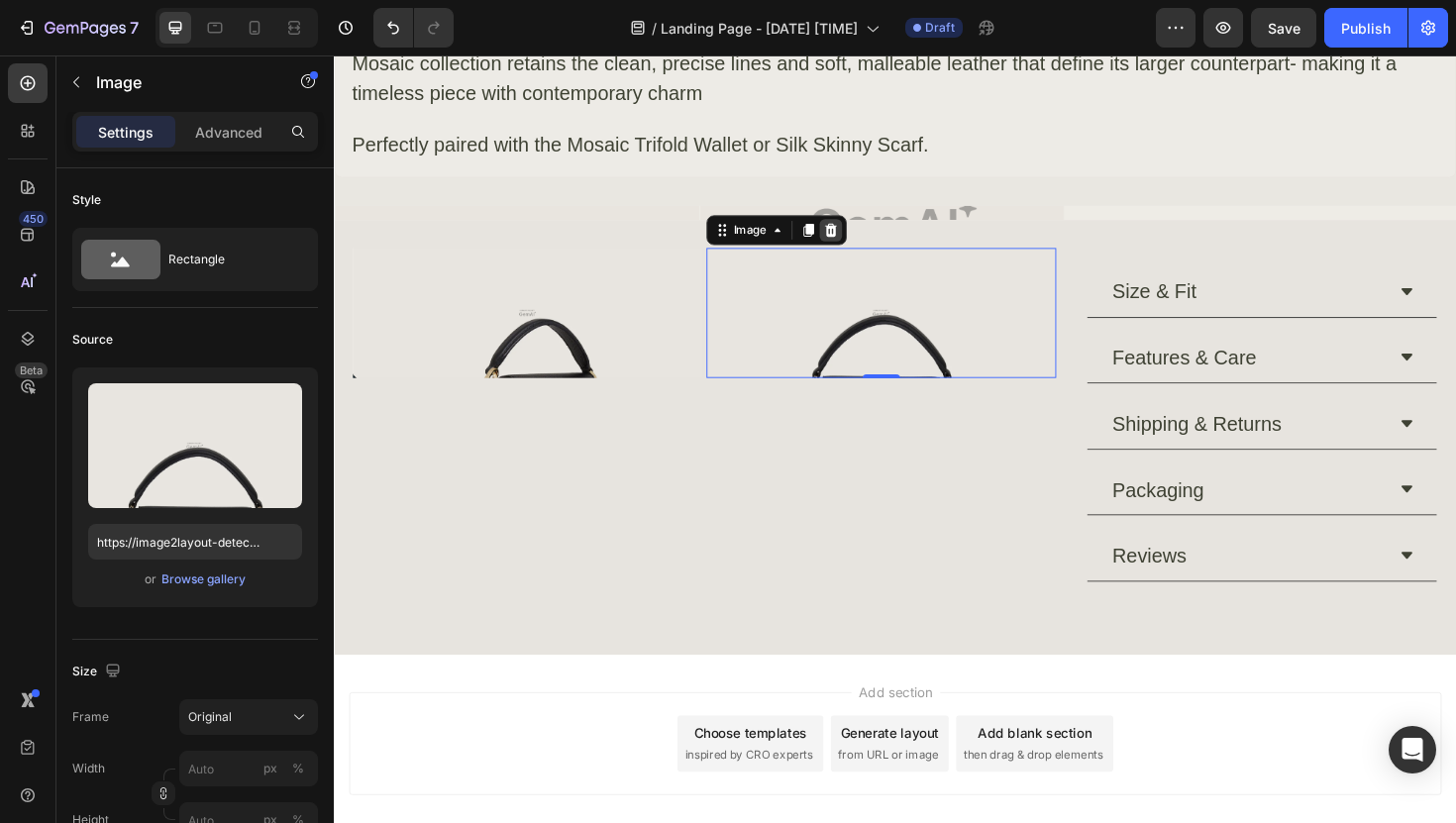 click 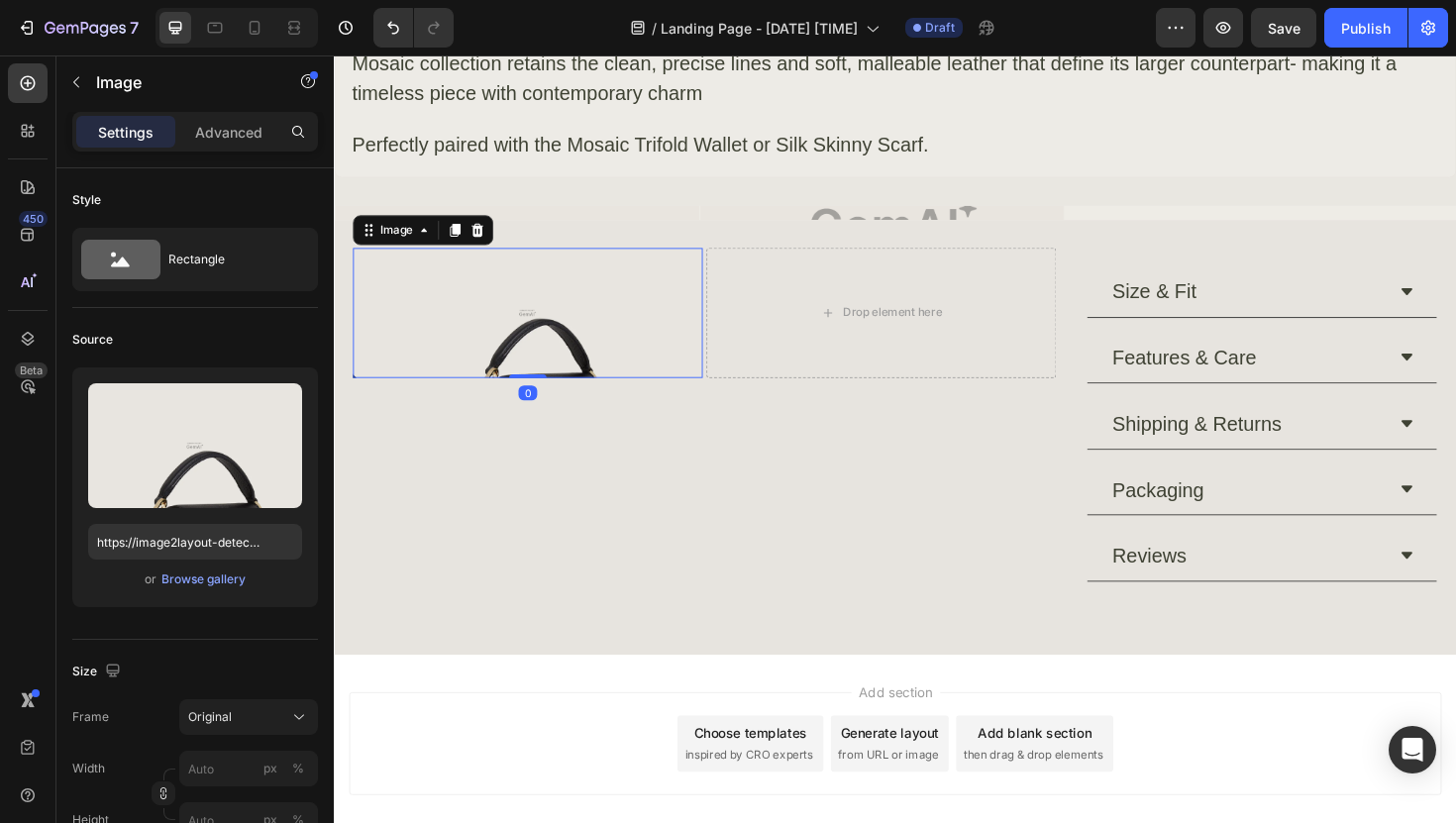 click at bounding box center [539, 328] 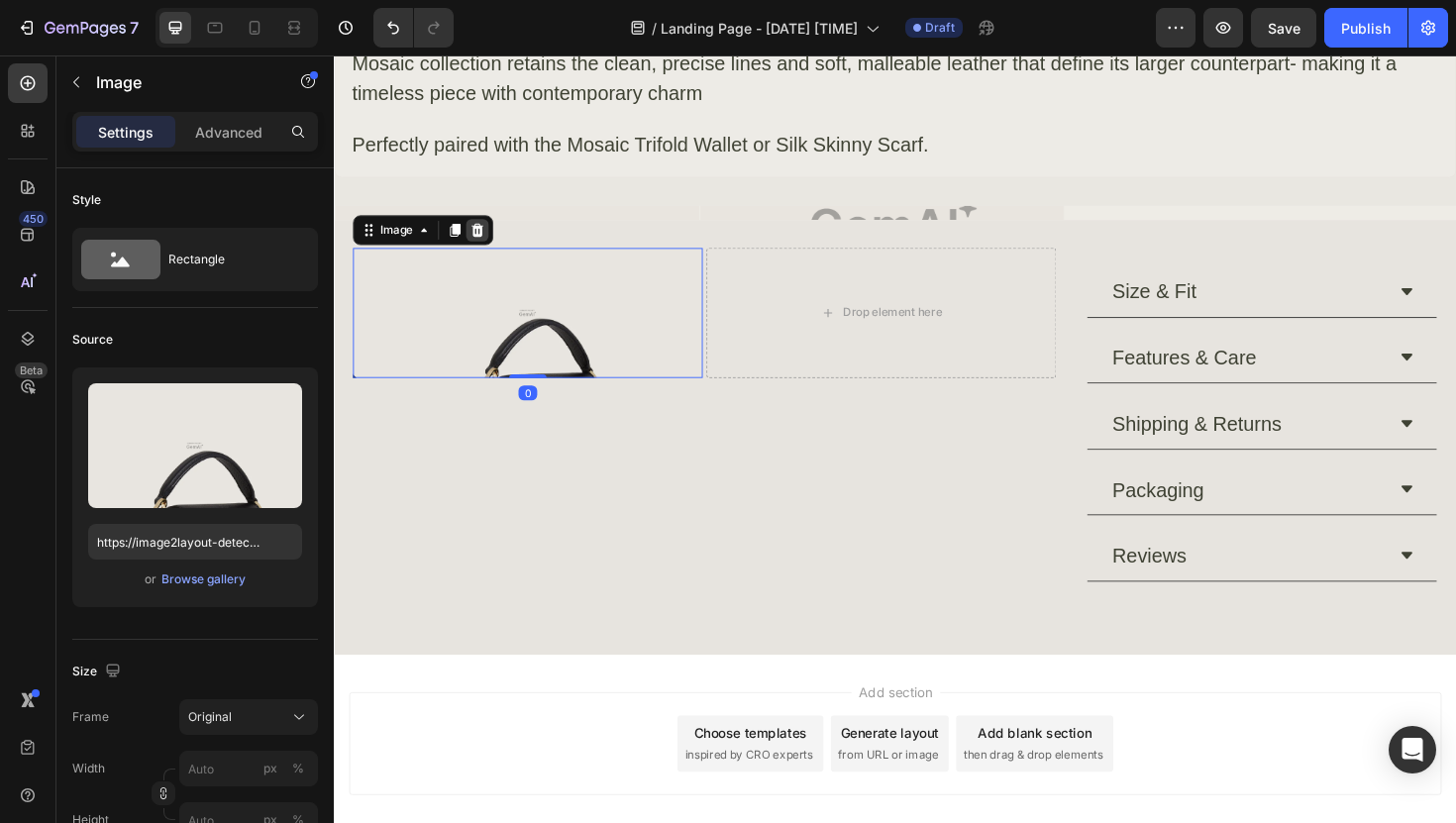 click 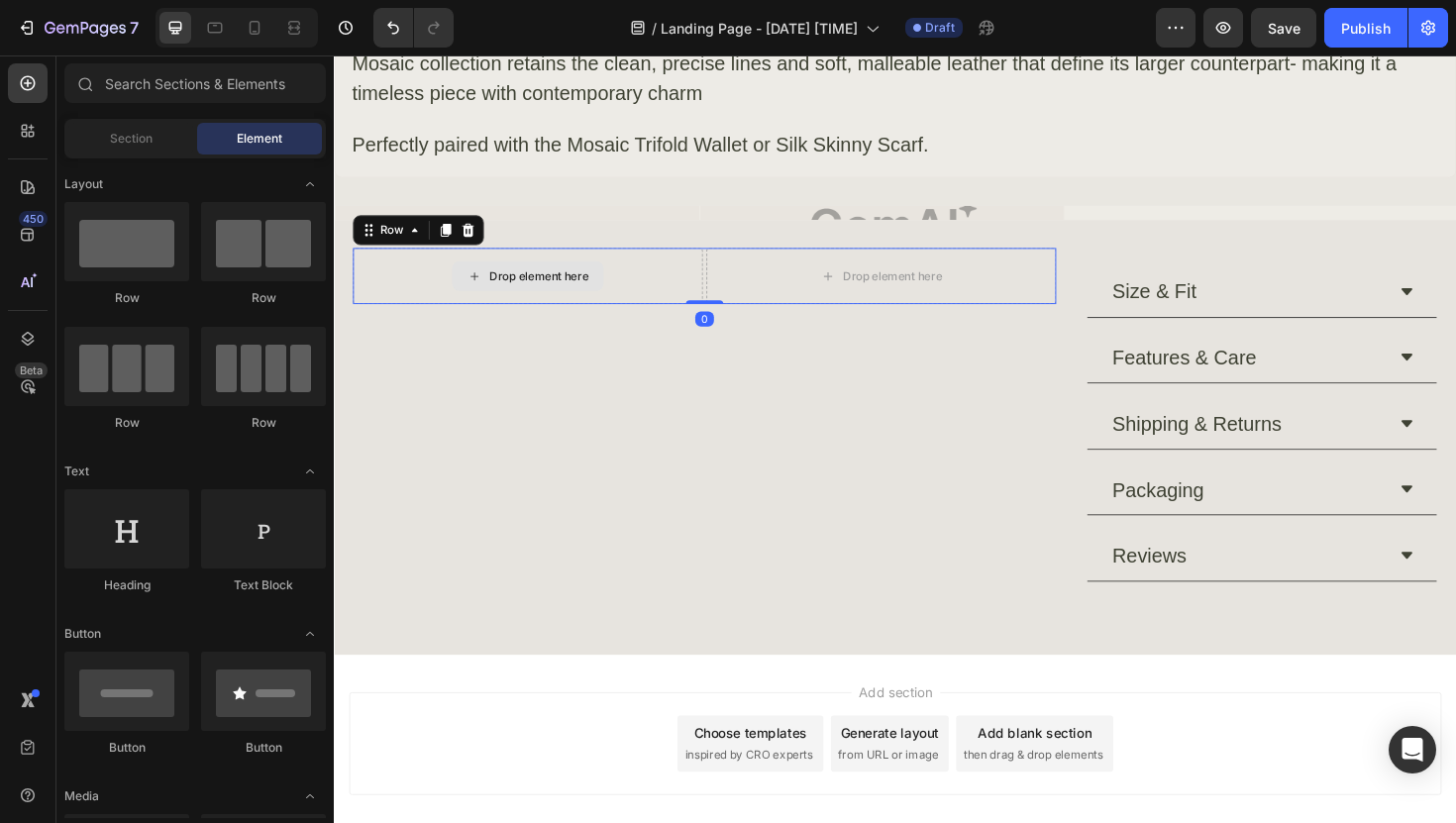 click on "Drop element here" at bounding box center (539, 289) 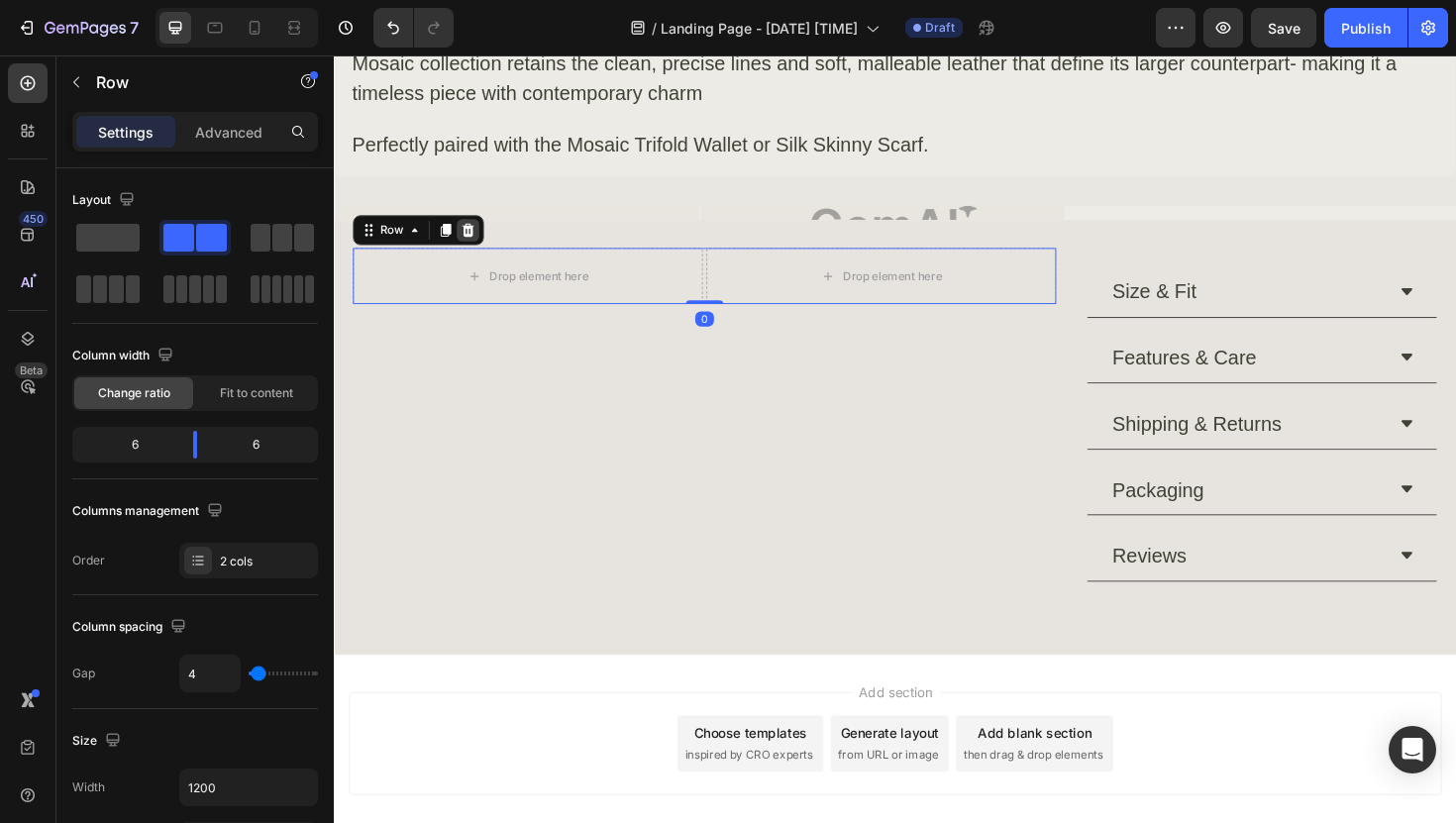 click at bounding box center [475, 241] 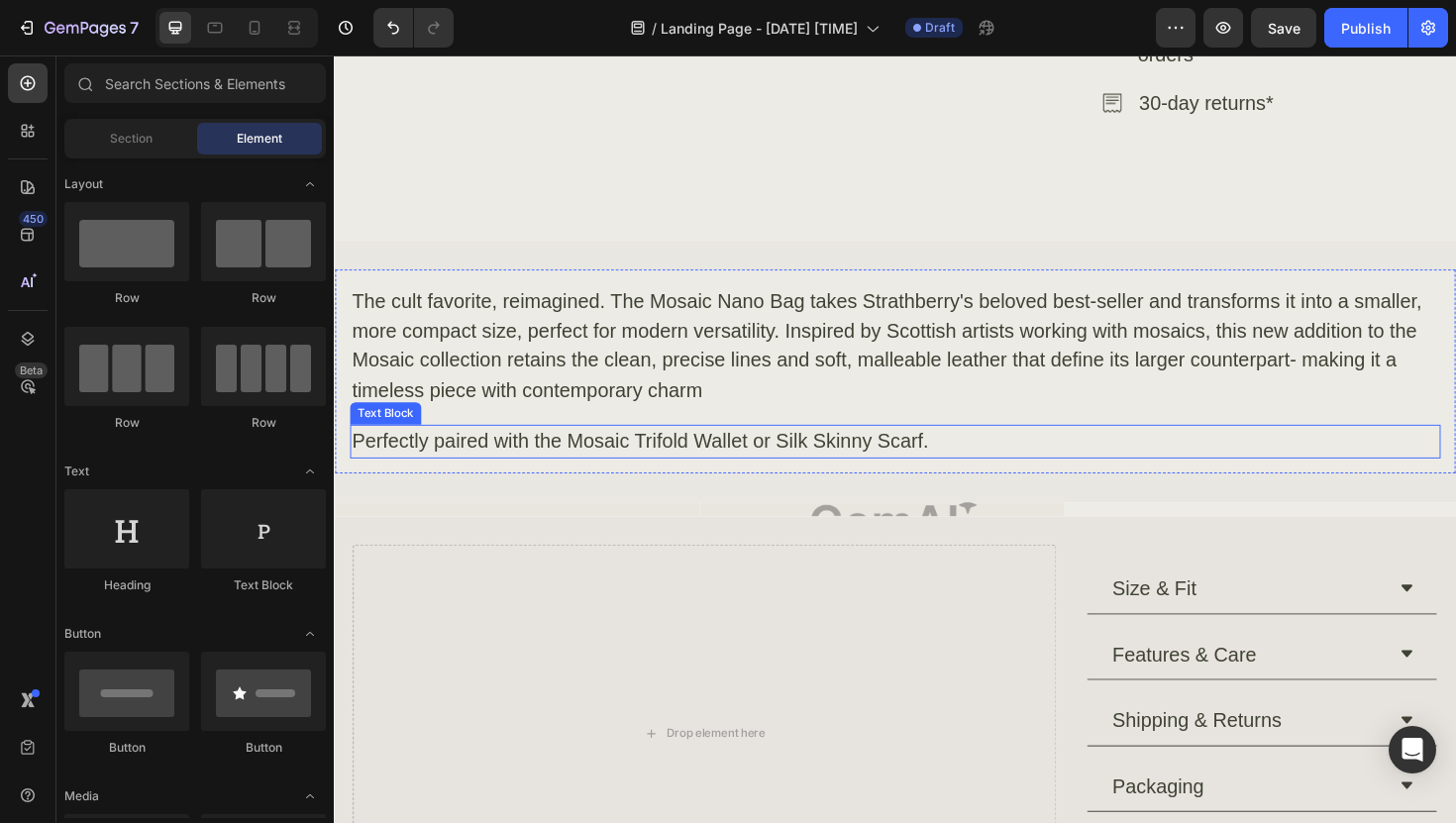 scroll, scrollTop: 738, scrollLeft: 0, axis: vertical 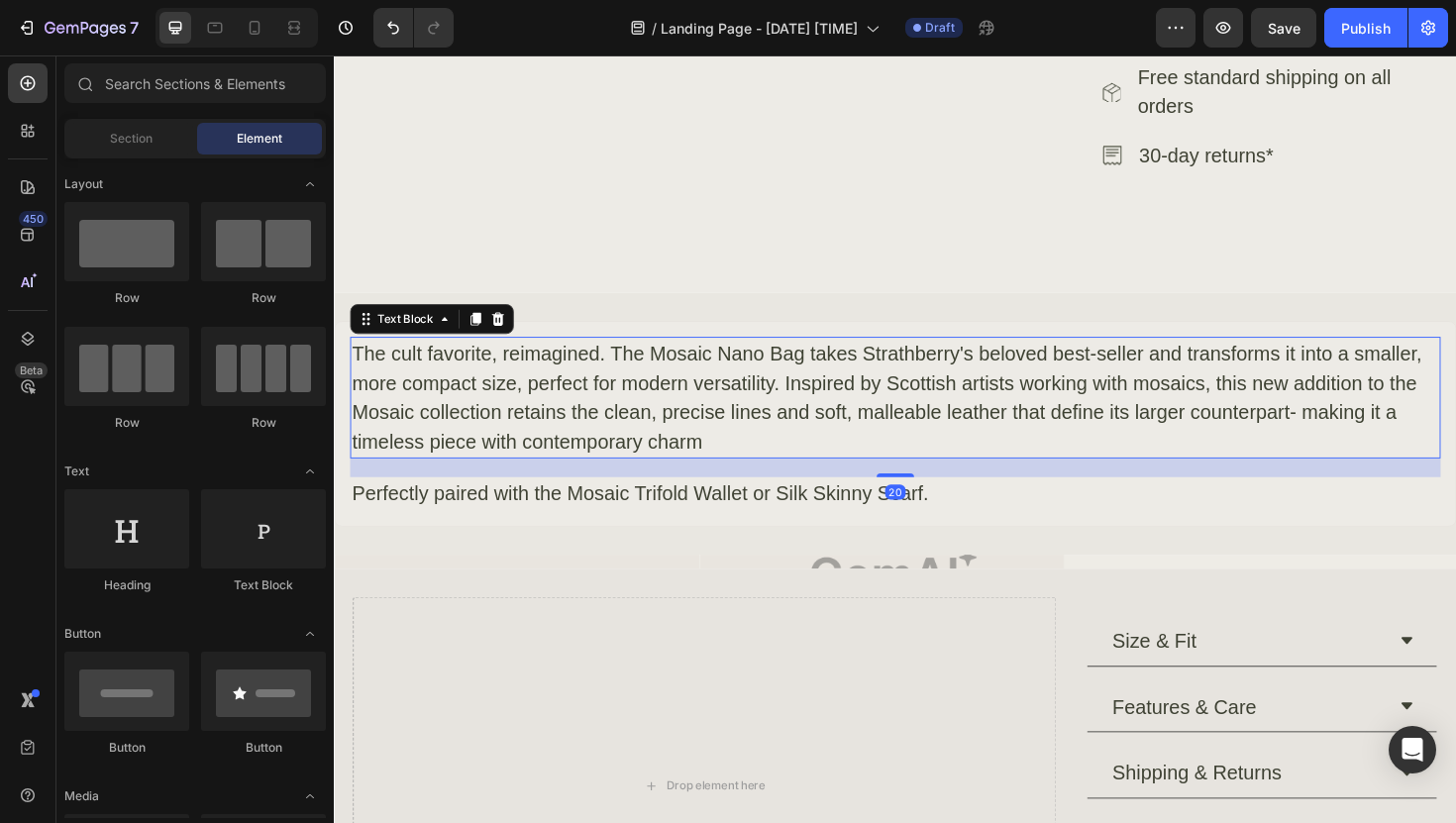 click on "The cult favorite, reimagined. The Mosaic Nano Bag takes Strathberry's beloved best-seller and transforms it into a smaller, more compact size, perfect for modern versatility. Inspired by Scottish artists working with mosaics, this new addition to the Mosaic collection retains the clean, precise lines and soft, malleable leather that define its larger counterpart- making it a timeless piece with contemporary charm" at bounding box center (928, 418) 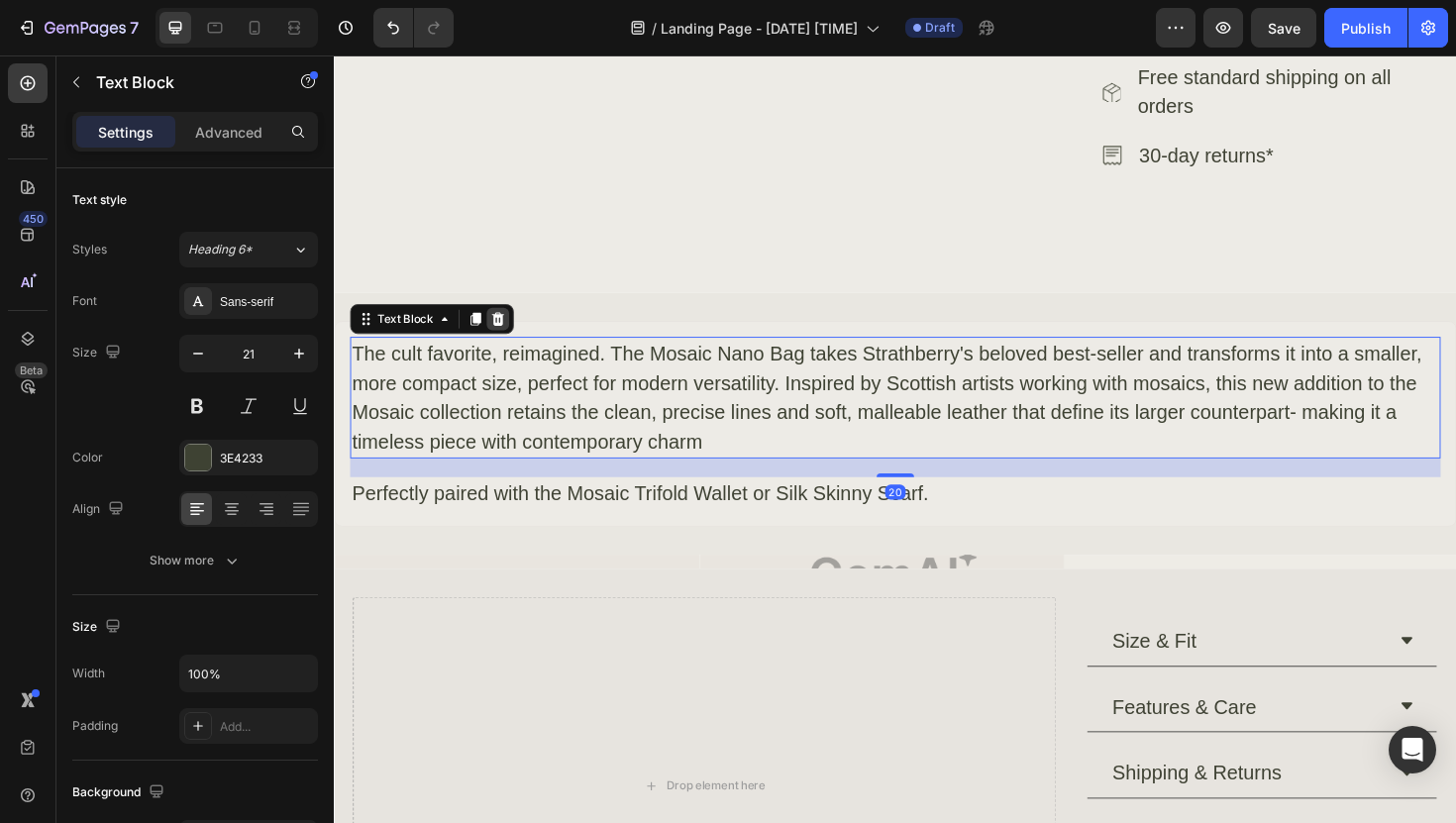 click 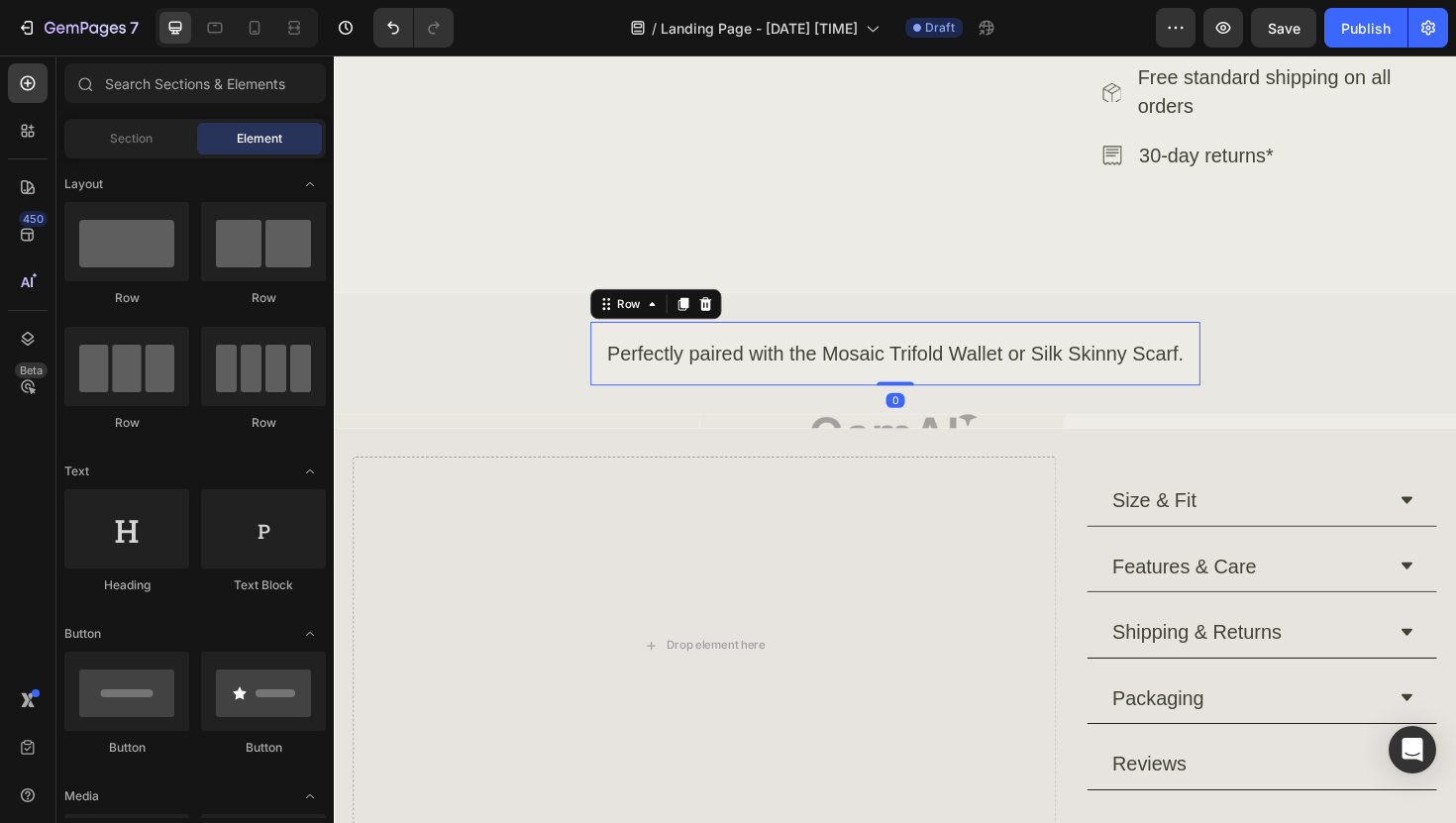 click on "Perfectly paired with the Mosaic Trifold Wallet or Silk Skinny Scarf. Text Block Row   0" at bounding box center (928, 371) 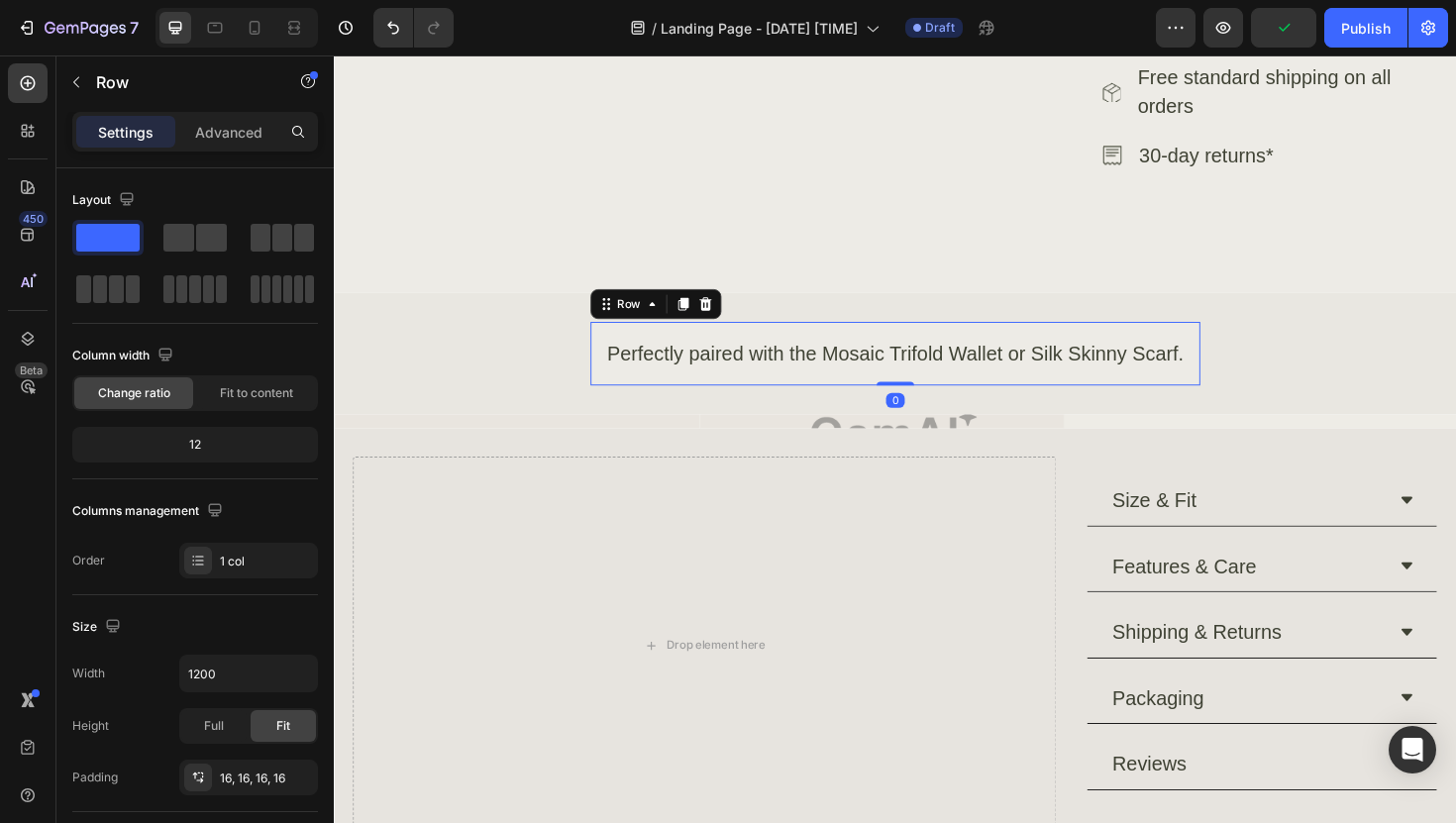 click on "Row" at bounding box center (675, 319) 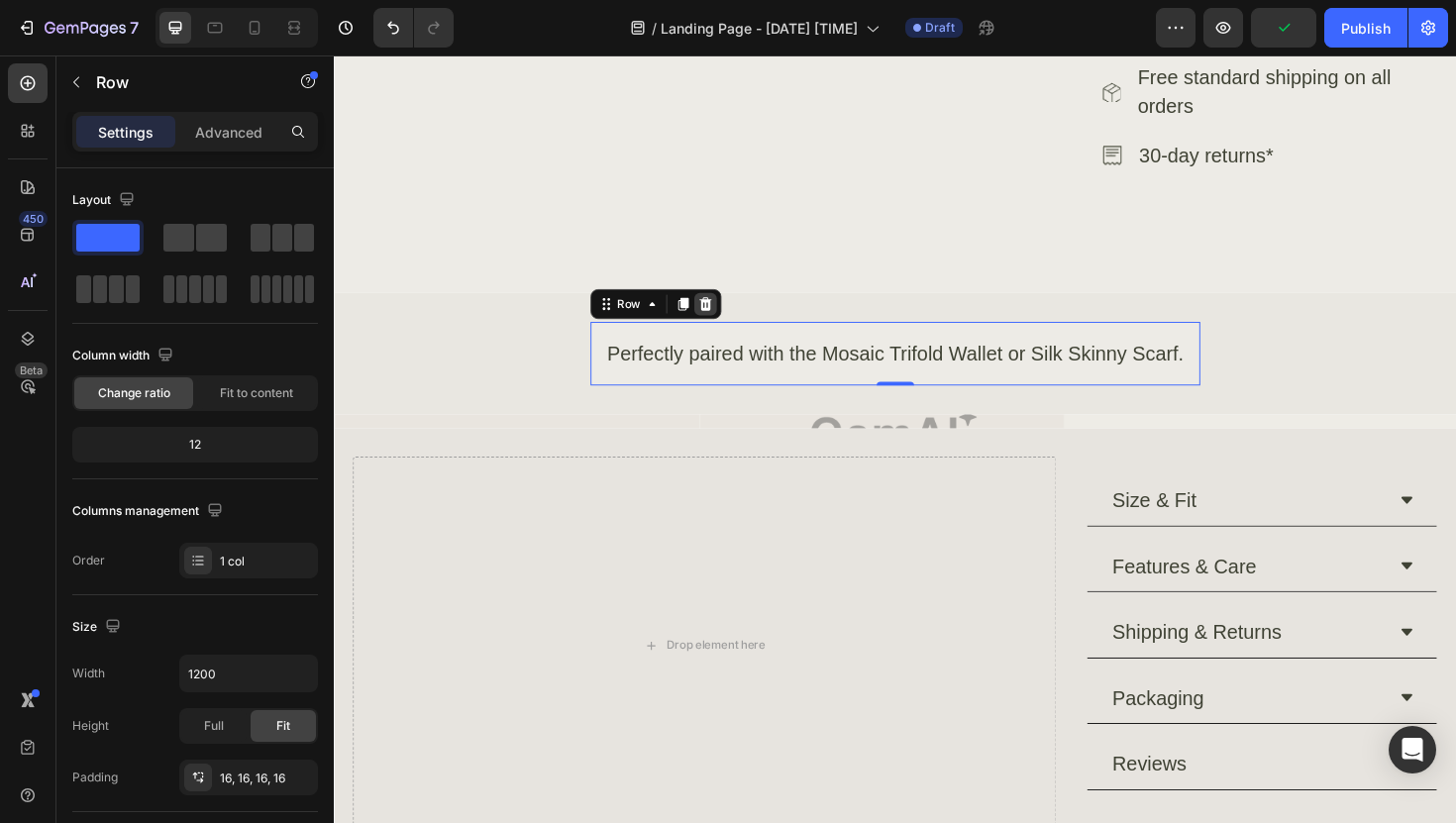 click 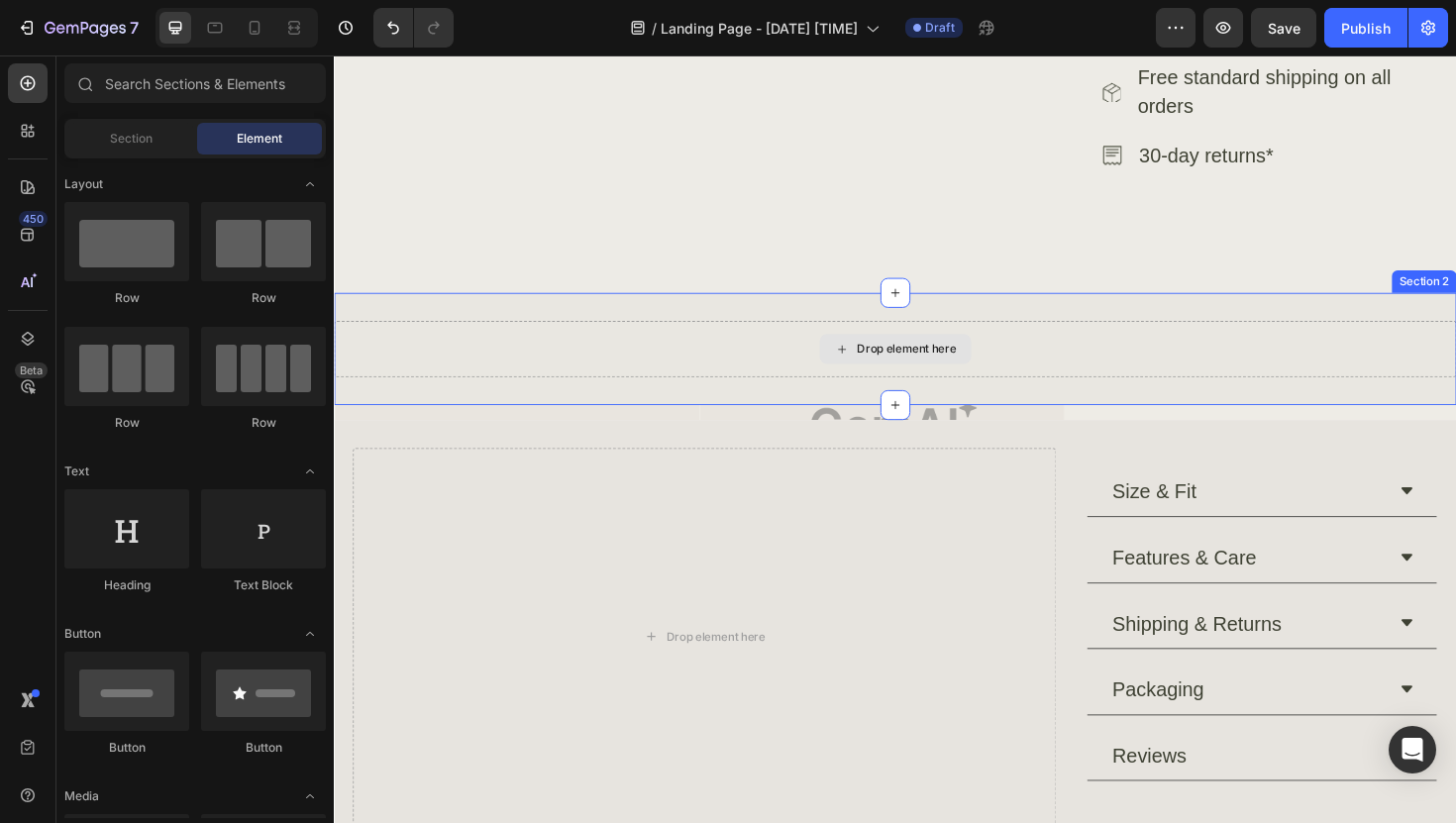 click on "Drop element here" at bounding box center (928, 366) 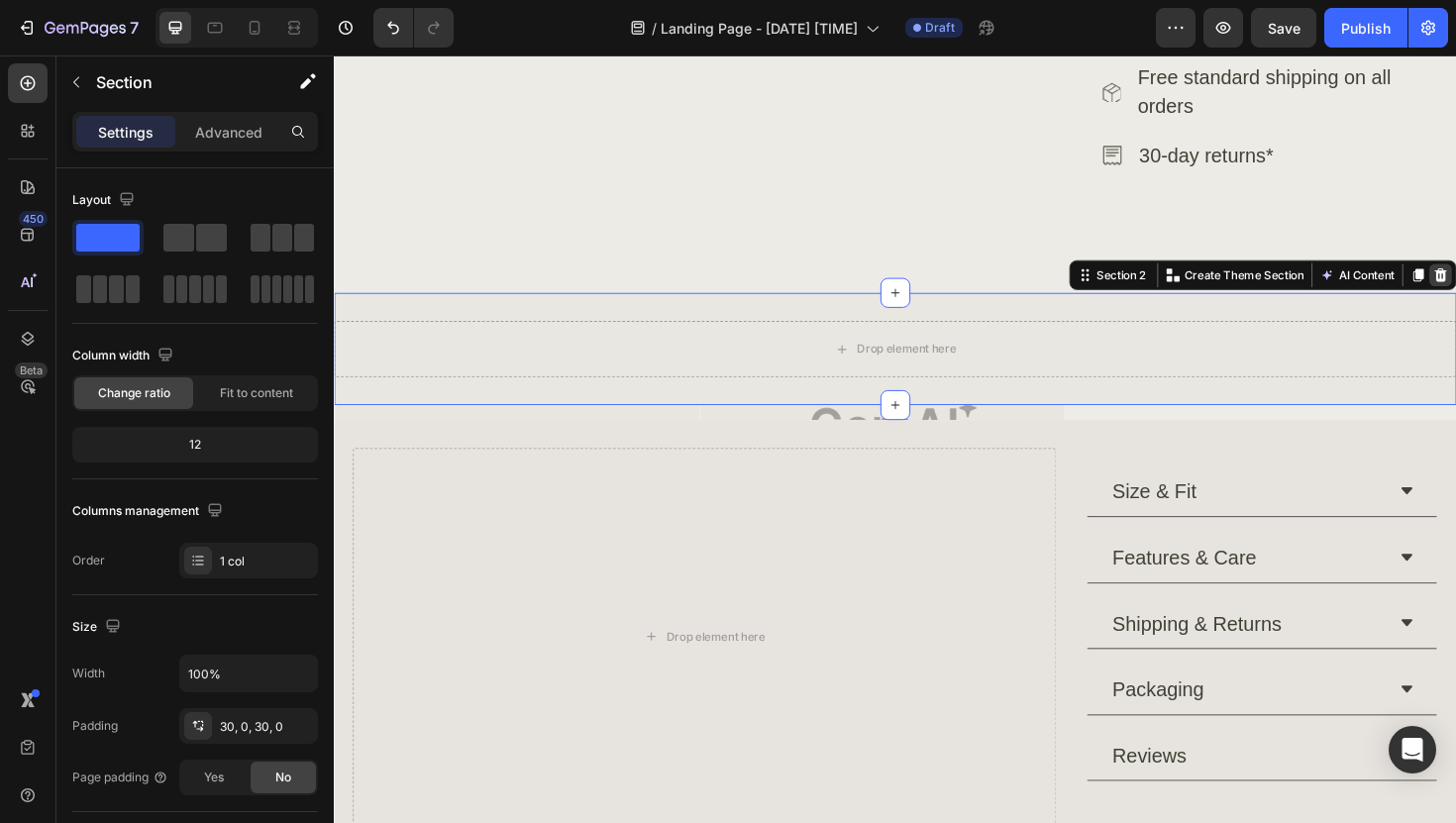 click 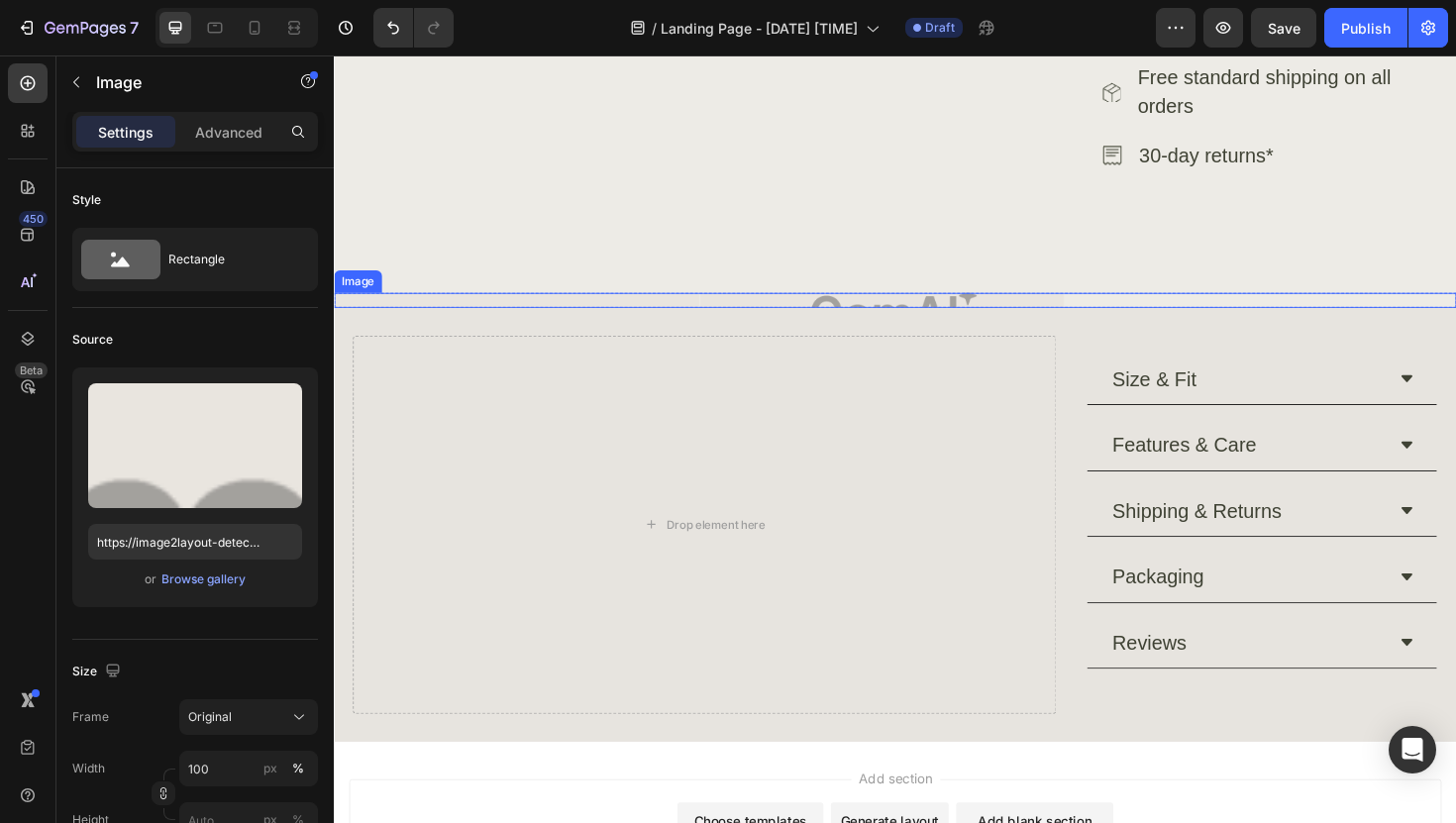 click at bounding box center [928, 315] 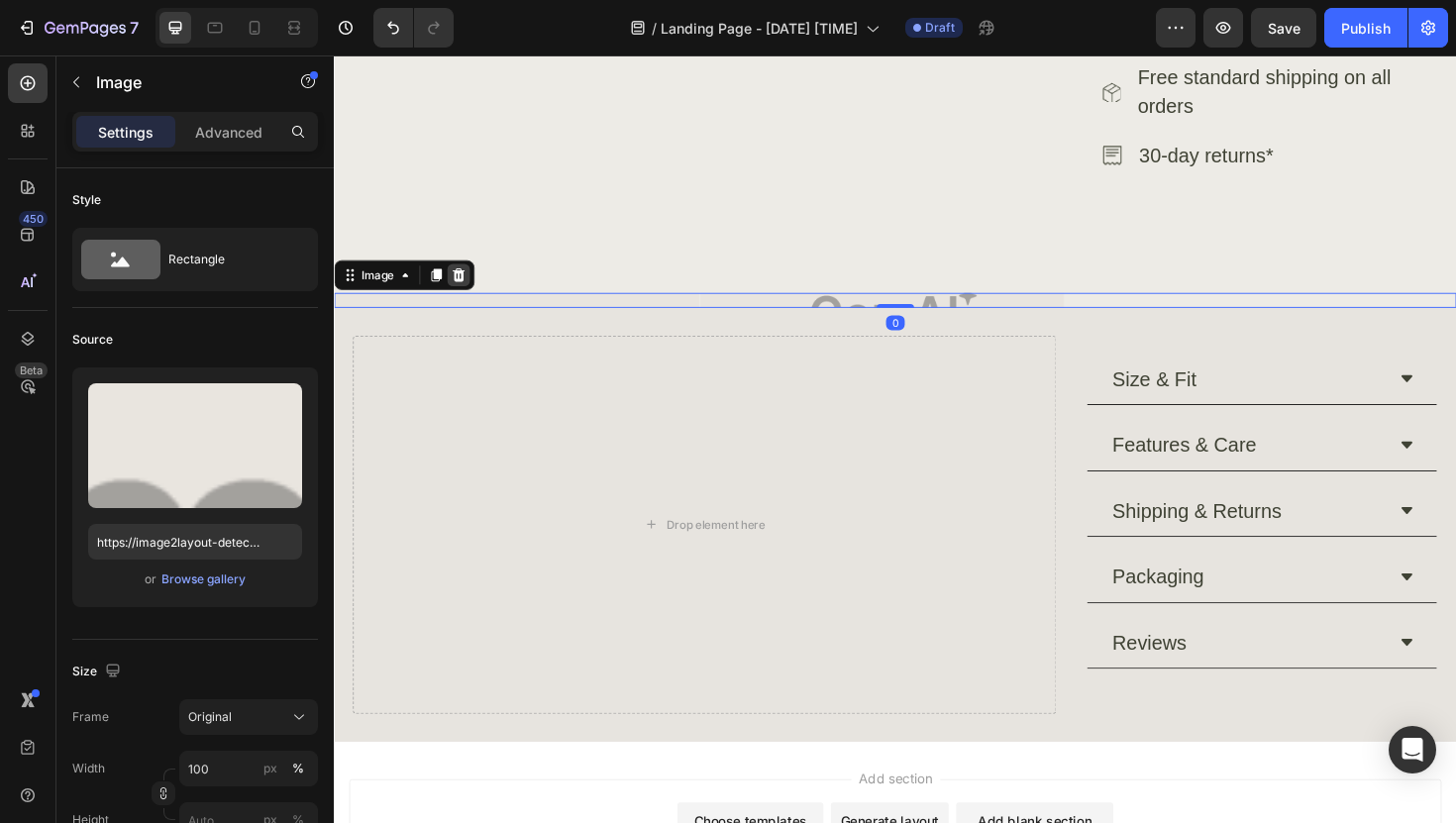 click 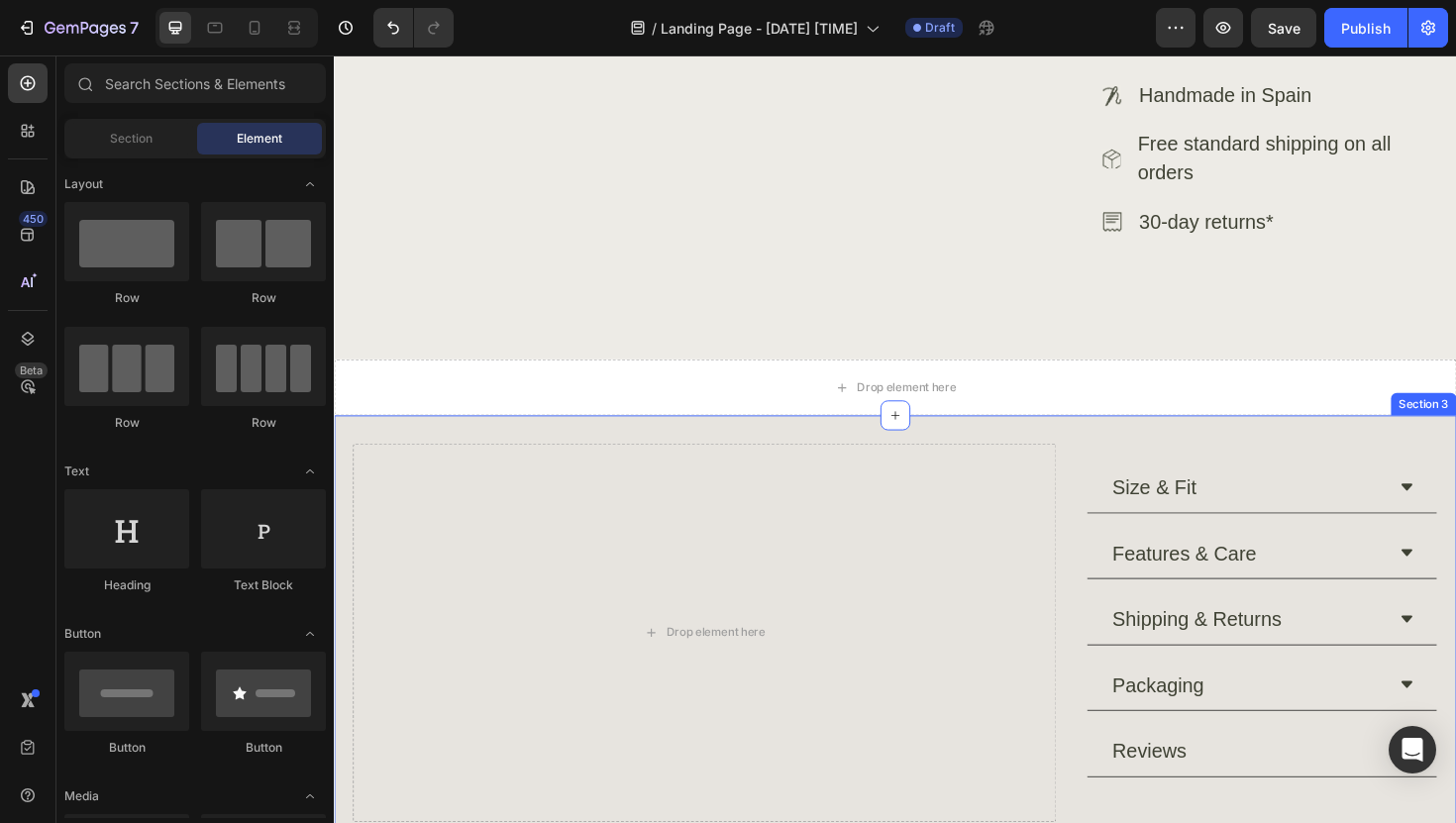 scroll, scrollTop: 628, scrollLeft: 0, axis: vertical 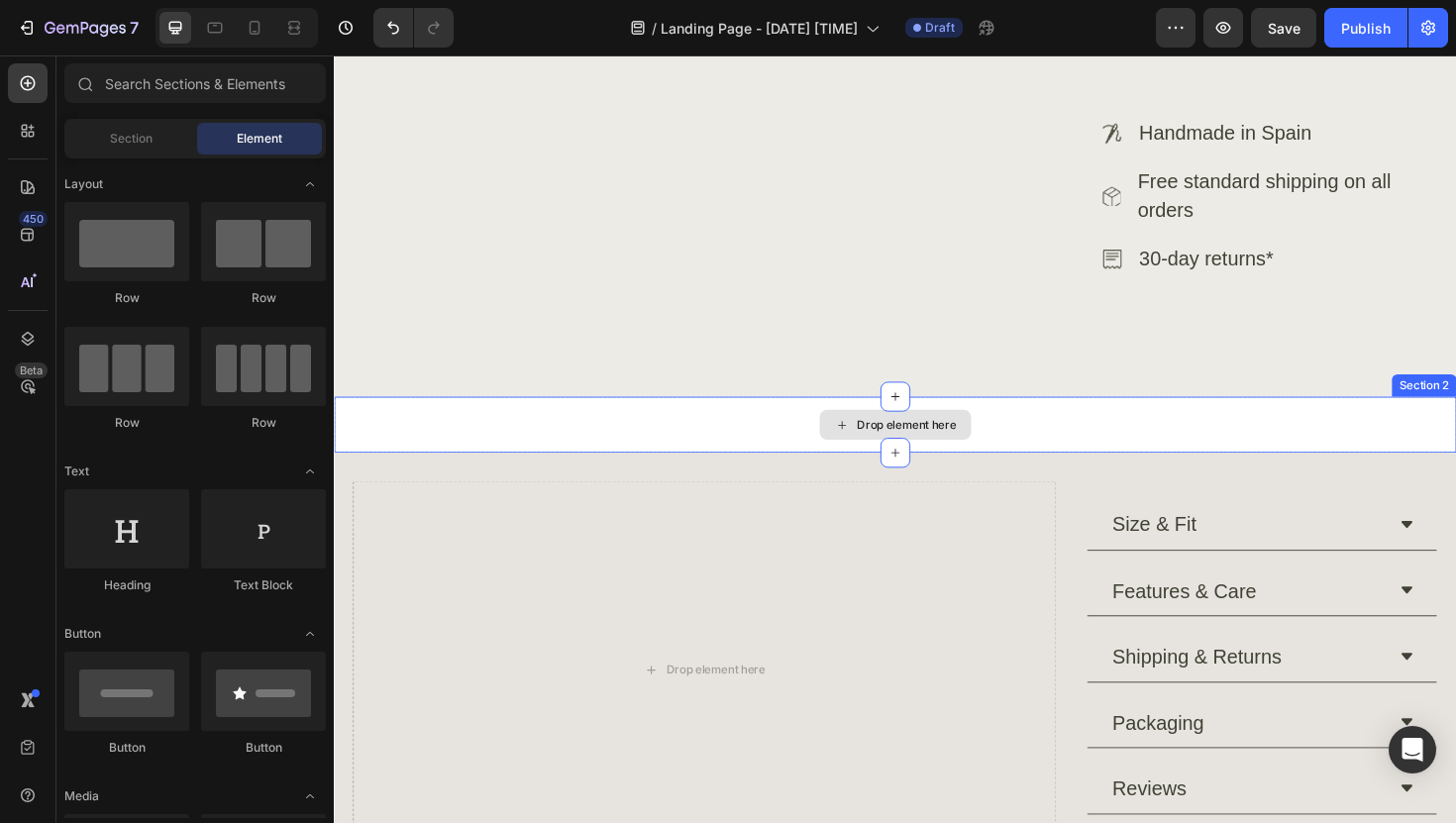 click on "Drop element here" at bounding box center [928, 447] 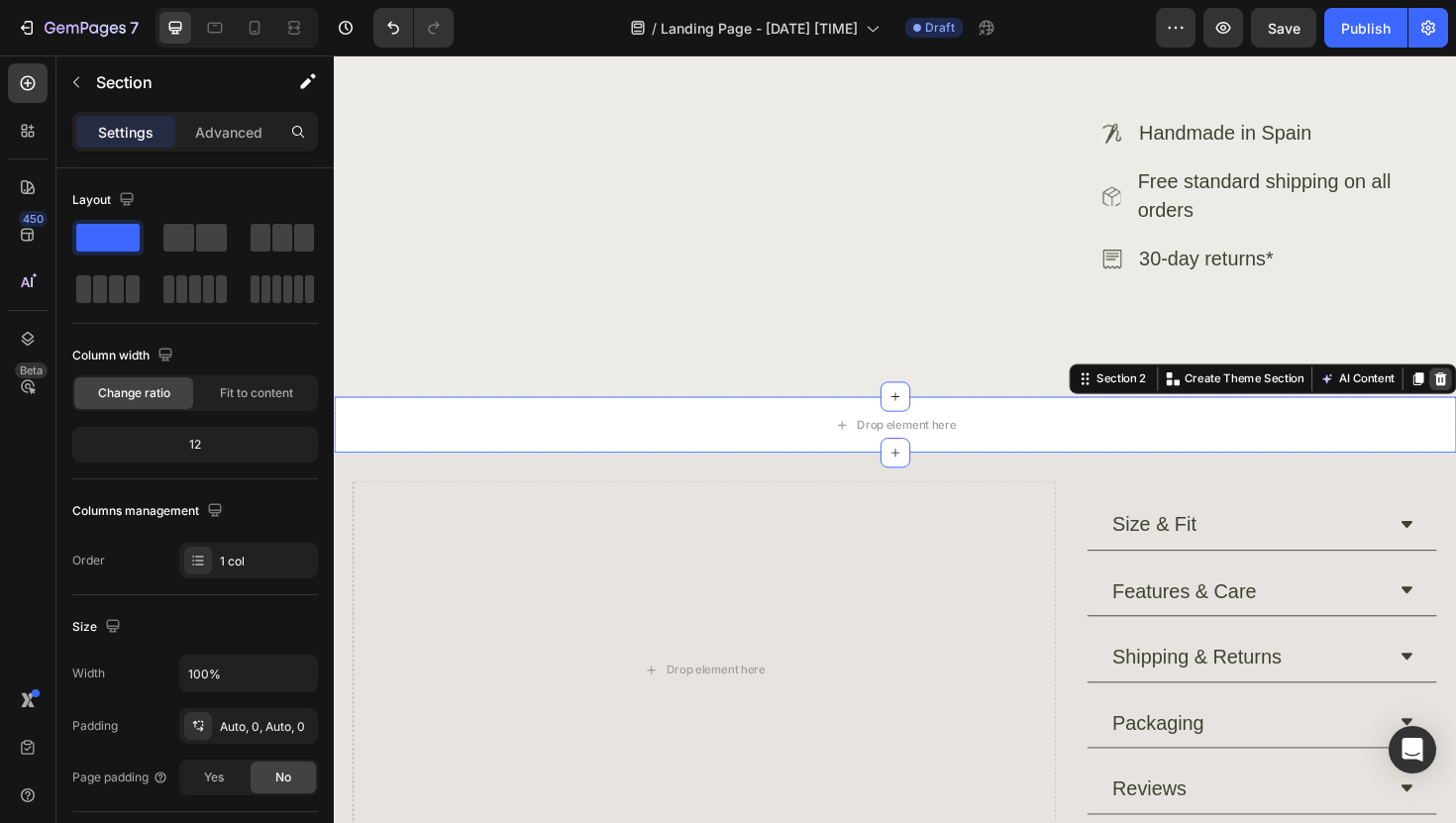 click 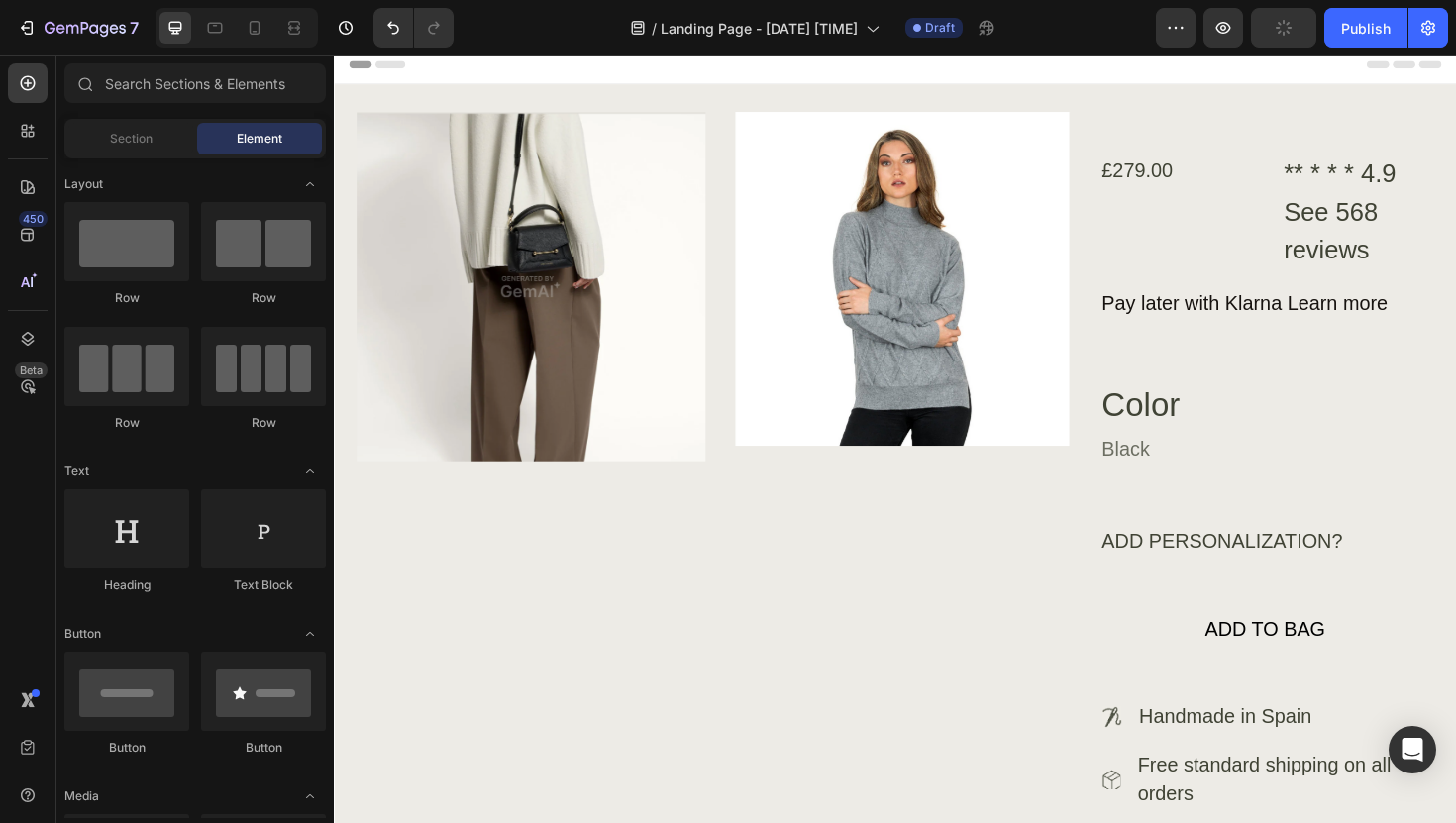 scroll, scrollTop: 0, scrollLeft: 0, axis: both 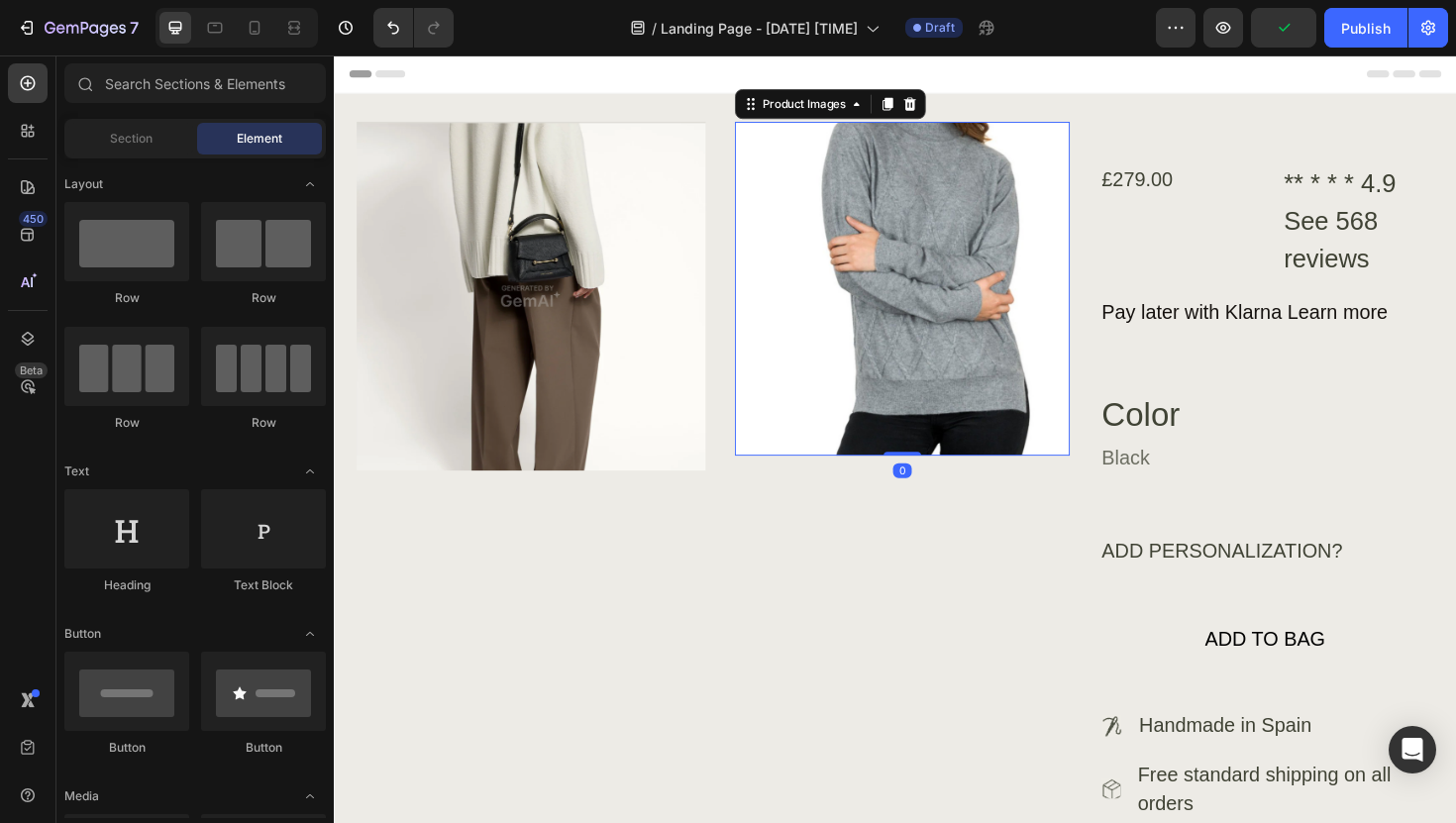 click at bounding box center (935, 302) 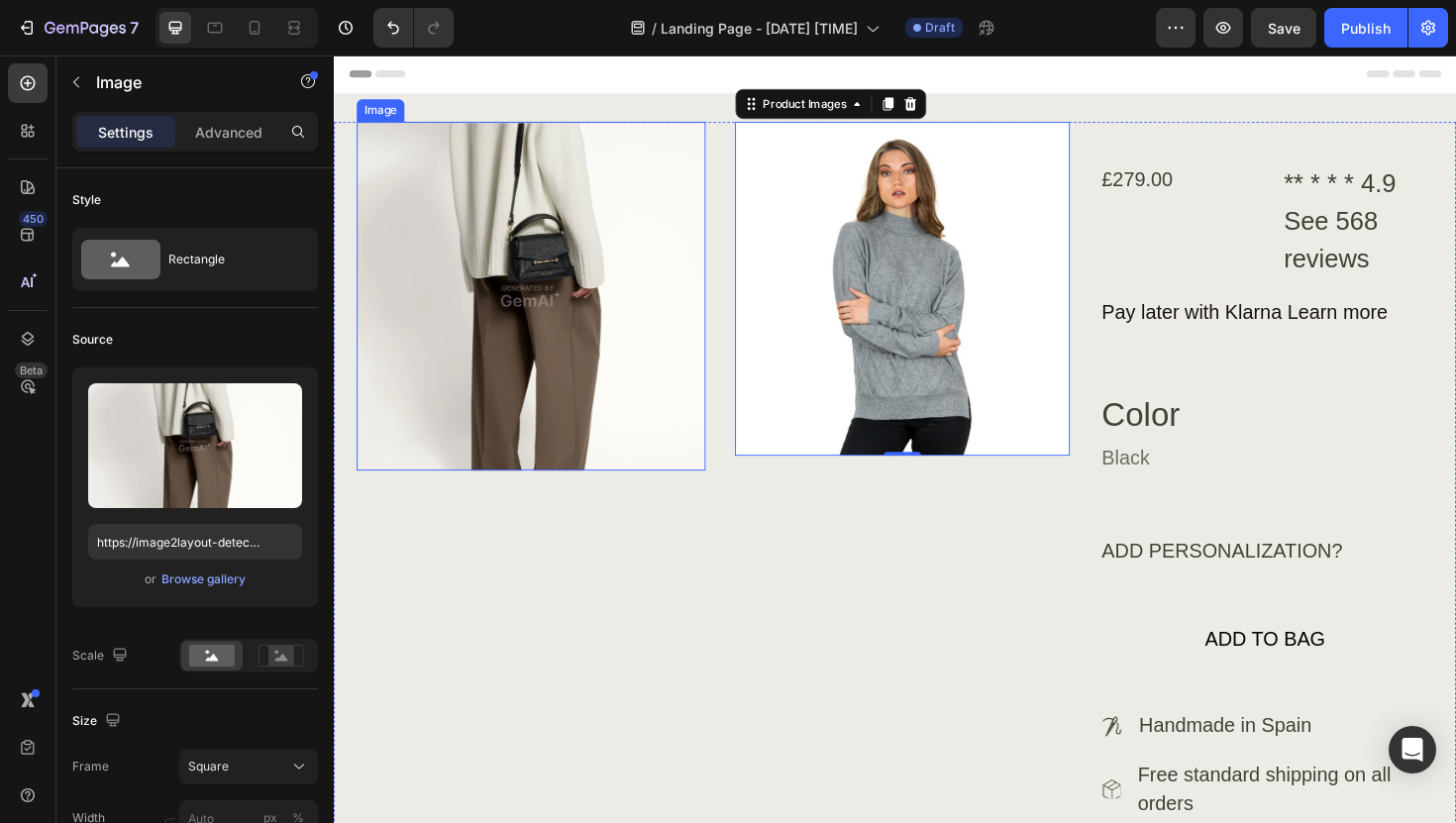 click at bounding box center (542, 310) 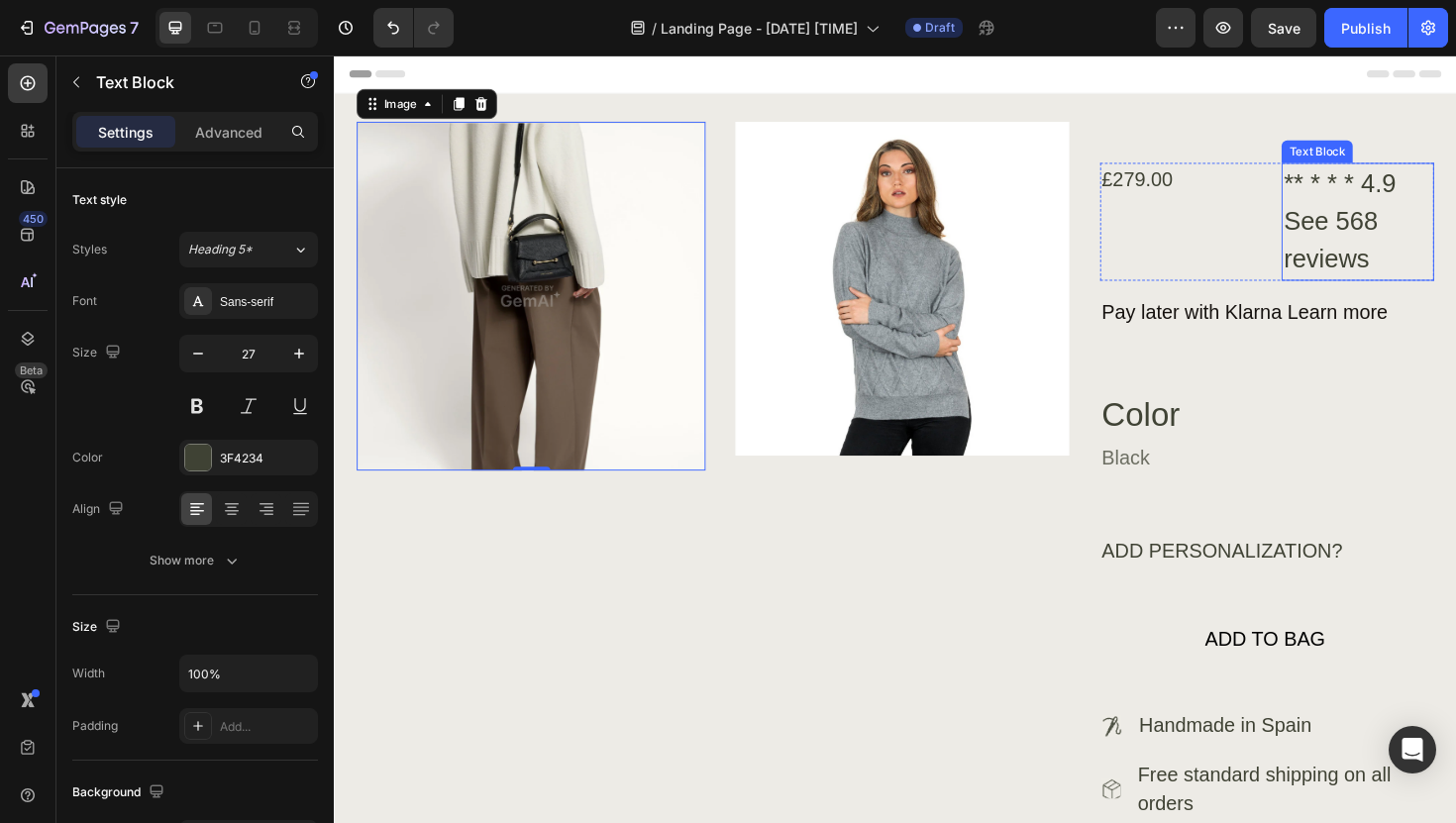 click on "** * * * 4.9 See 568 reviews" at bounding box center [1417, 232] 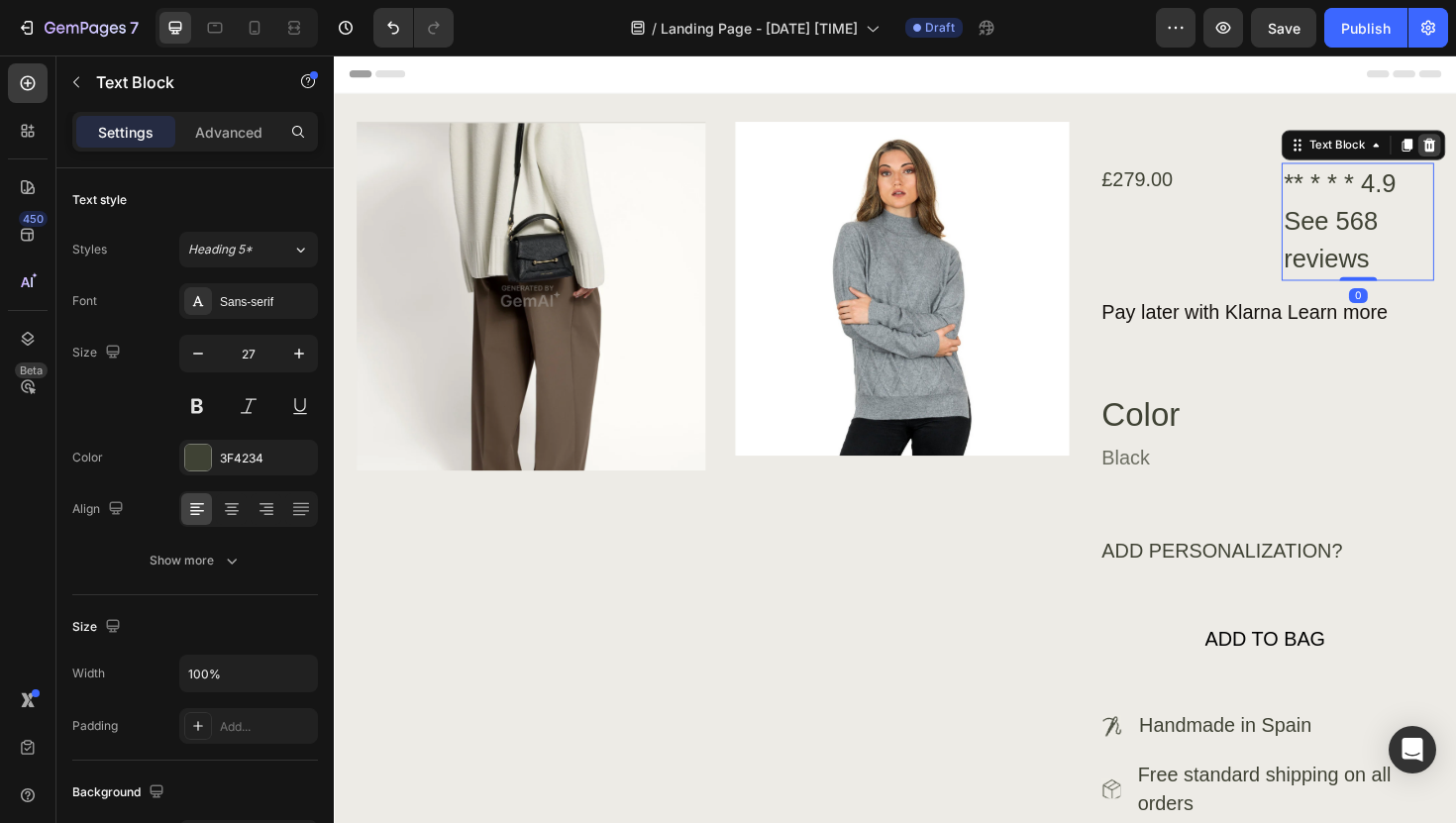 click 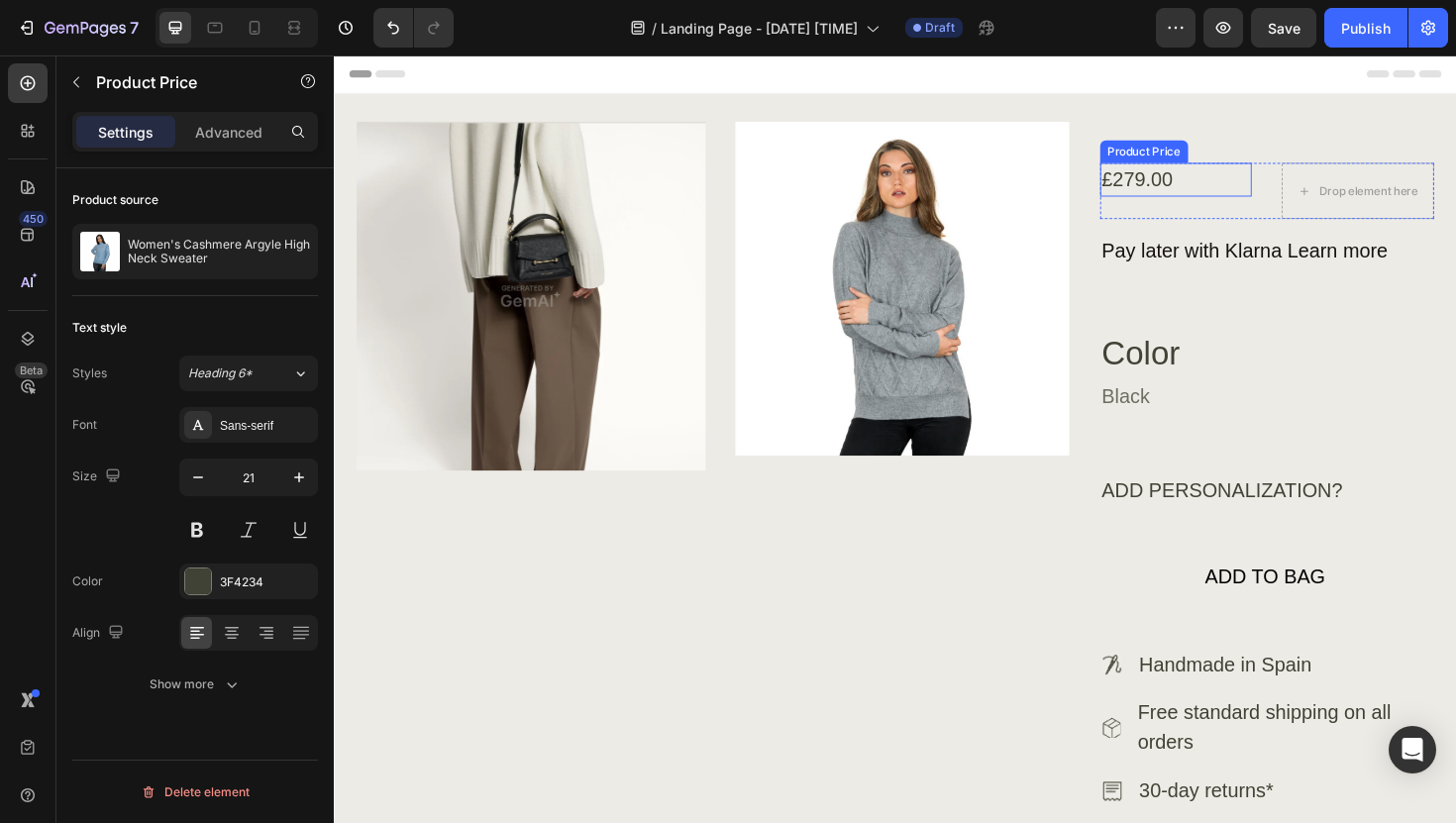 click on "£279.00" at bounding box center [1185, 186] 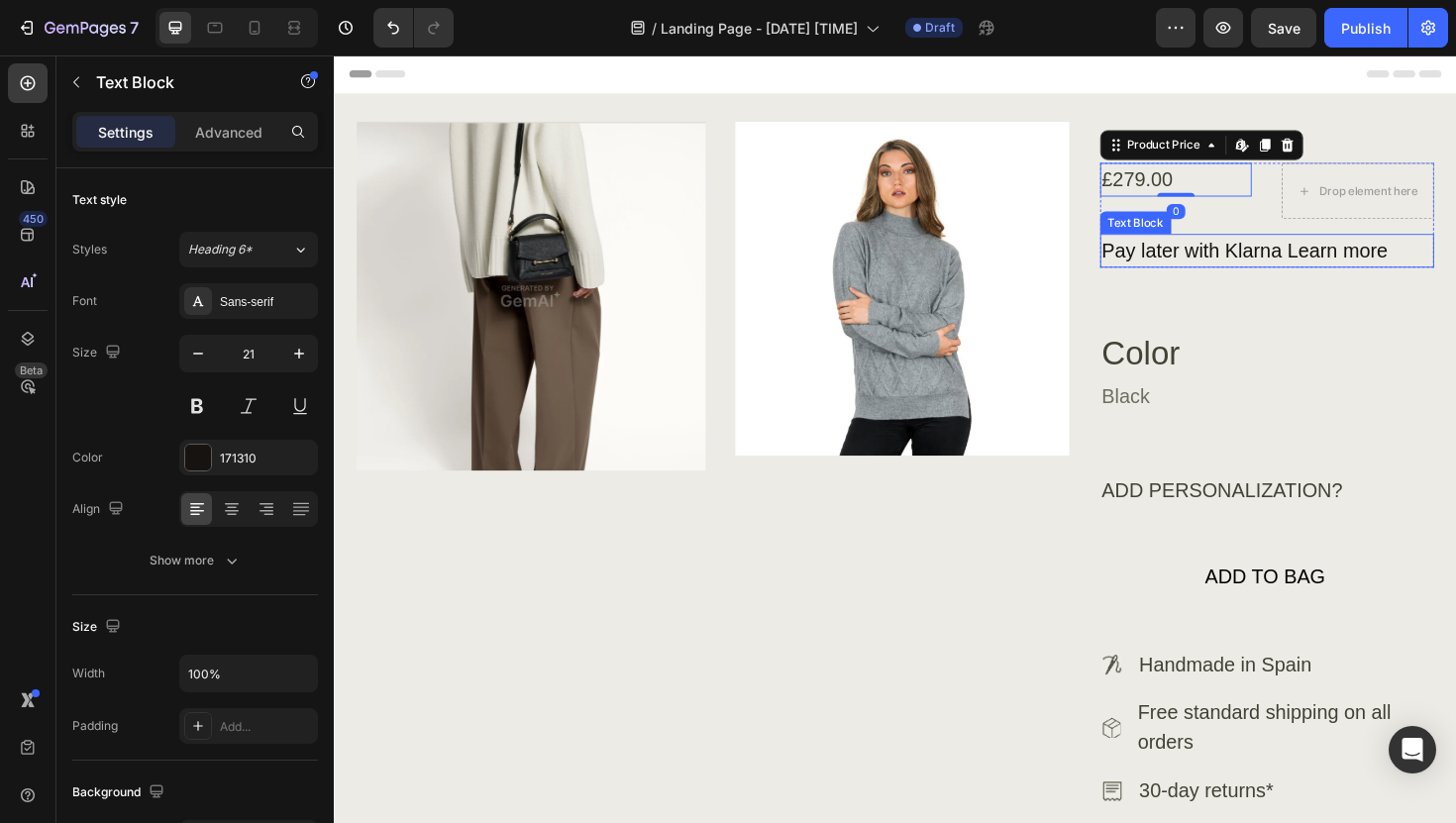 click on "Pay later with Klarna Learn more" at bounding box center (1321, 262) 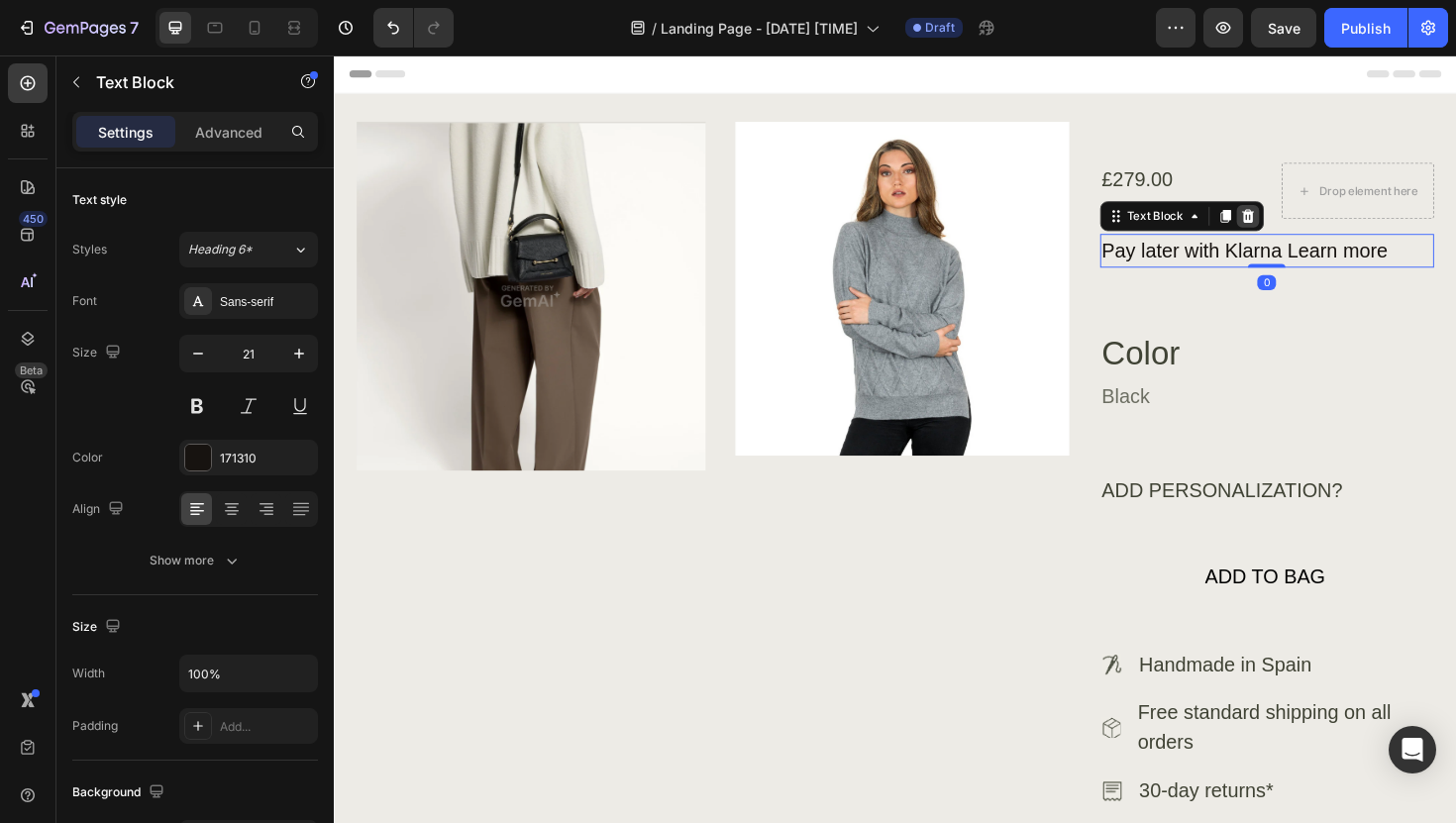 click at bounding box center (1301, 226) 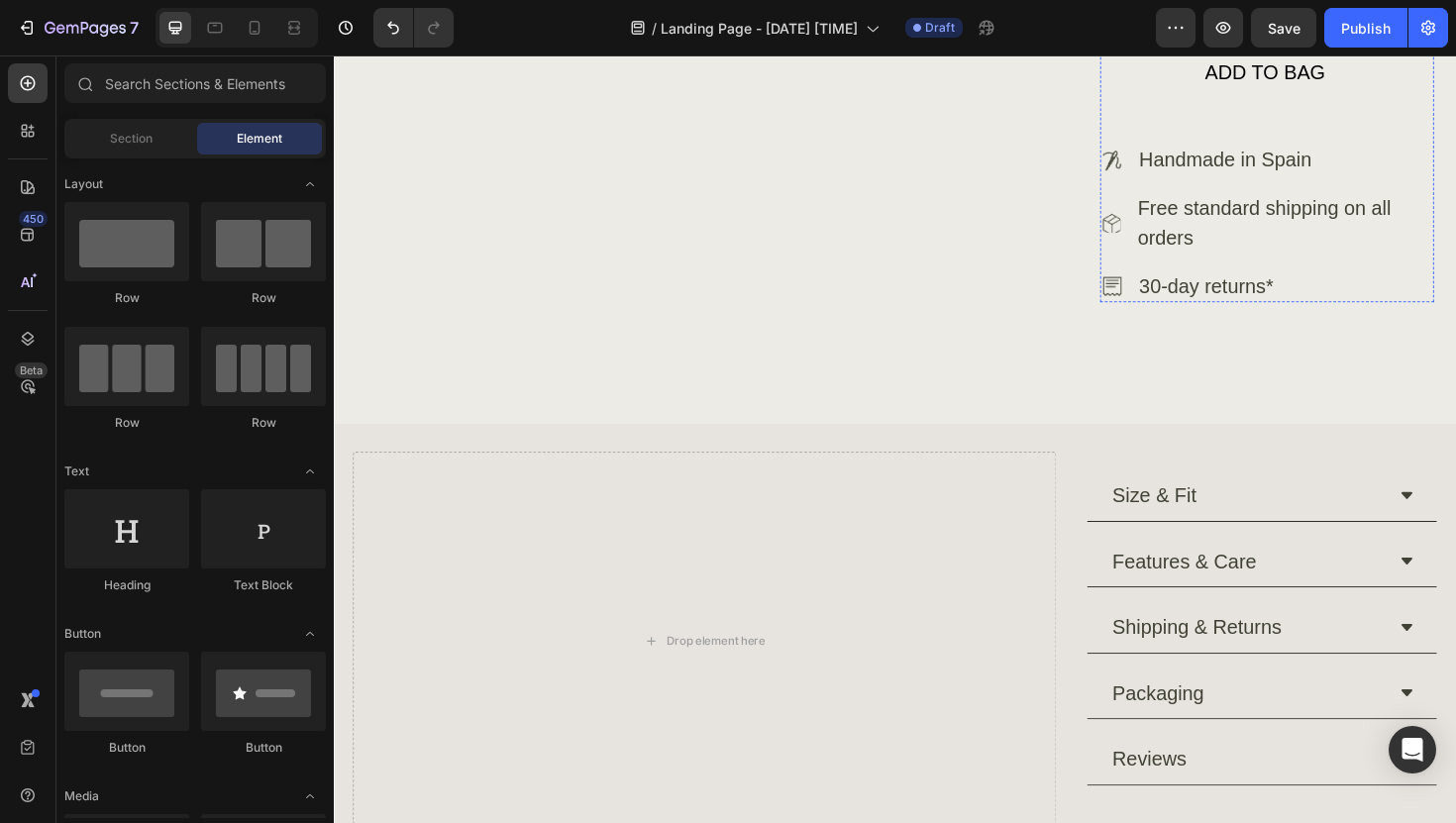 scroll, scrollTop: 514, scrollLeft: 0, axis: vertical 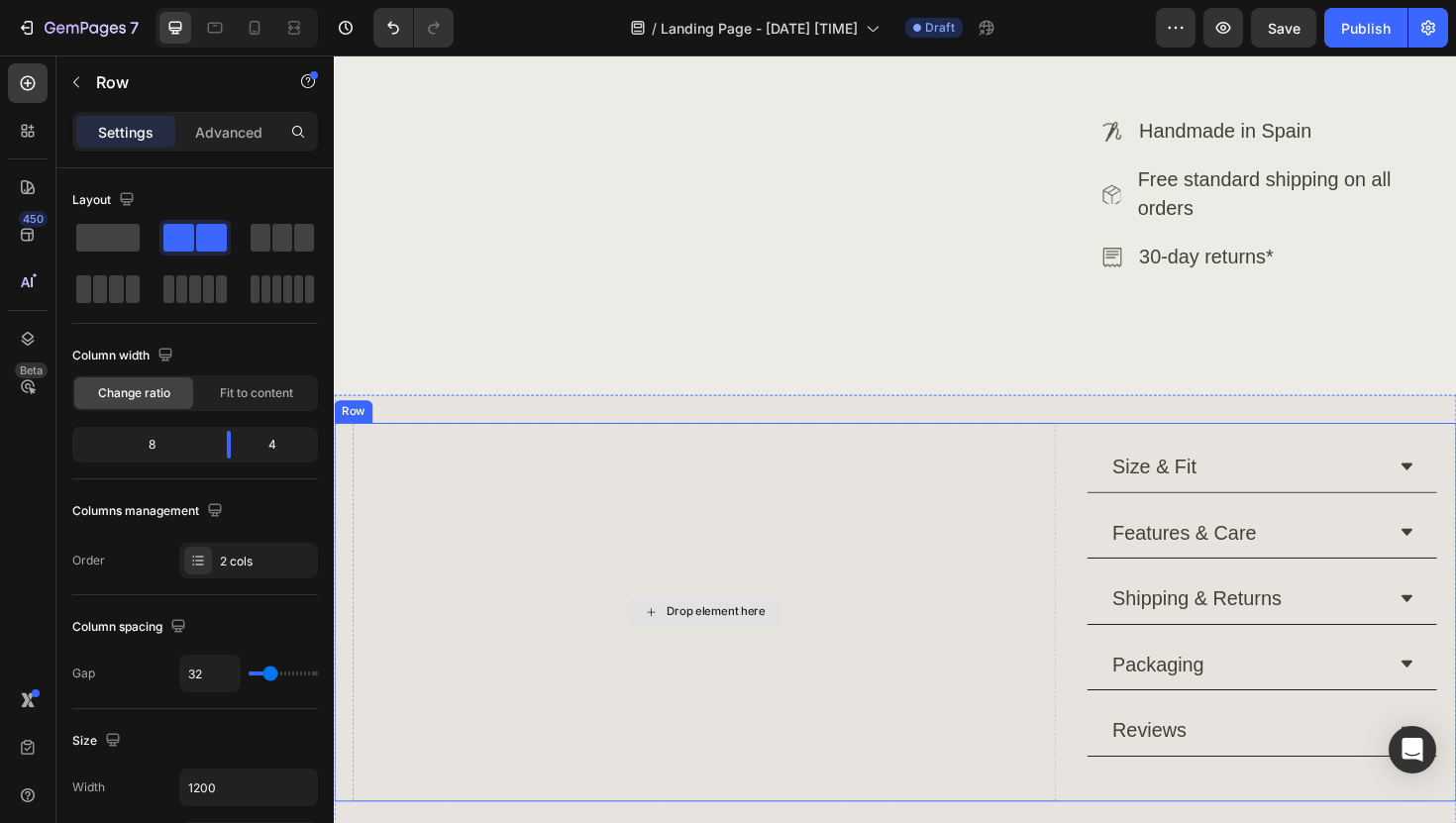 click on "Drop element here" at bounding box center [726, 645] 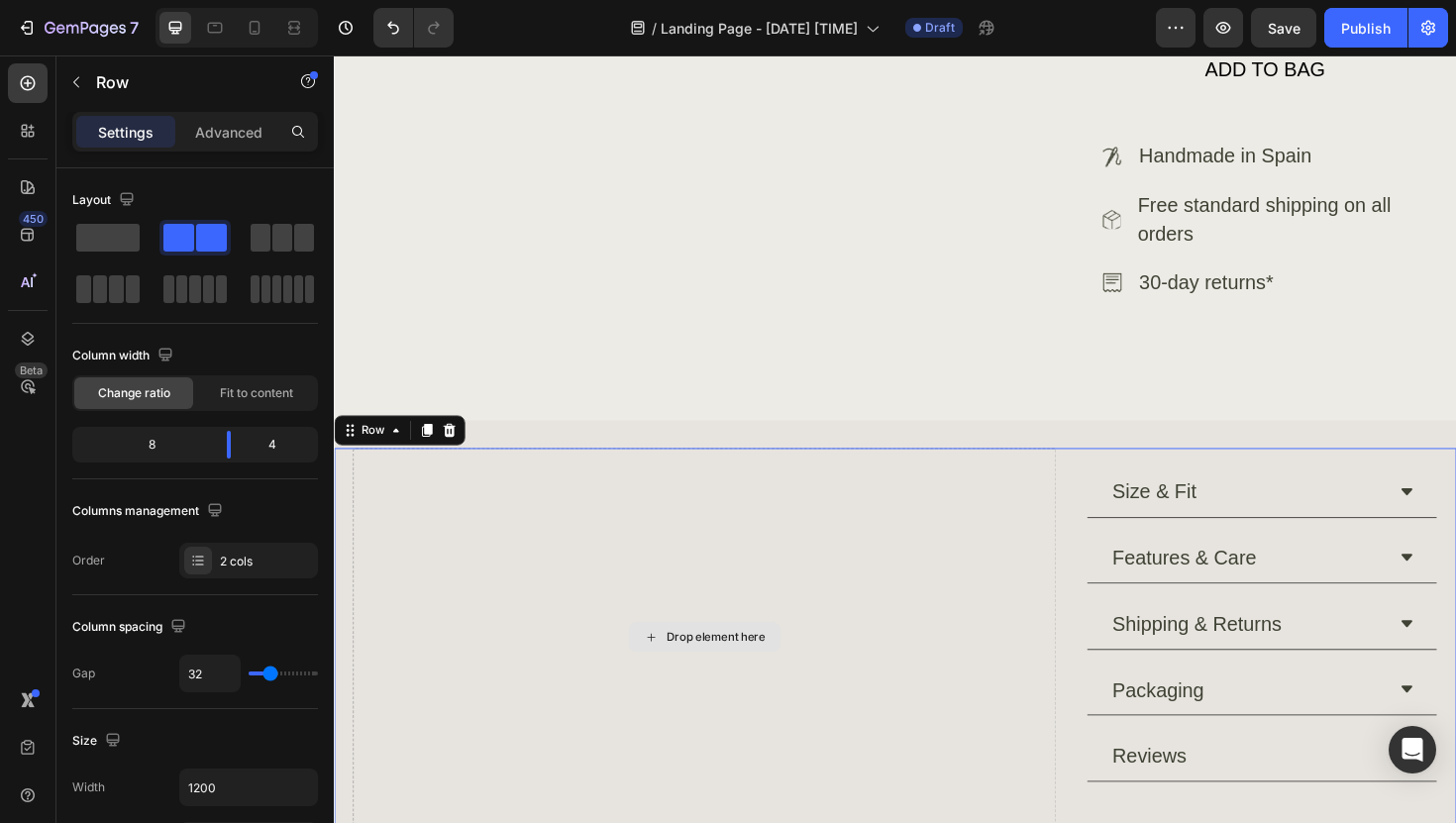 scroll, scrollTop: 482, scrollLeft: 0, axis: vertical 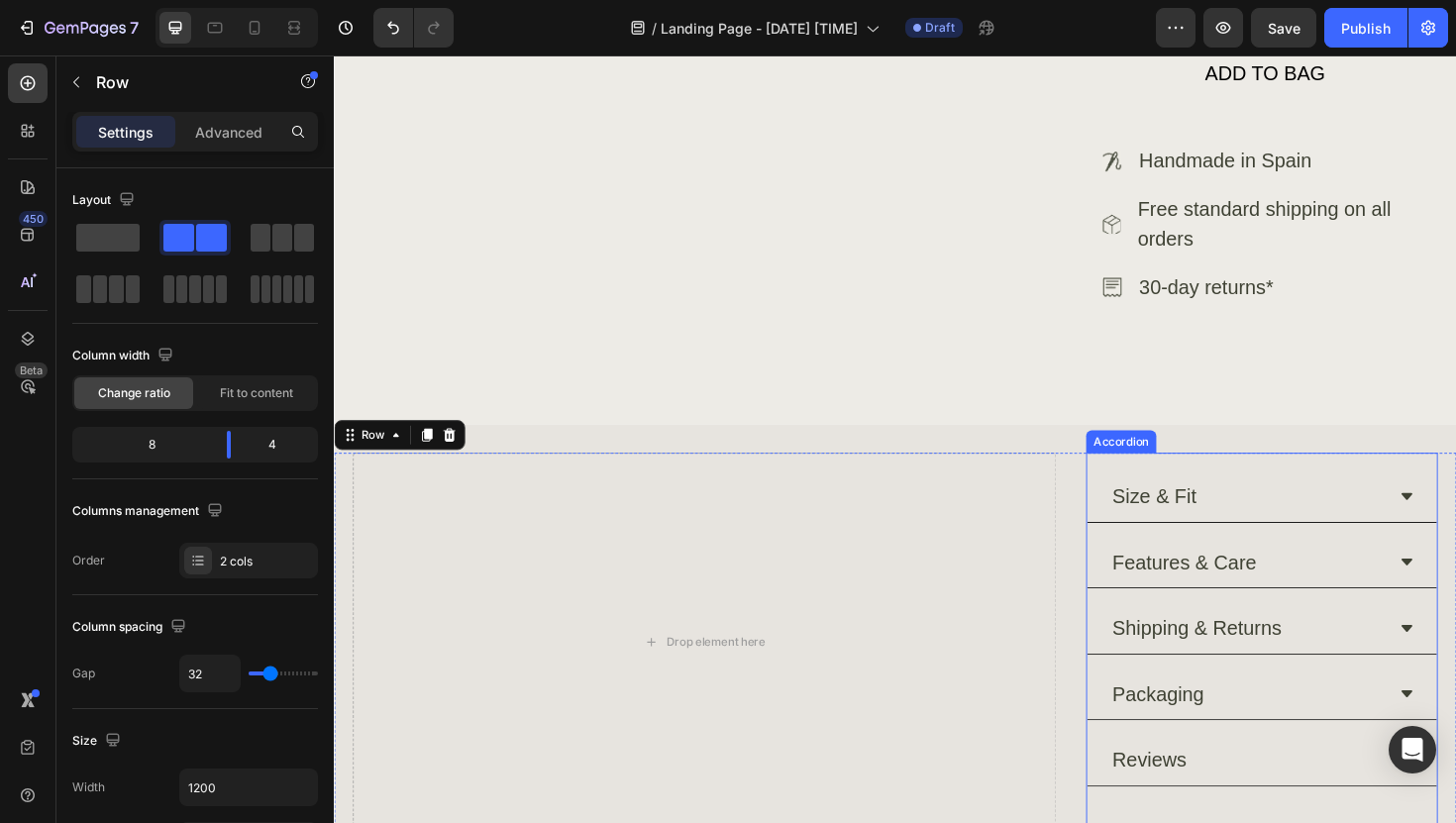click on "Size & Fit
Features & Care
Shipping & Returns
Packaging
Reviews" at bounding box center [1316, 663] 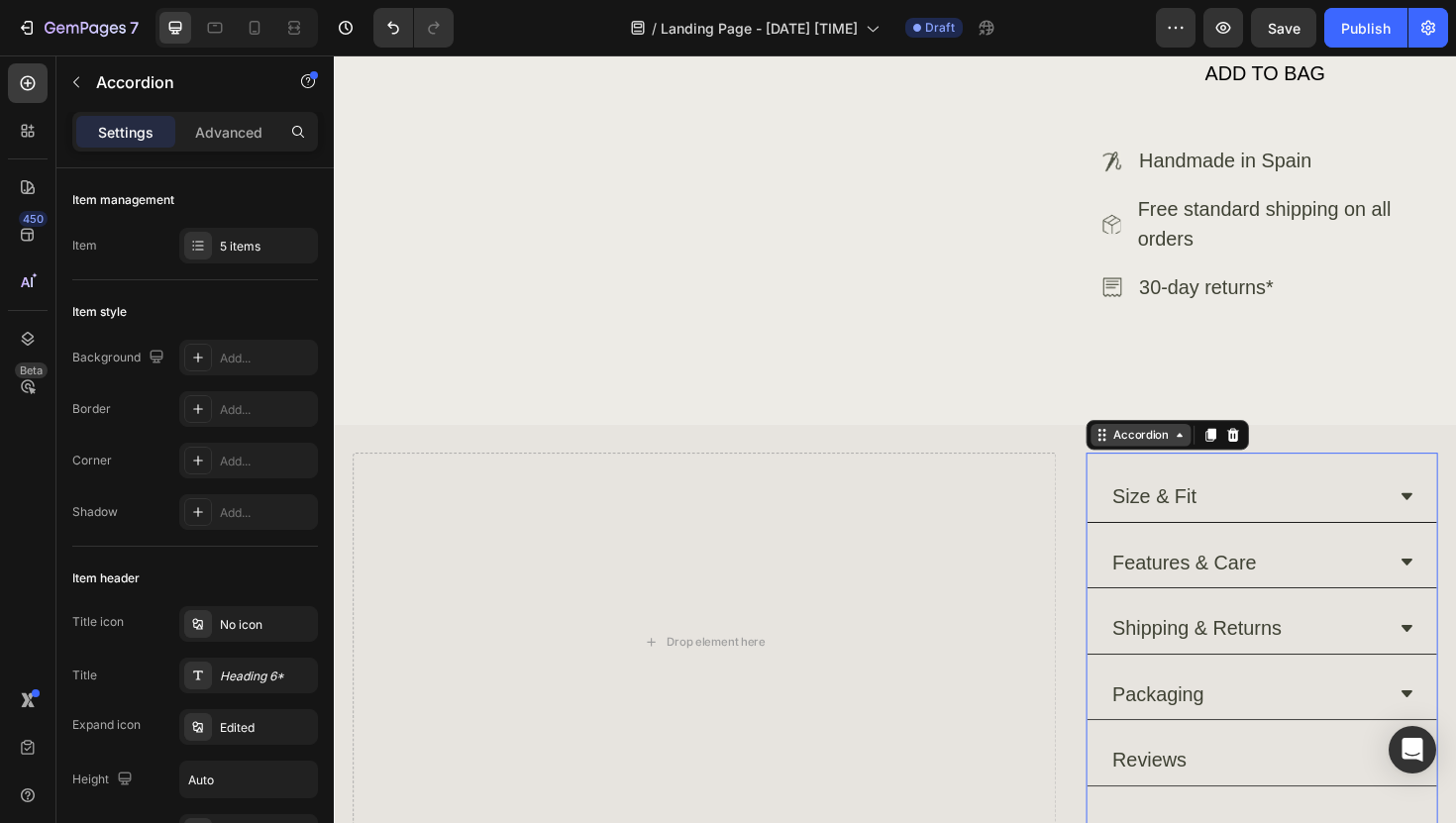 click 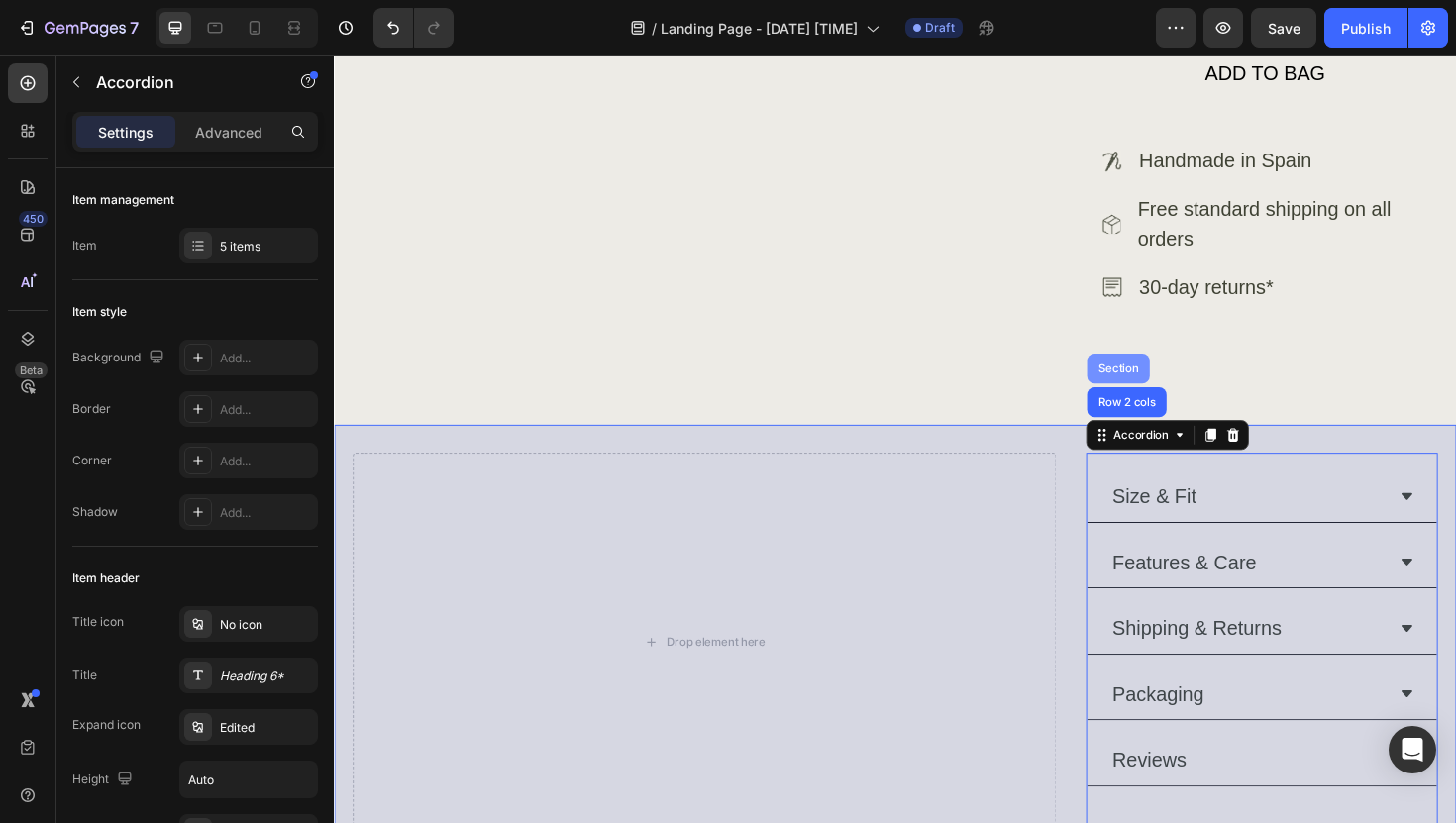 click on "Section" at bounding box center [1164, 387] 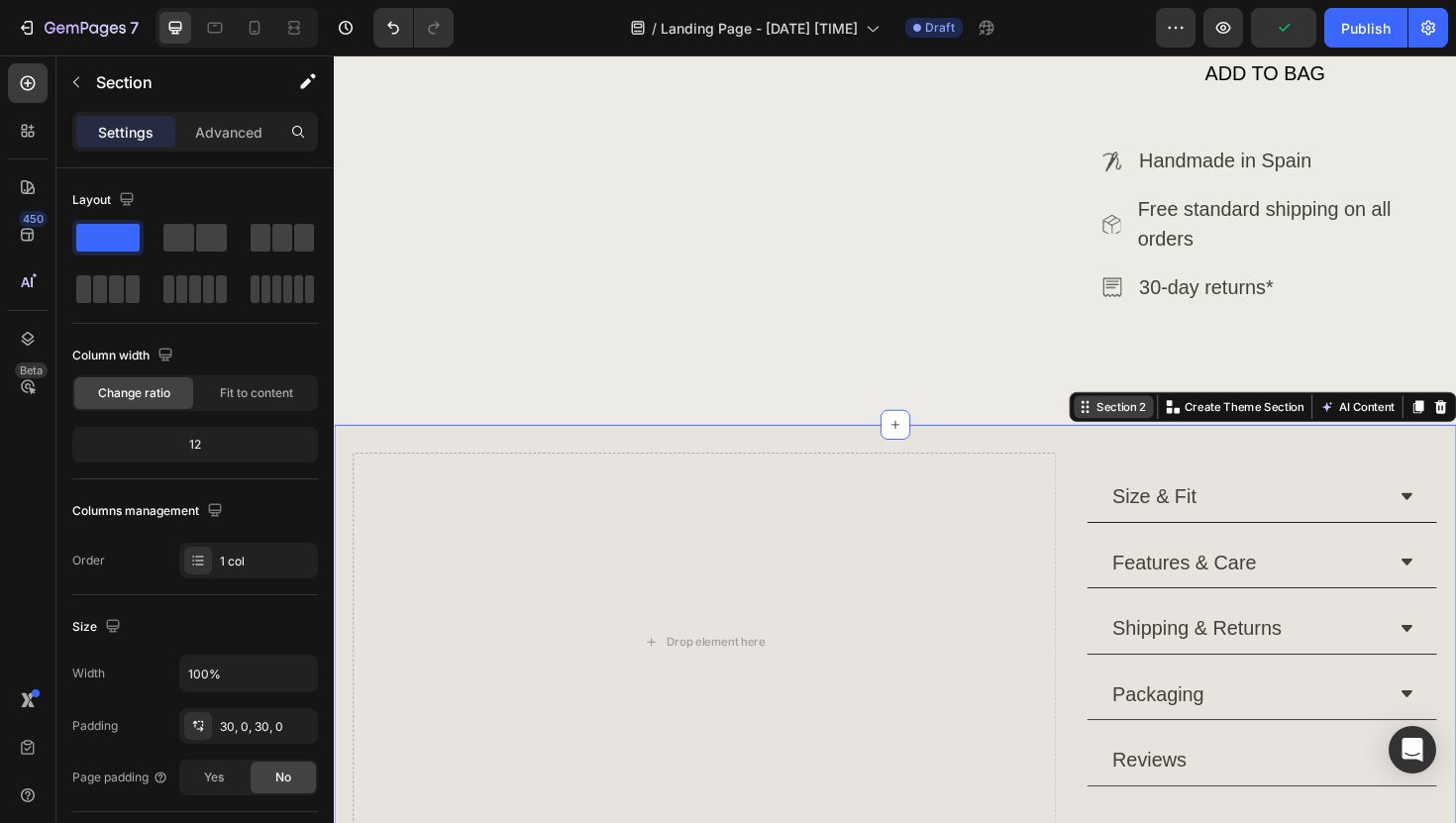click on "Section 2" at bounding box center (1167, 428) 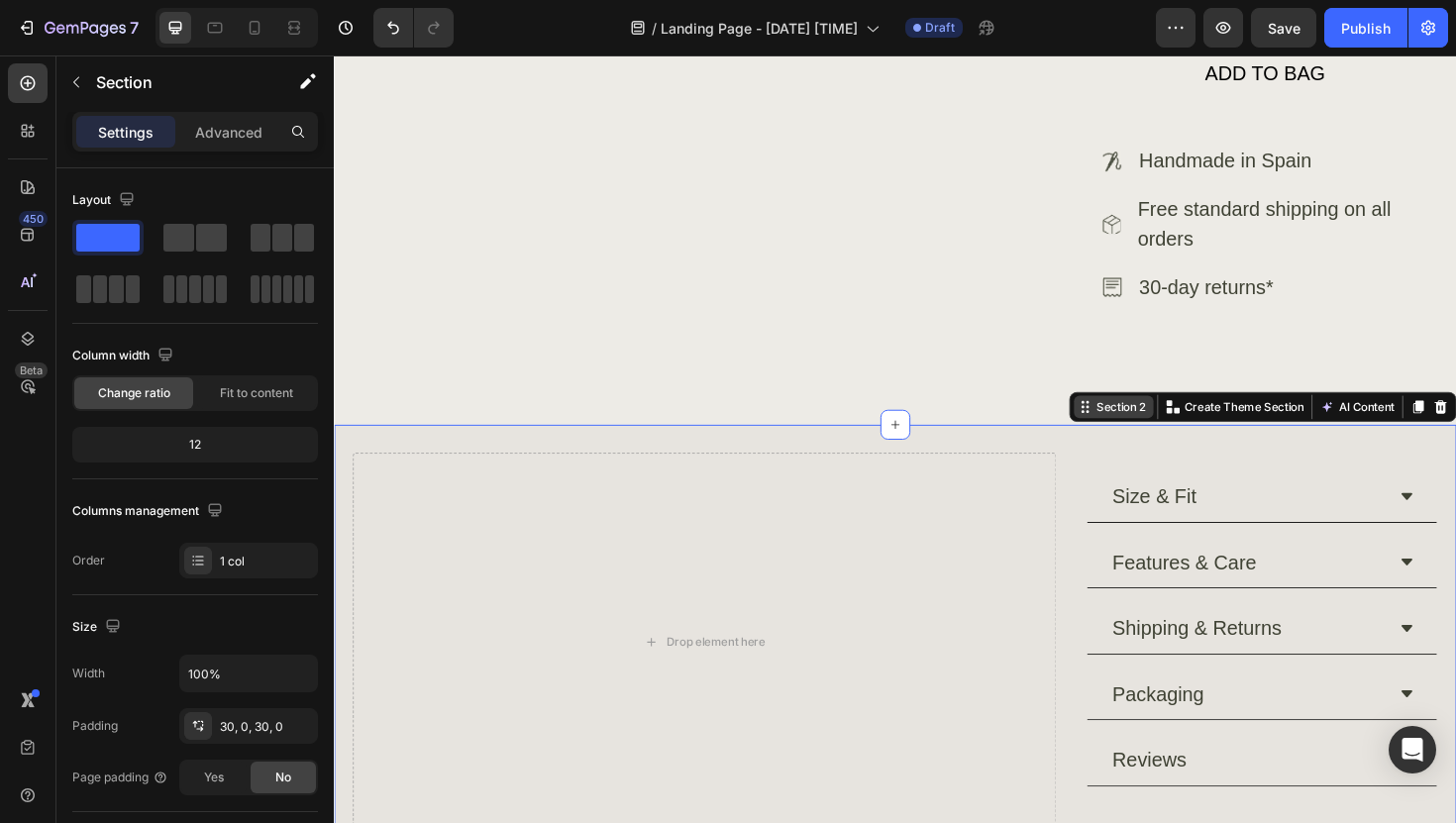 click on "Section 2" at bounding box center [1167, 428] 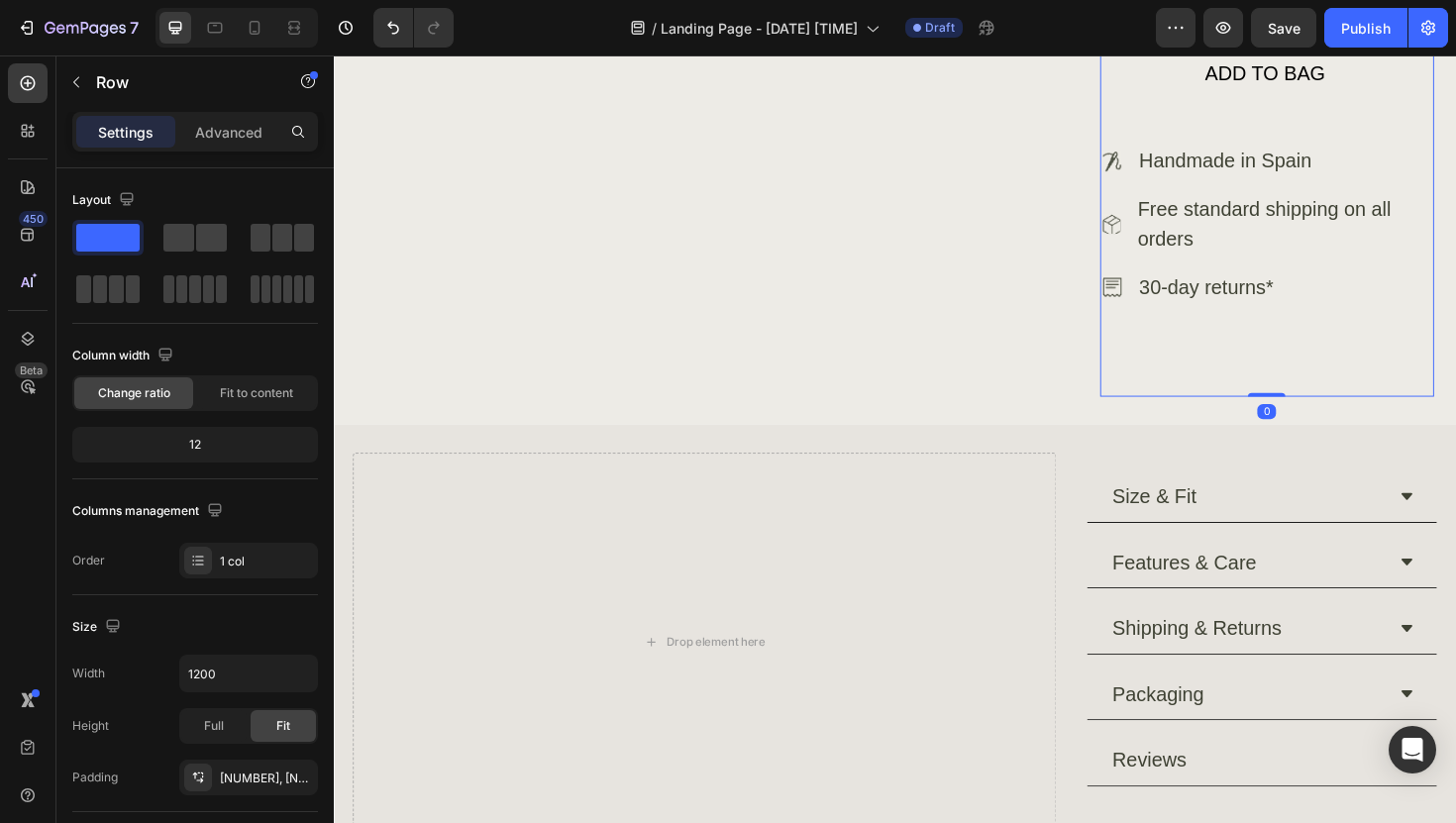 click on "£279.00 Product Price Product Price
Drop element here Row Row Color Heading Black Text Block Row Row ADD PERSONALIZATION? Text Block ADD TO BAG Add to Cart     Icon Handmade in Spain Text Block     Icon Free standard shipping on all orders Text Block     Icon 30-day returns* Text Block Advanced list Row Row Row   0" at bounding box center [1321, 30] 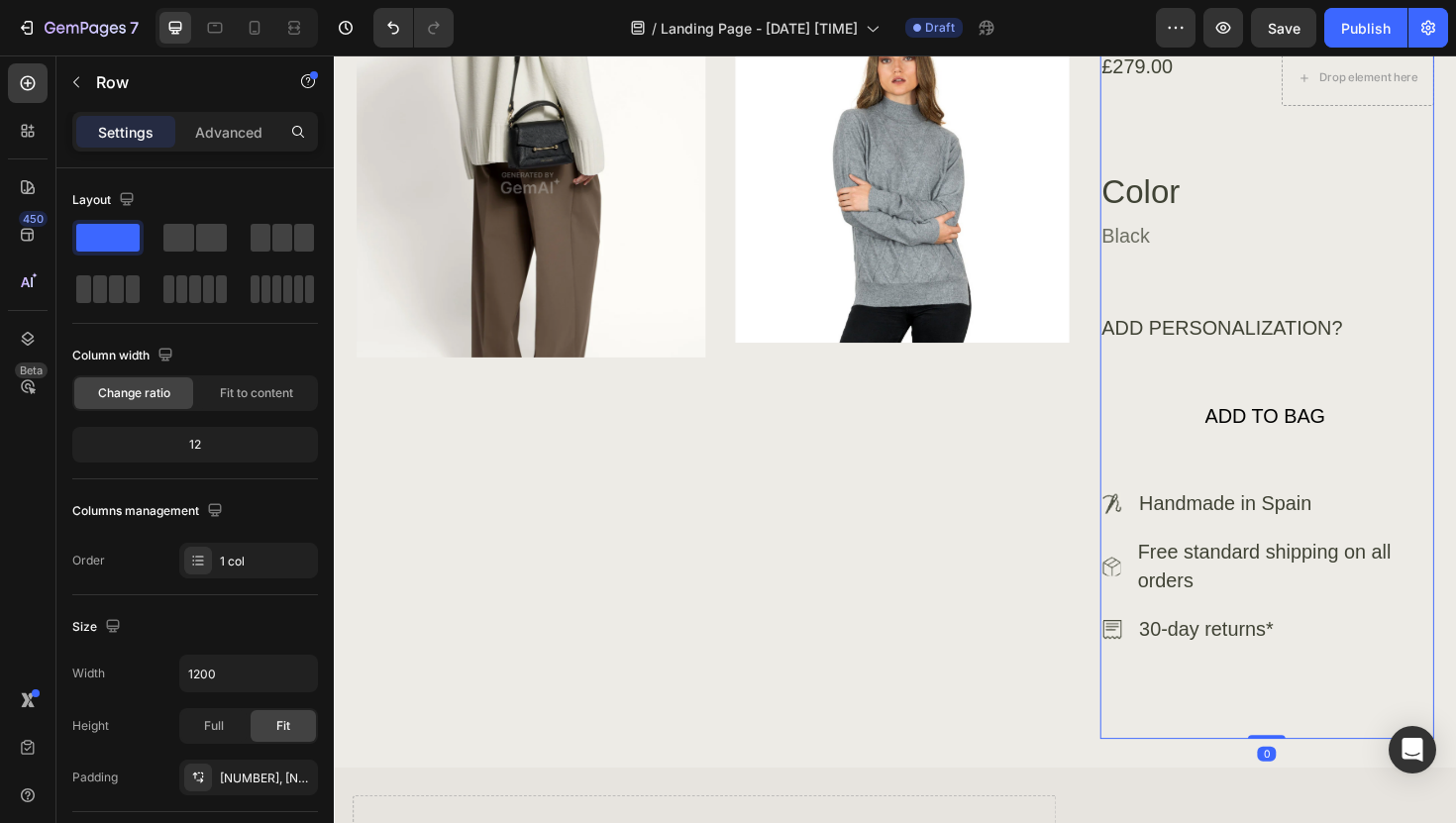 scroll, scrollTop: 0, scrollLeft: 0, axis: both 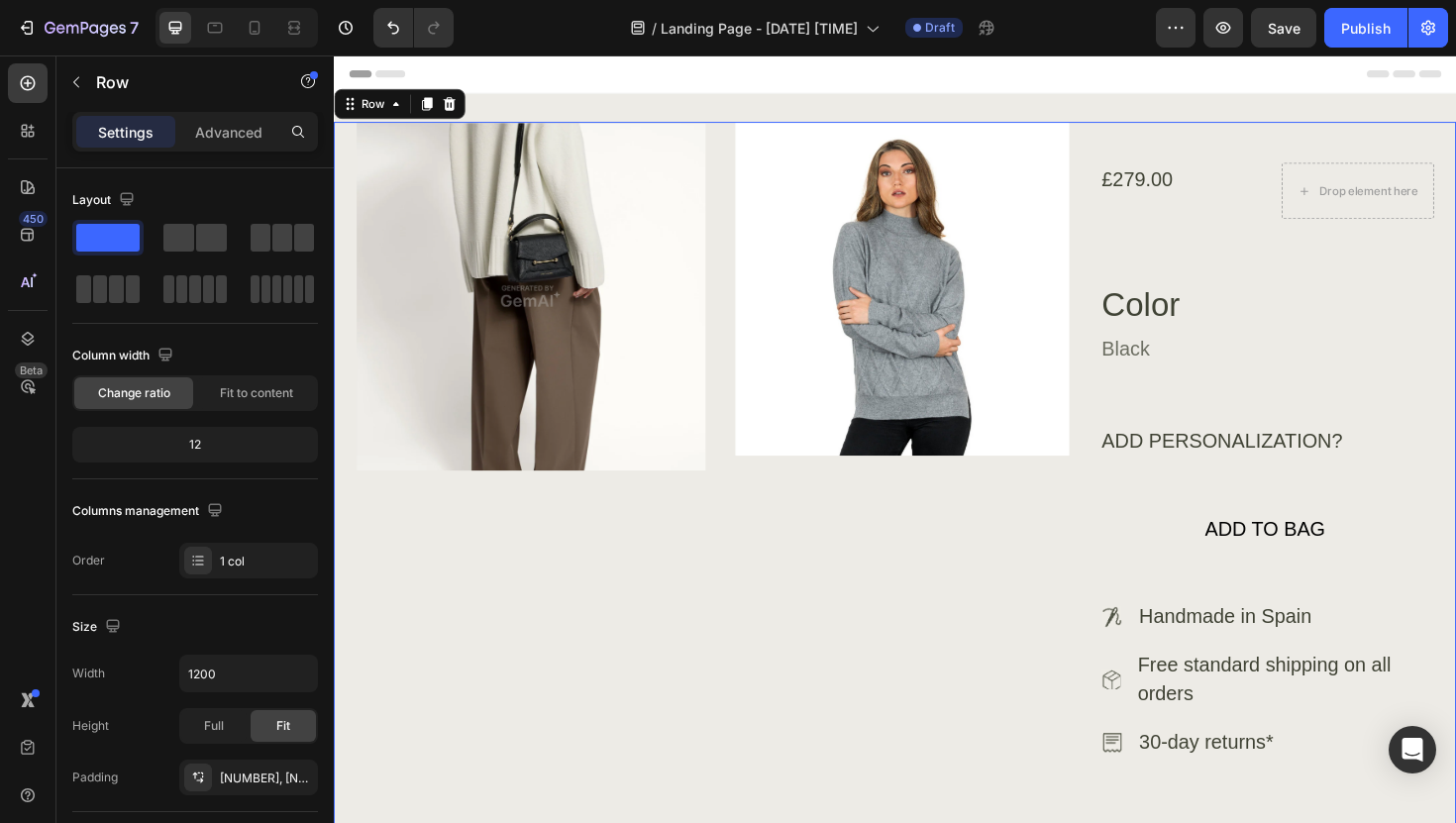 click on "Image Product Images £279.00 Product Price Product Price
Drop element here Row Row Color Heading Black Text Block Row Row ADD PERSONALIZATION? Text Block ADD TO BAG Add to Cart     Icon Handmade in Spain Text Block     Icon Free standard shipping on all orders Text Block     Icon 30-day returns* Text Block Advanced list Row Row Row Product Row   0" at bounding box center (928, 512) 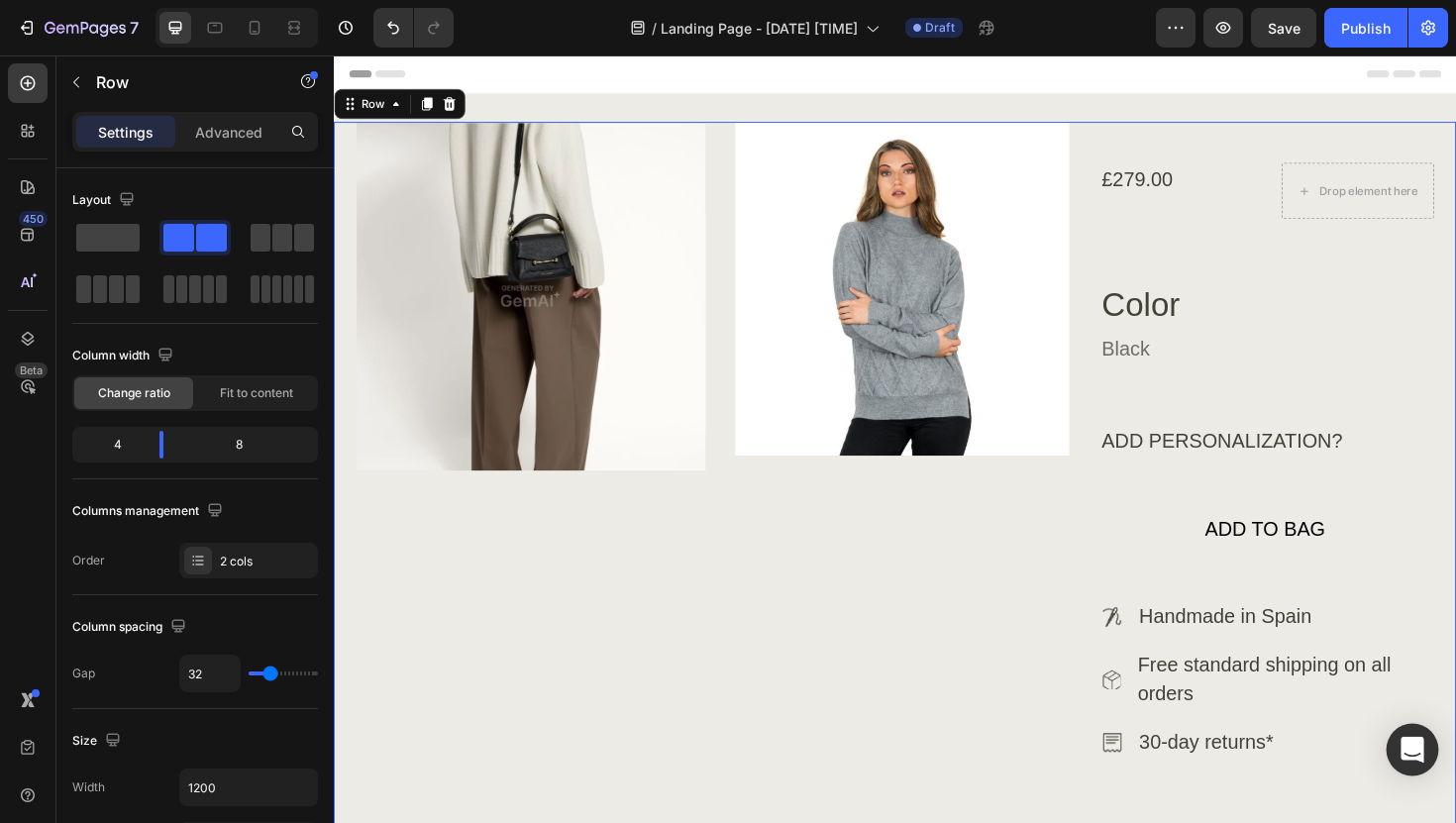 click at bounding box center (1412, 750) 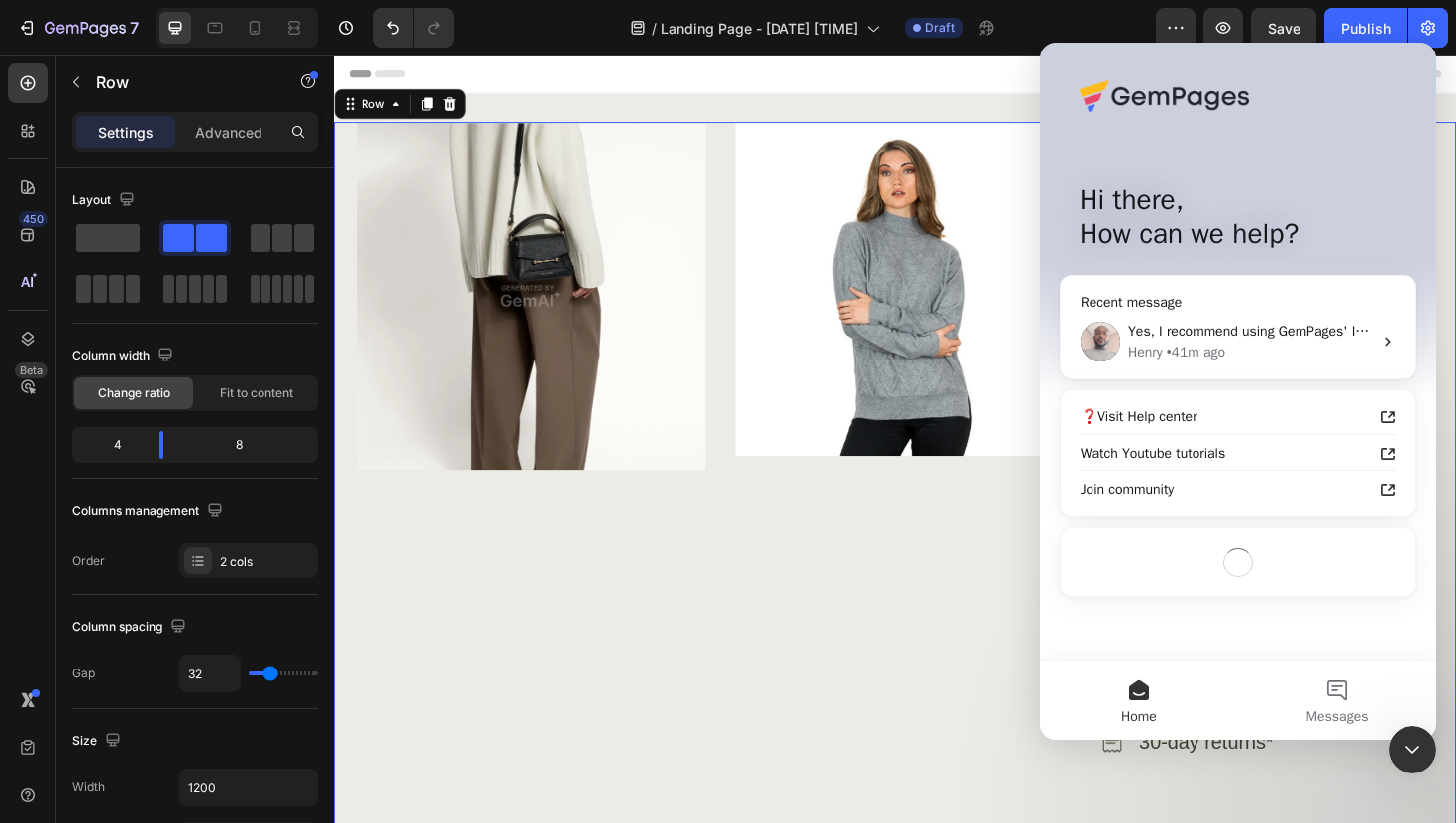 scroll, scrollTop: 0, scrollLeft: 0, axis: both 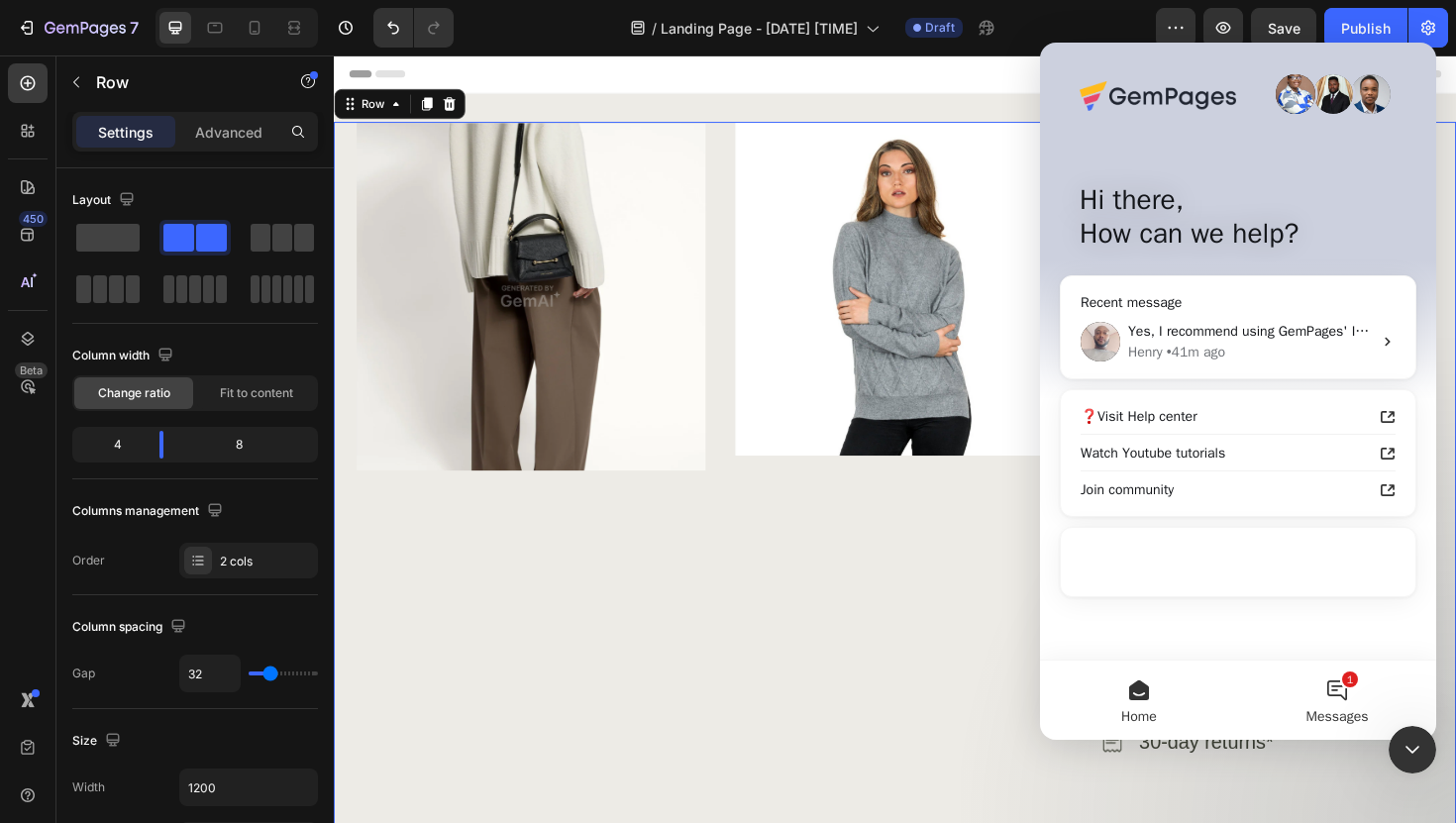 click on "1 Messages" at bounding box center (1337, 700) 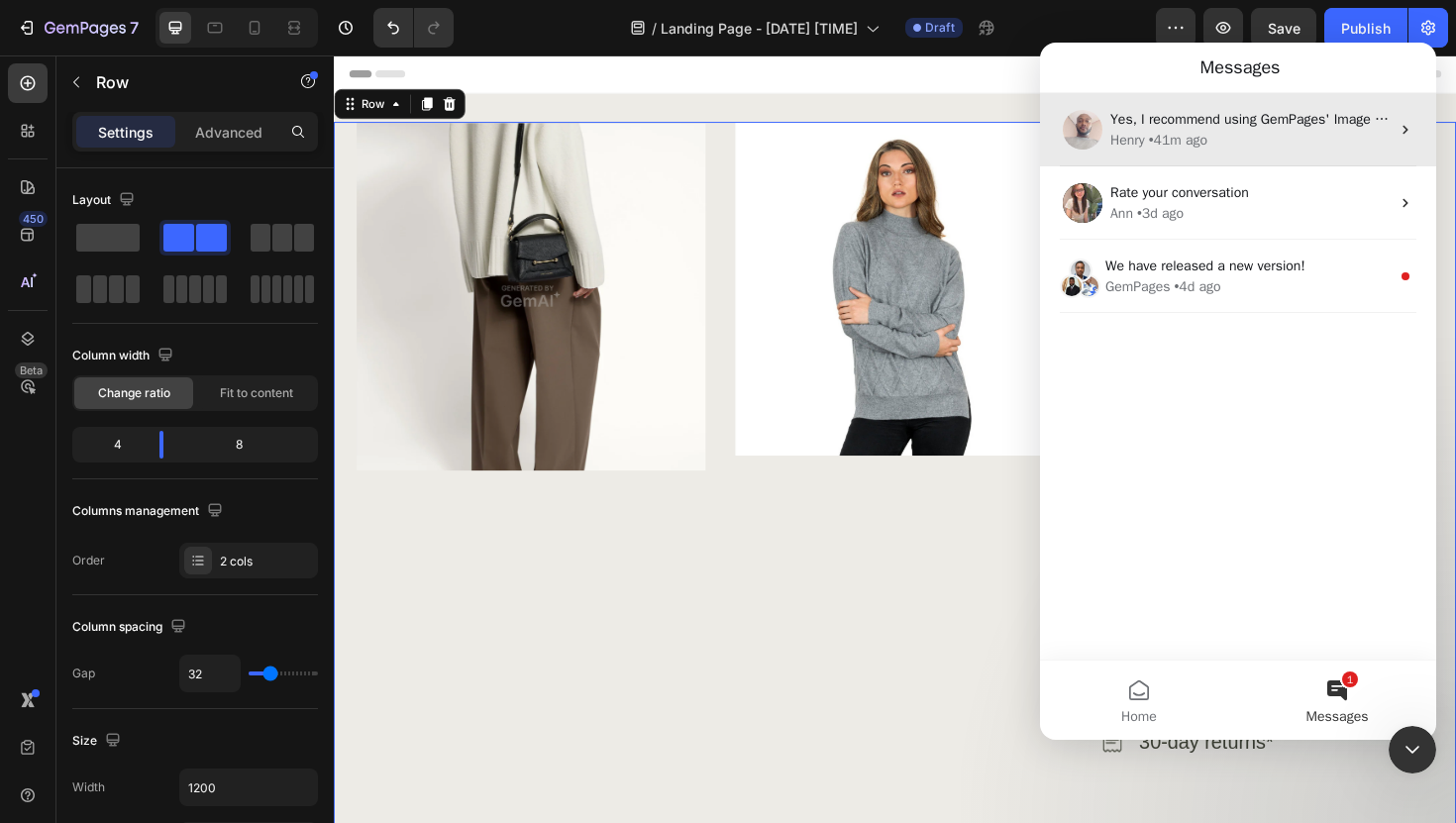 click on "•  41m ago" at bounding box center (1178, 140) 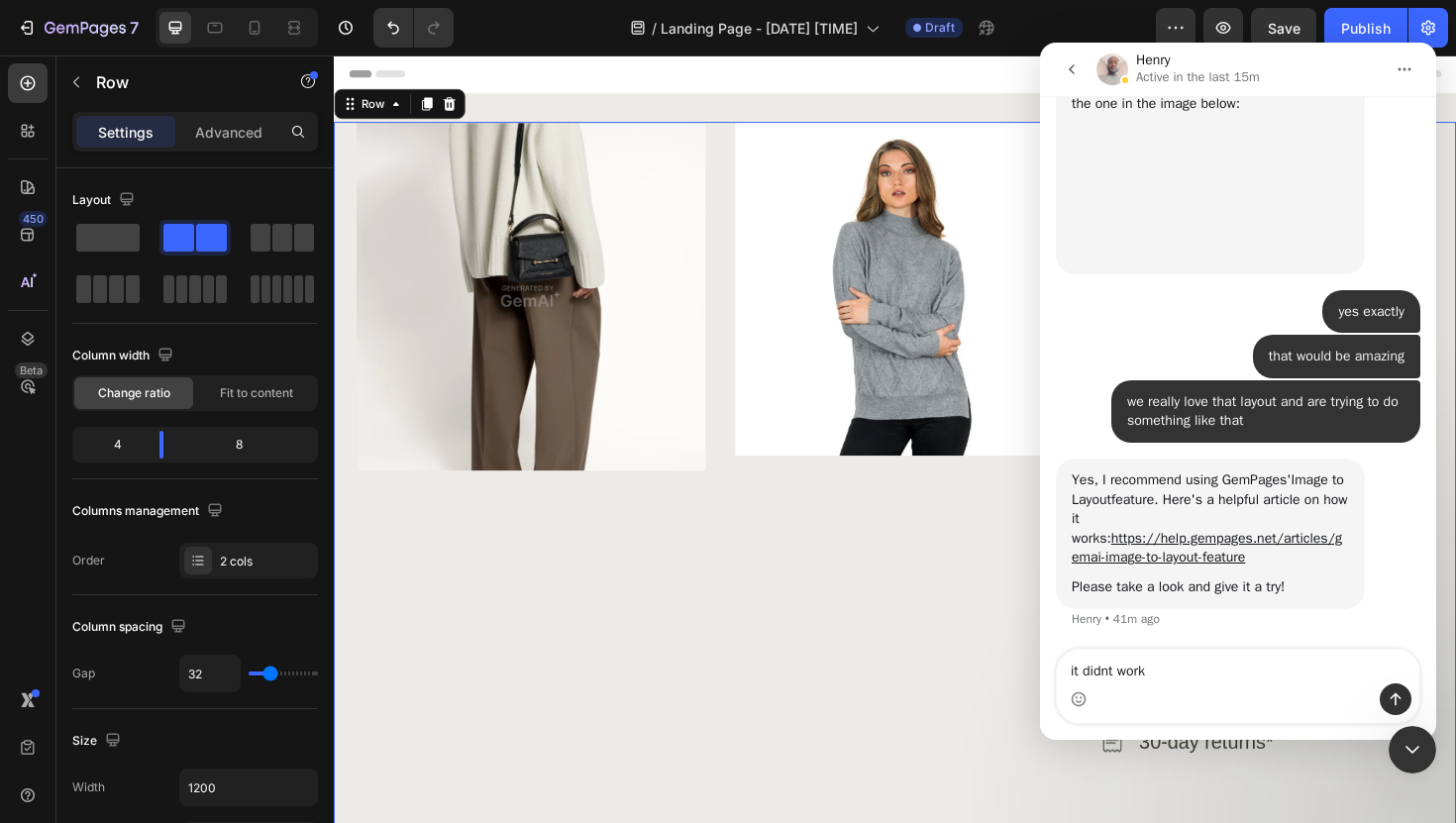 type 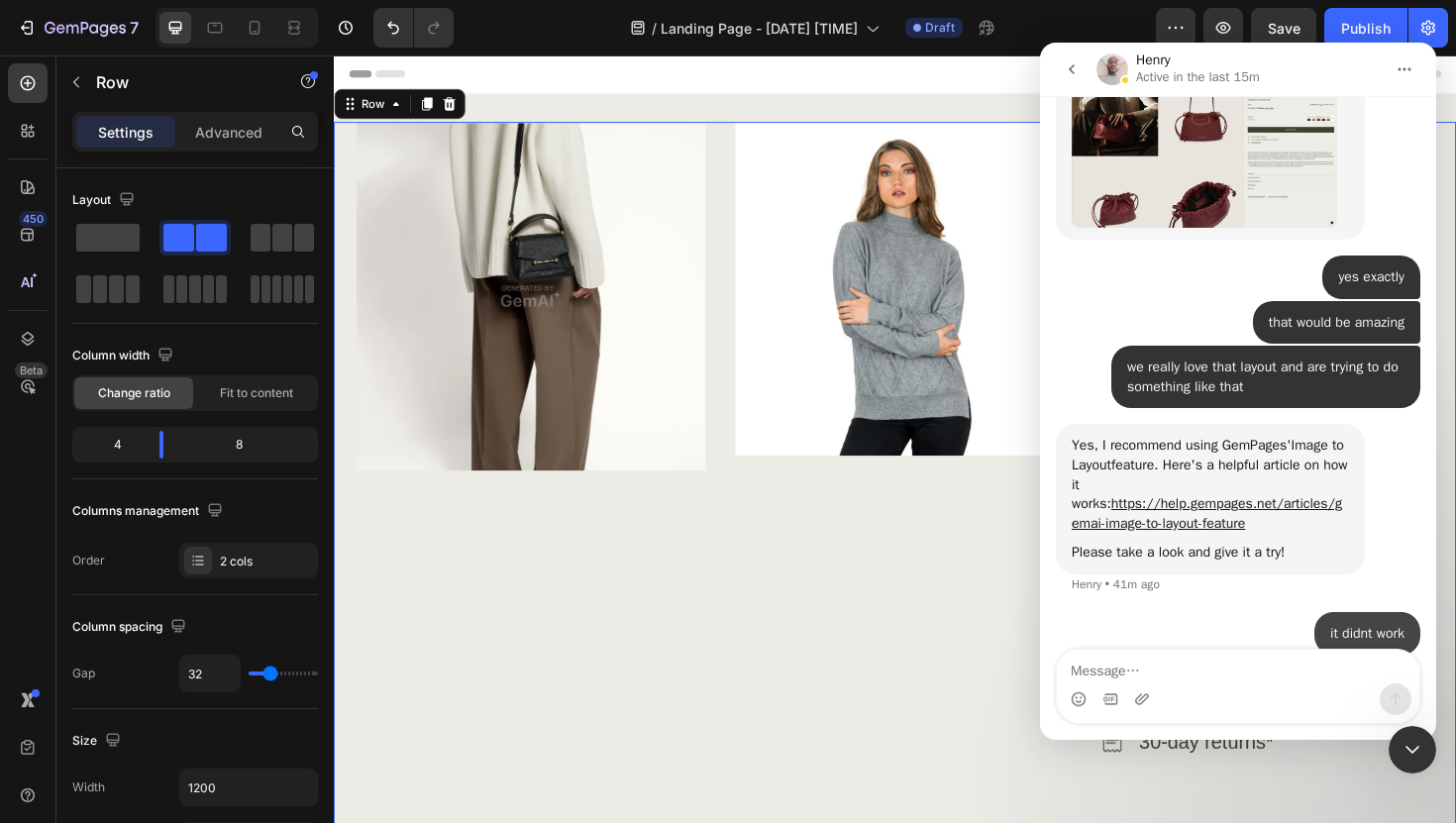 scroll, scrollTop: 1036, scrollLeft: 0, axis: vertical 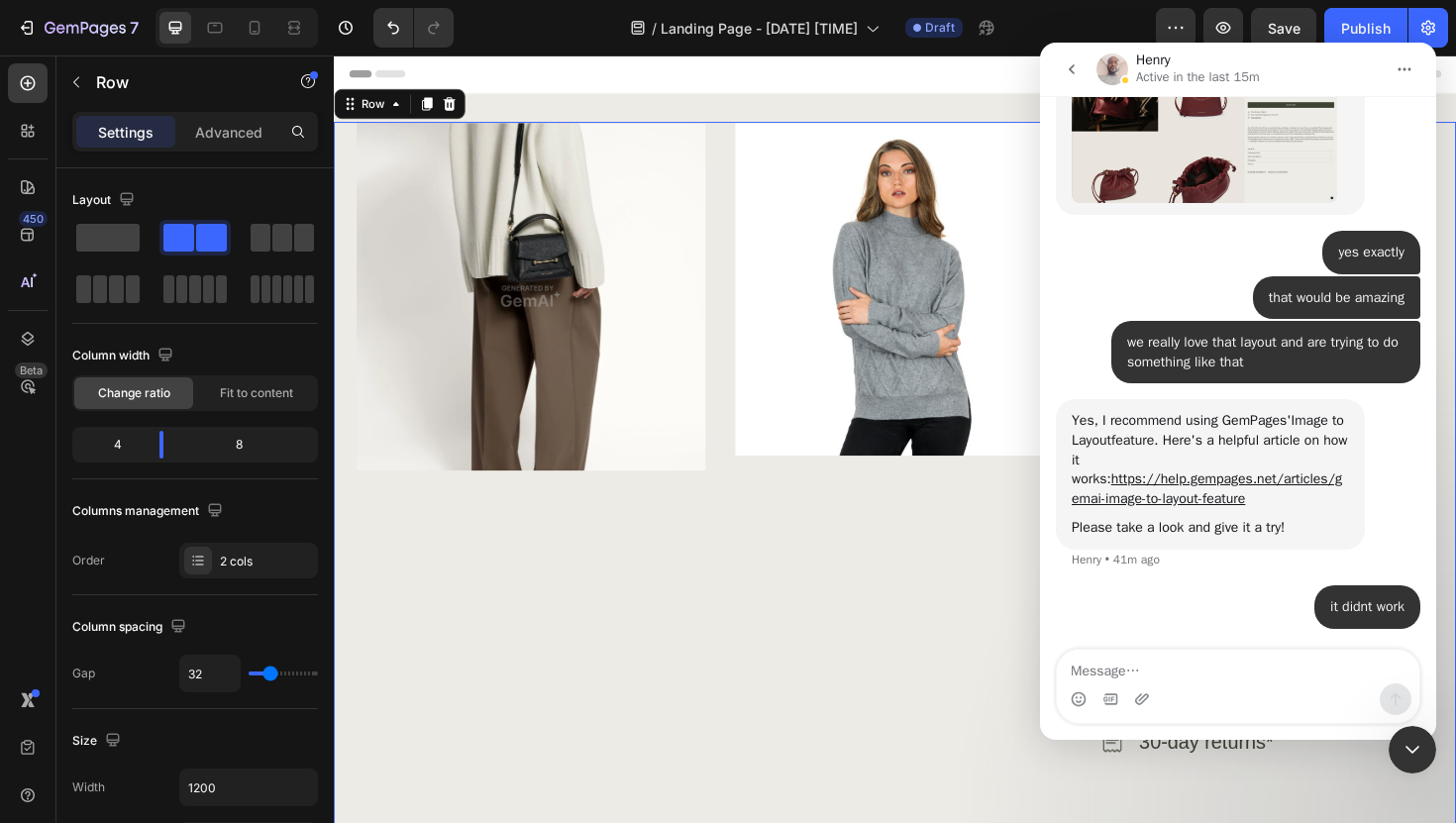 click on "Image Product Images £279.00 Product Price Product Price
Drop element here Row Row Color Heading Black Text Block Row Row ADD PERSONALIZATION? Text Block ADD TO BAG Add to Cart     Icon Handmade in Spain Text Block     Icon Free standard shipping on all orders Text Block     Icon 30-day returns* Text Block Advanced list Row Row Row Product Row   0" at bounding box center [928, 512] 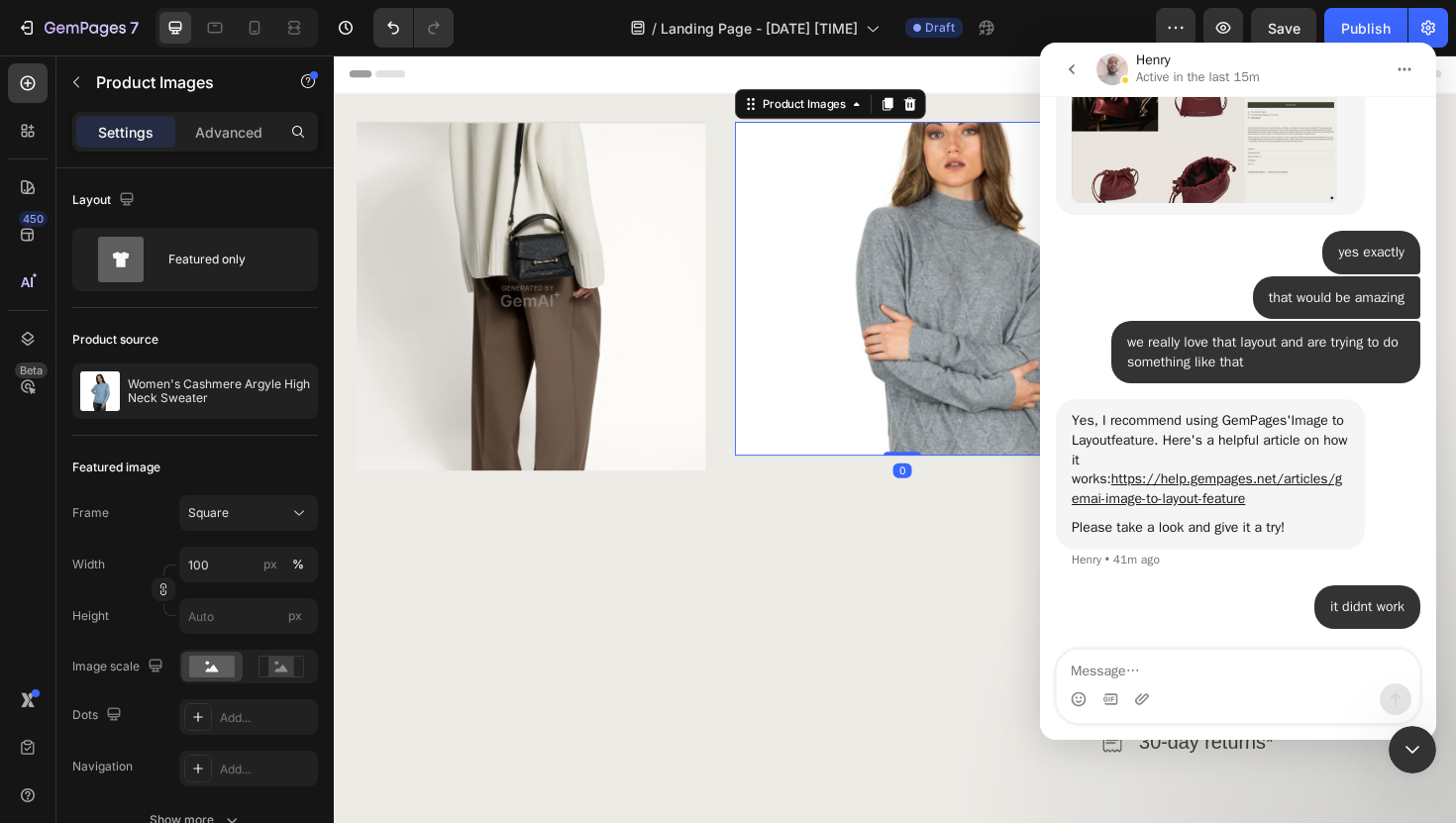 click at bounding box center [935, 302] 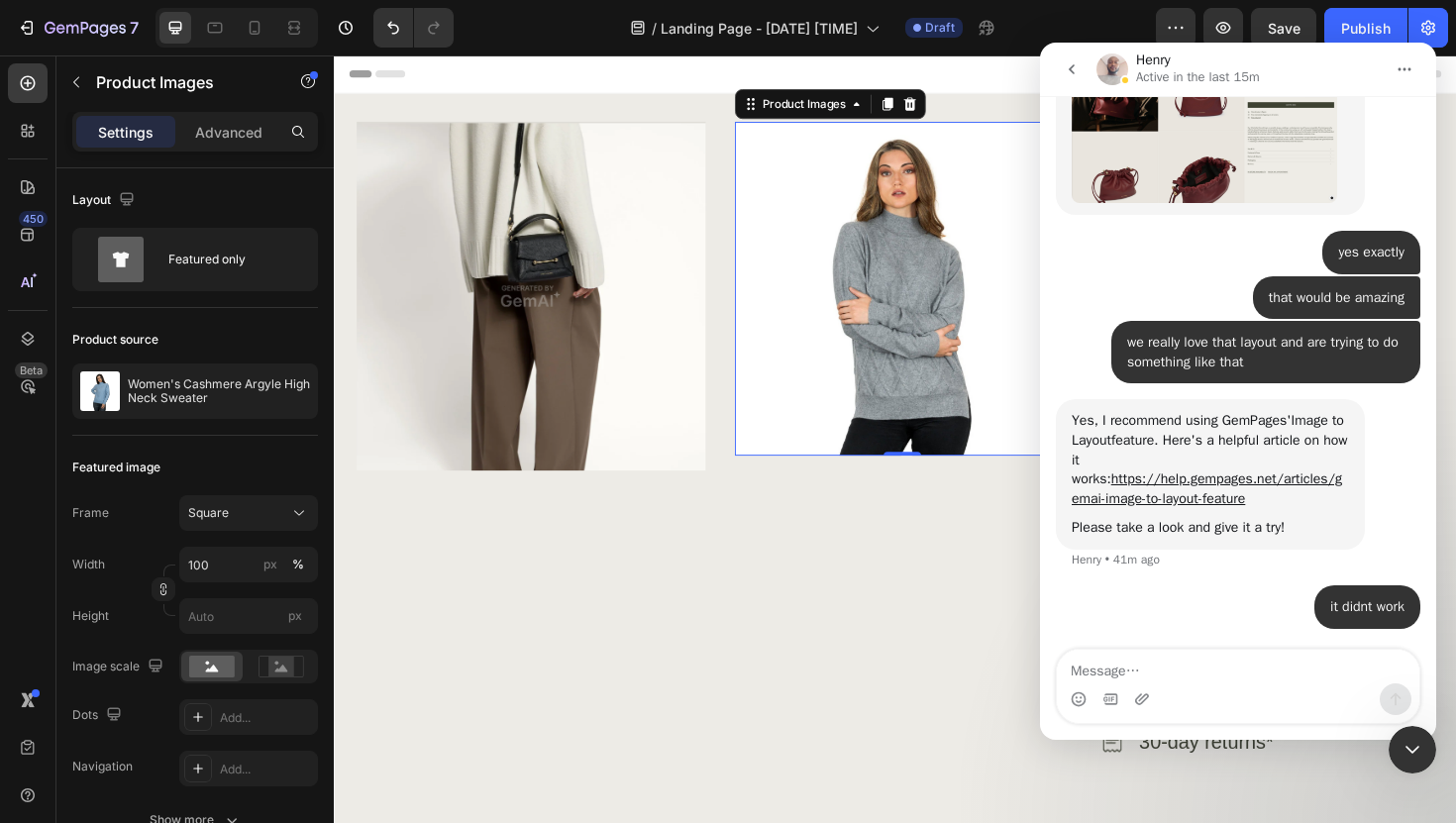 click at bounding box center [1412, 750] 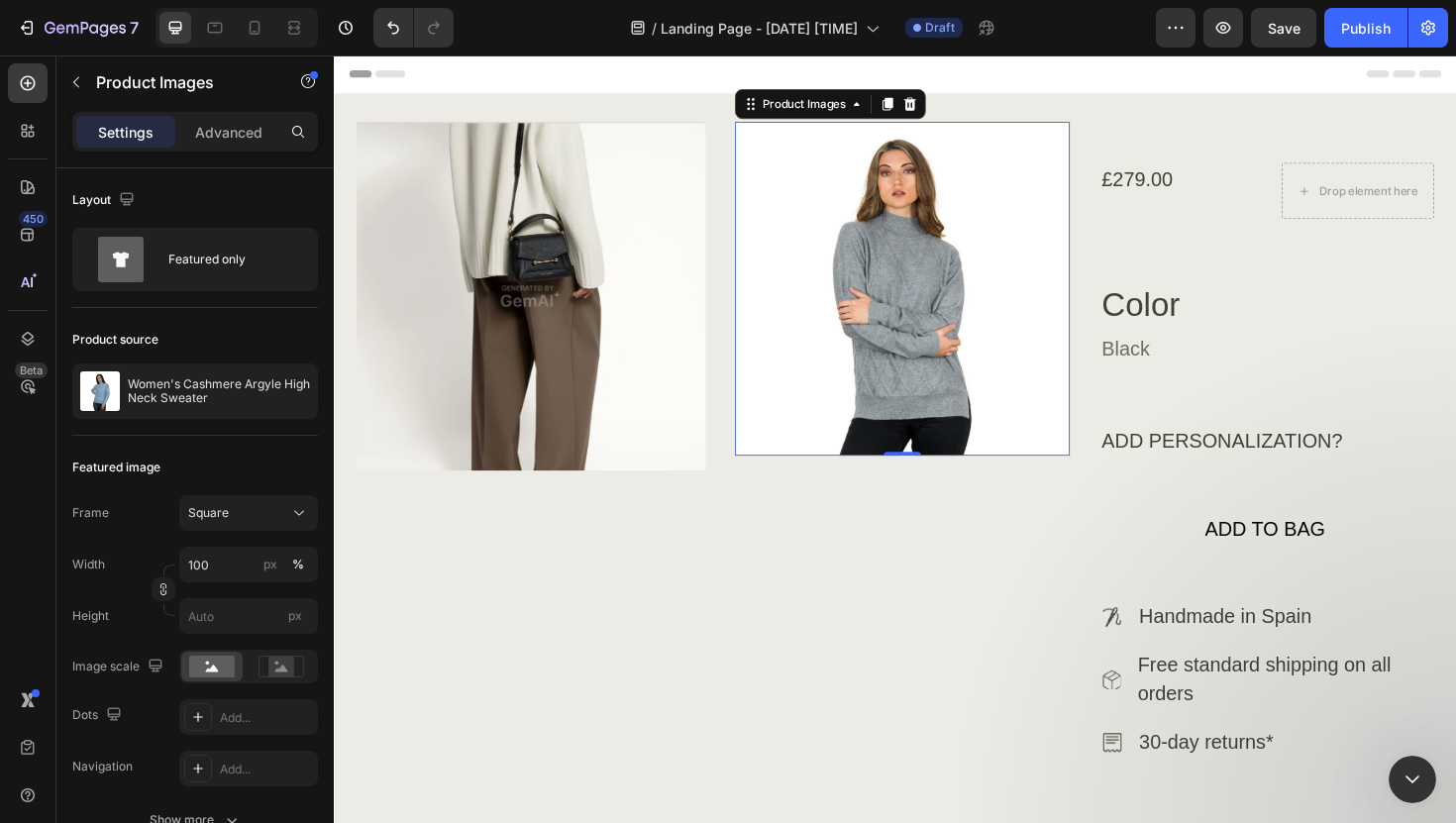scroll, scrollTop: 0, scrollLeft: 0, axis: both 